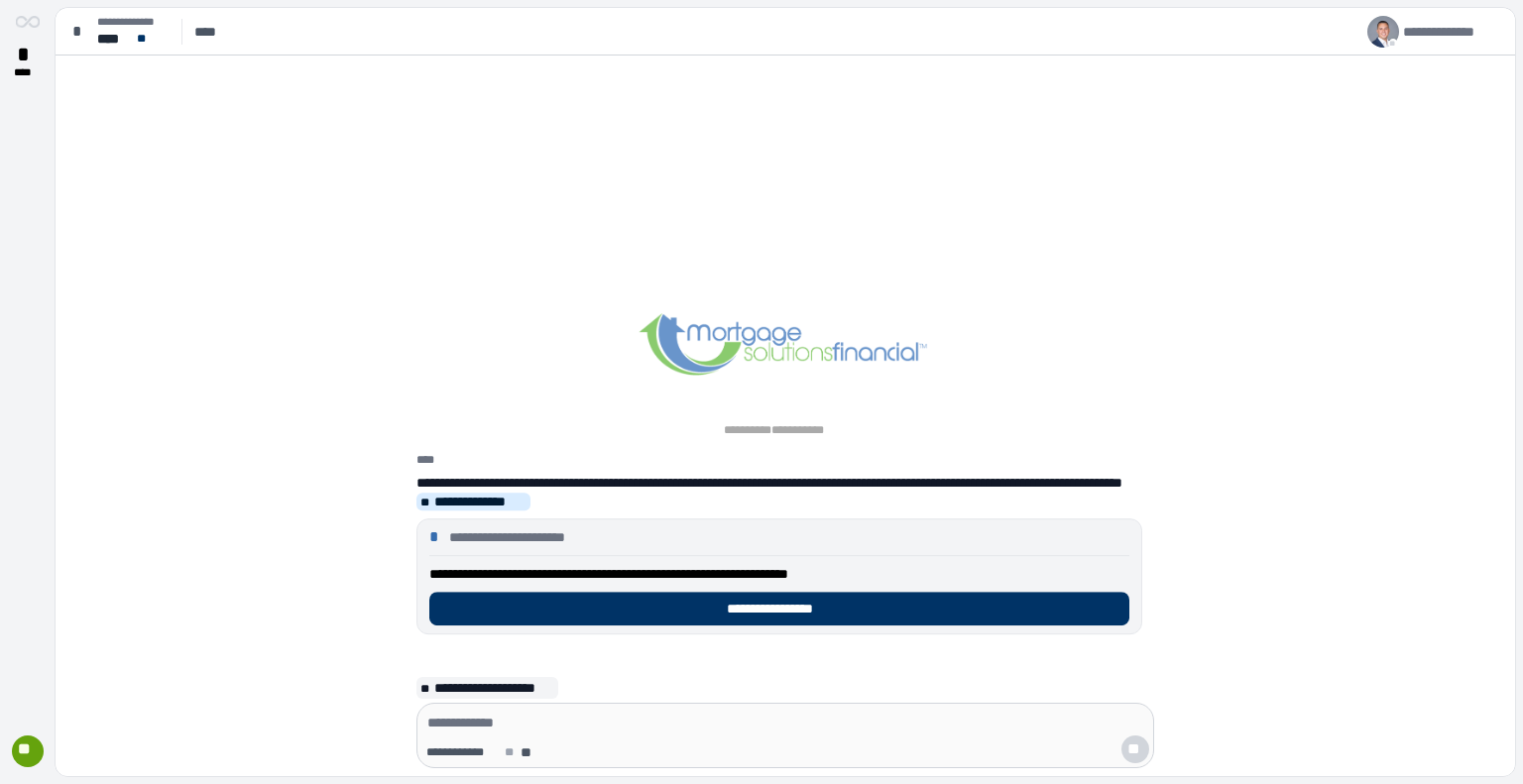 scroll, scrollTop: 0, scrollLeft: 0, axis: both 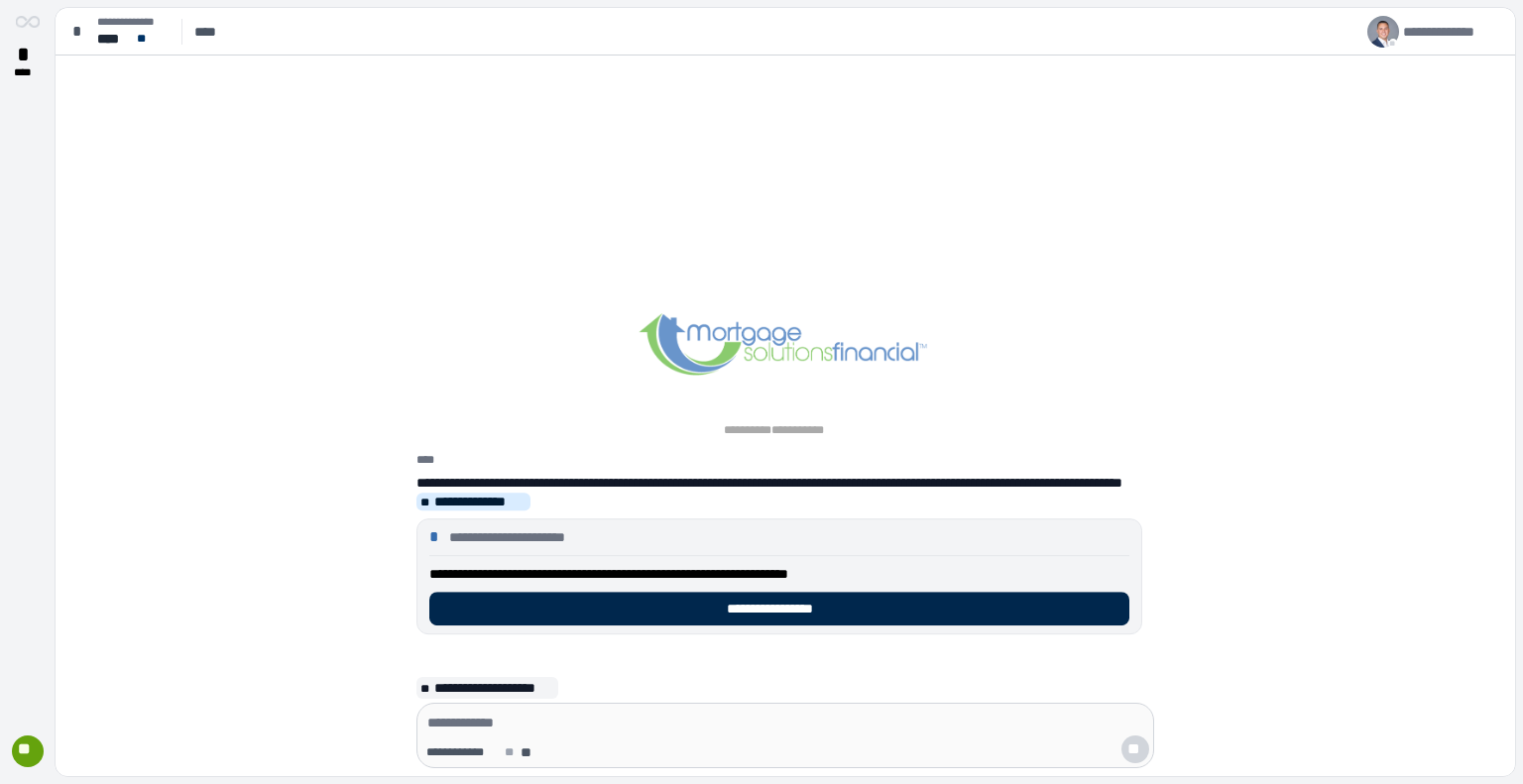 click on "**********" at bounding box center (779, 609) 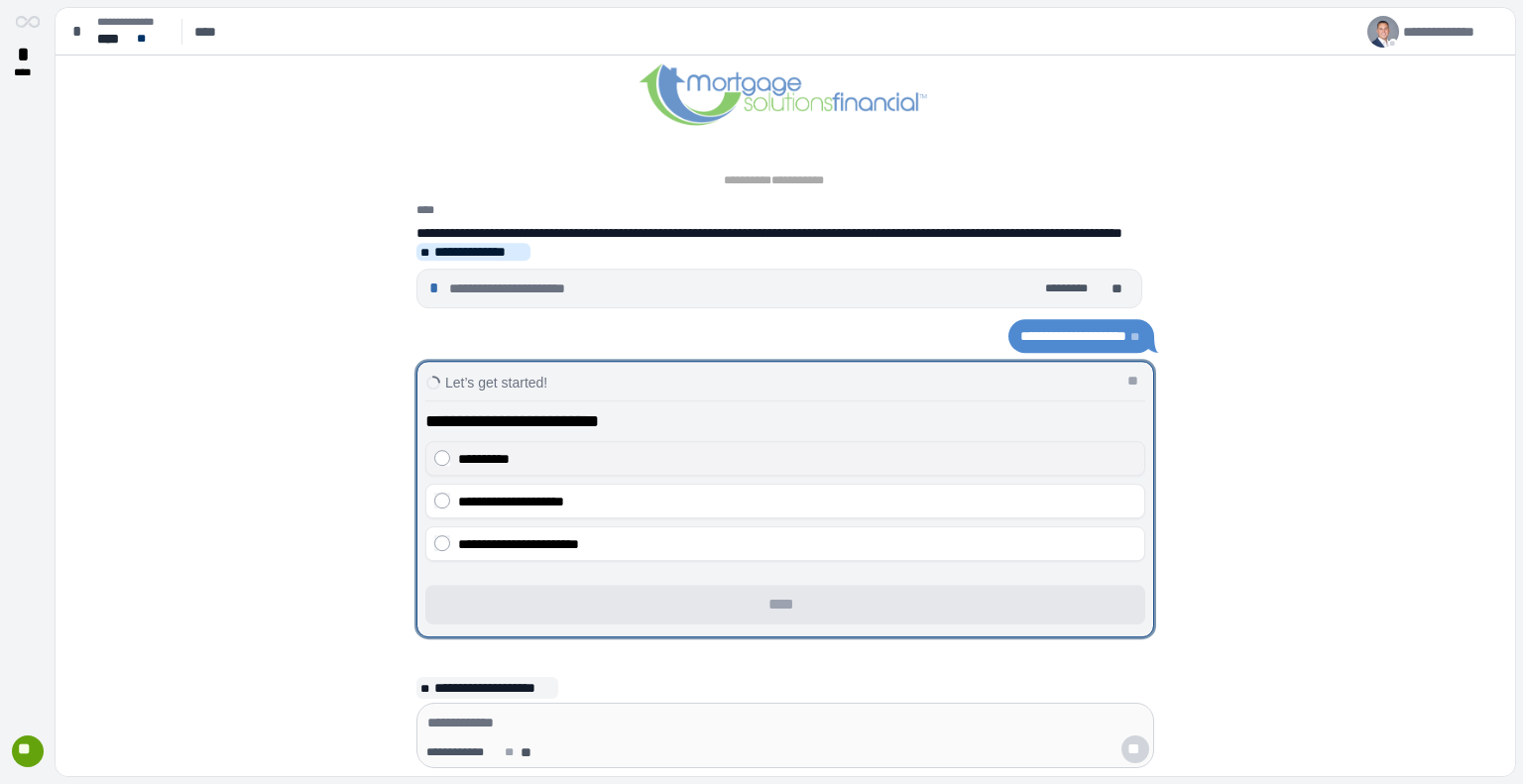 click on "**********" at bounding box center (797, 459) 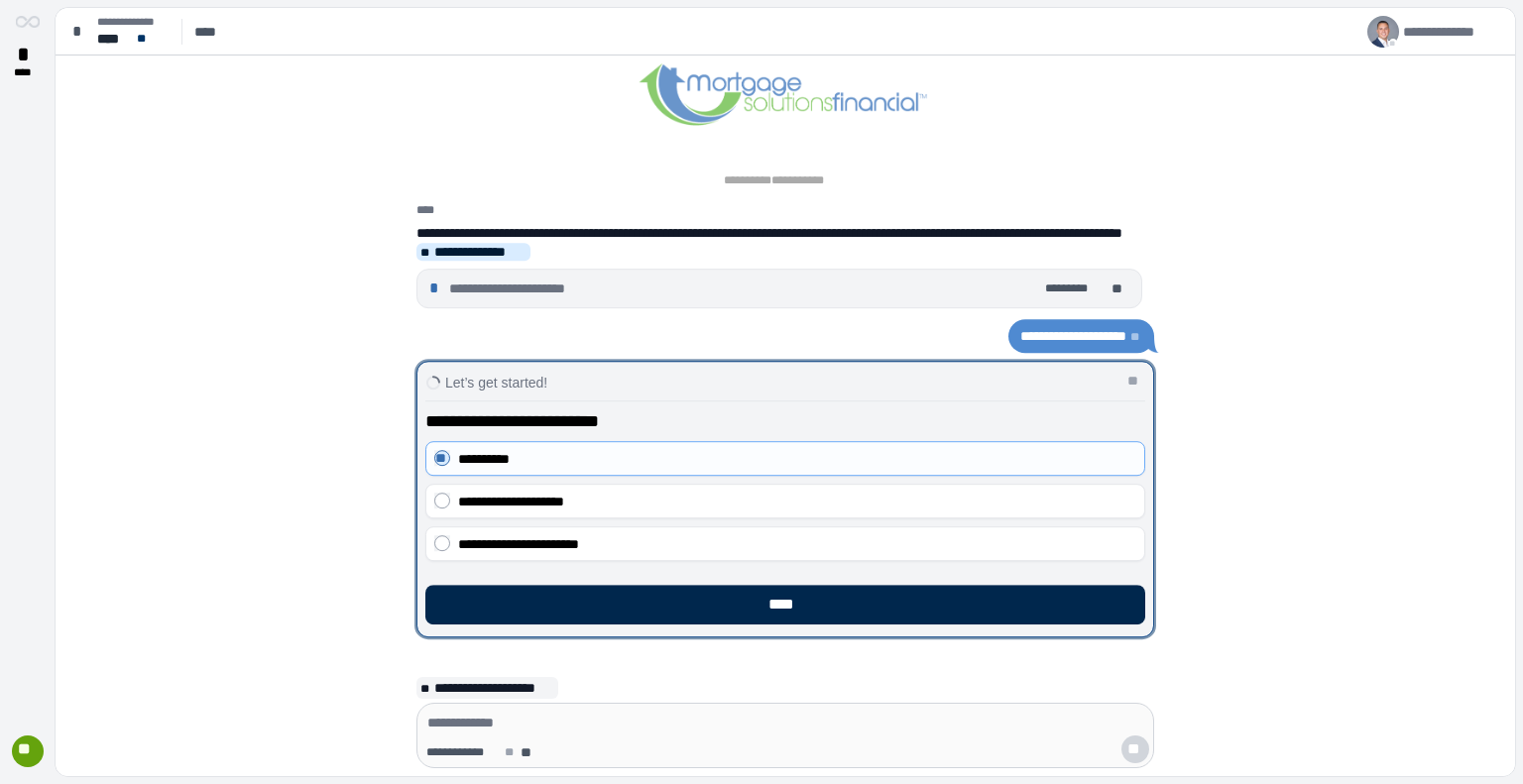 click on "****" at bounding box center (785, 605) 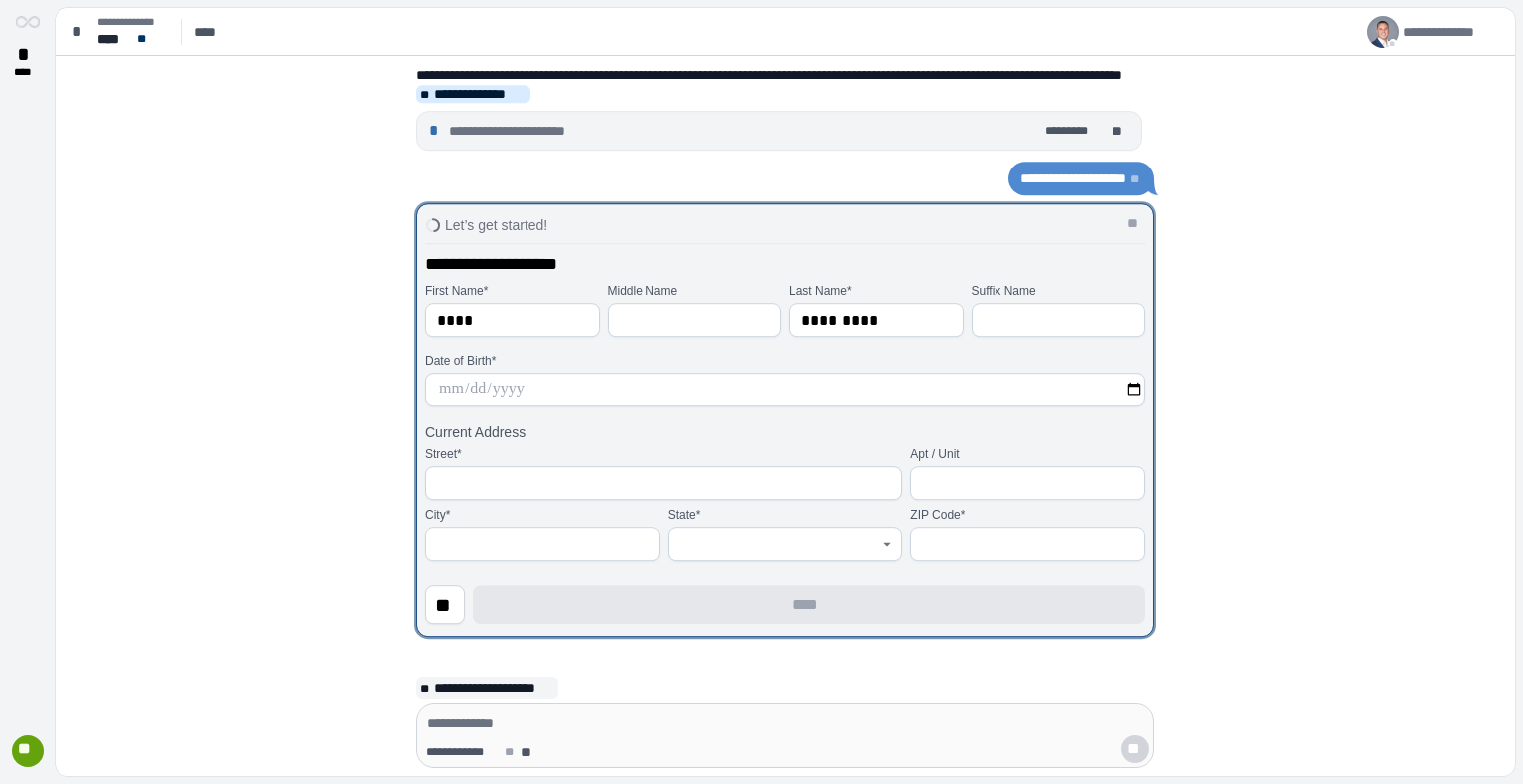 click at bounding box center (785, 390) 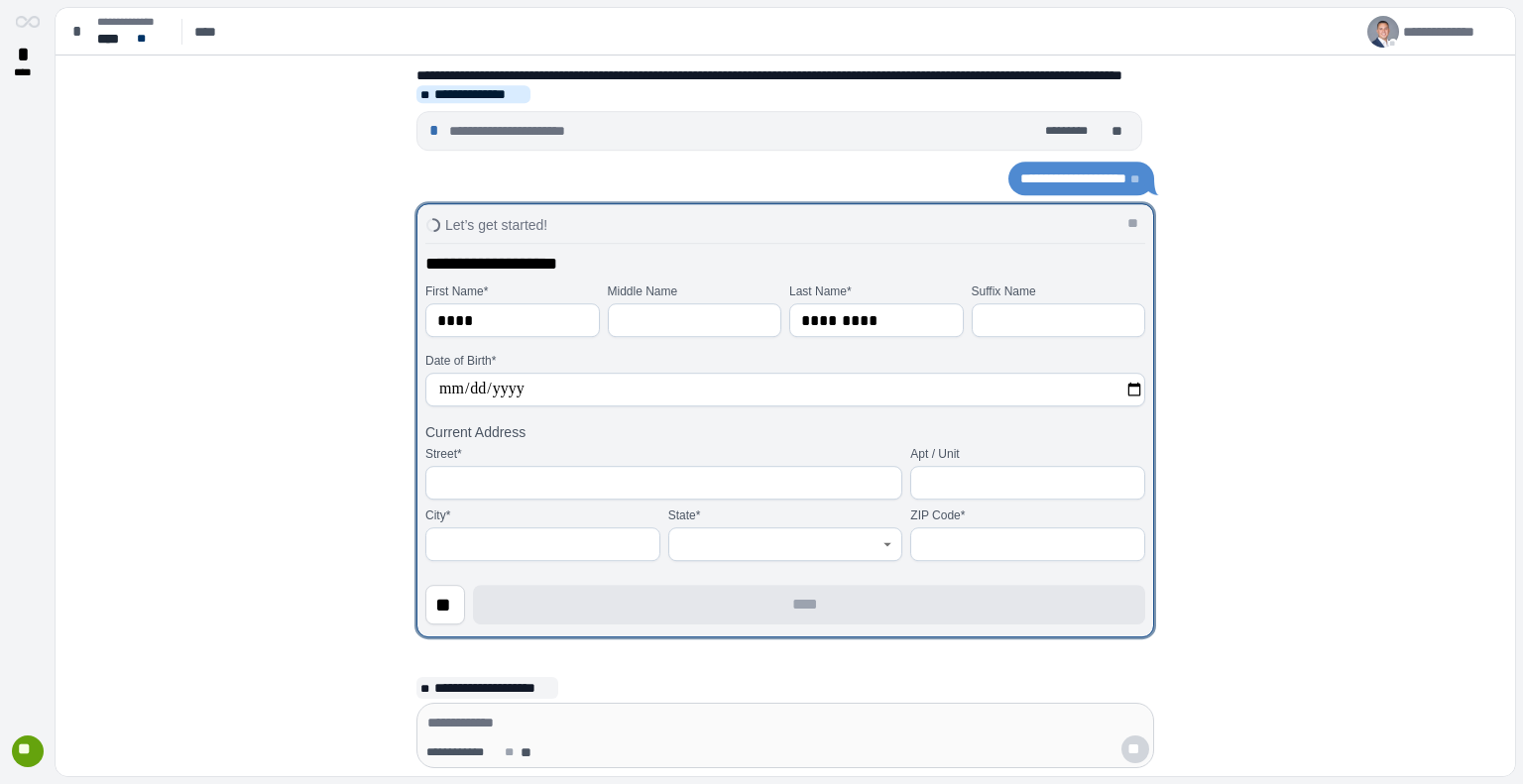 type on "**********" 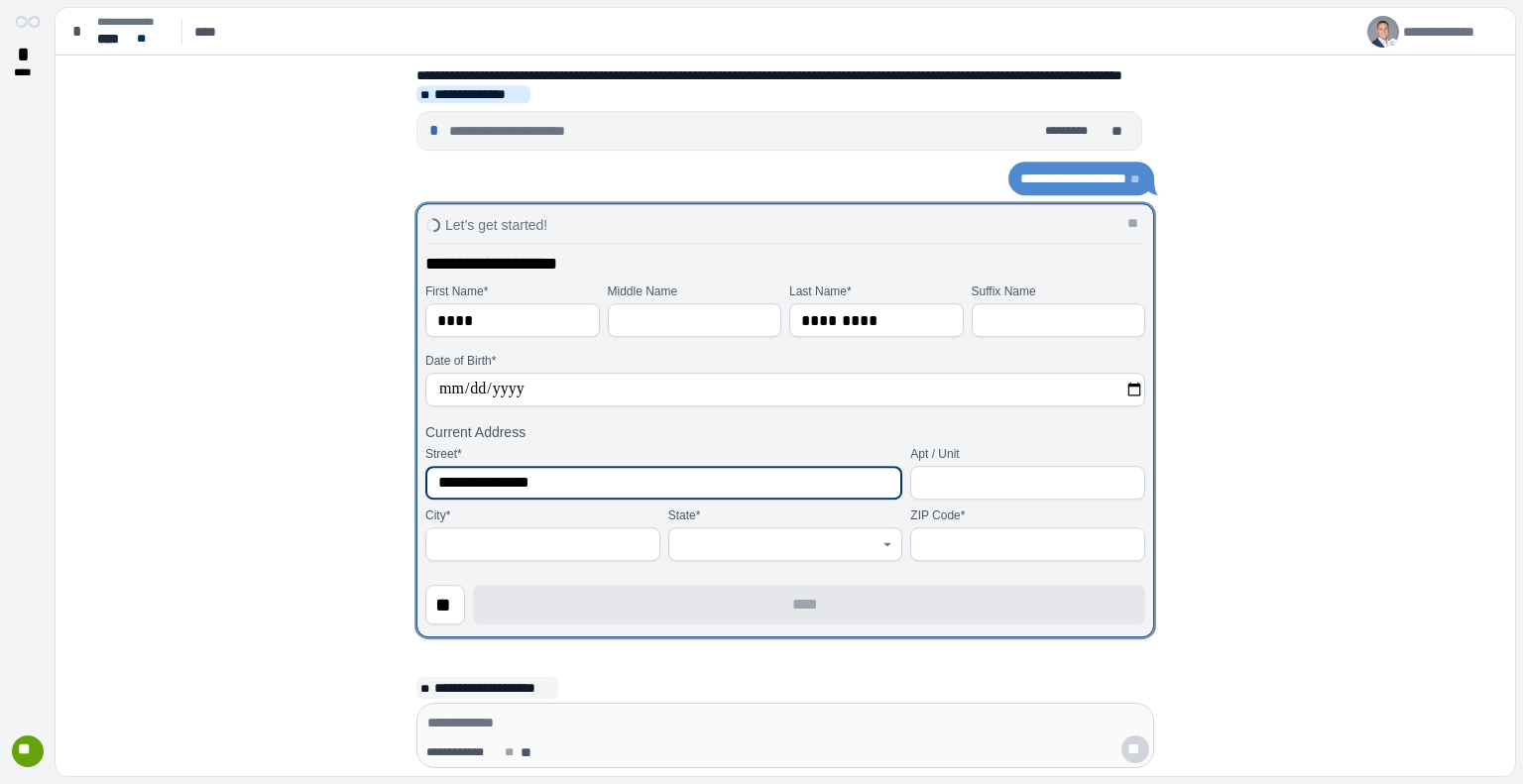 type on "**********" 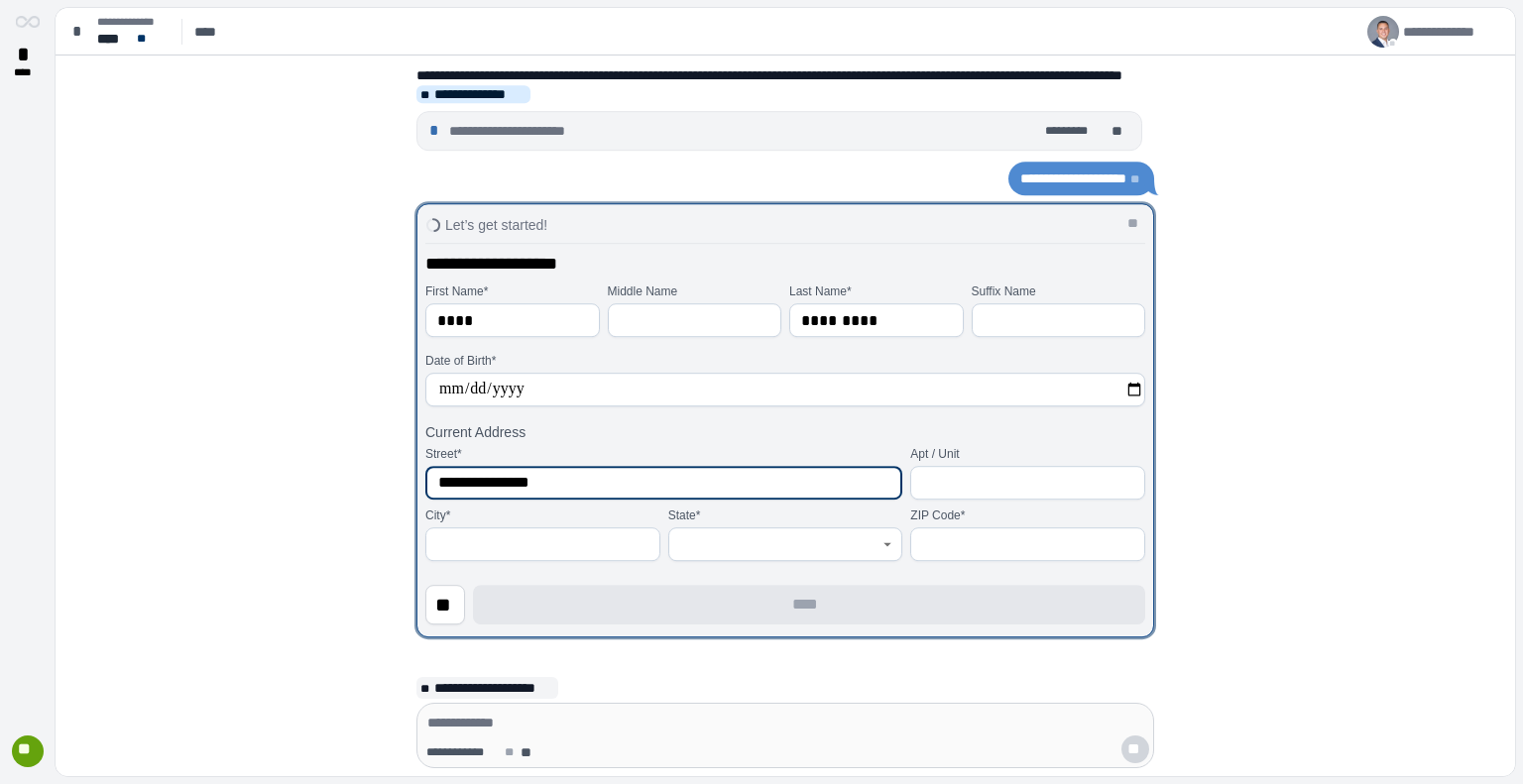 click on "**********" at bounding box center (663, 483) 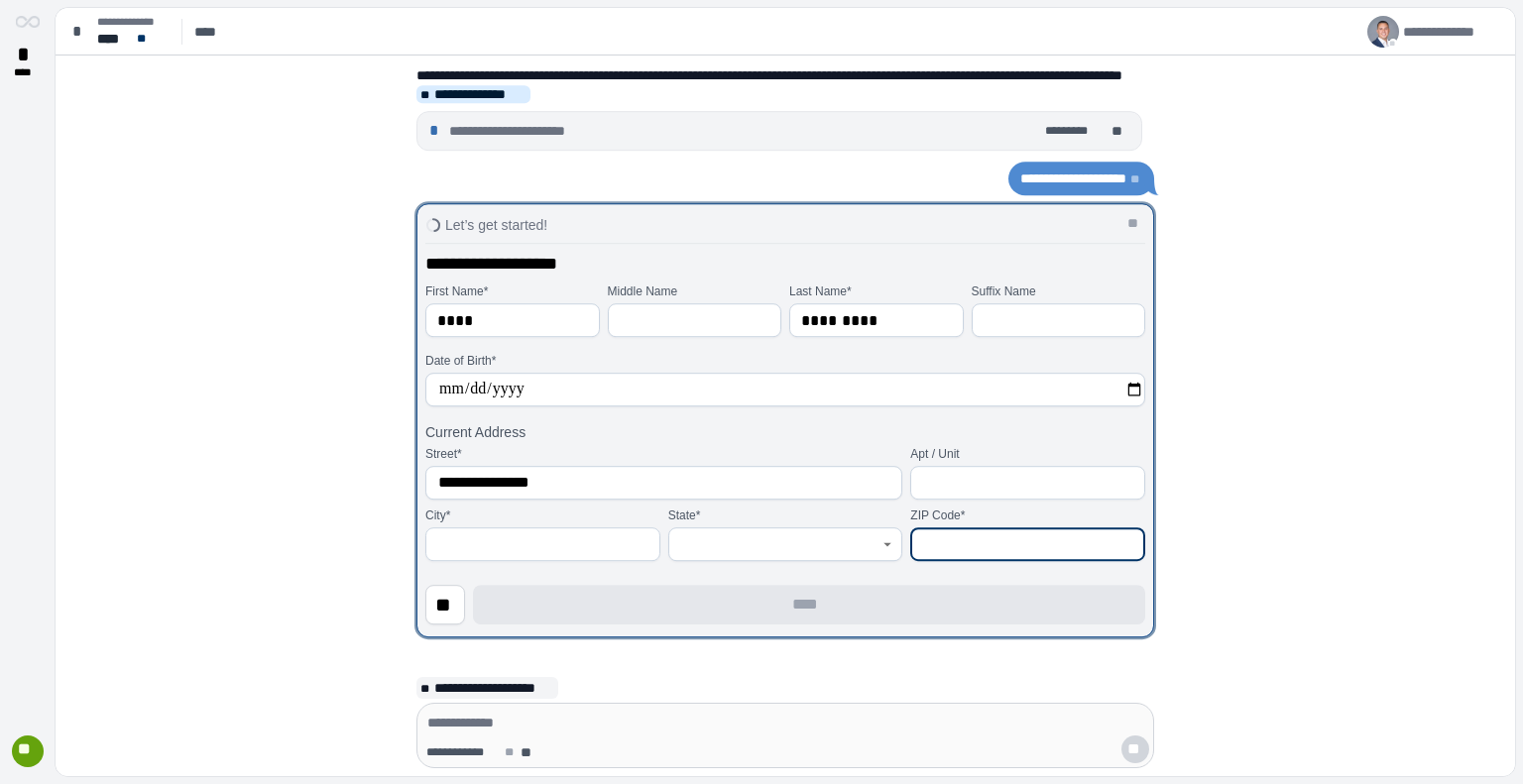 click at bounding box center (1027, 544) 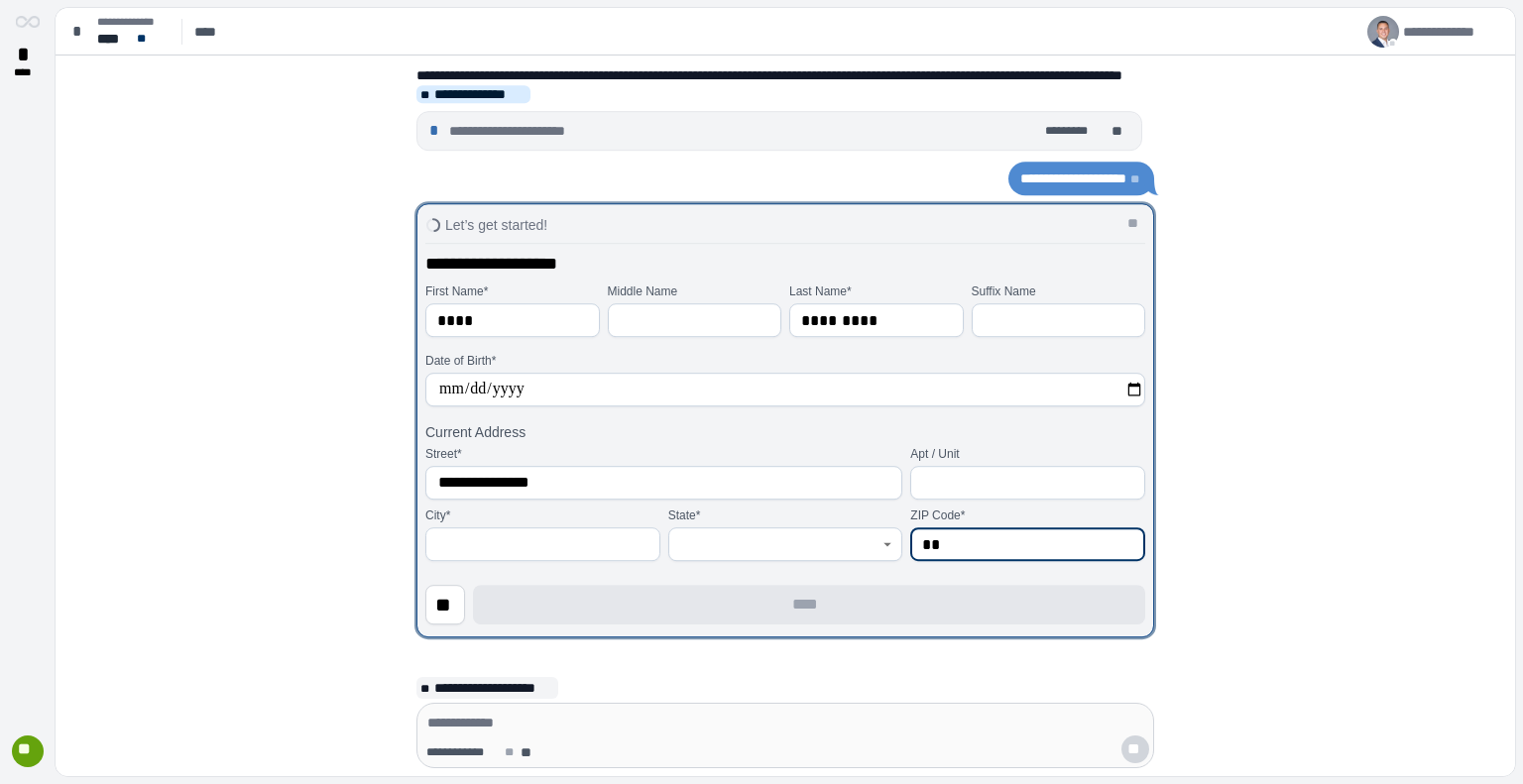 type on "*" 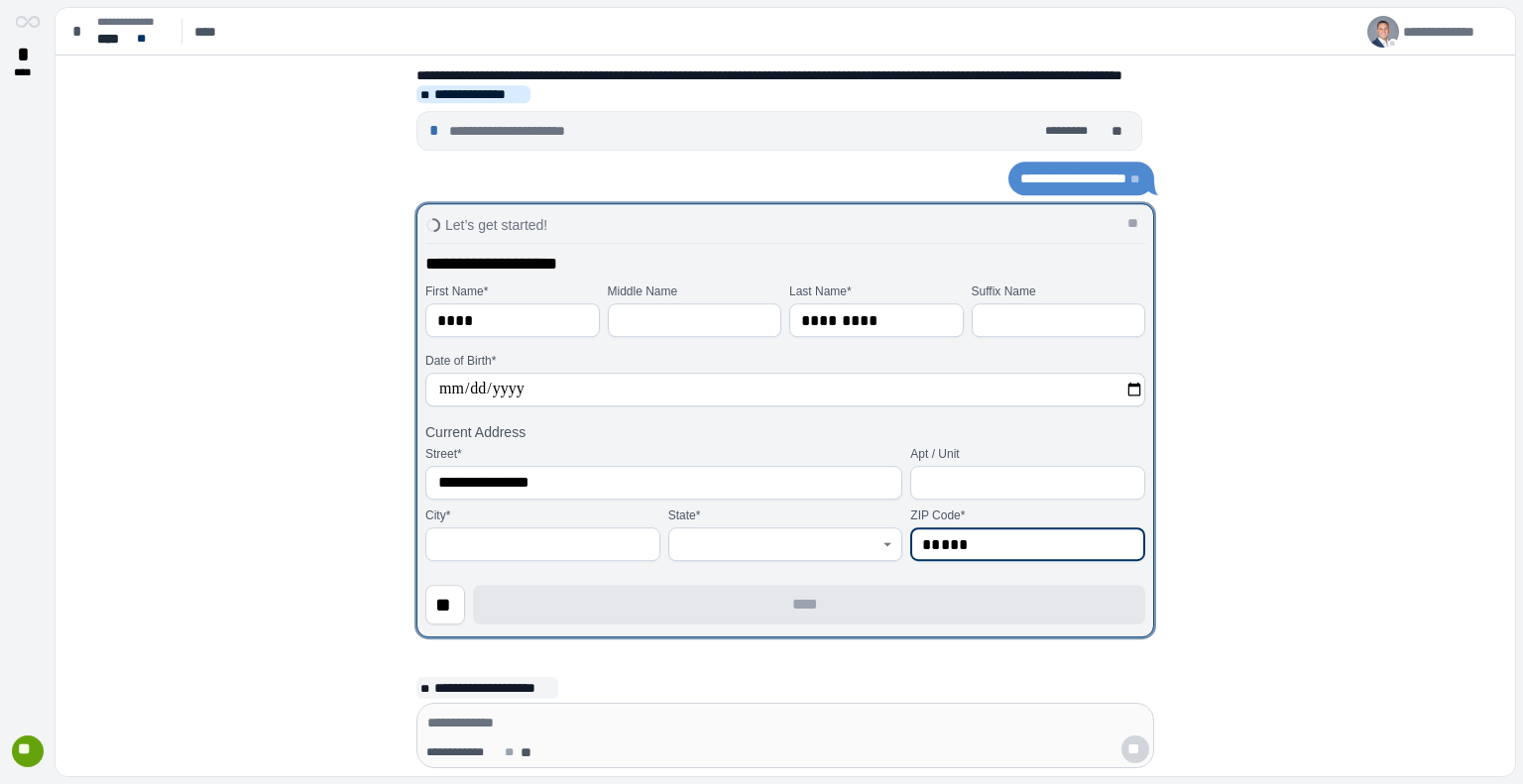 type on "*****" 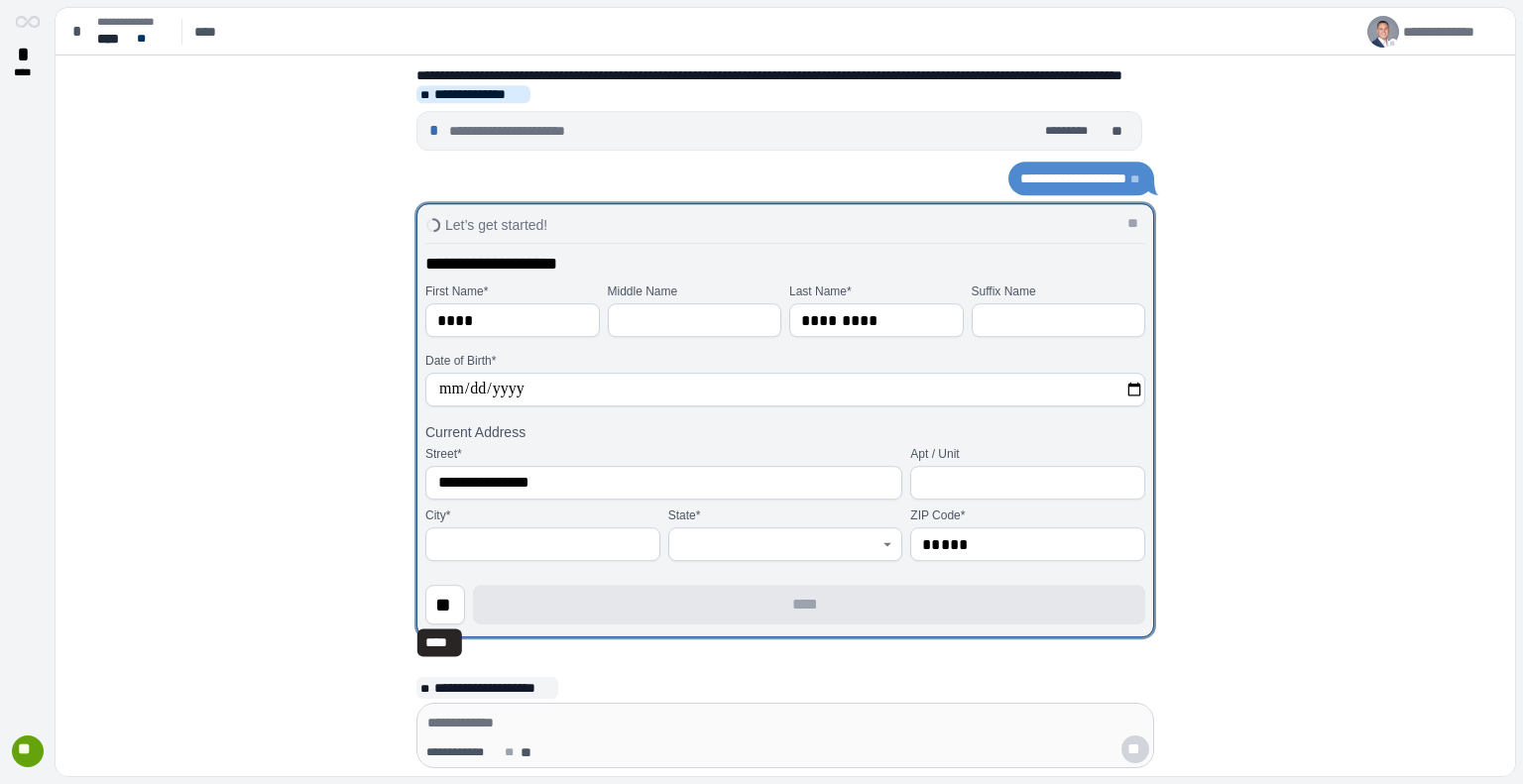 type 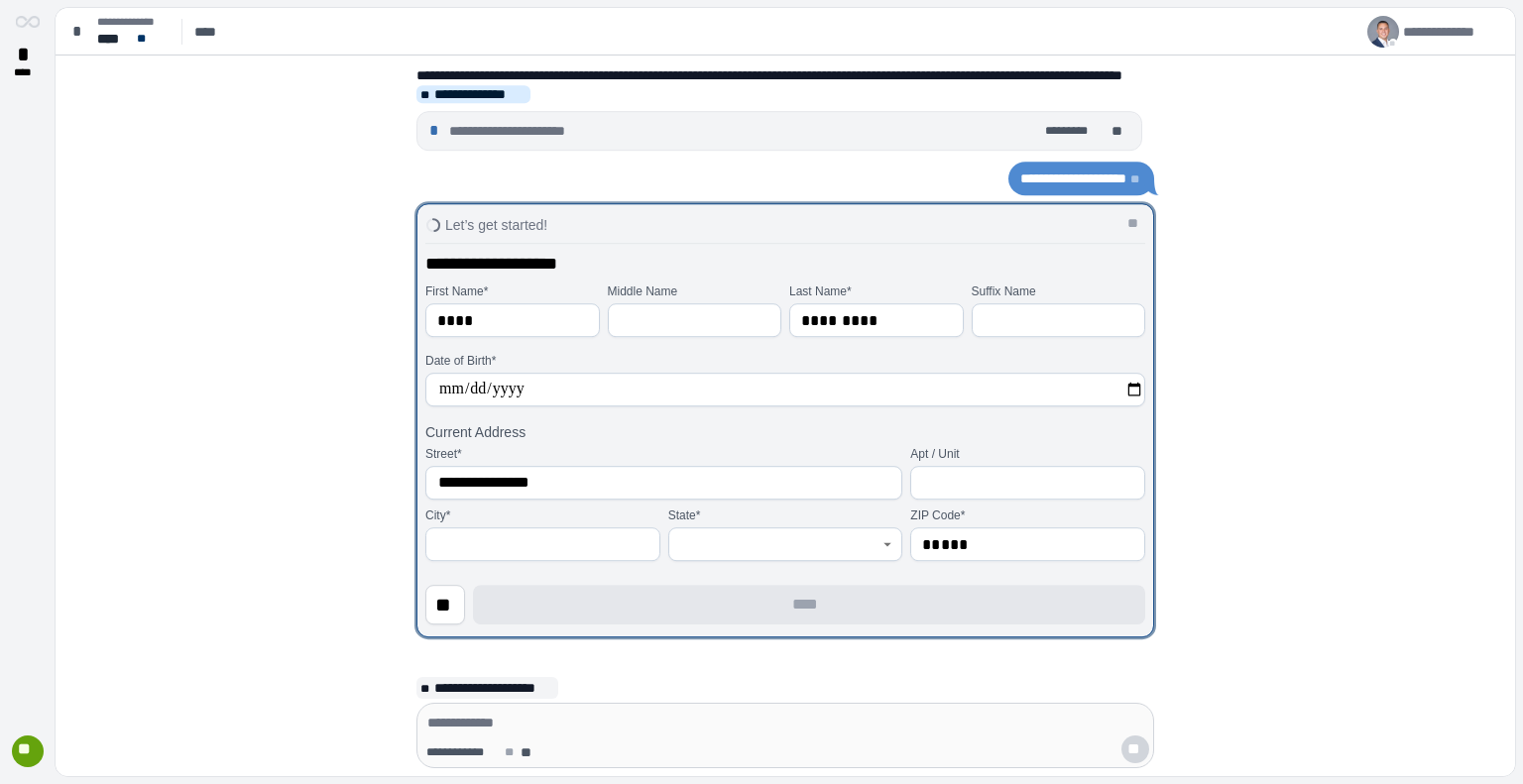 click on "**********" at bounding box center [663, 483] 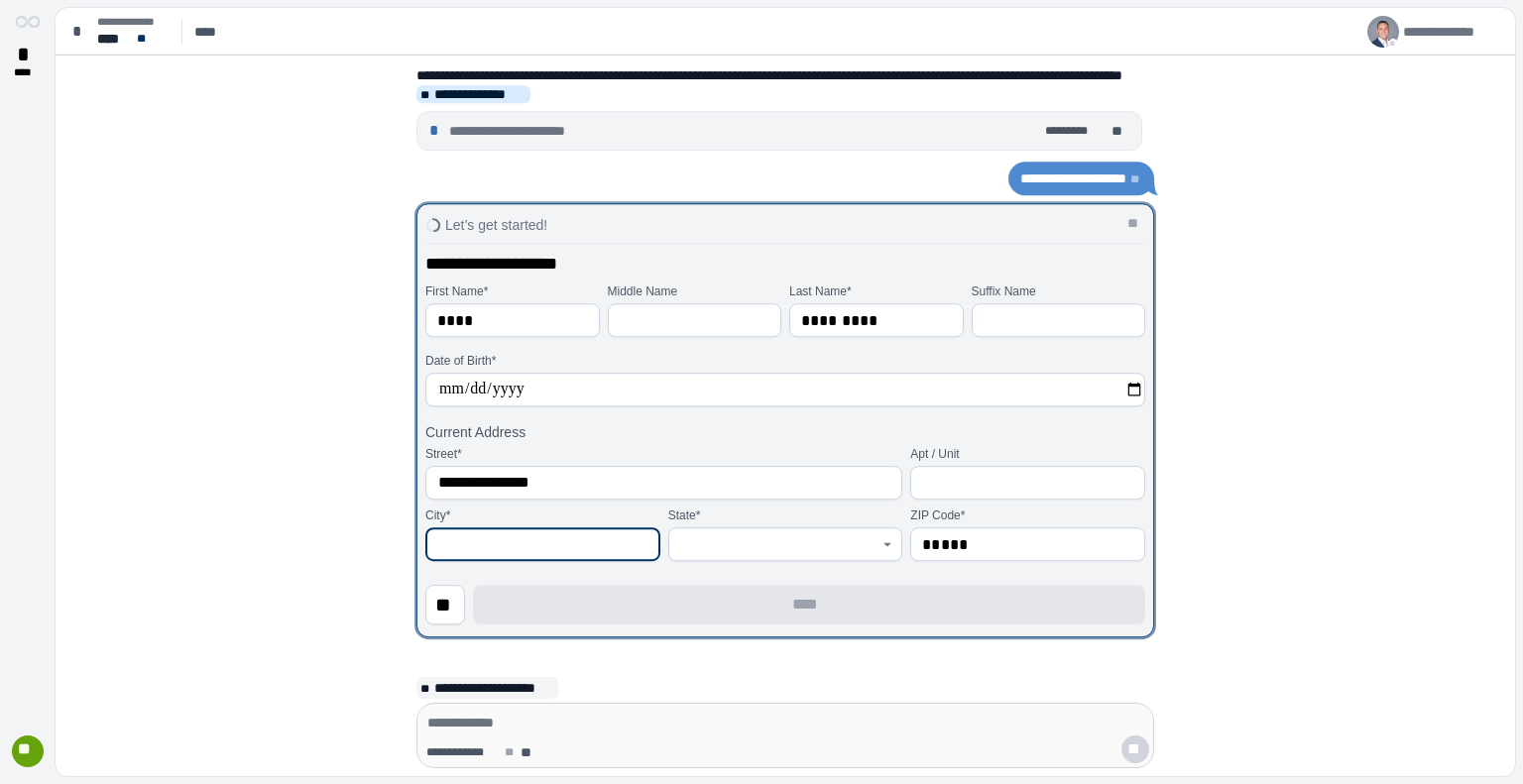 click at bounding box center (542, 544) 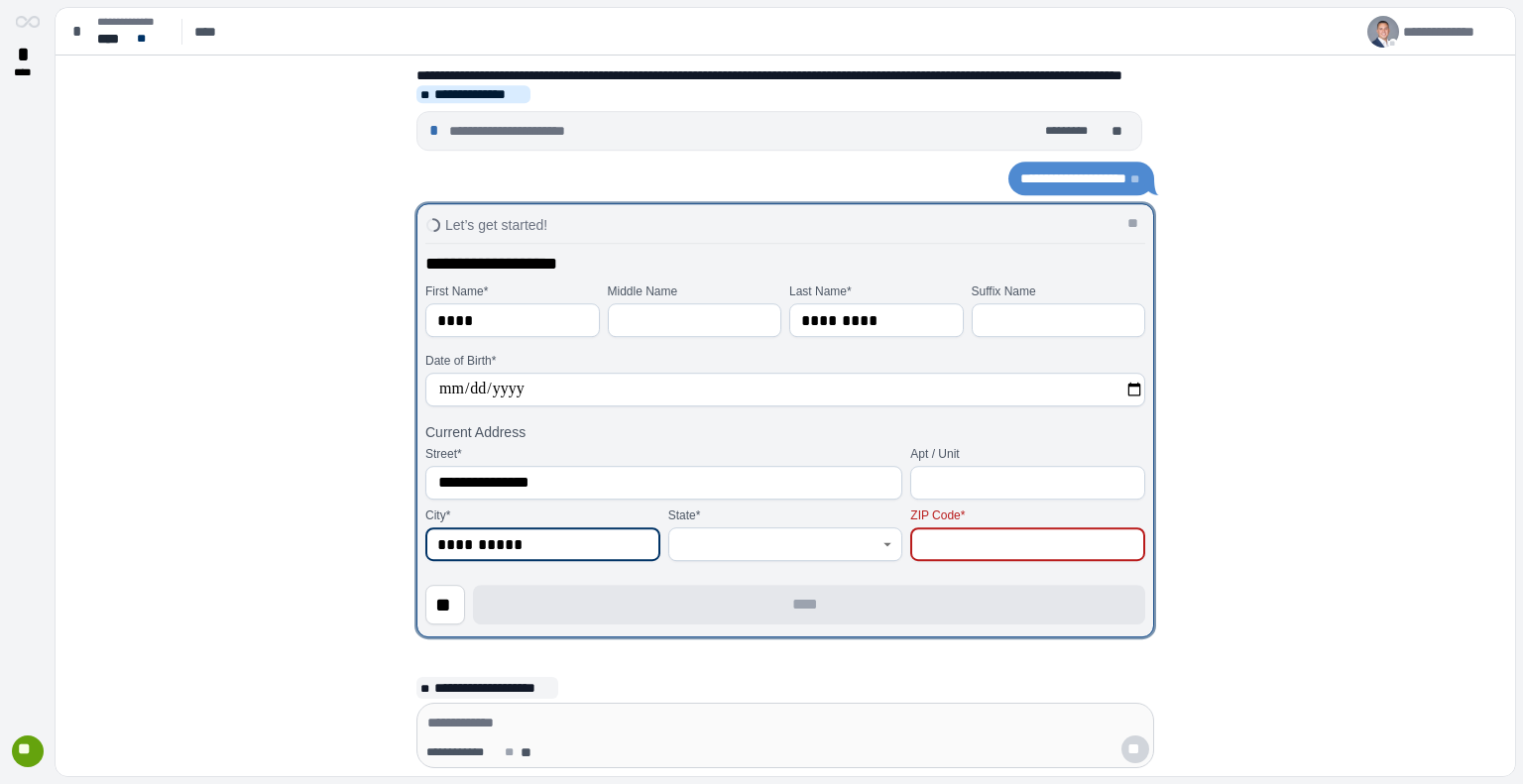 type on "**********" 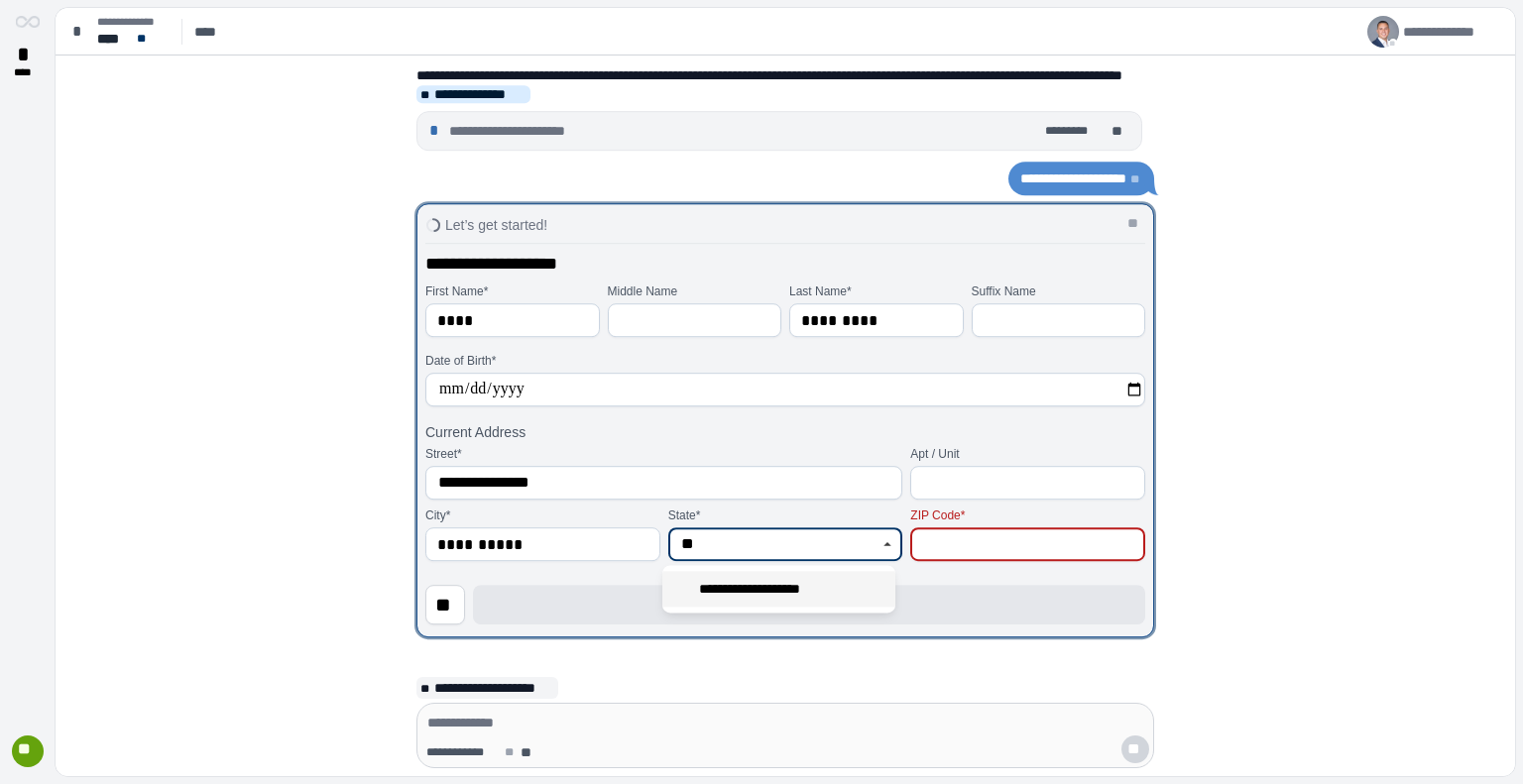 click on "**********" at bounding box center [760, 589] 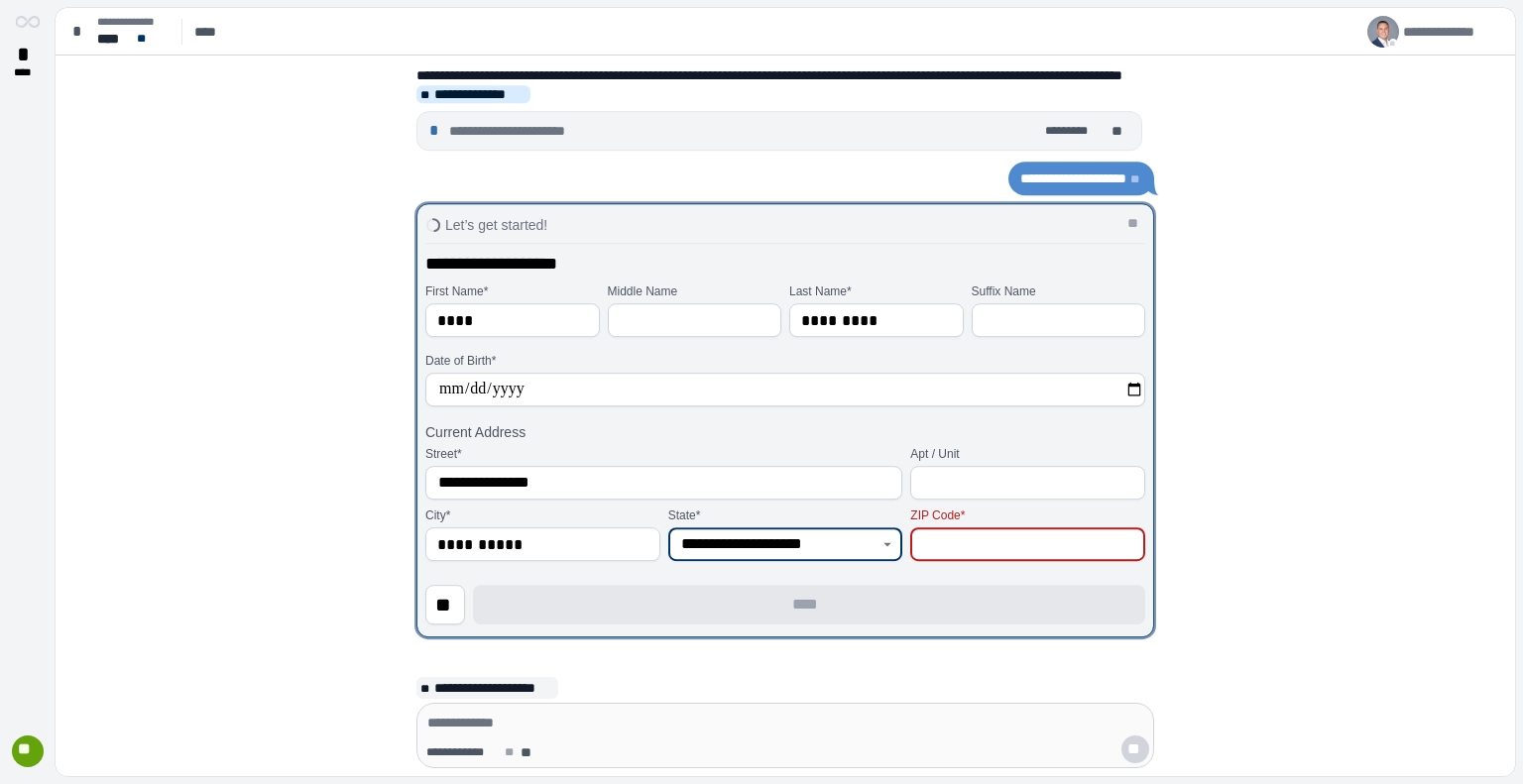 type on "**********" 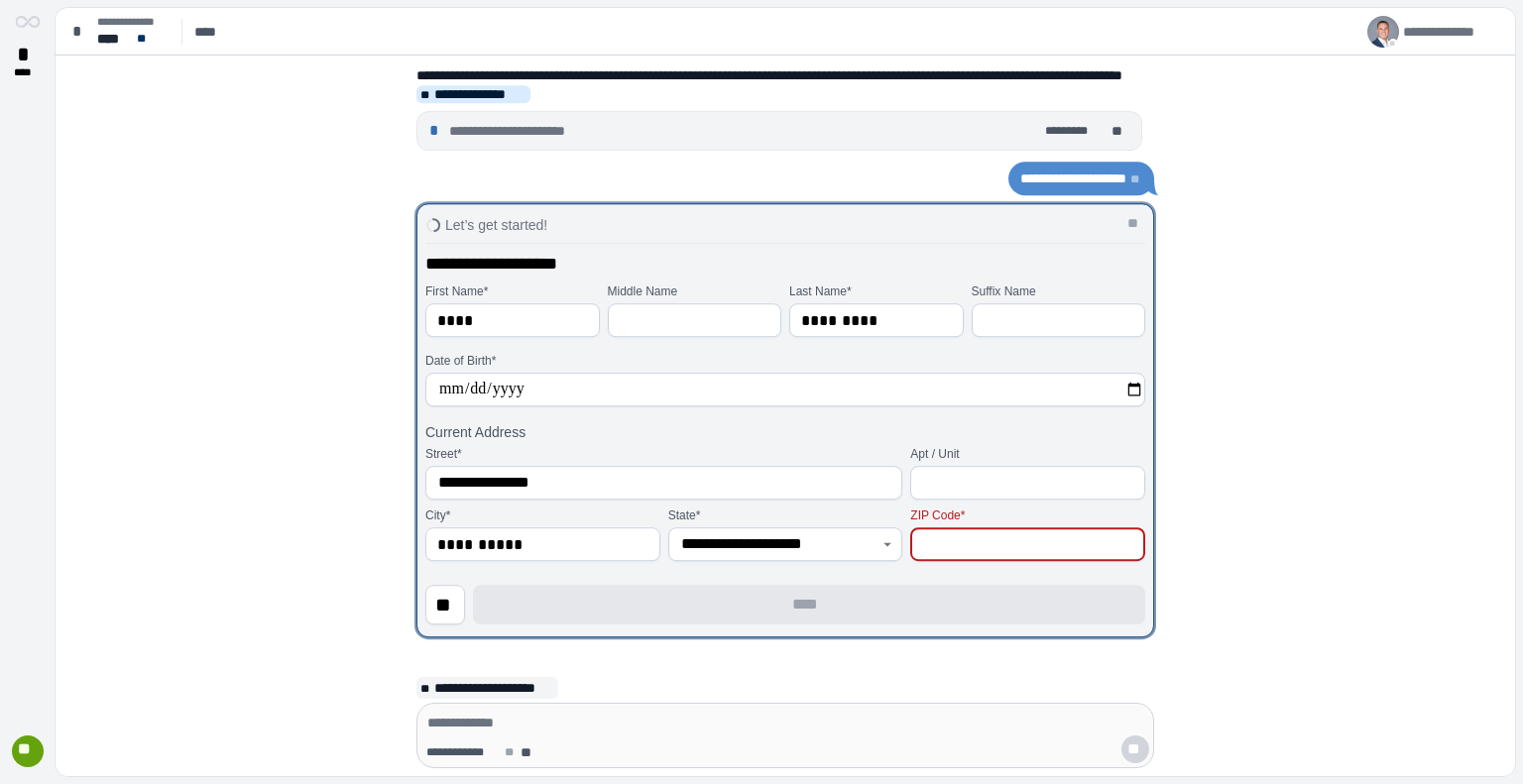 click at bounding box center (1027, 544) 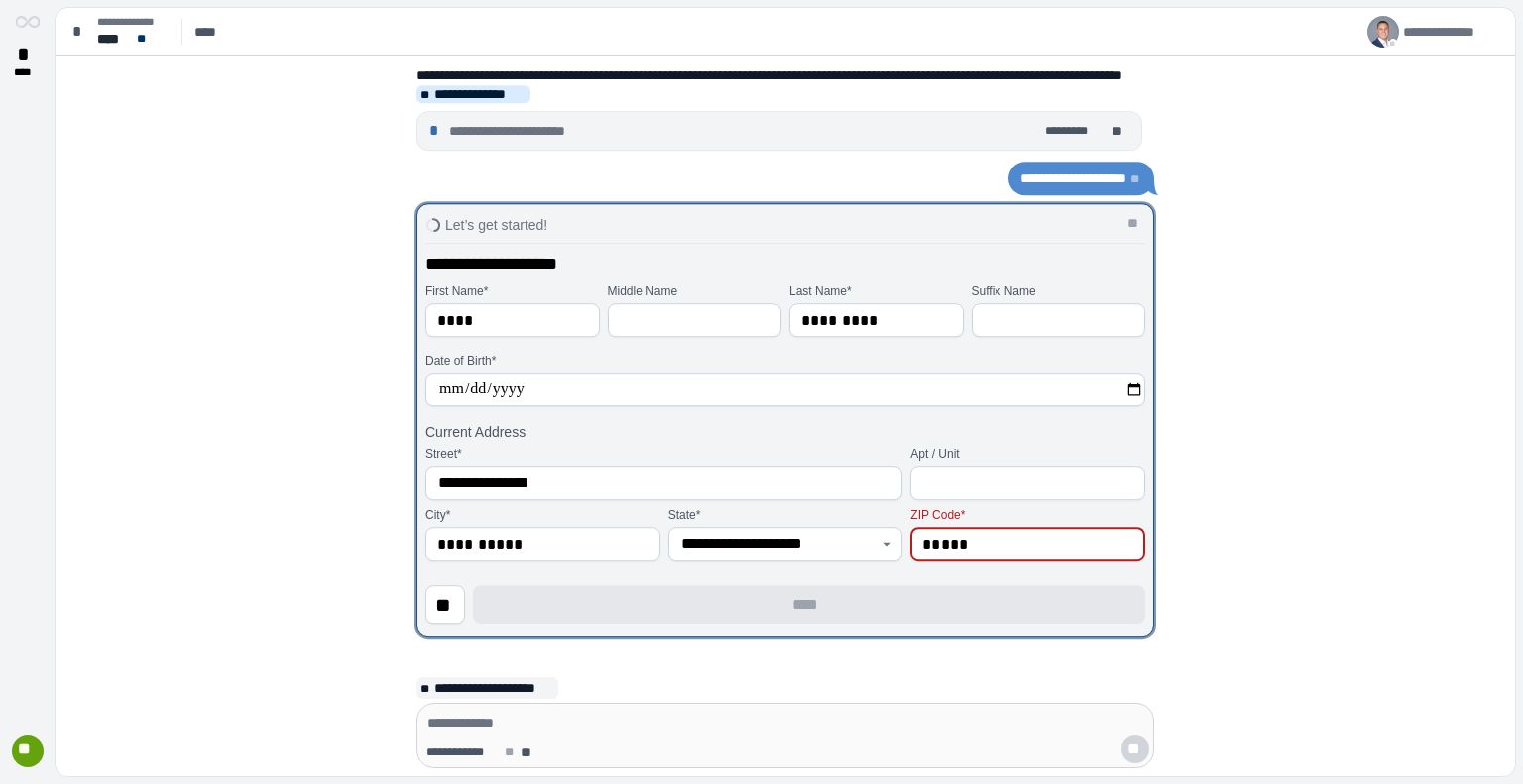 type on "*****" 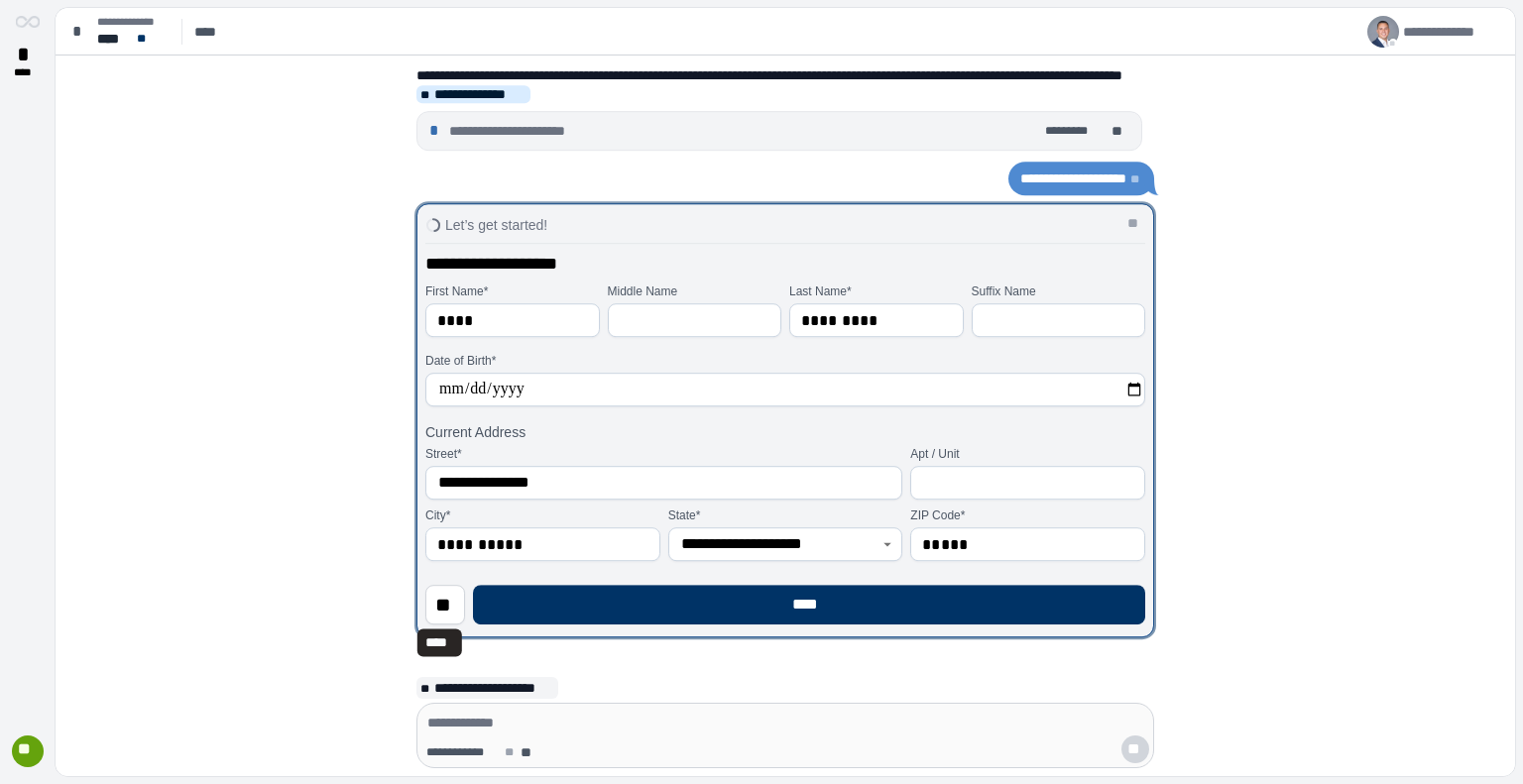 click on "Street  *" at bounding box center (663, 454) 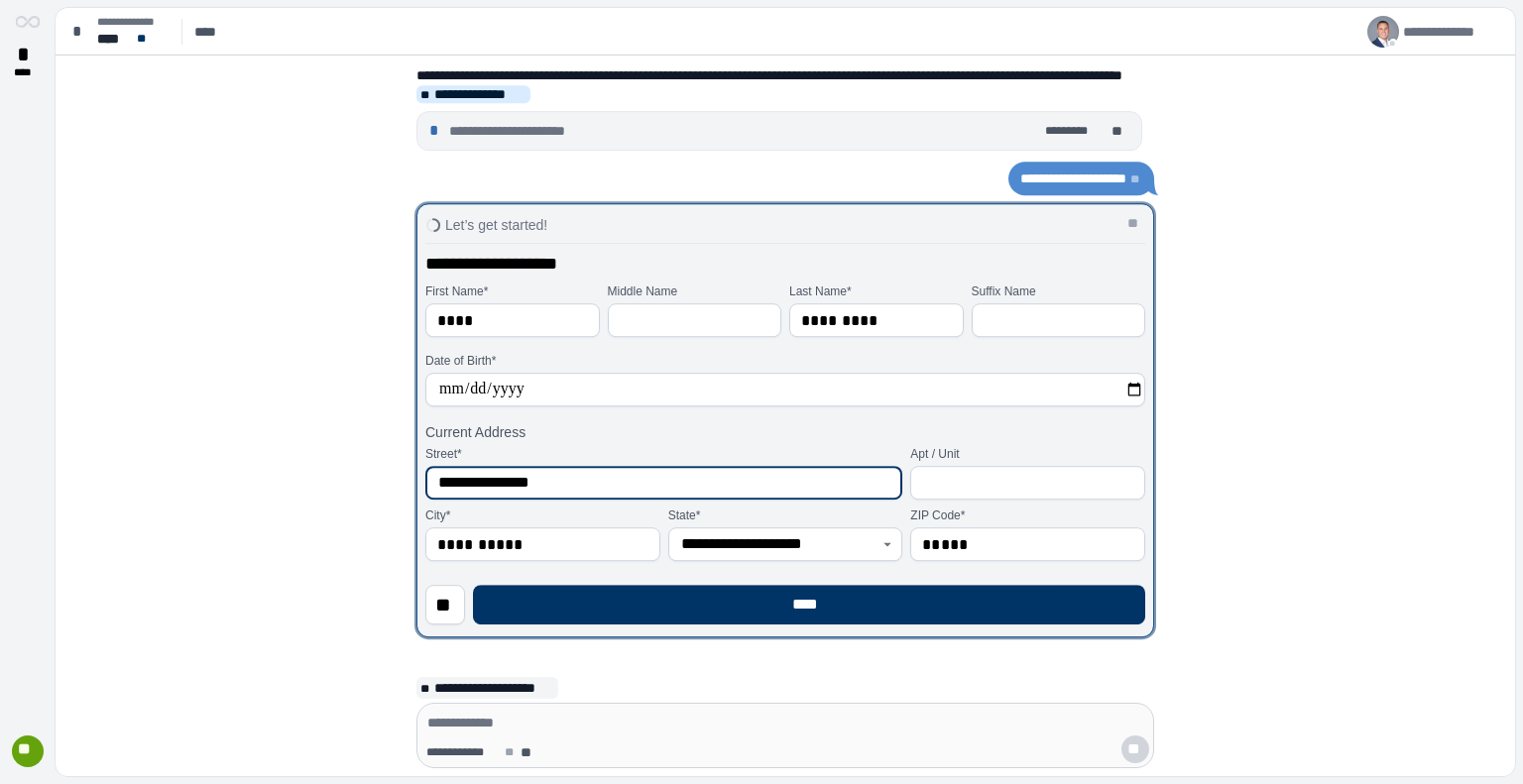 click on "**********" at bounding box center [663, 483] 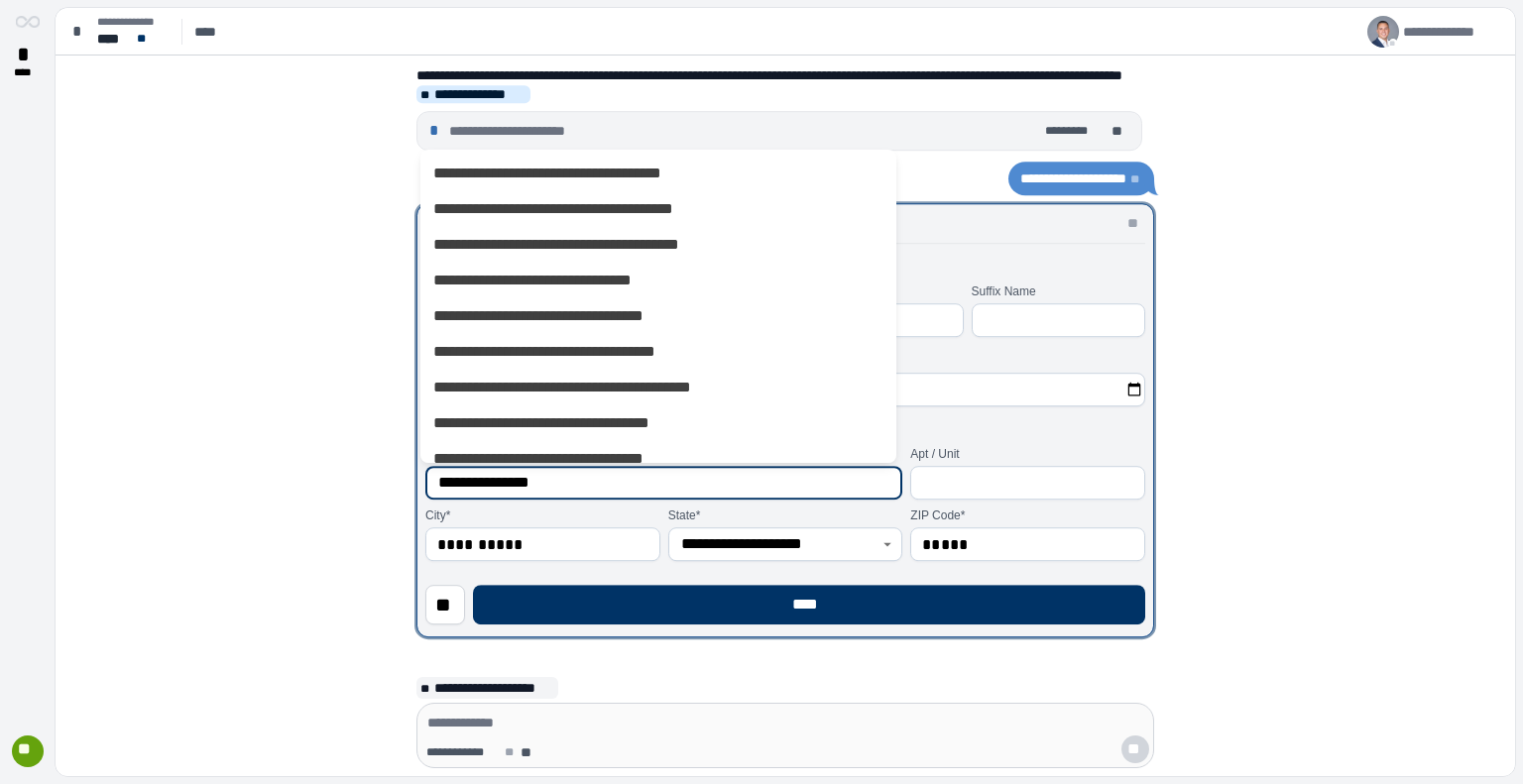 click on "**********" at bounding box center [663, 483] 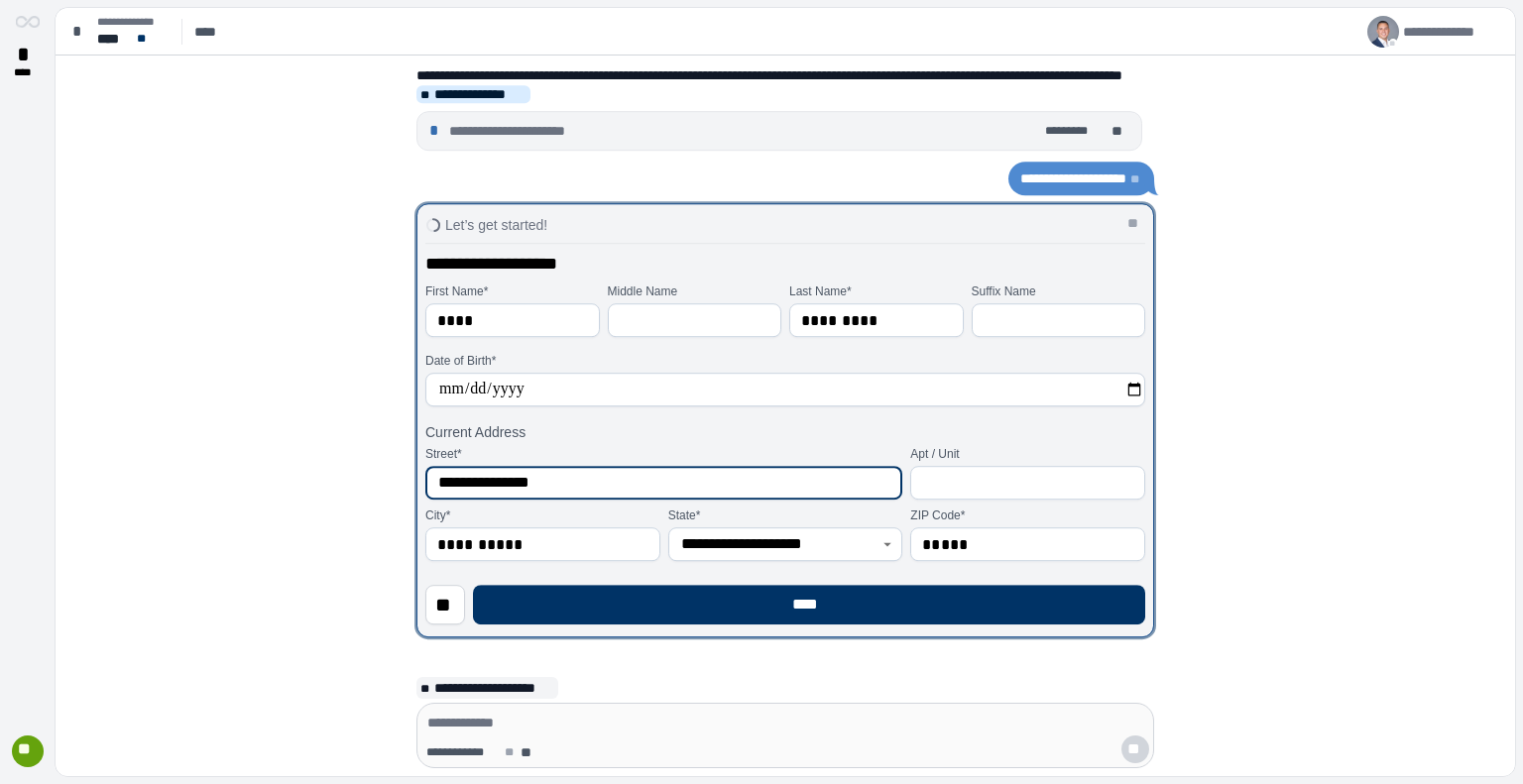 type on "**********" 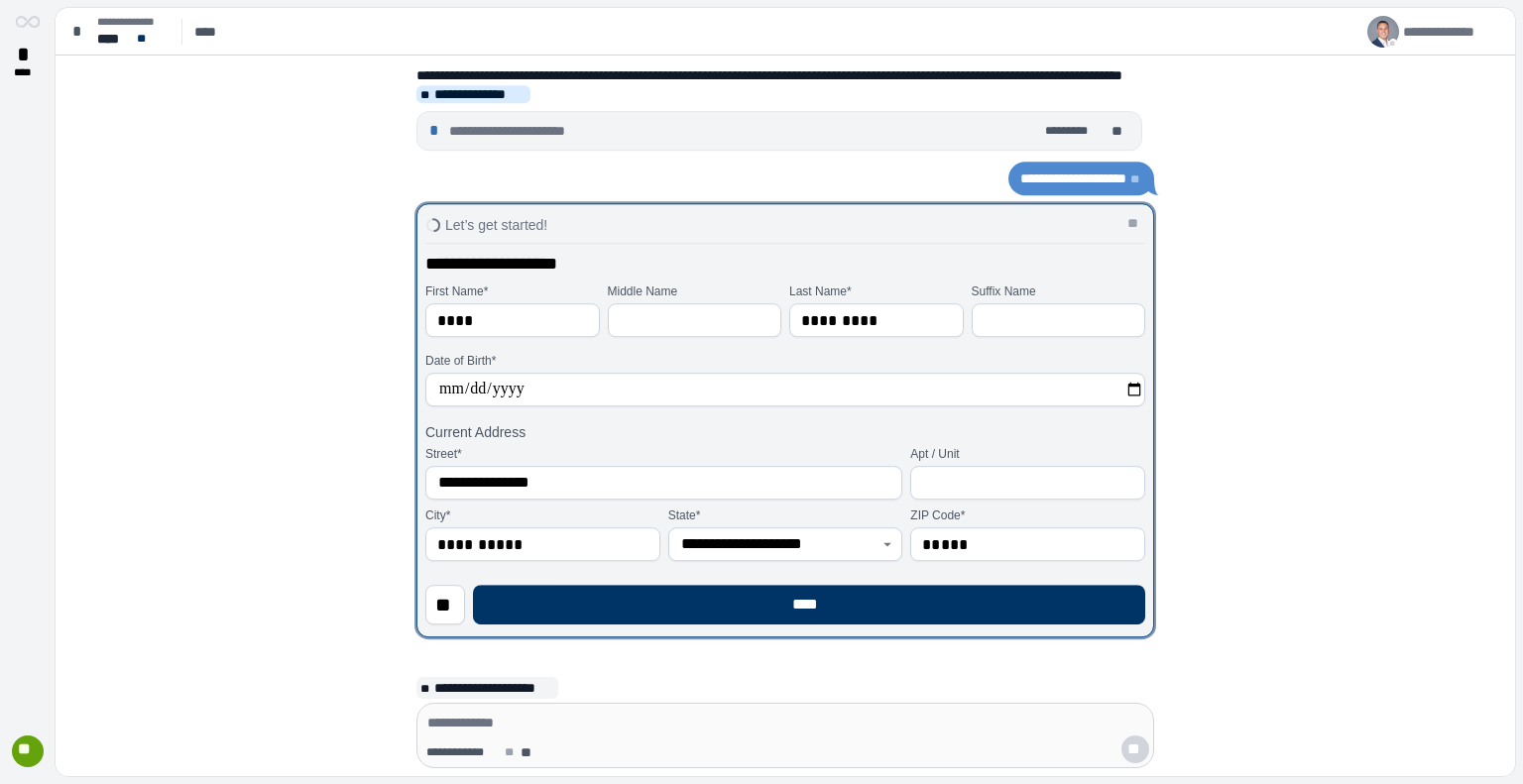 click on "Current Address" at bounding box center [785, 432] 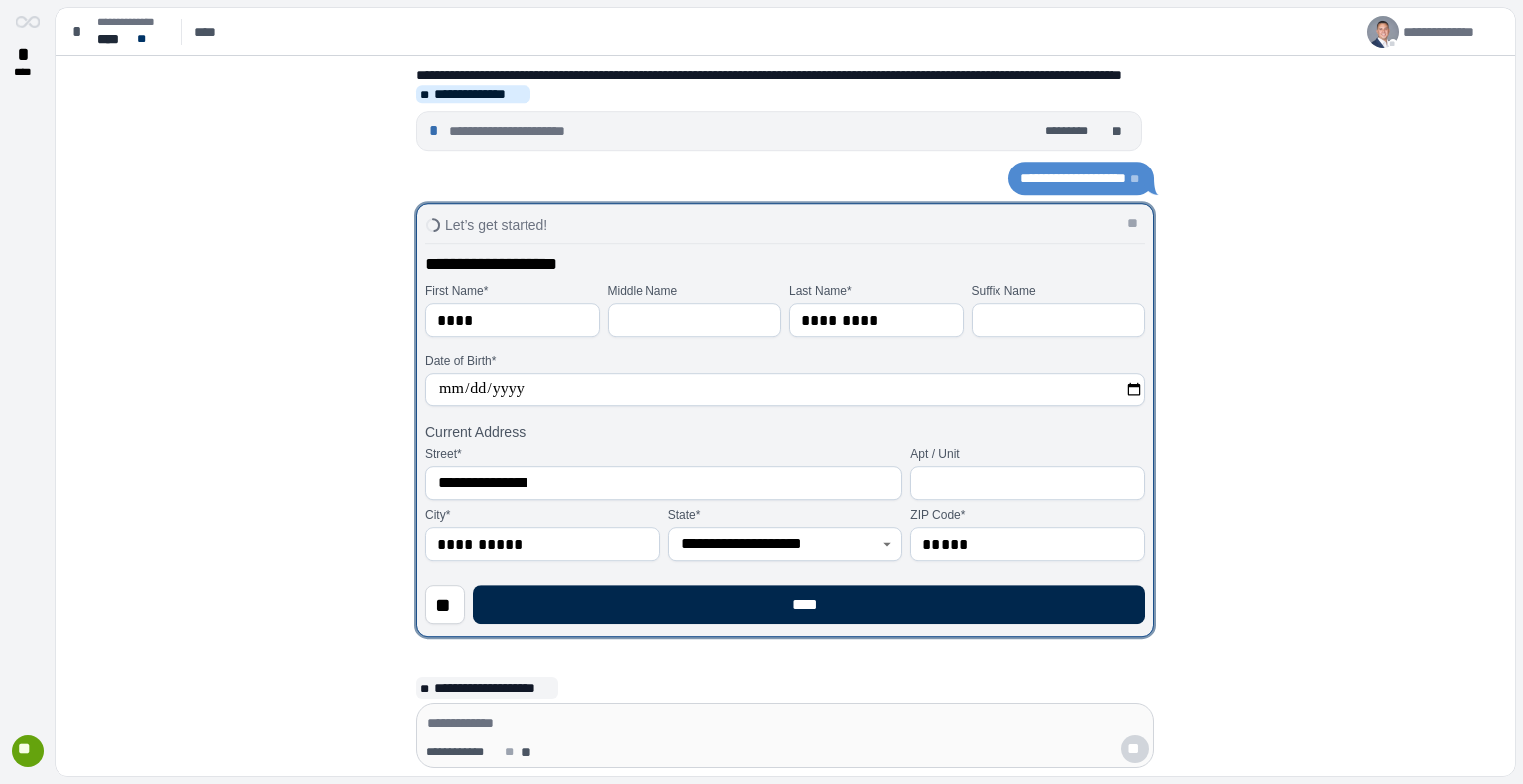 click on "****" at bounding box center (809, 605) 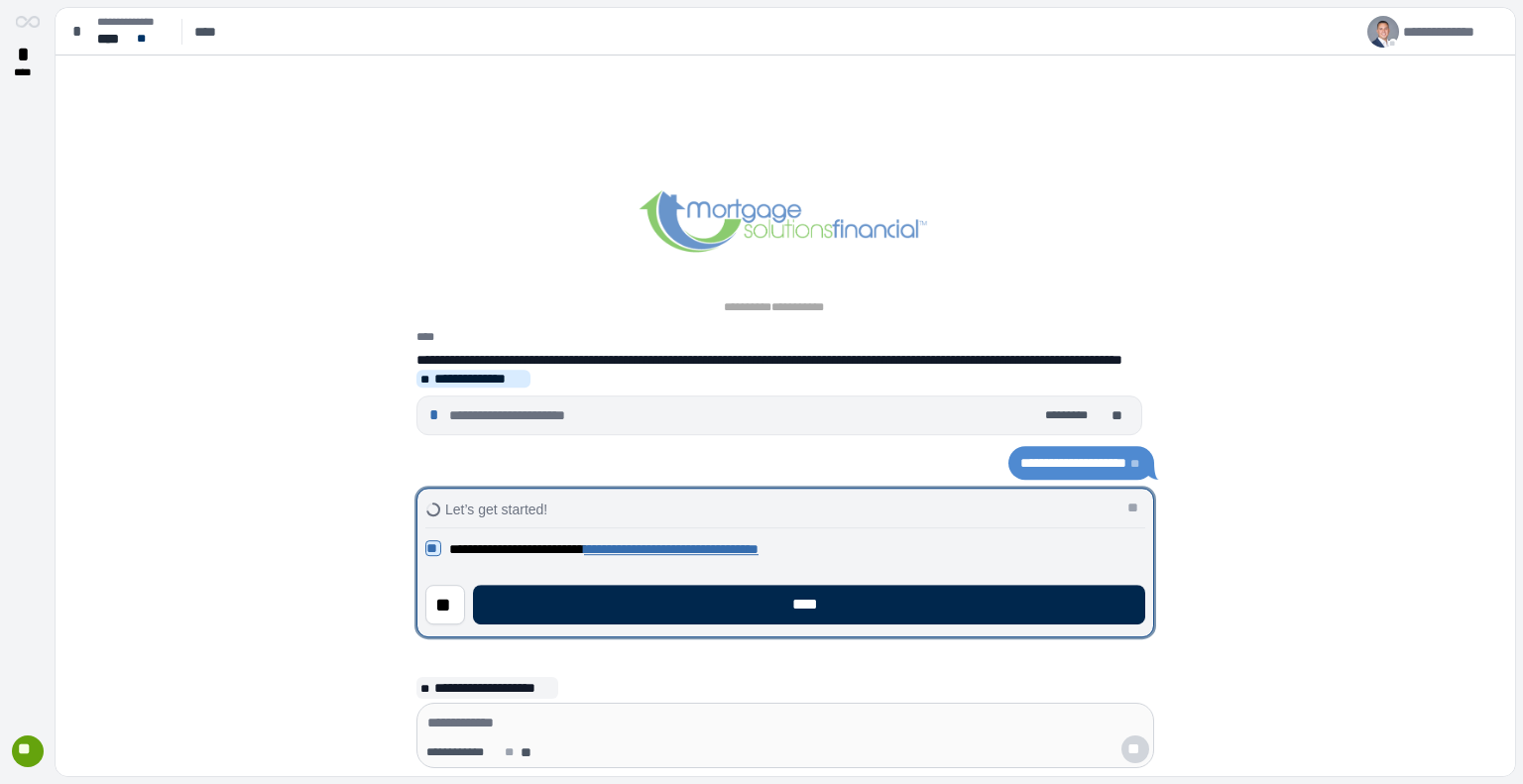 click on "****" at bounding box center (809, 605) 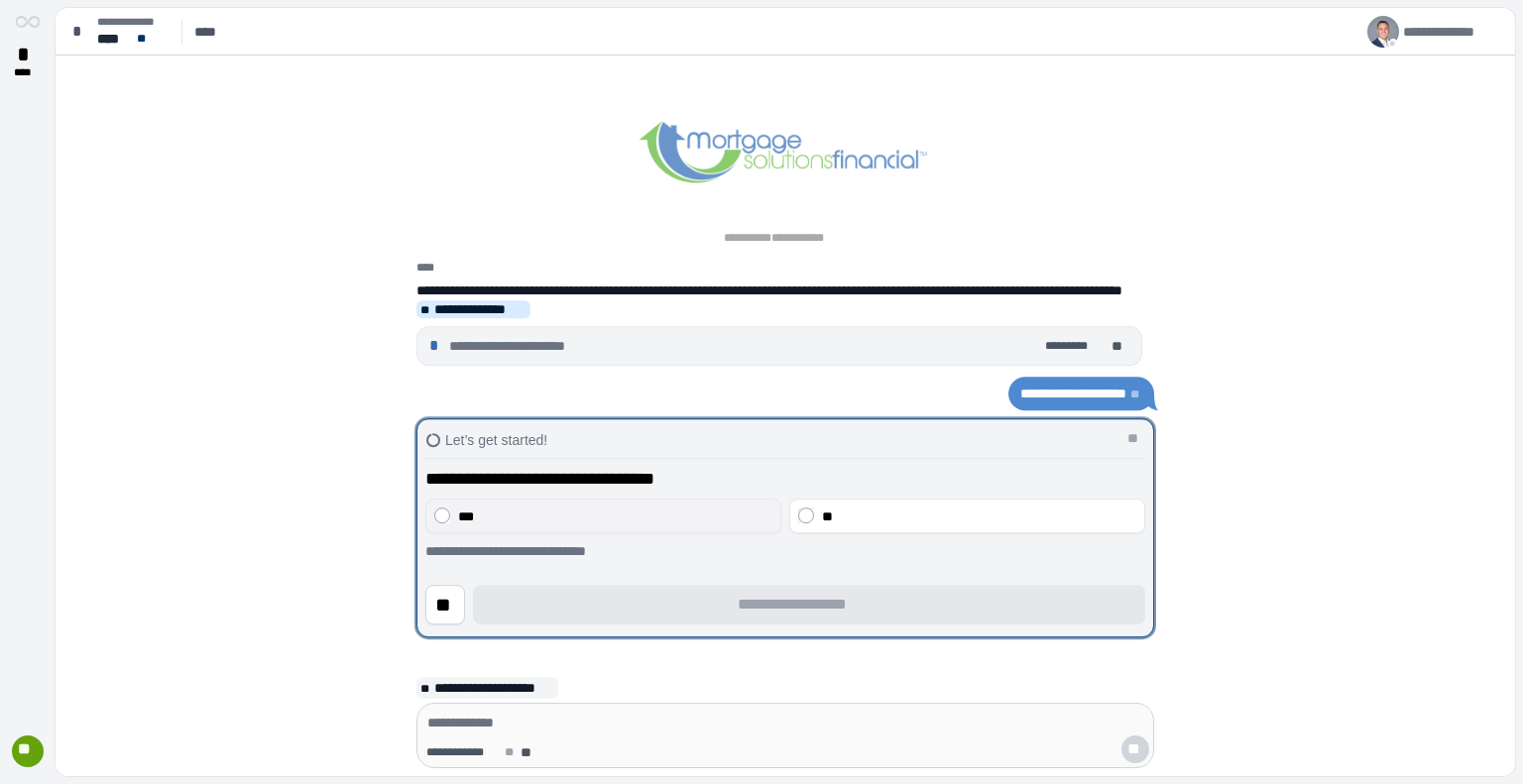 click on "***" at bounding box center (615, 516) 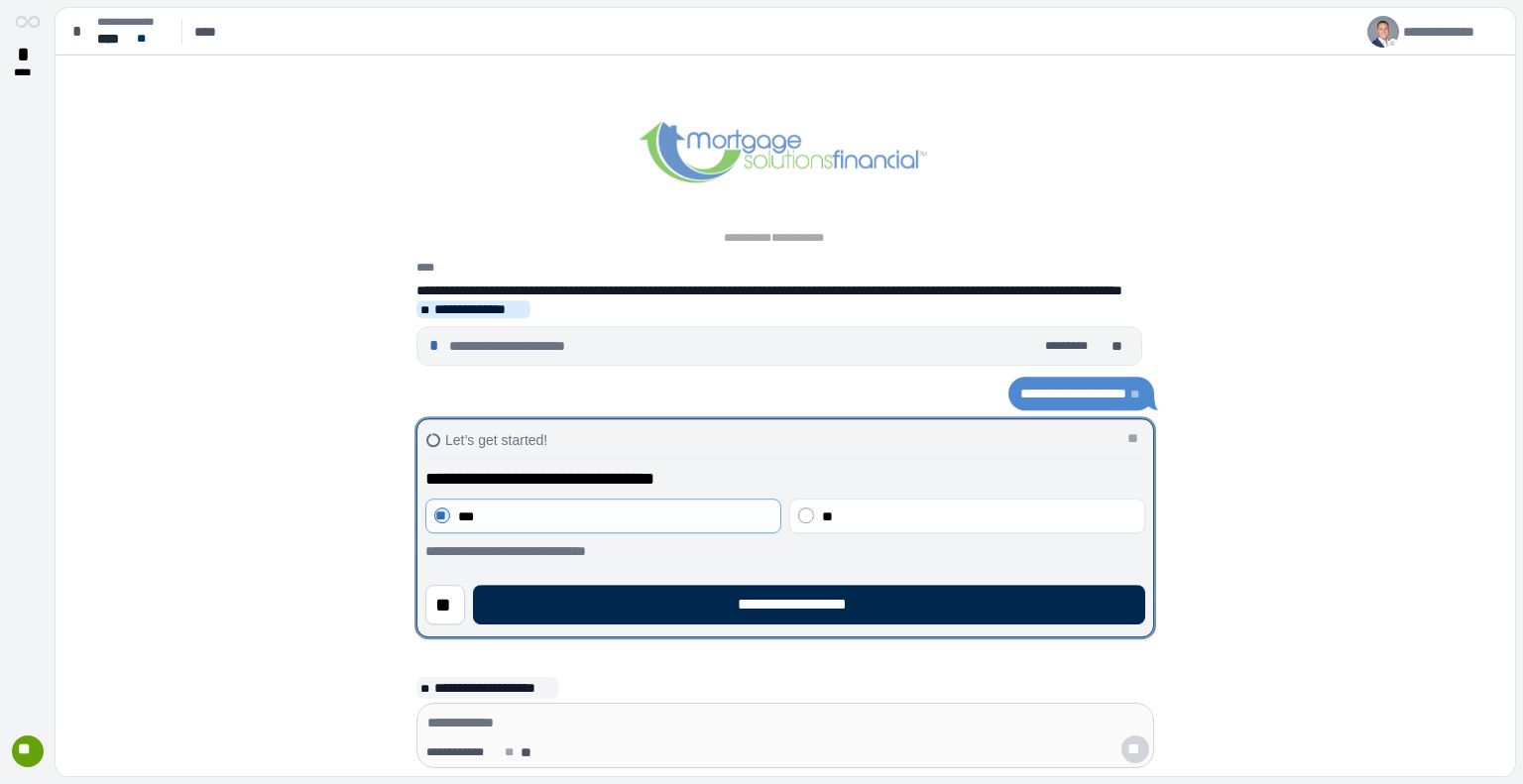 click on "**********" at bounding box center (809, 605) 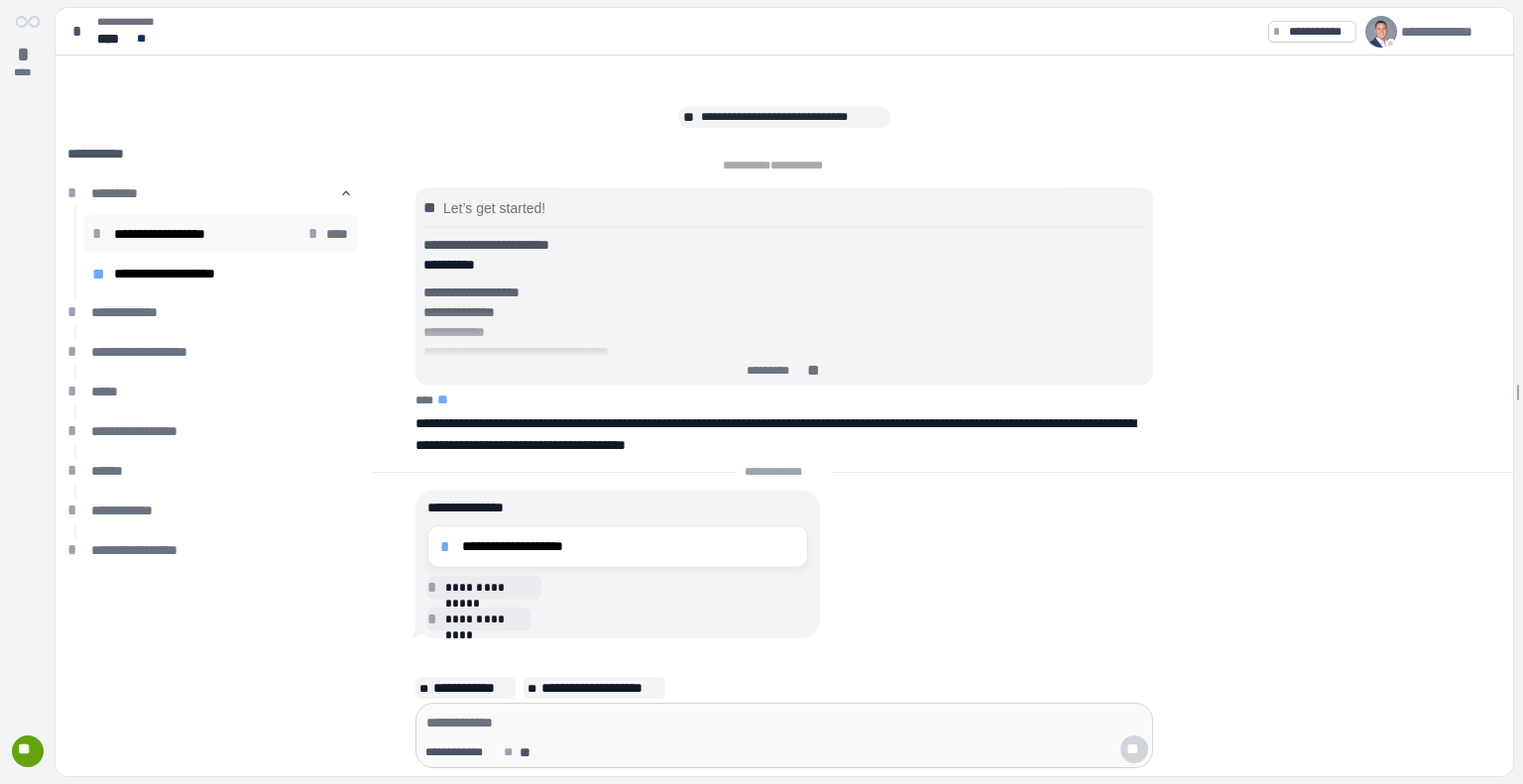 click on "**********" at bounding box center (209, 234) 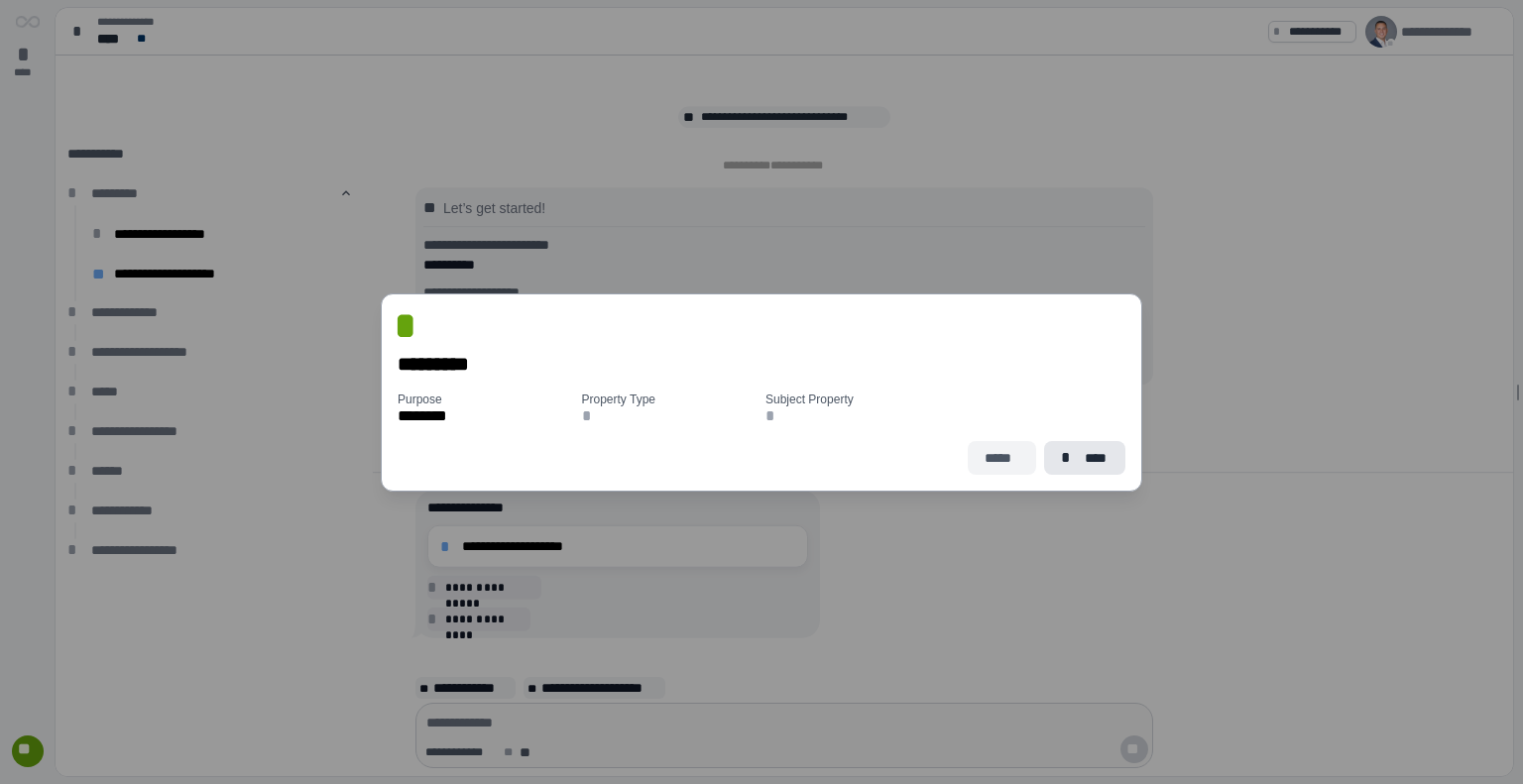 click on "*****" at bounding box center [1001, 458] 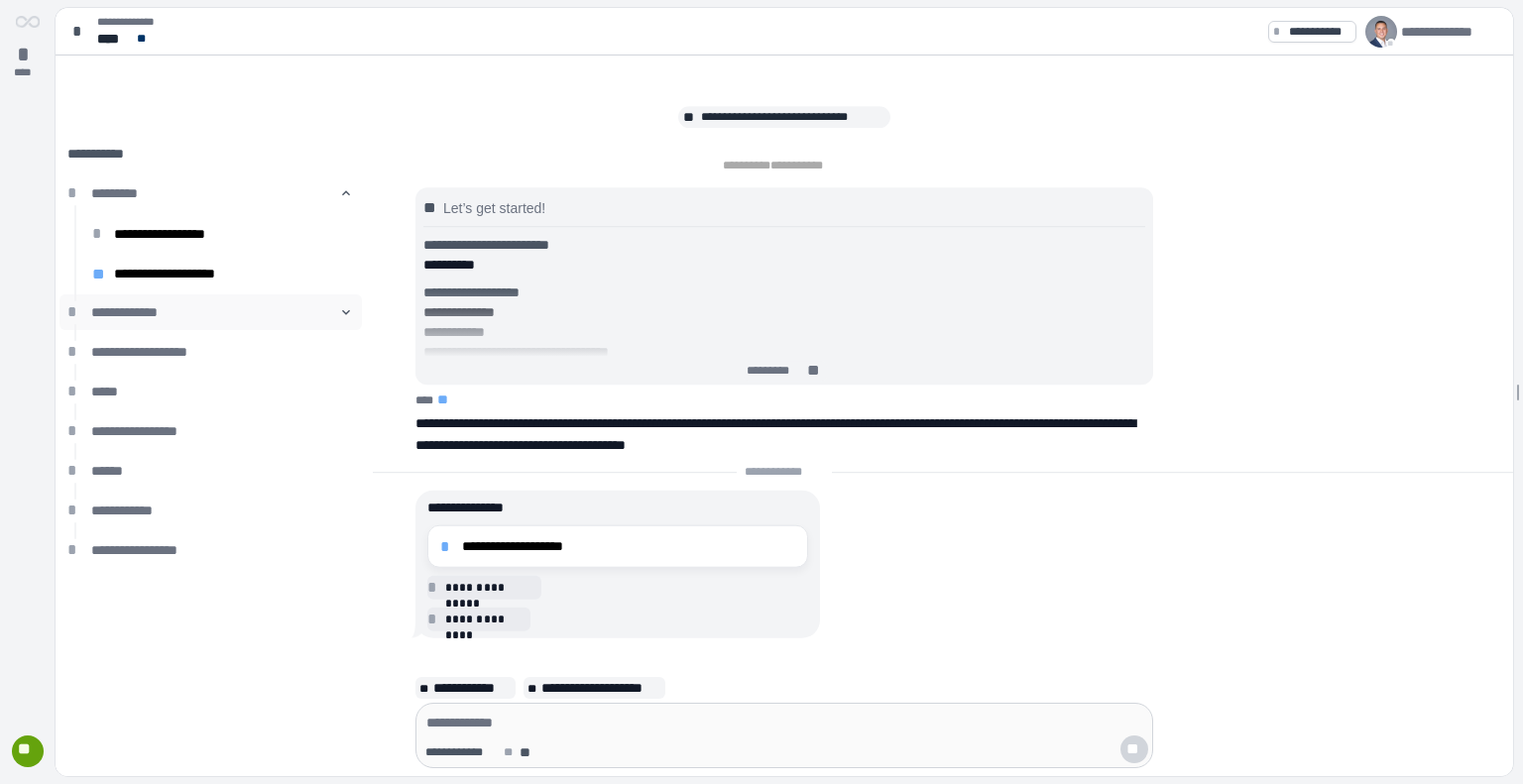 click on "**********" at bounding box center (210, 312) 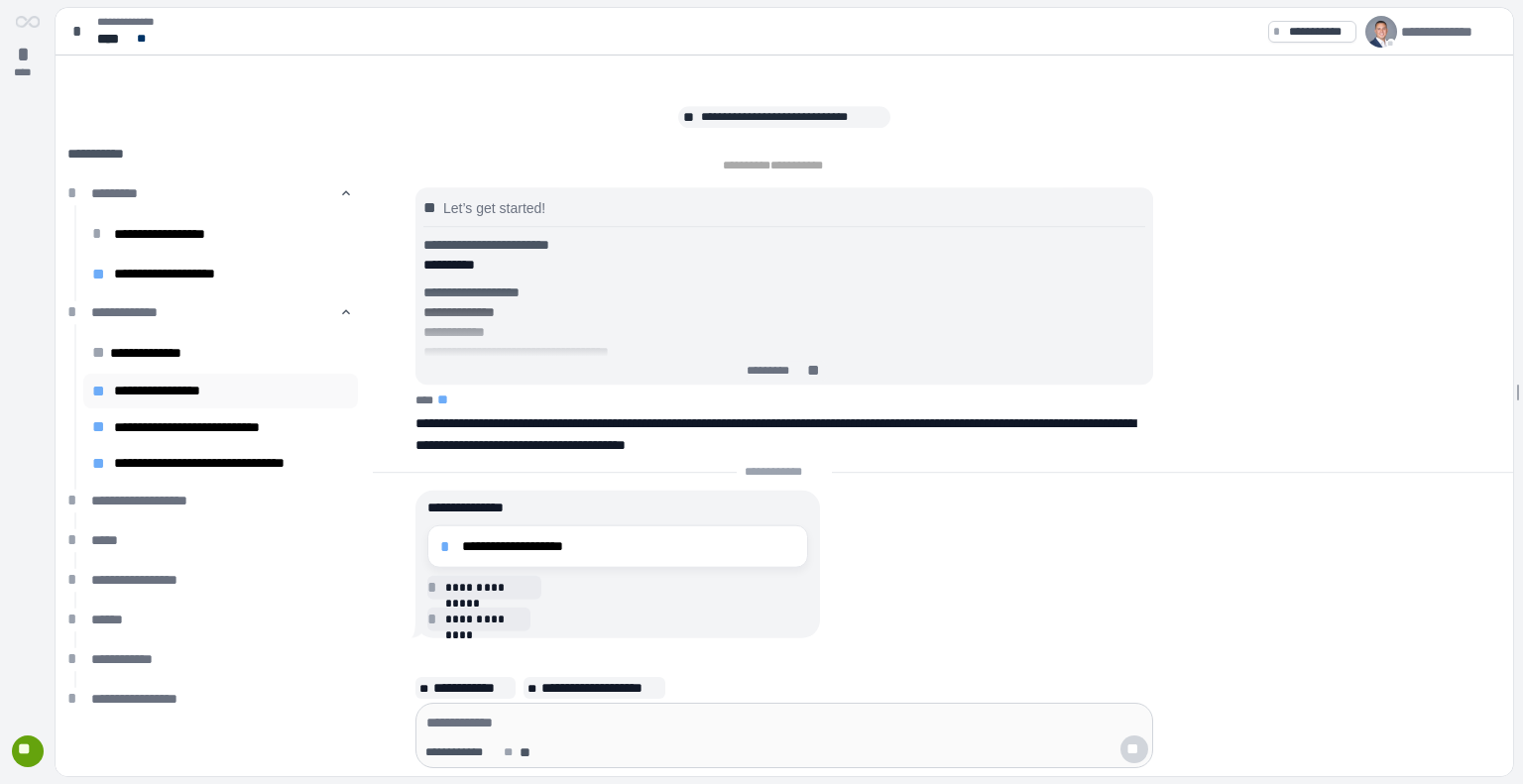click on "**********" at bounding box center (231, 391) 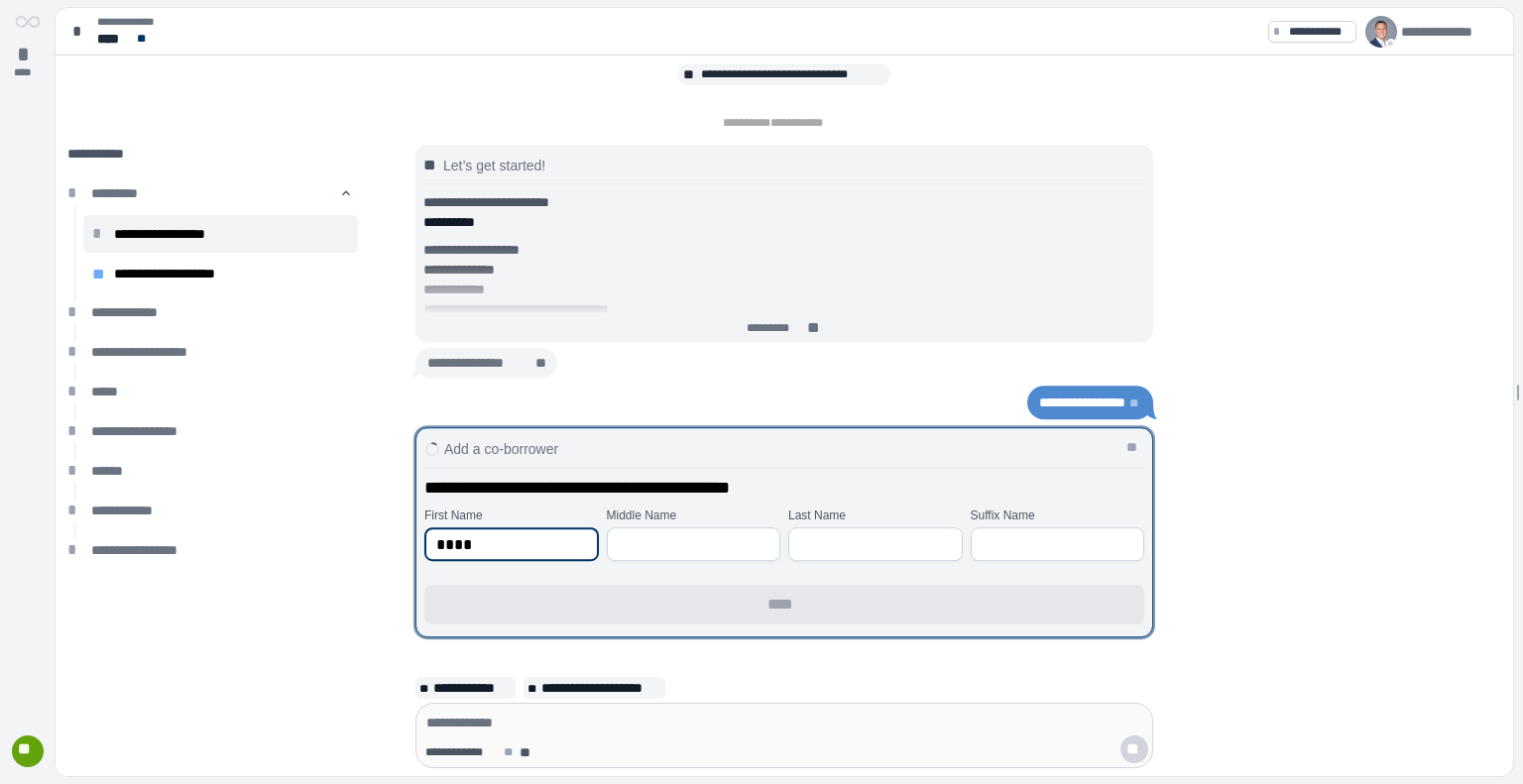 type on "****" 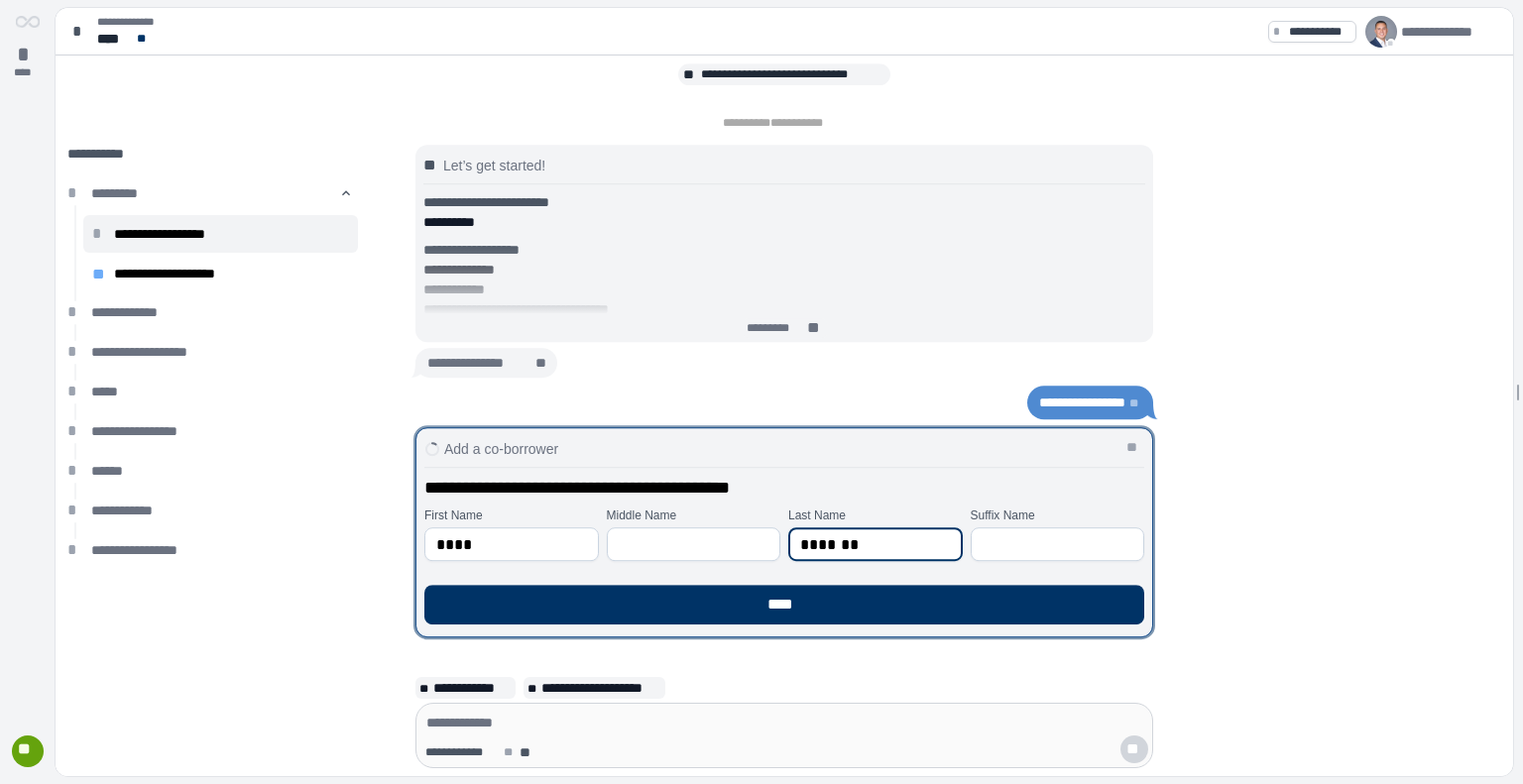 type on "*******" 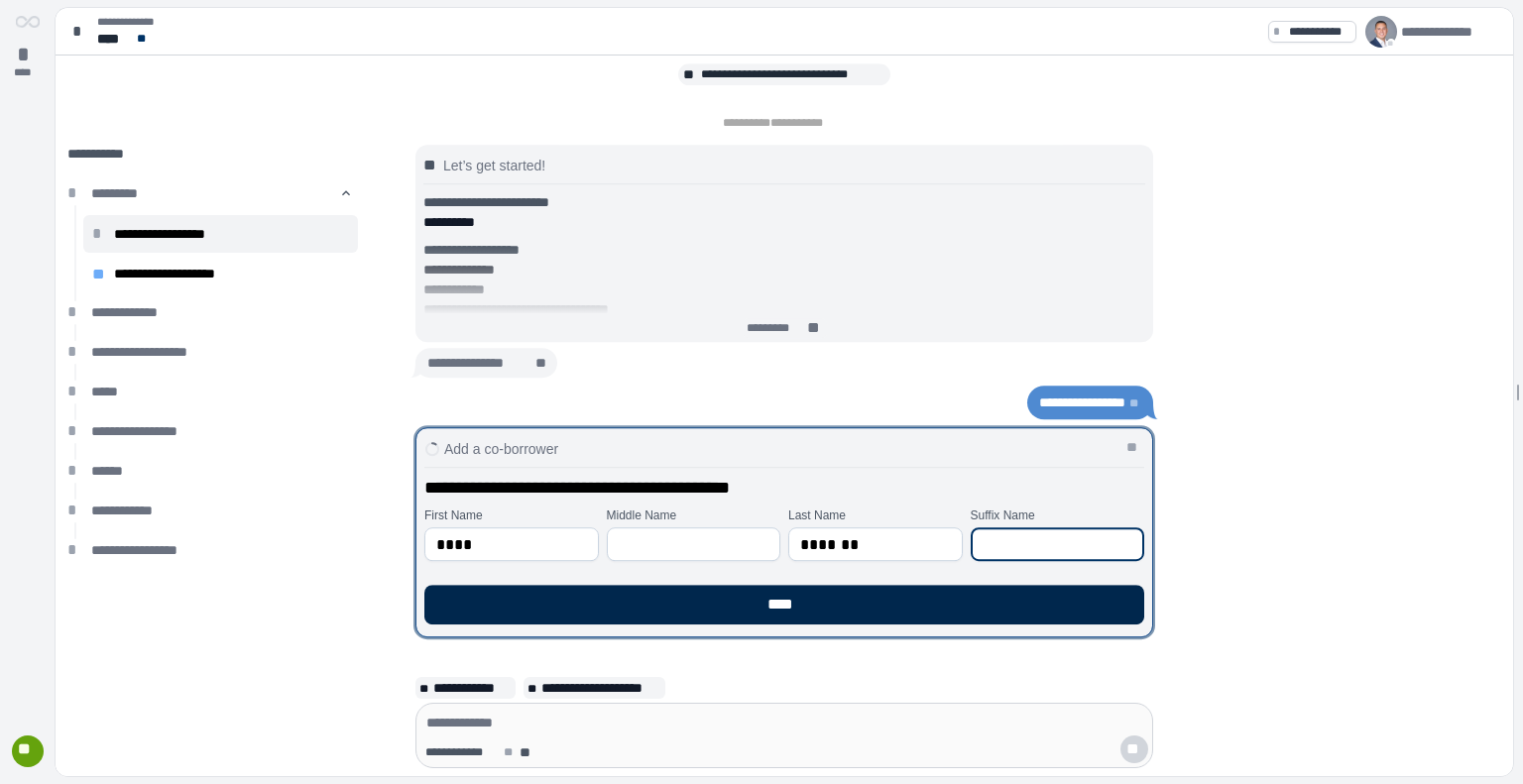 click on "****" at bounding box center [784, 605] 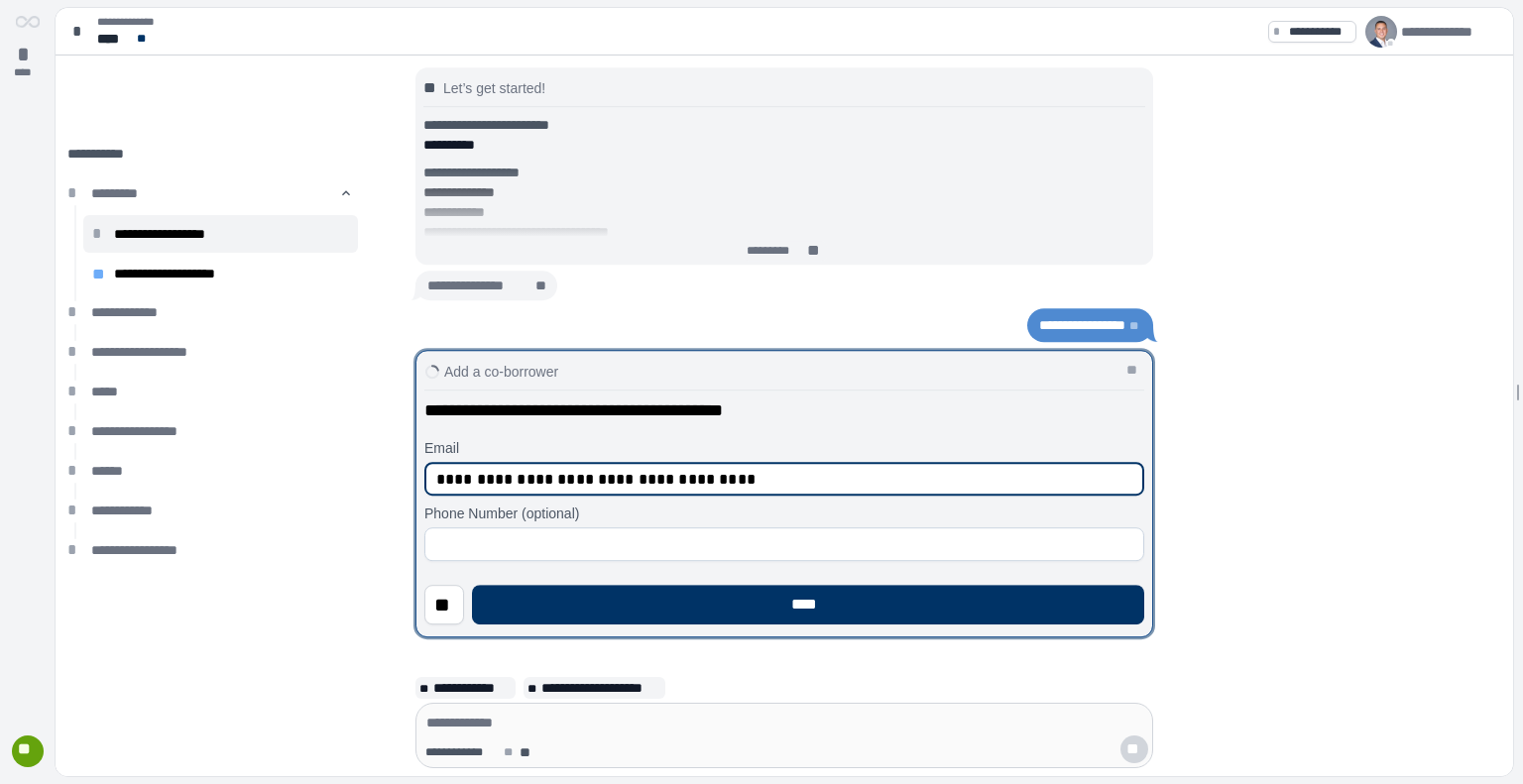 type on "**********" 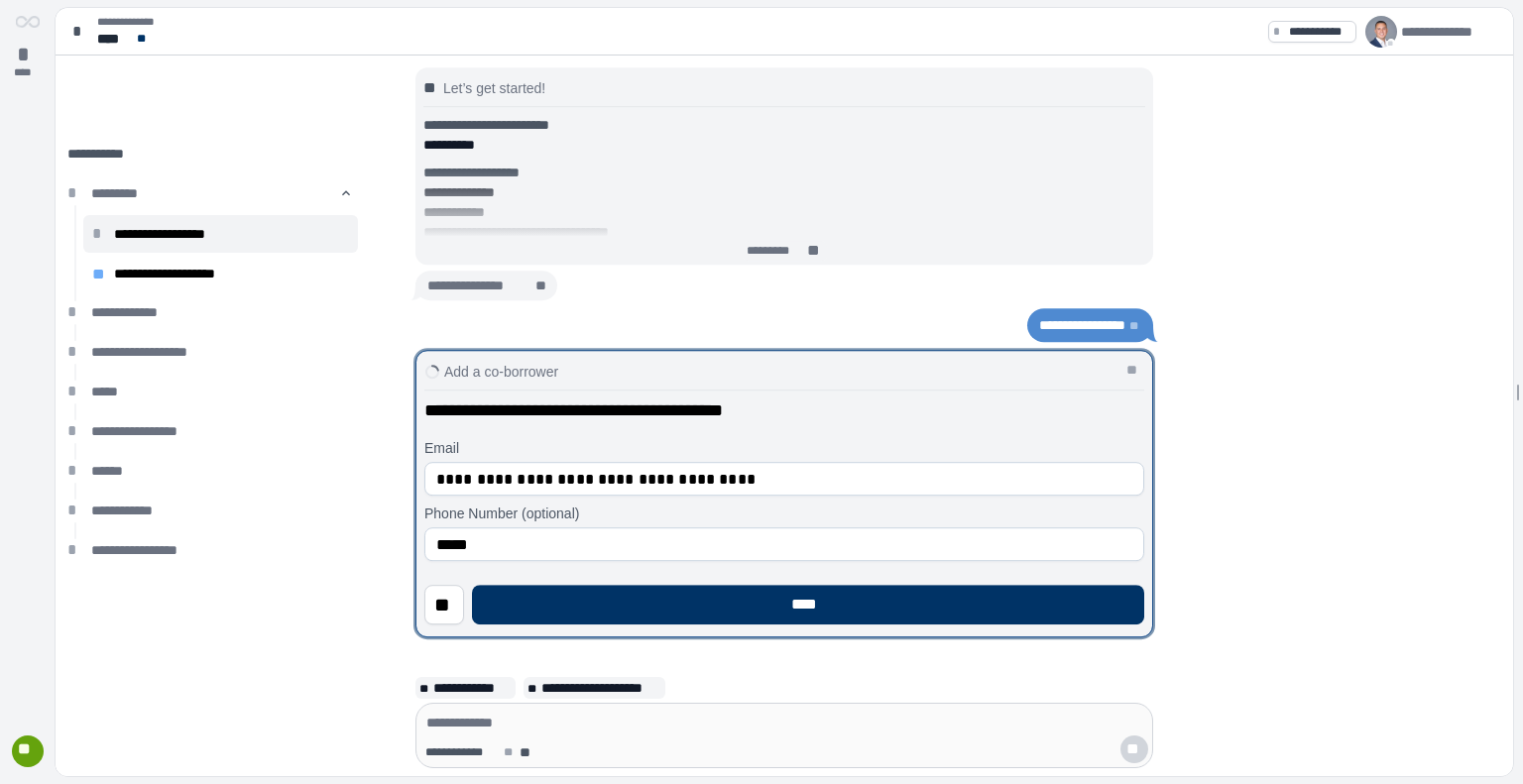 type on "****" 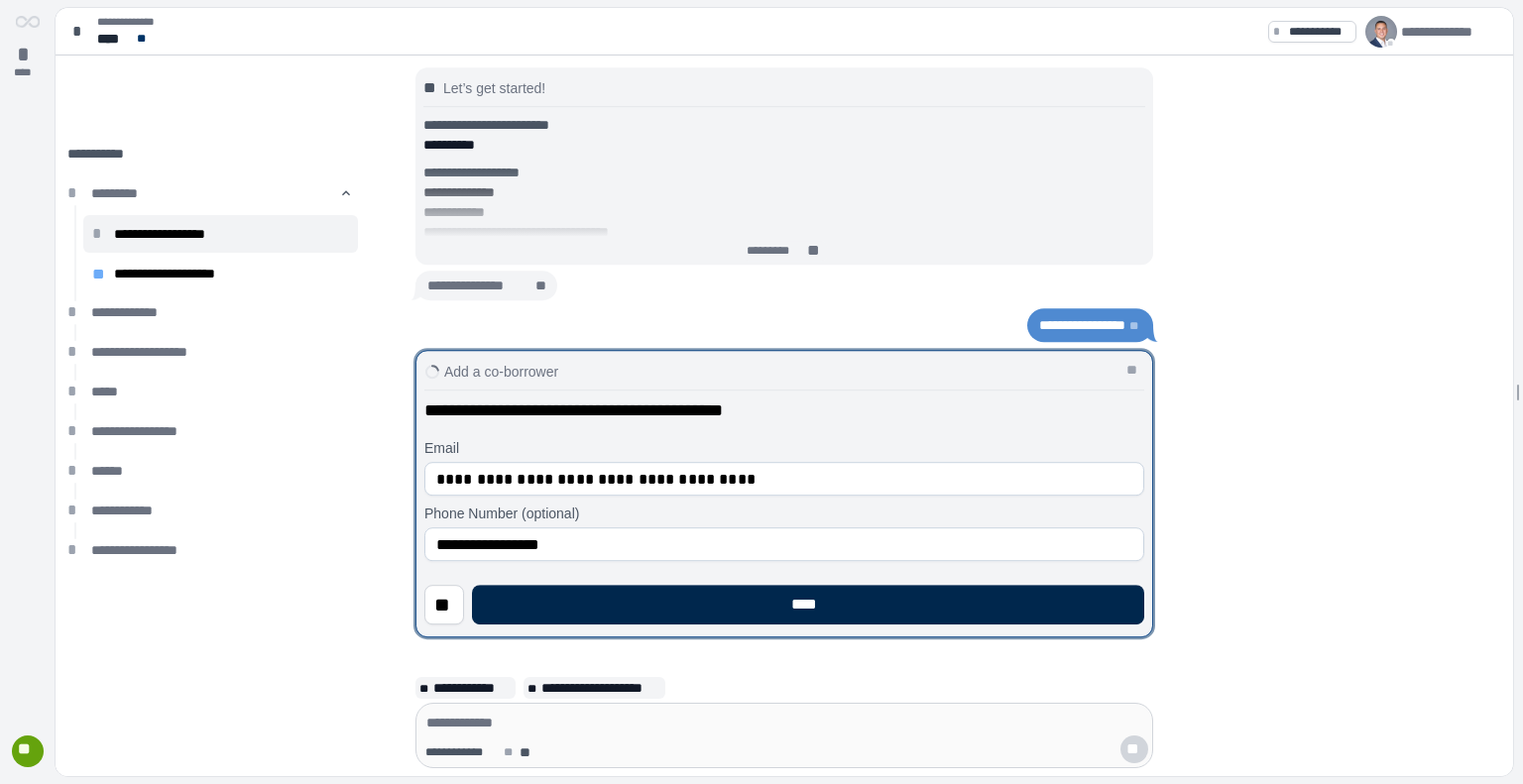 type on "**********" 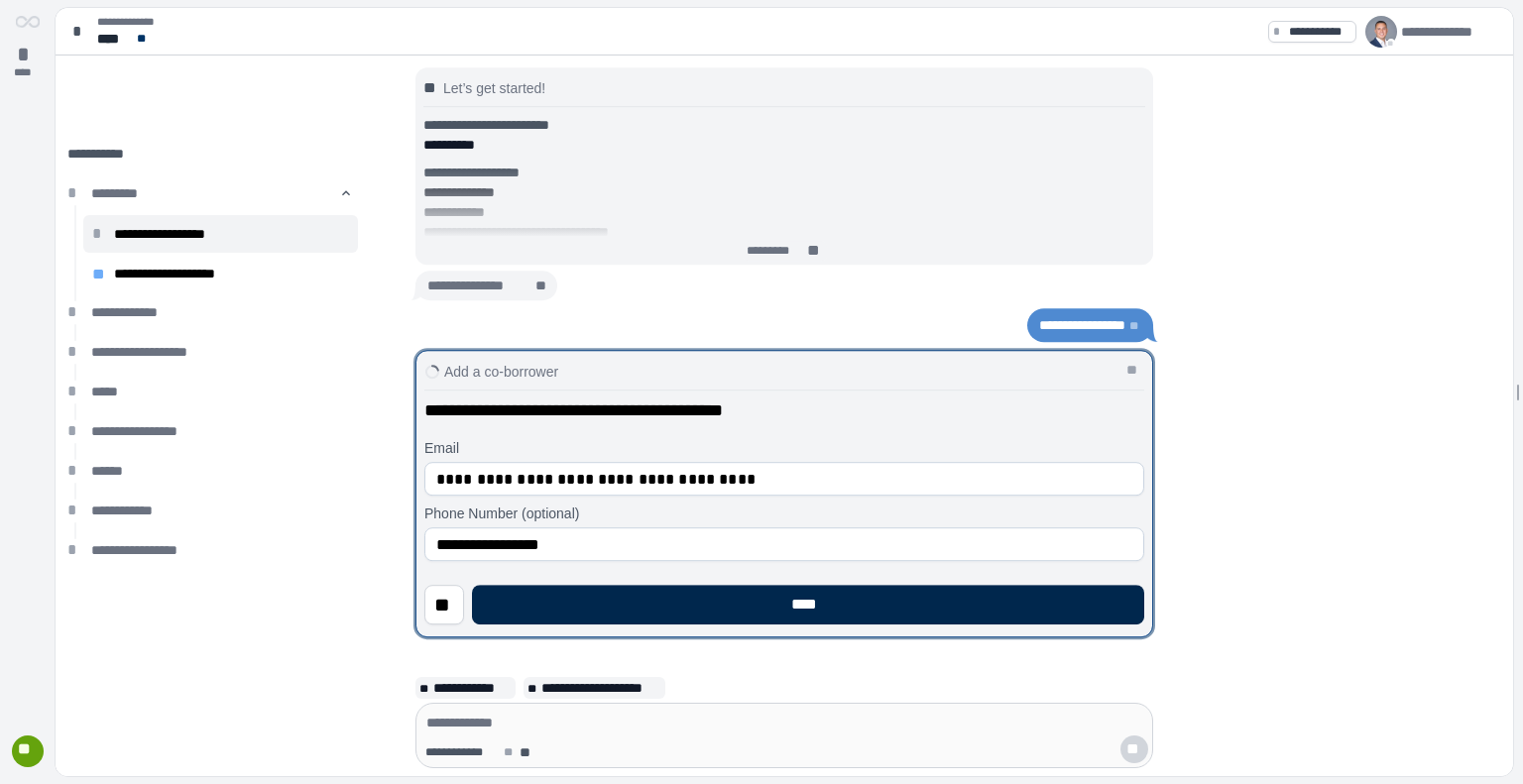 click on "****" at bounding box center [808, 605] 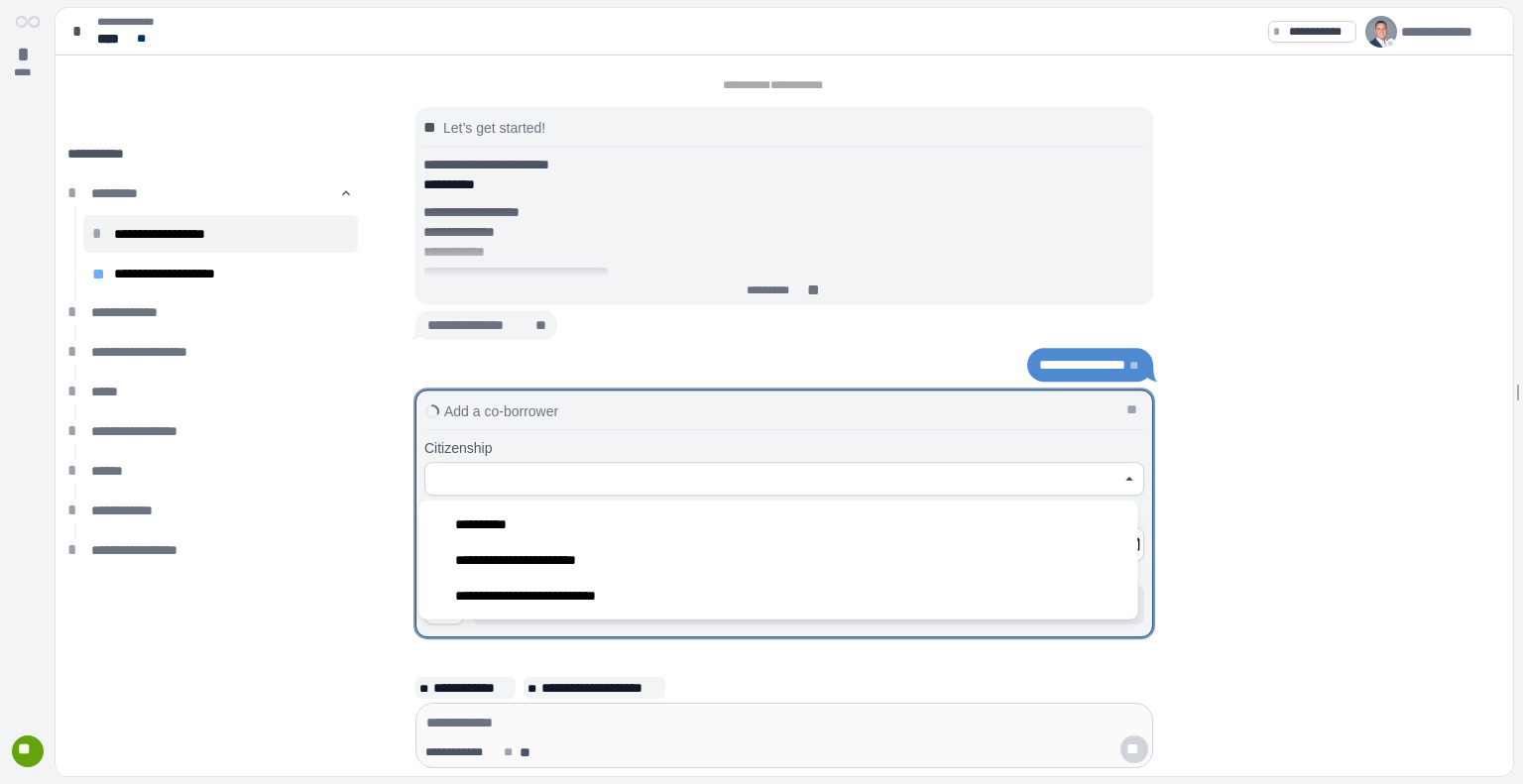 click at bounding box center (773, 479) 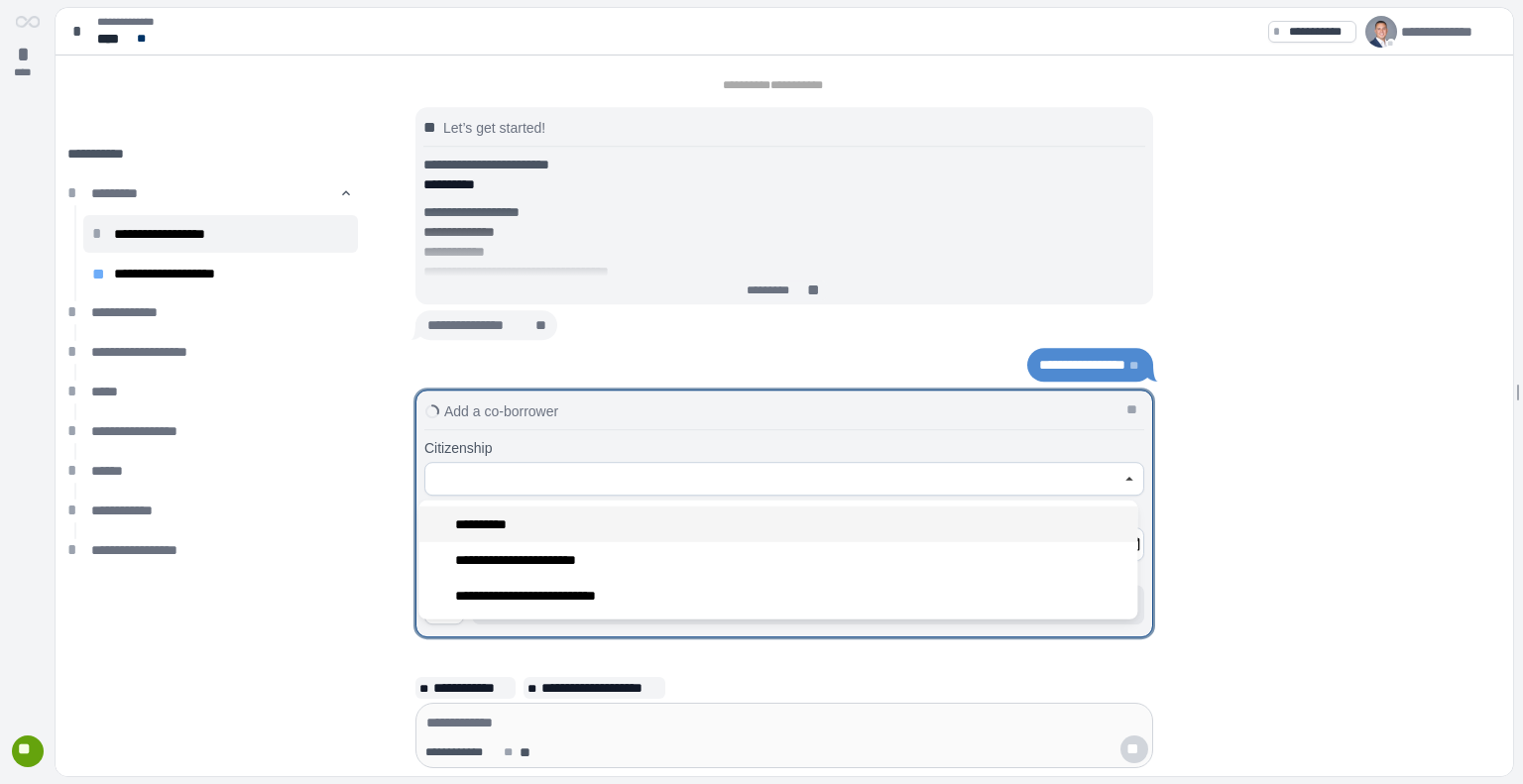 click on "**********" at bounding box center [486, 524] 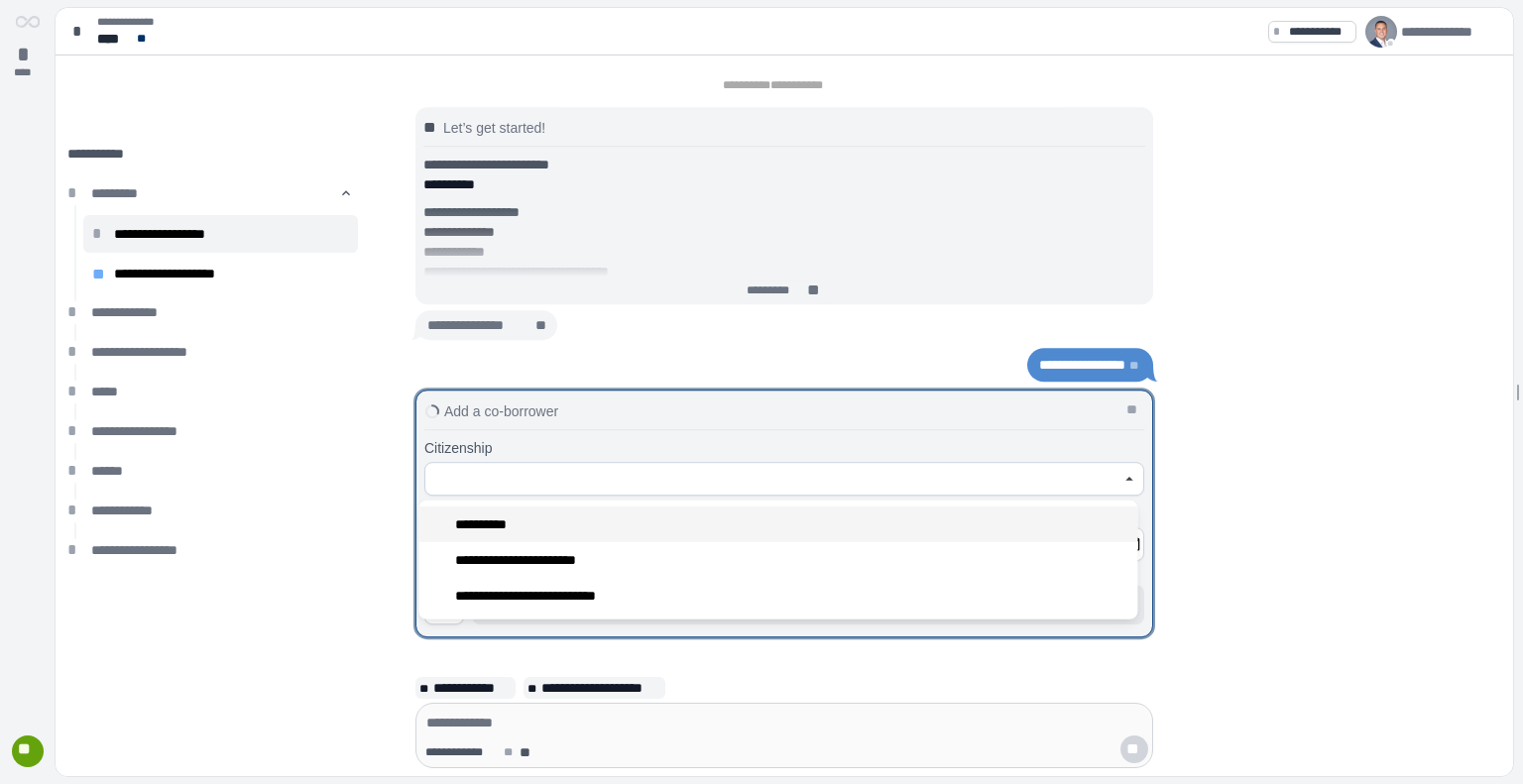 type on "**********" 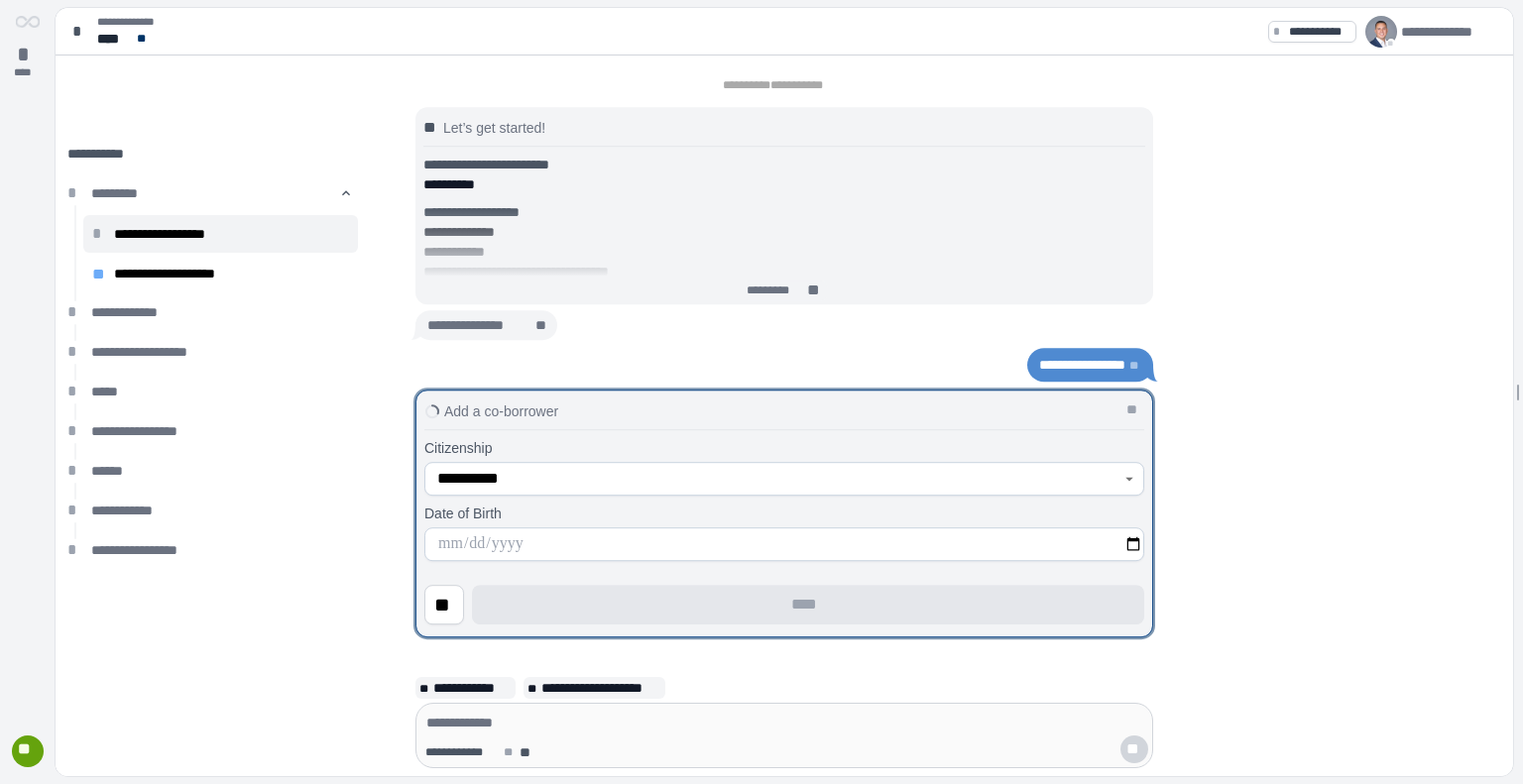 click at bounding box center (784, 544) 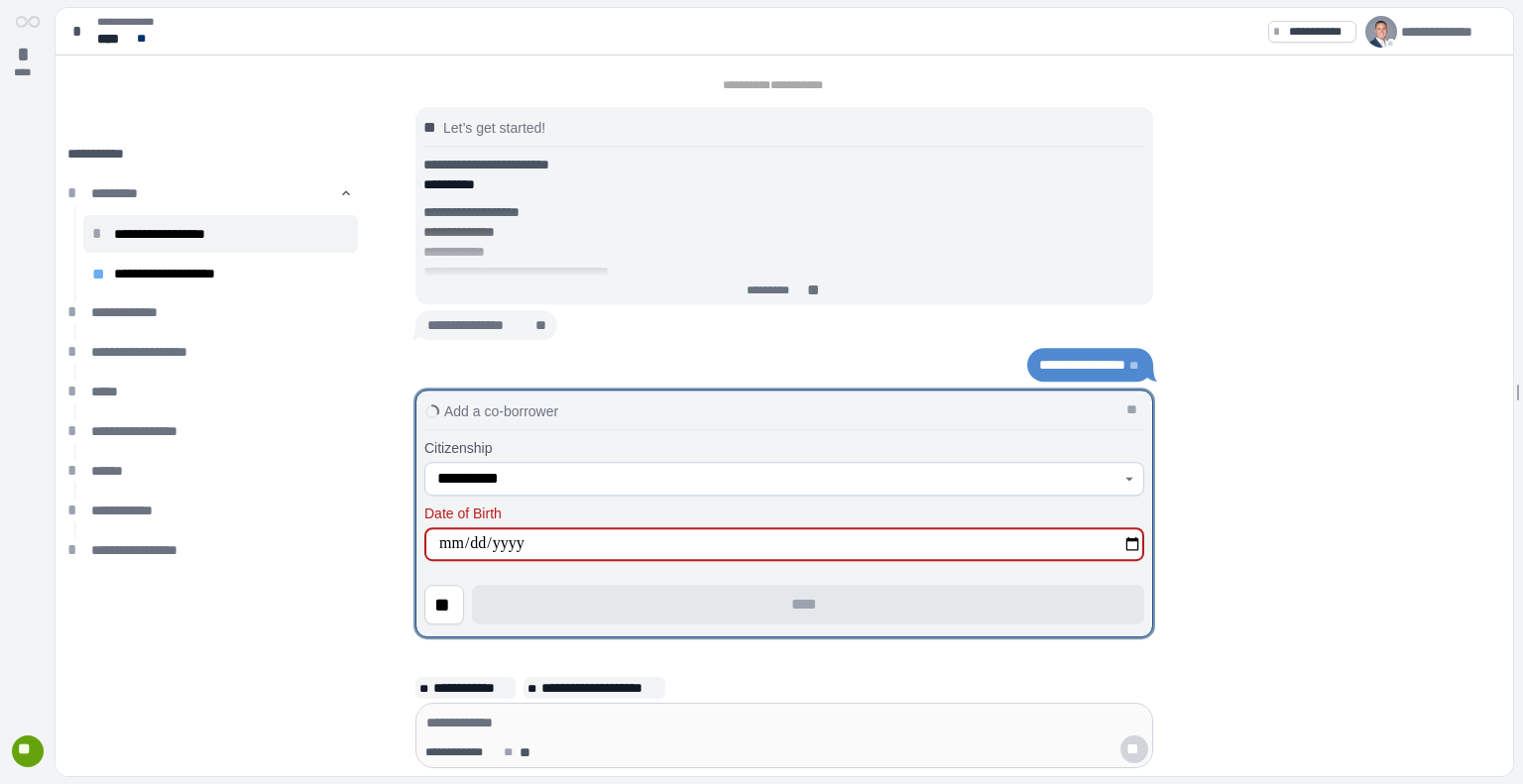 type on "**********" 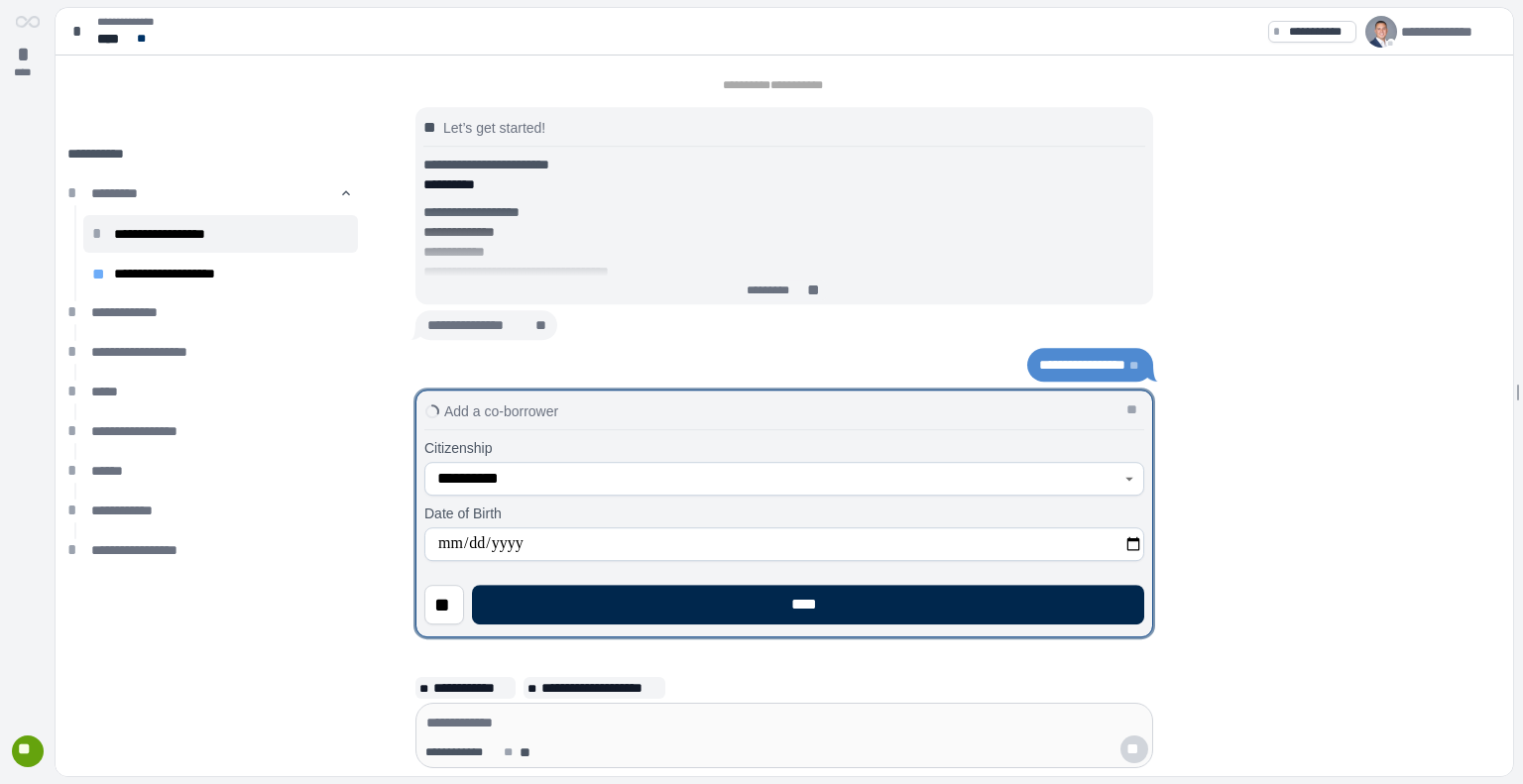 click on "****" at bounding box center (808, 605) 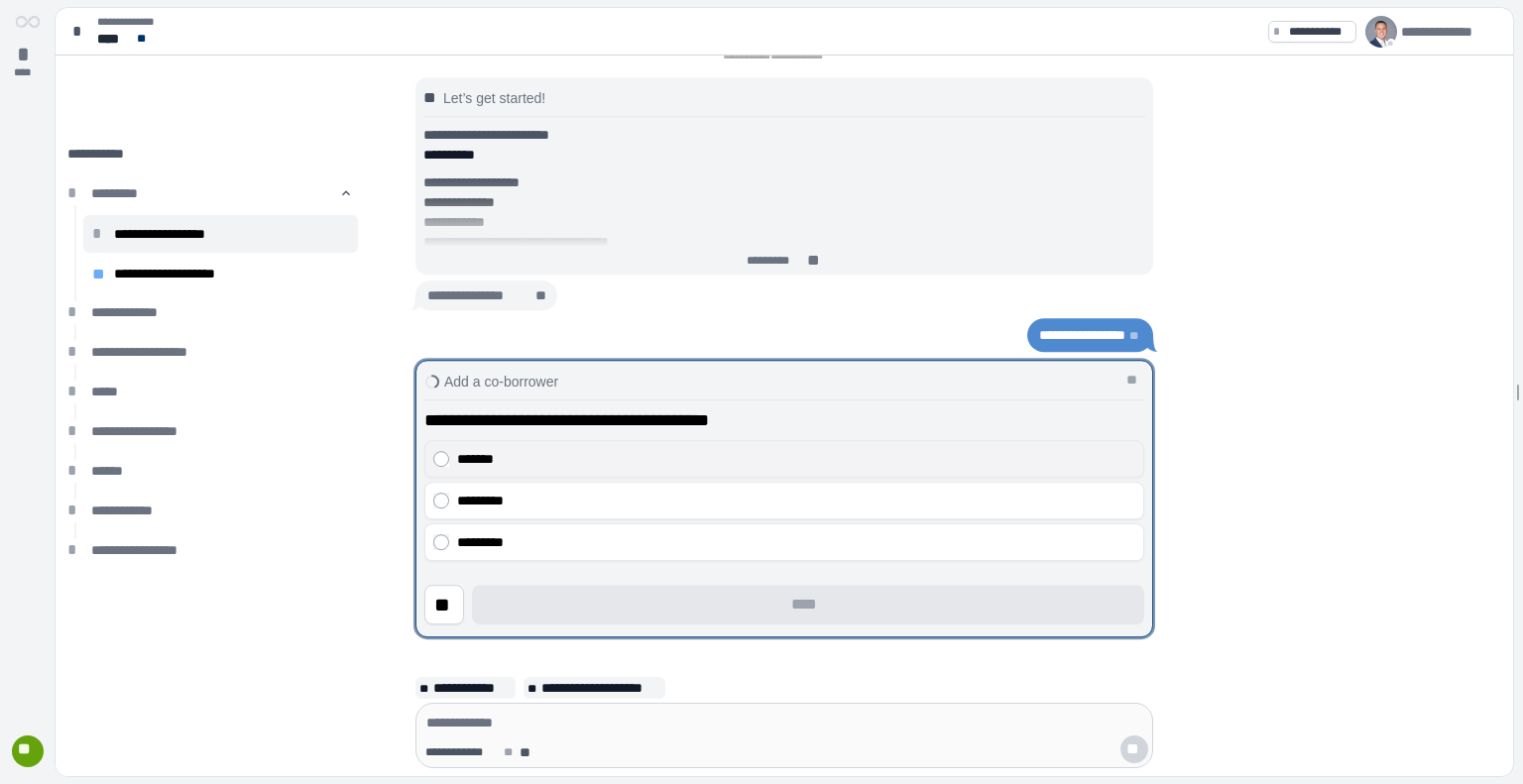click on "*******" at bounding box center [796, 459] 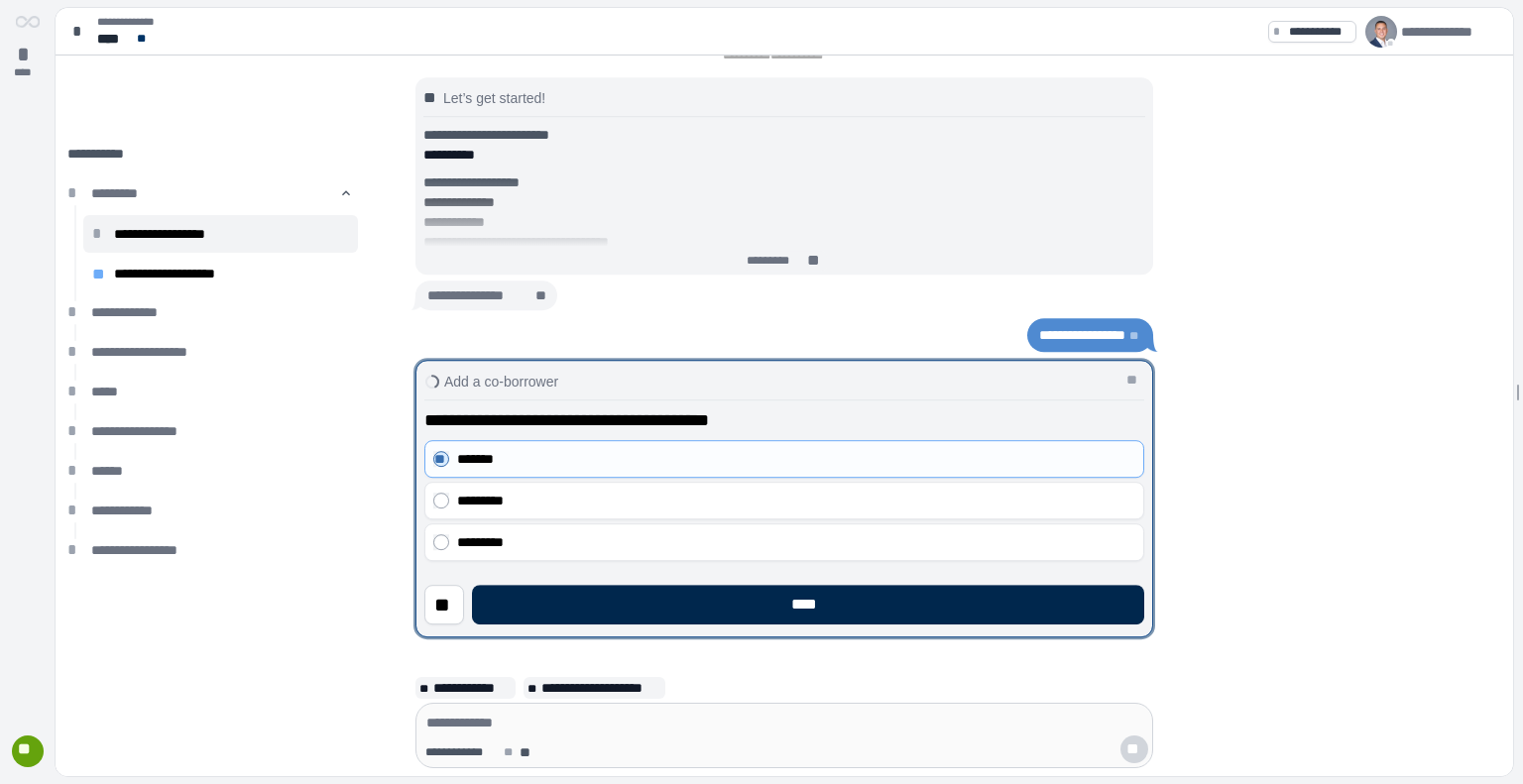 click on "****" at bounding box center [808, 605] 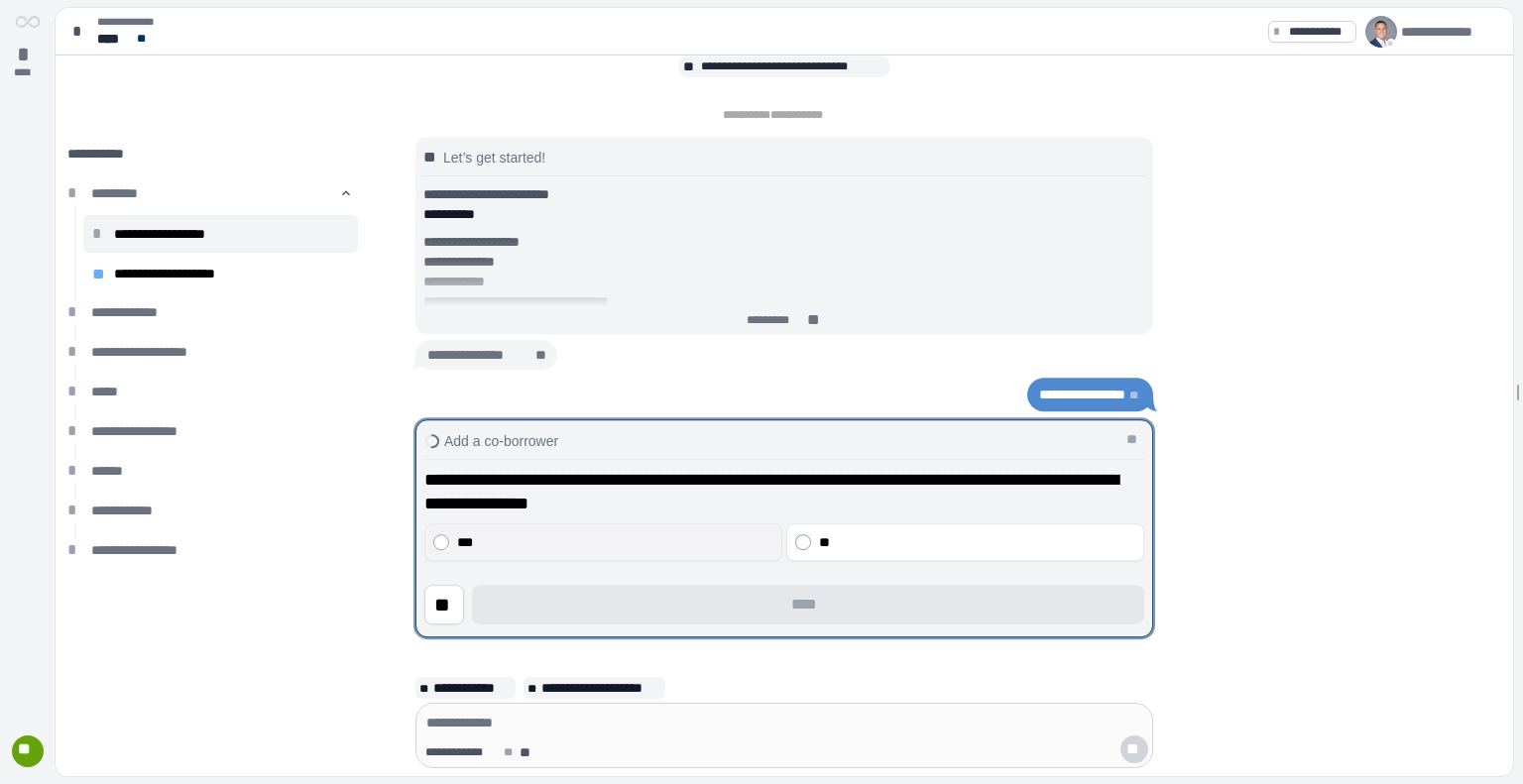 click on "***" at bounding box center (616, 542) 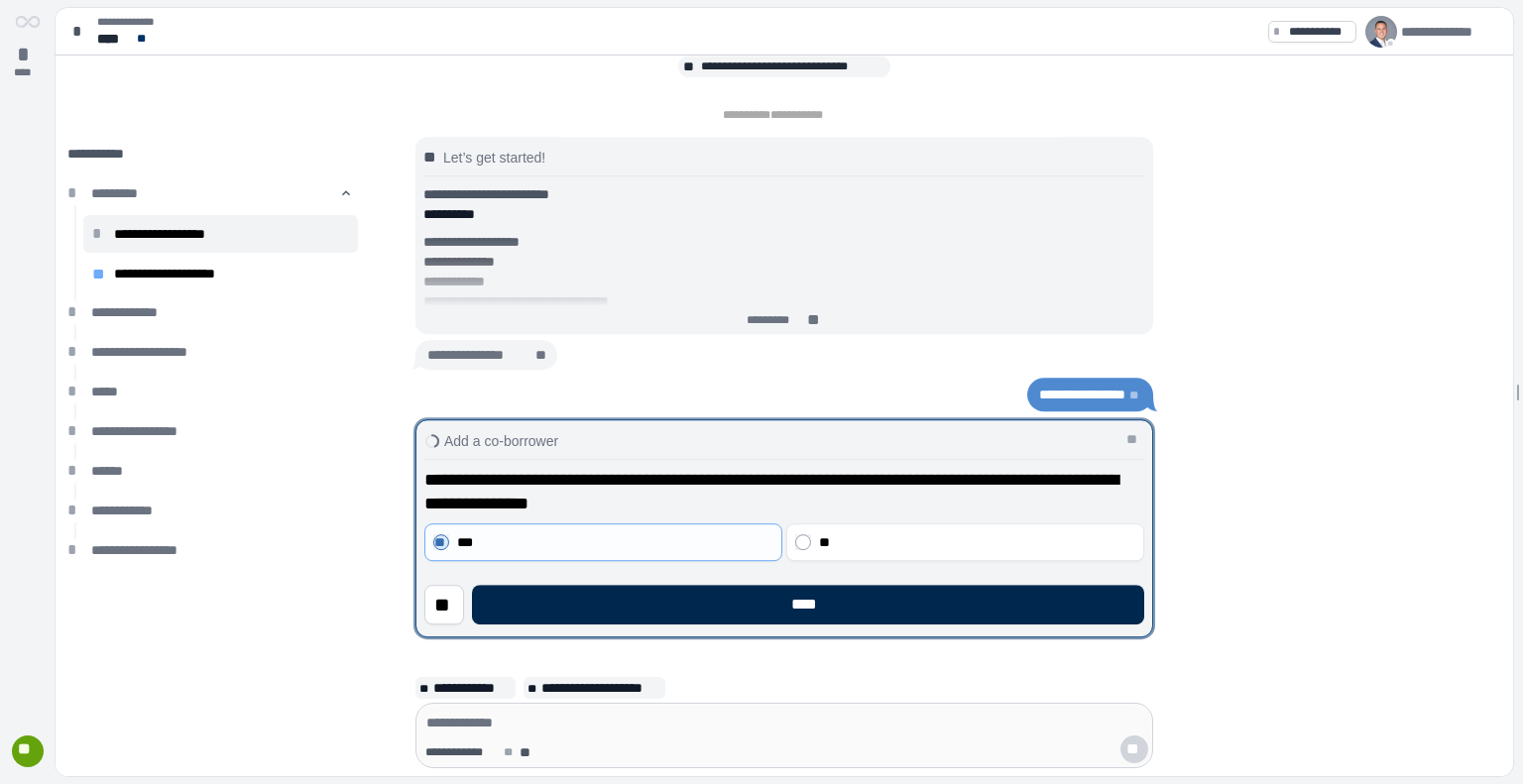 click on "****" at bounding box center [808, 605] 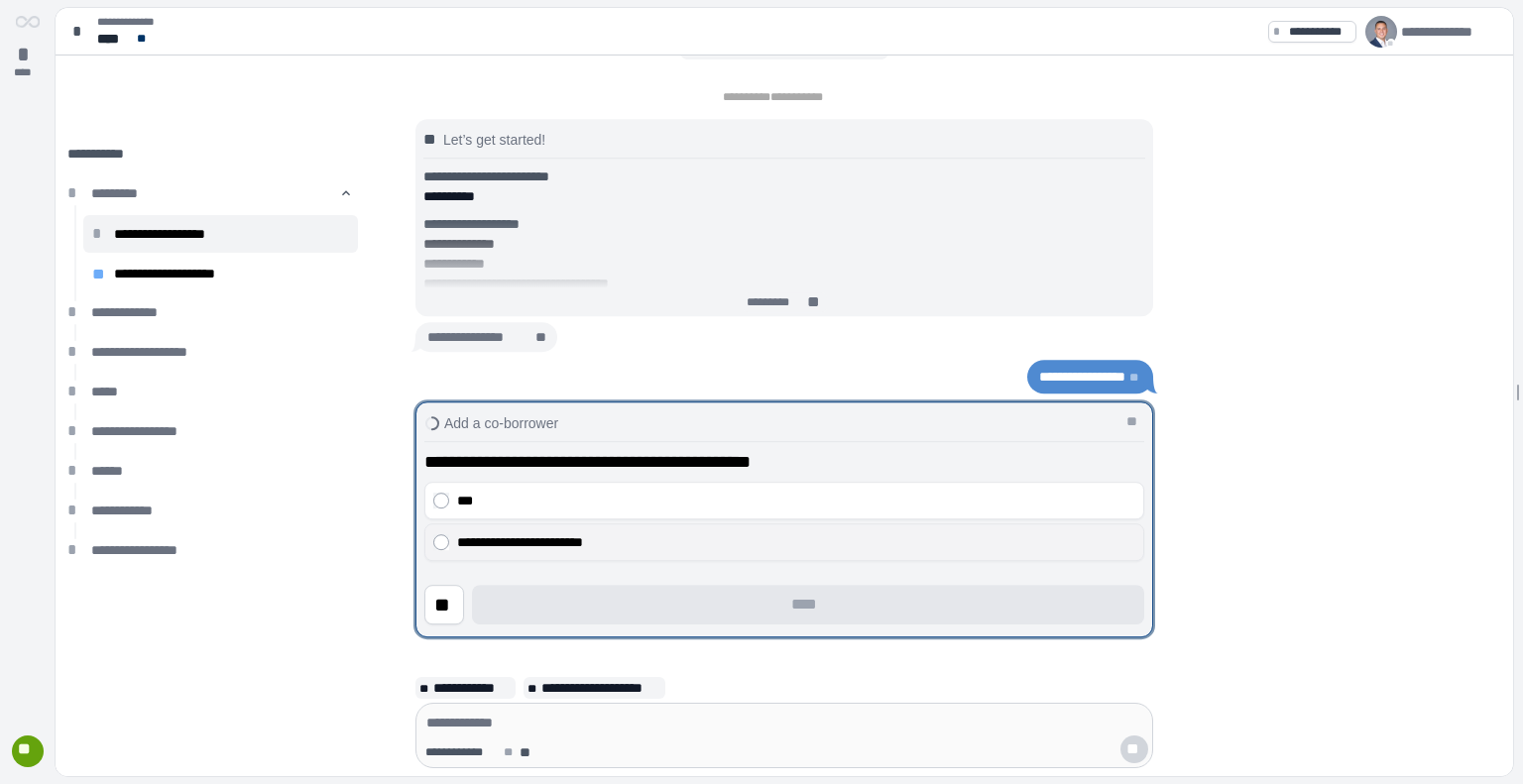 click on "**********" at bounding box center [796, 542] 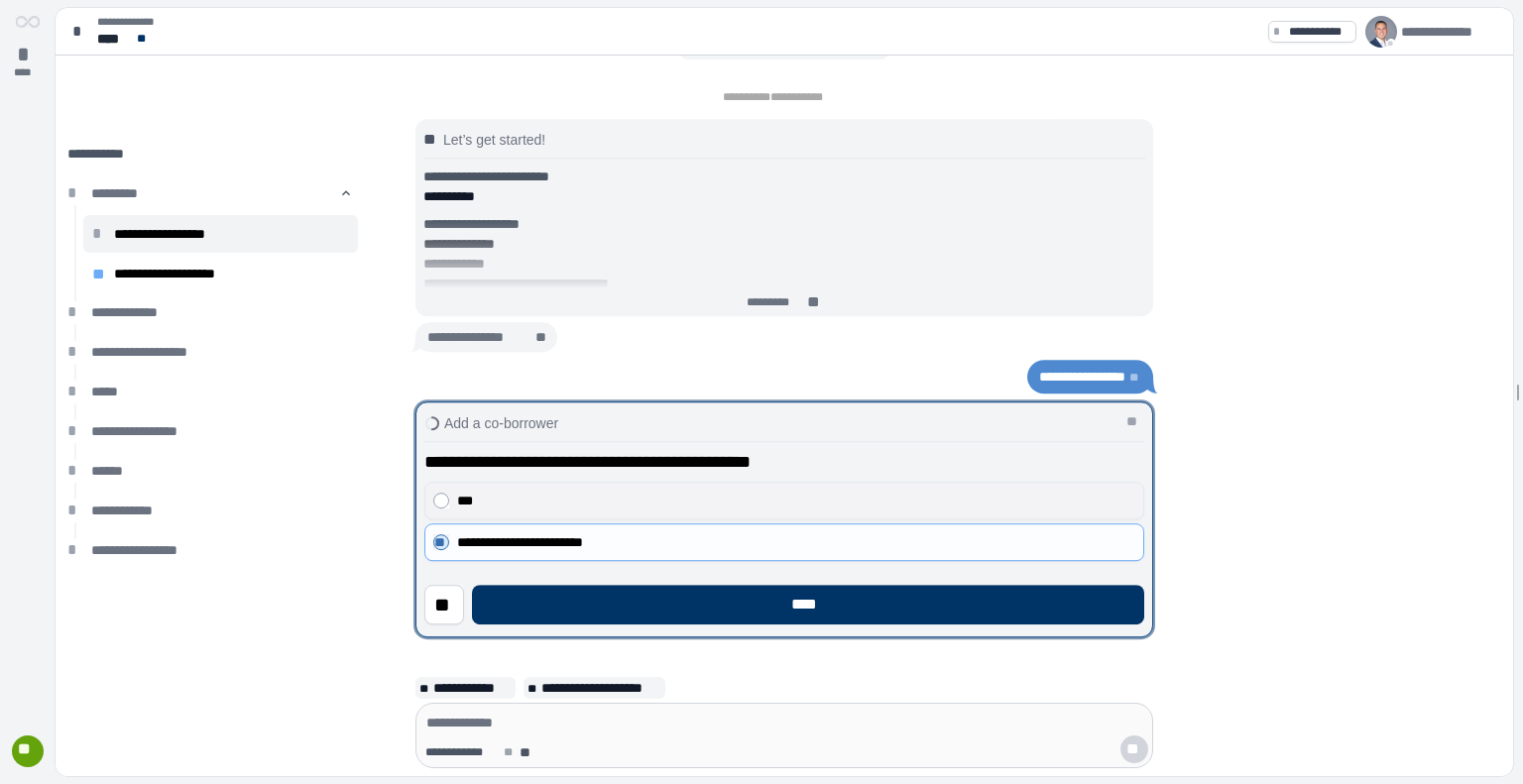 click on "***" at bounding box center [796, 501] 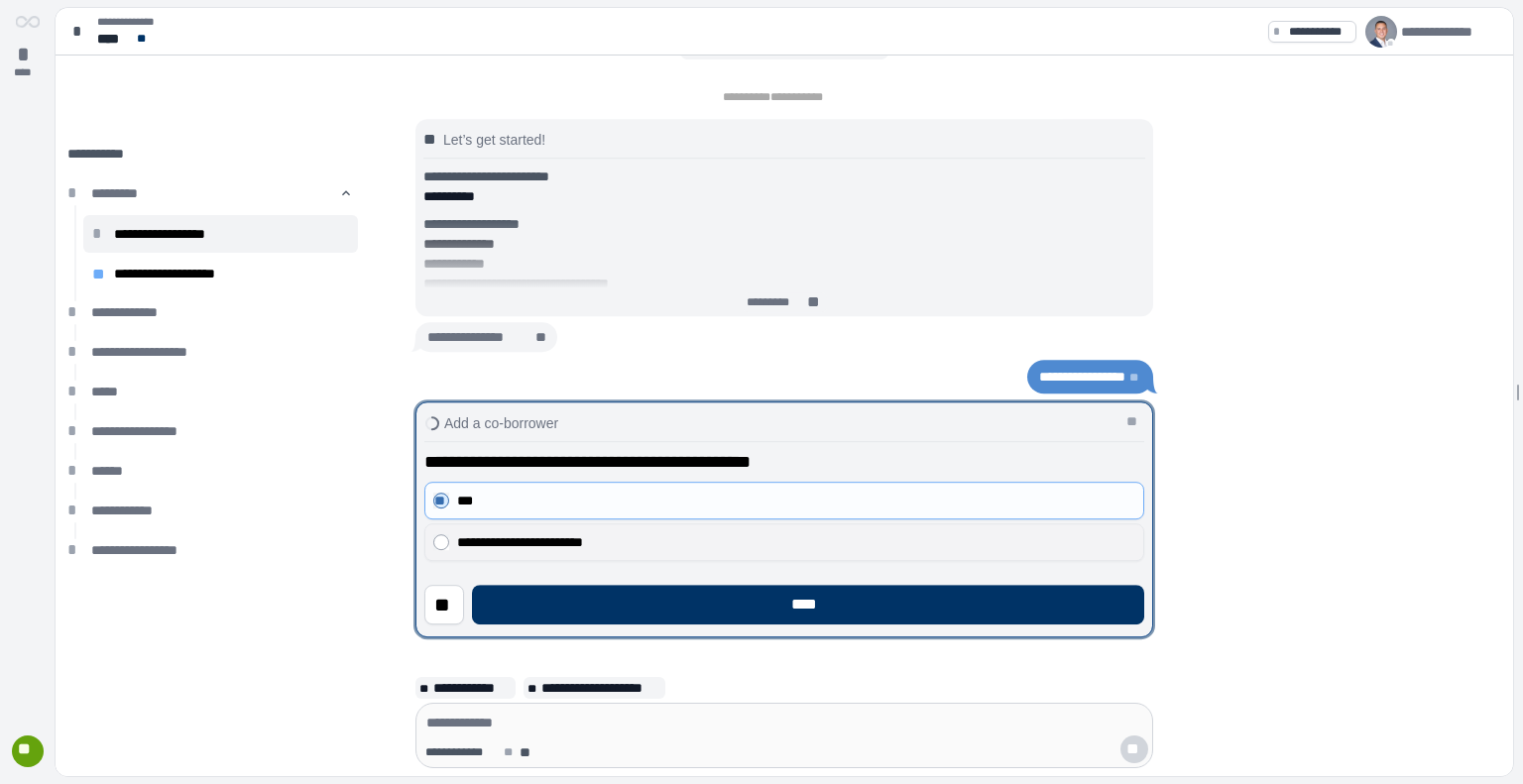 click on "**********" at bounding box center [796, 542] 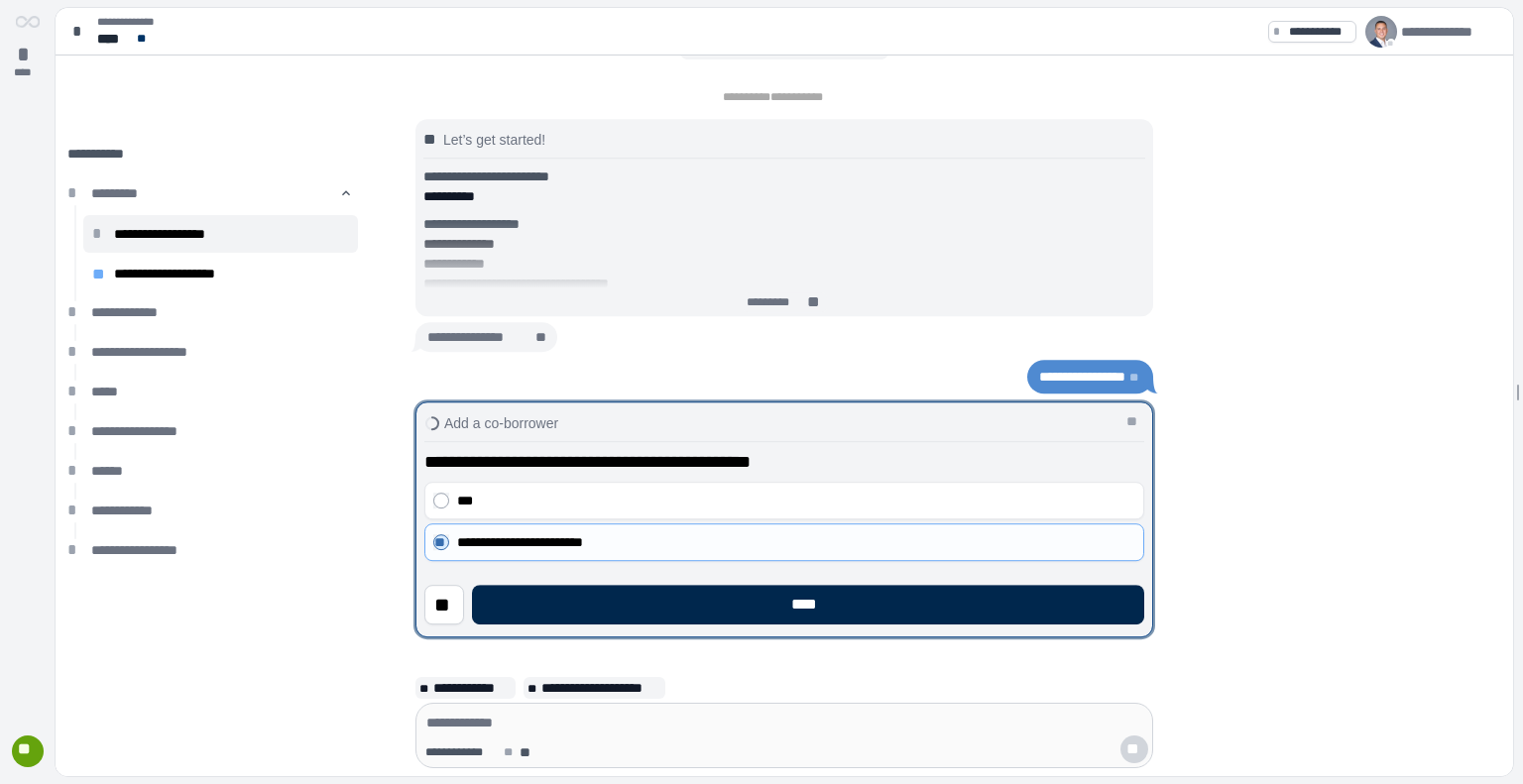 click on "****" at bounding box center [808, 605] 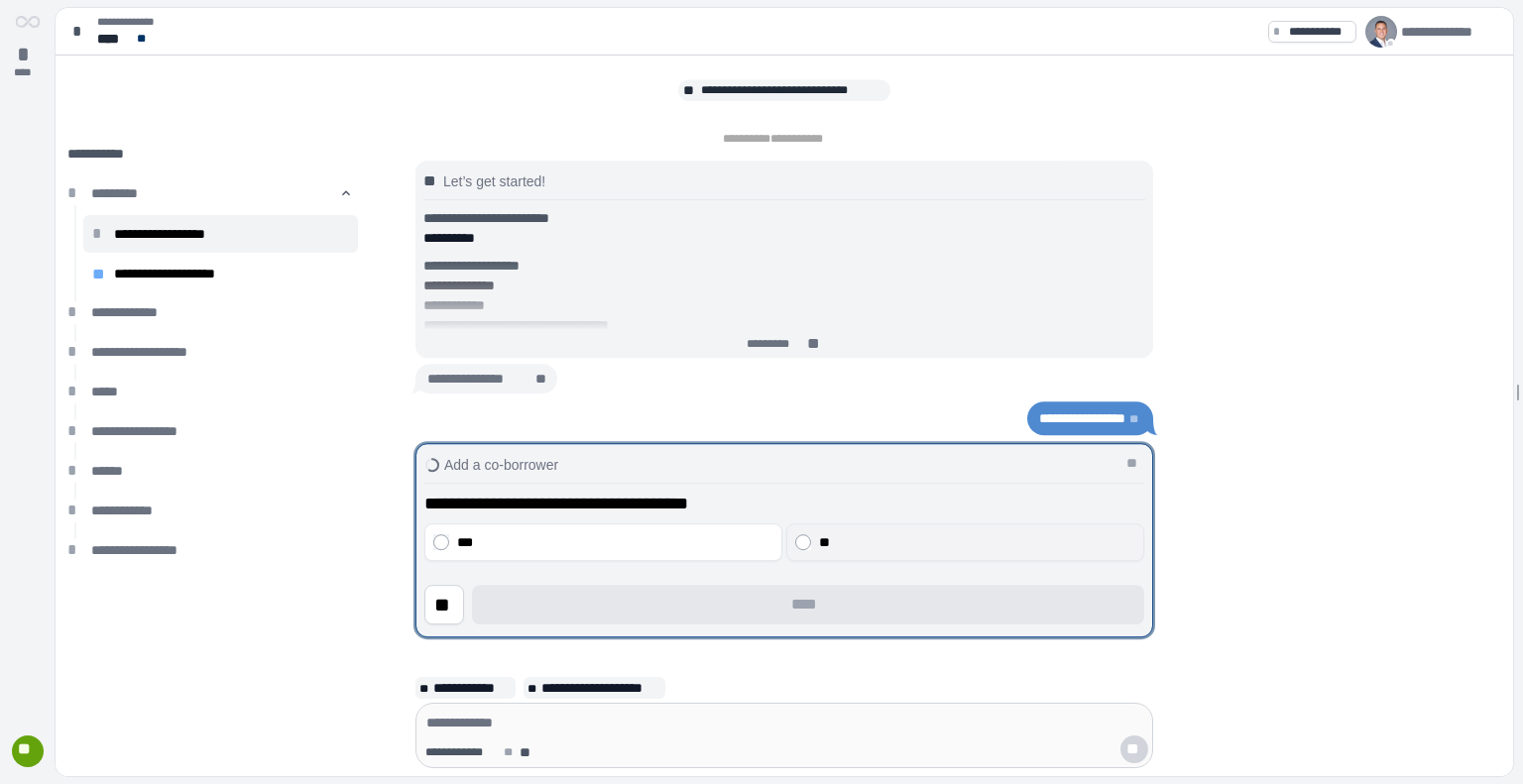 click on "**" at bounding box center [978, 542] 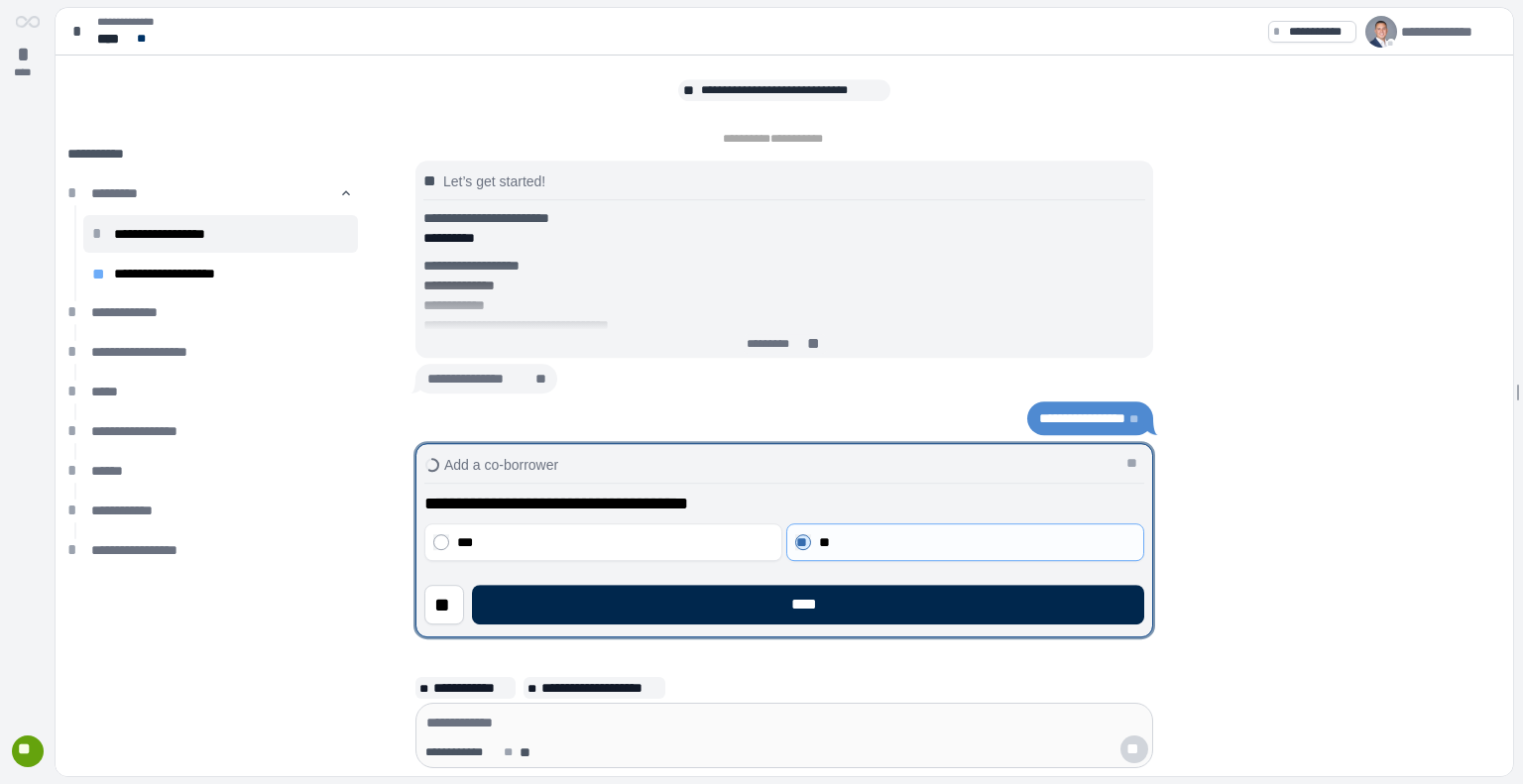 click on "****" at bounding box center [808, 605] 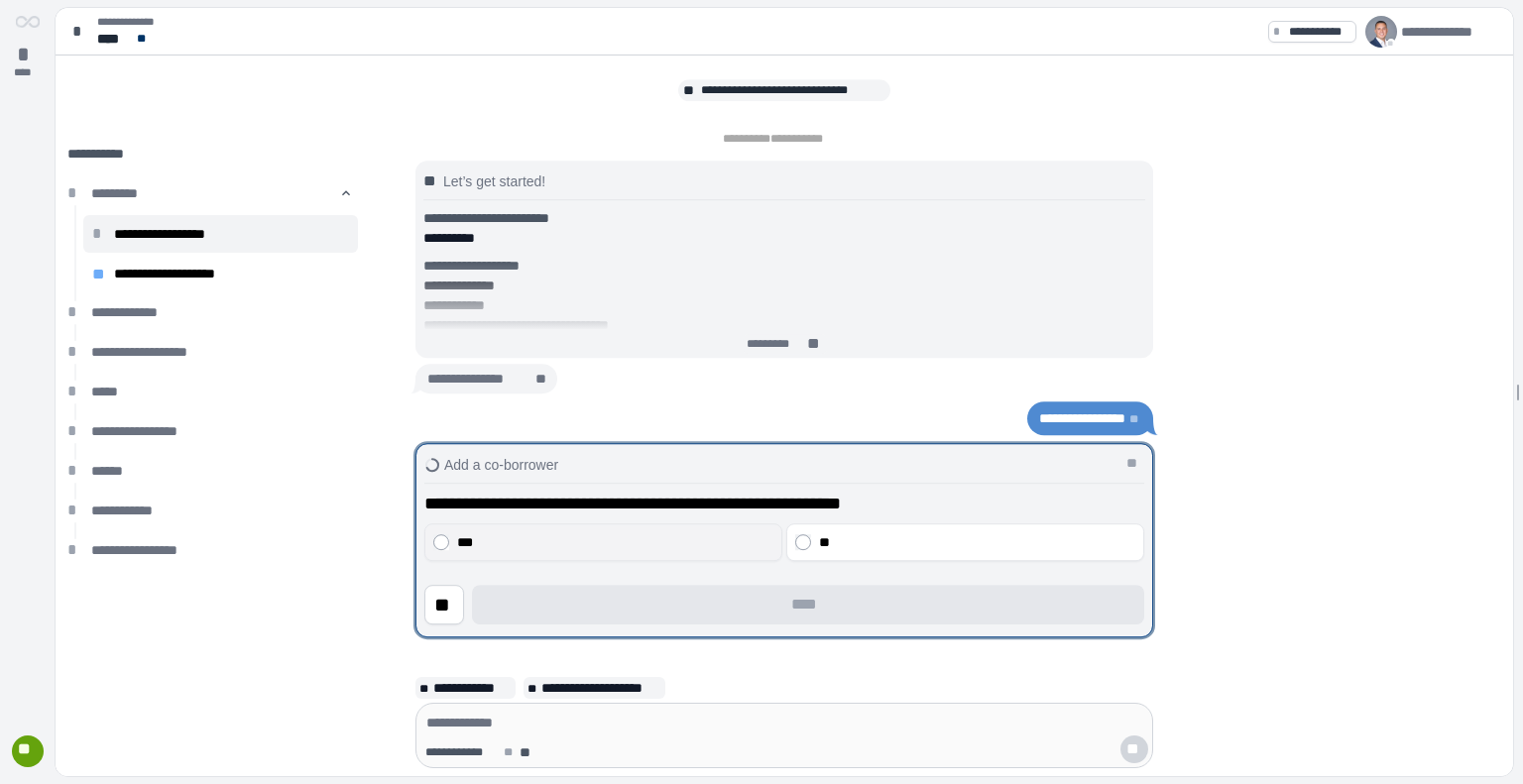 click on "***" at bounding box center (616, 542) 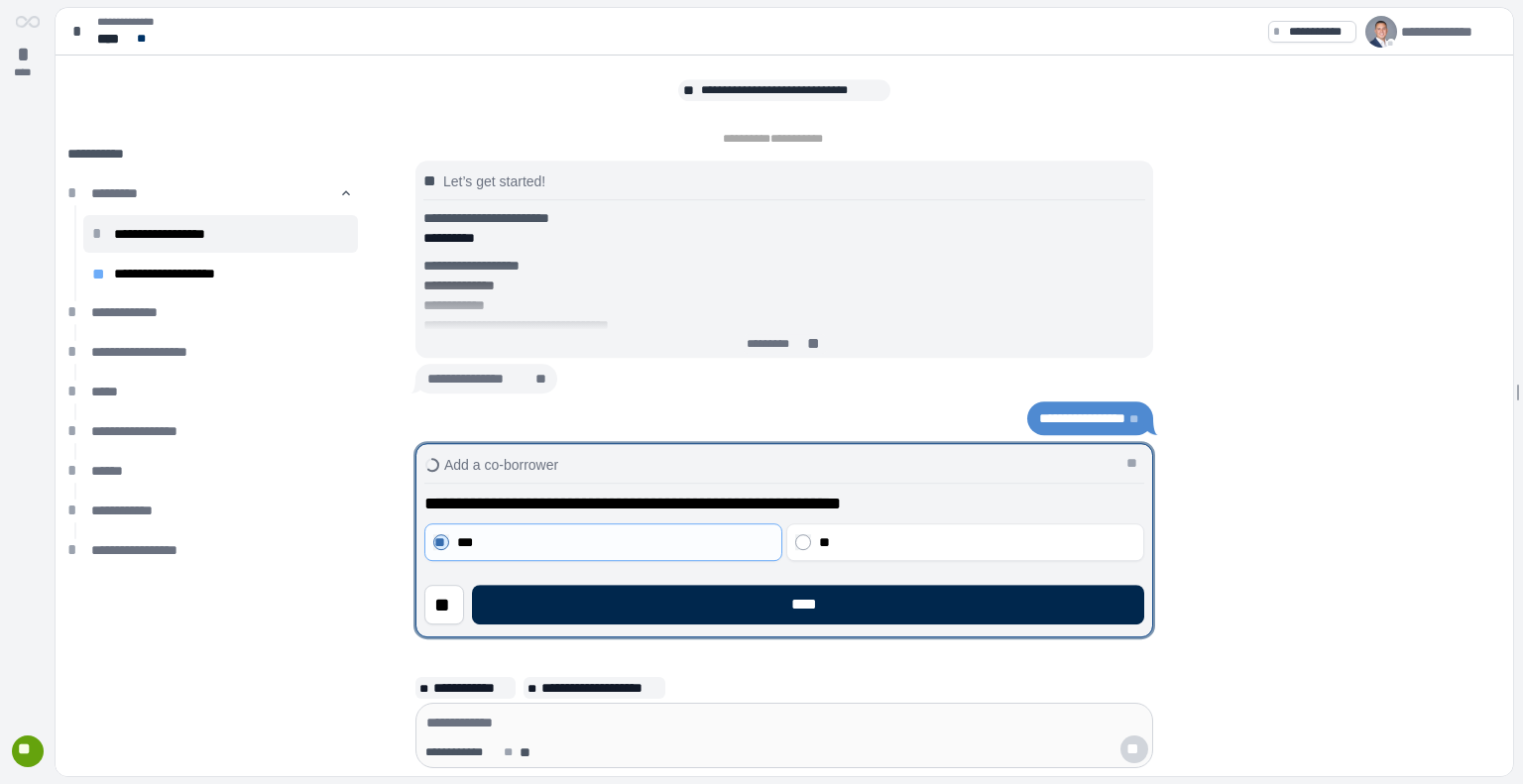 click on "****" at bounding box center [808, 605] 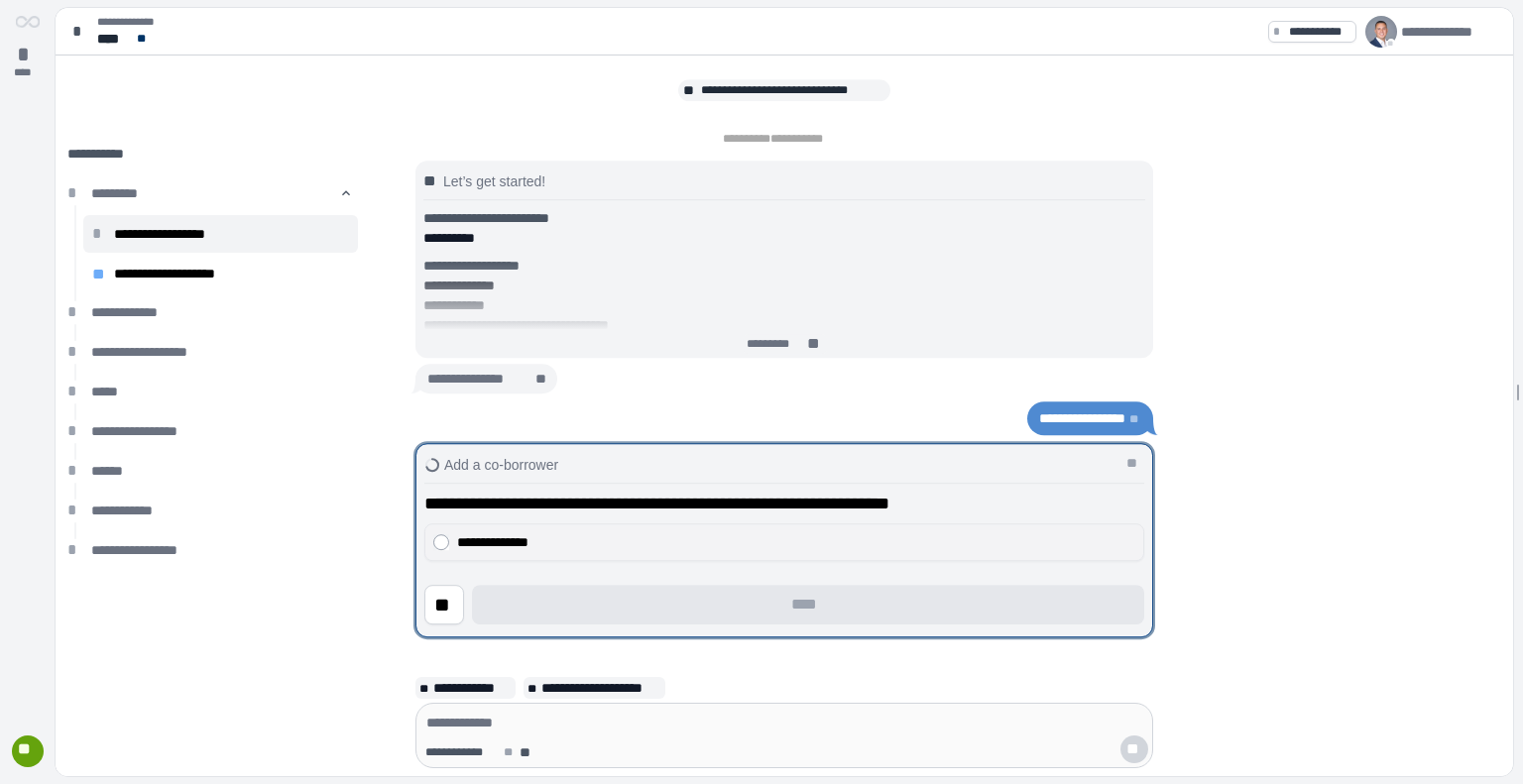 click on "**********" at bounding box center (796, 542) 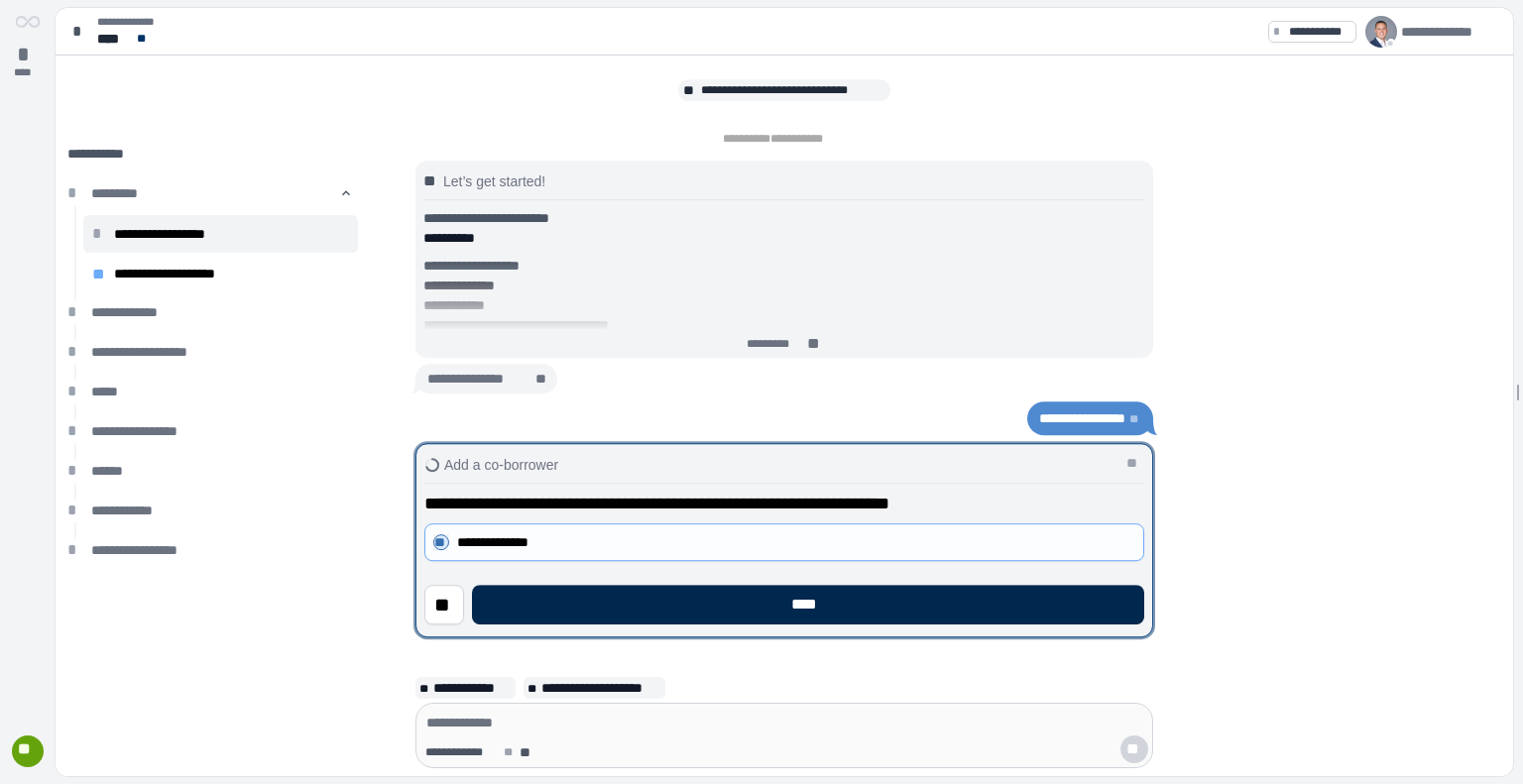 click on "****" at bounding box center (808, 605) 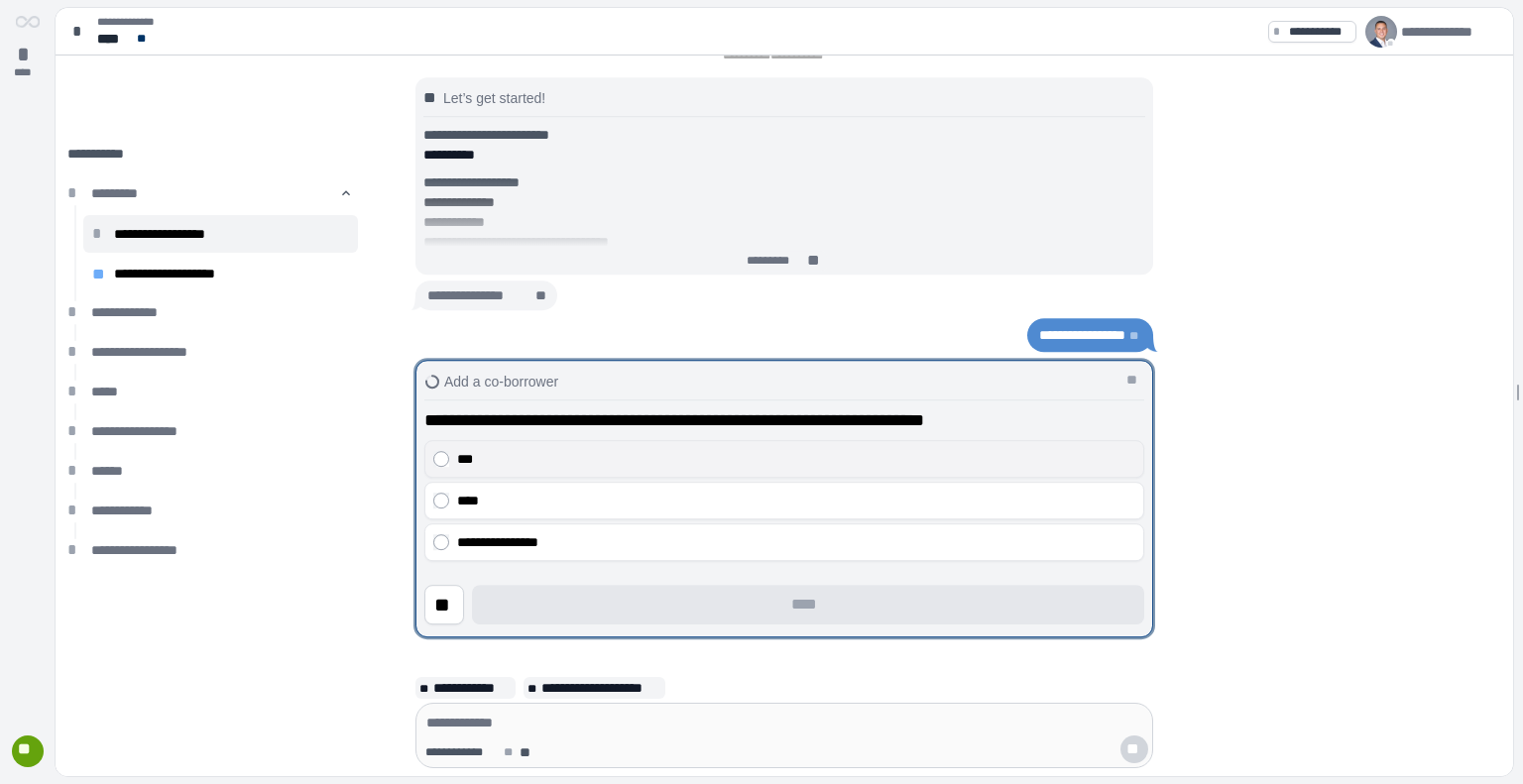 click on "***" at bounding box center [796, 459] 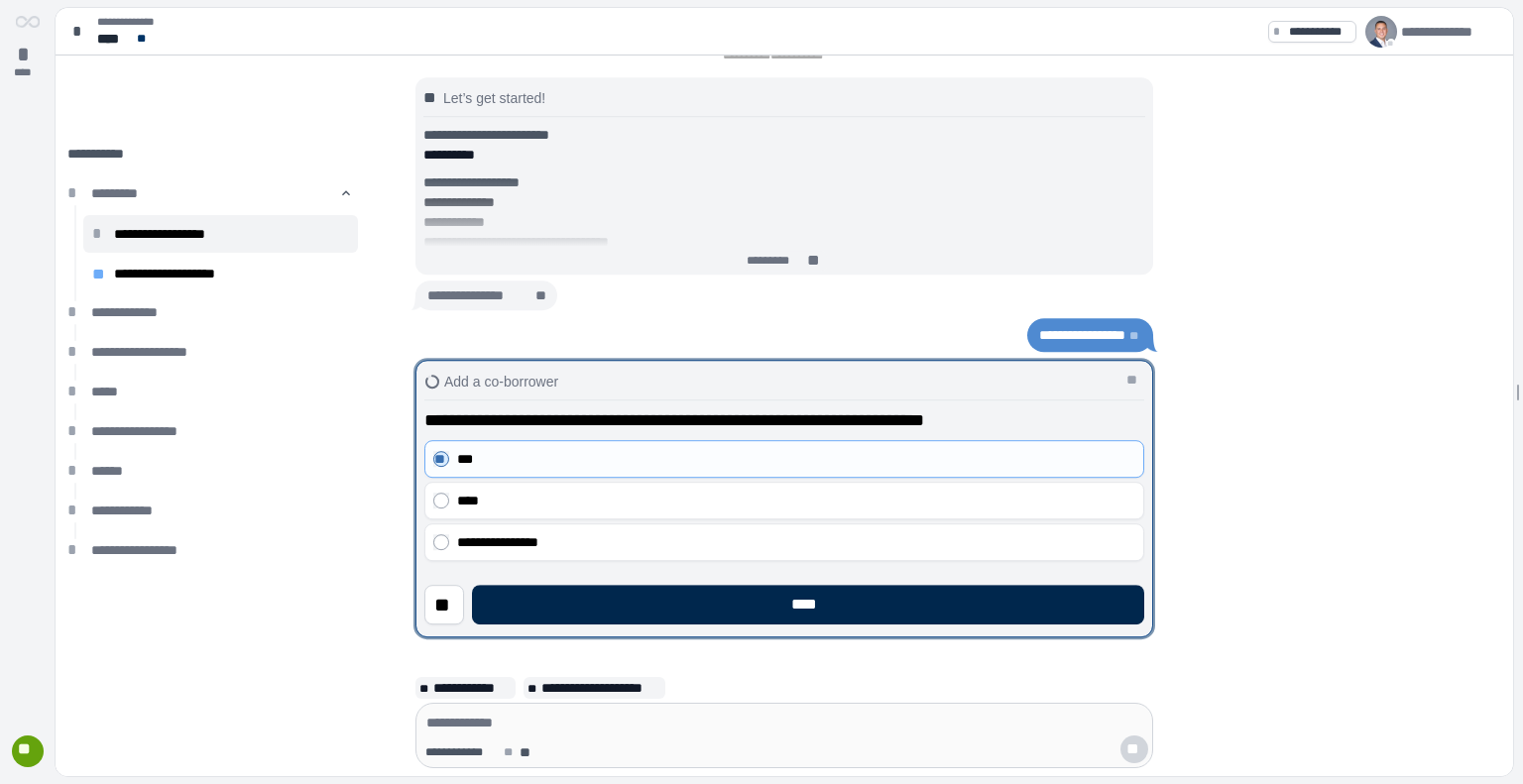 click on "****" at bounding box center [808, 605] 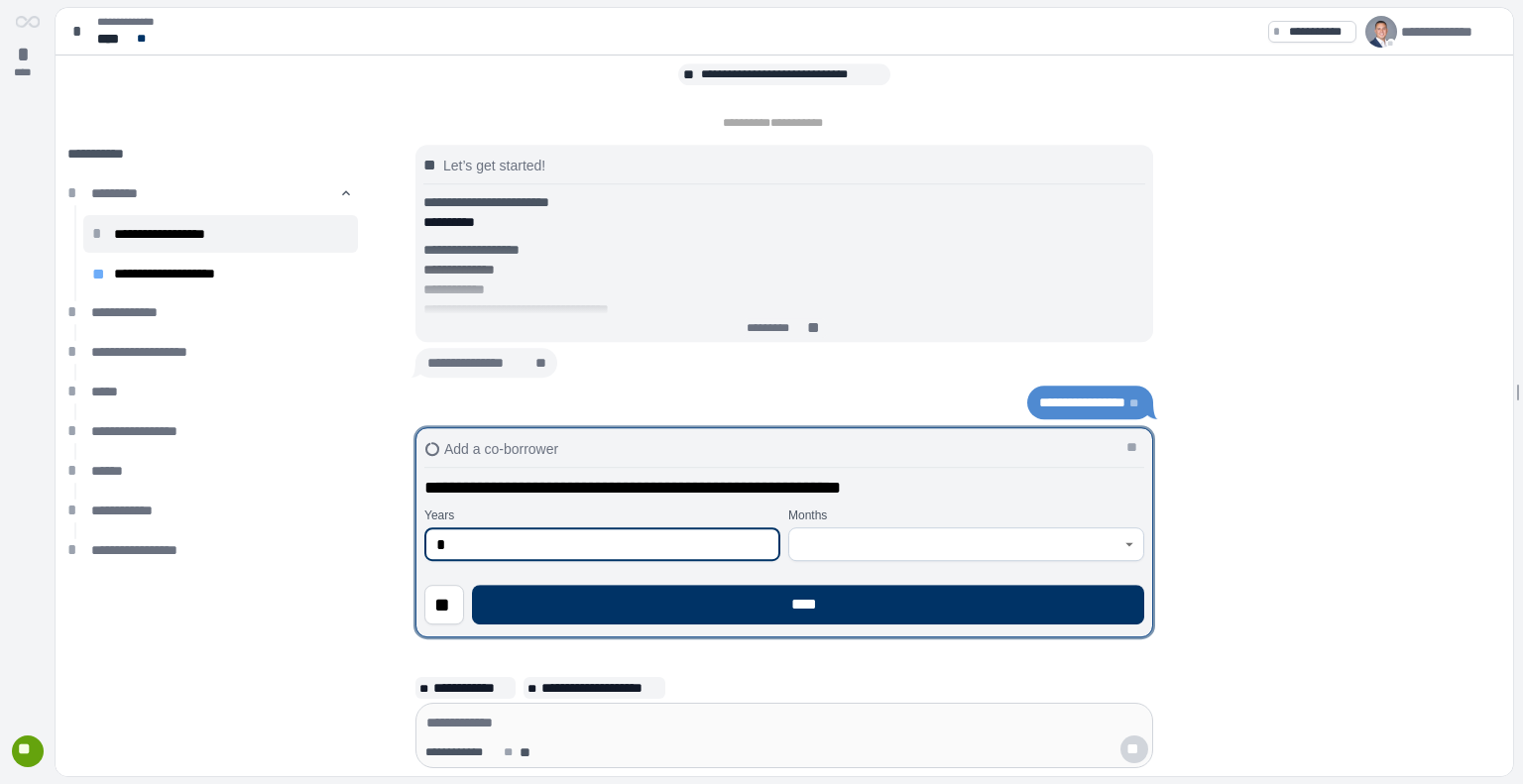 type on "*" 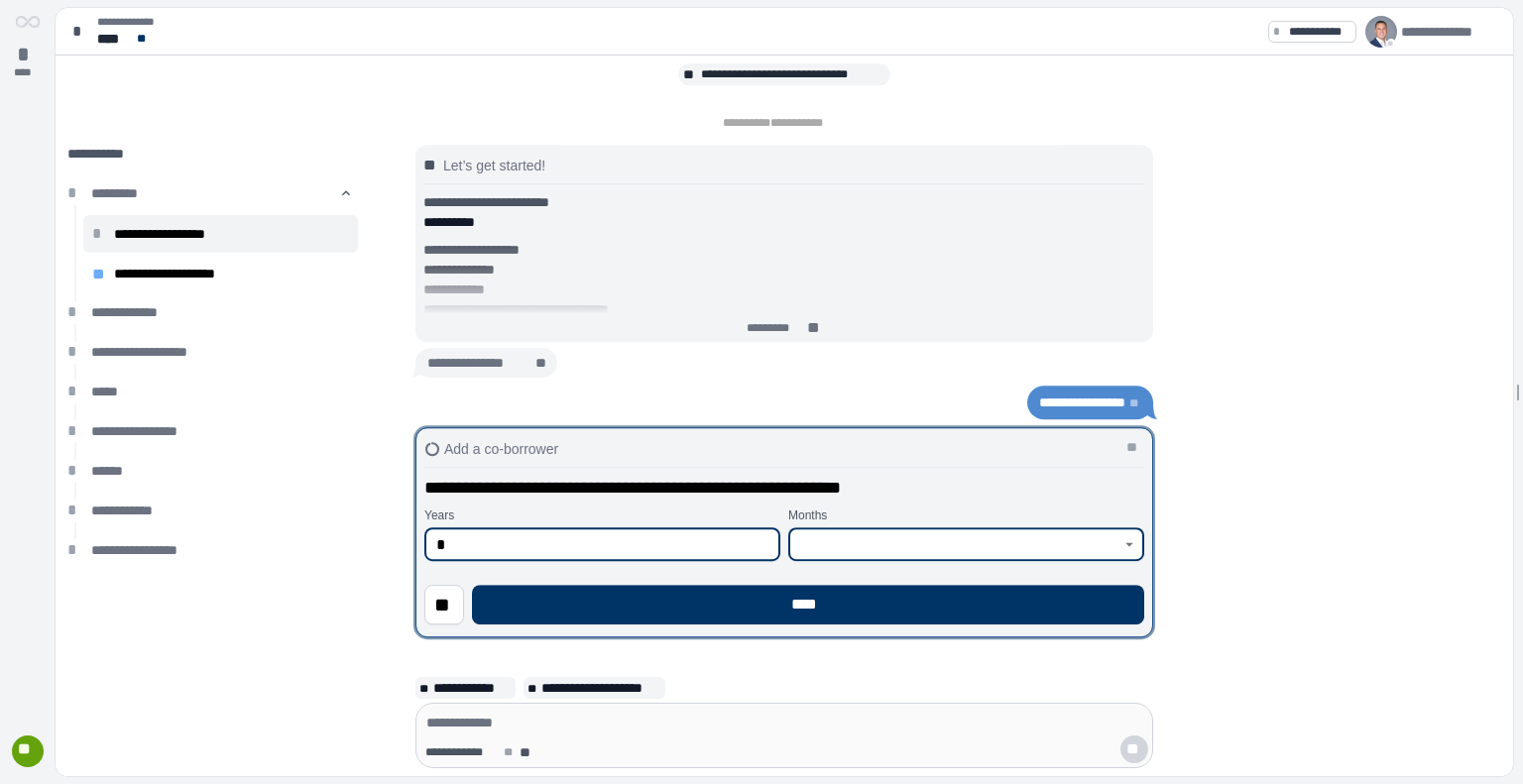 click at bounding box center [955, 544] 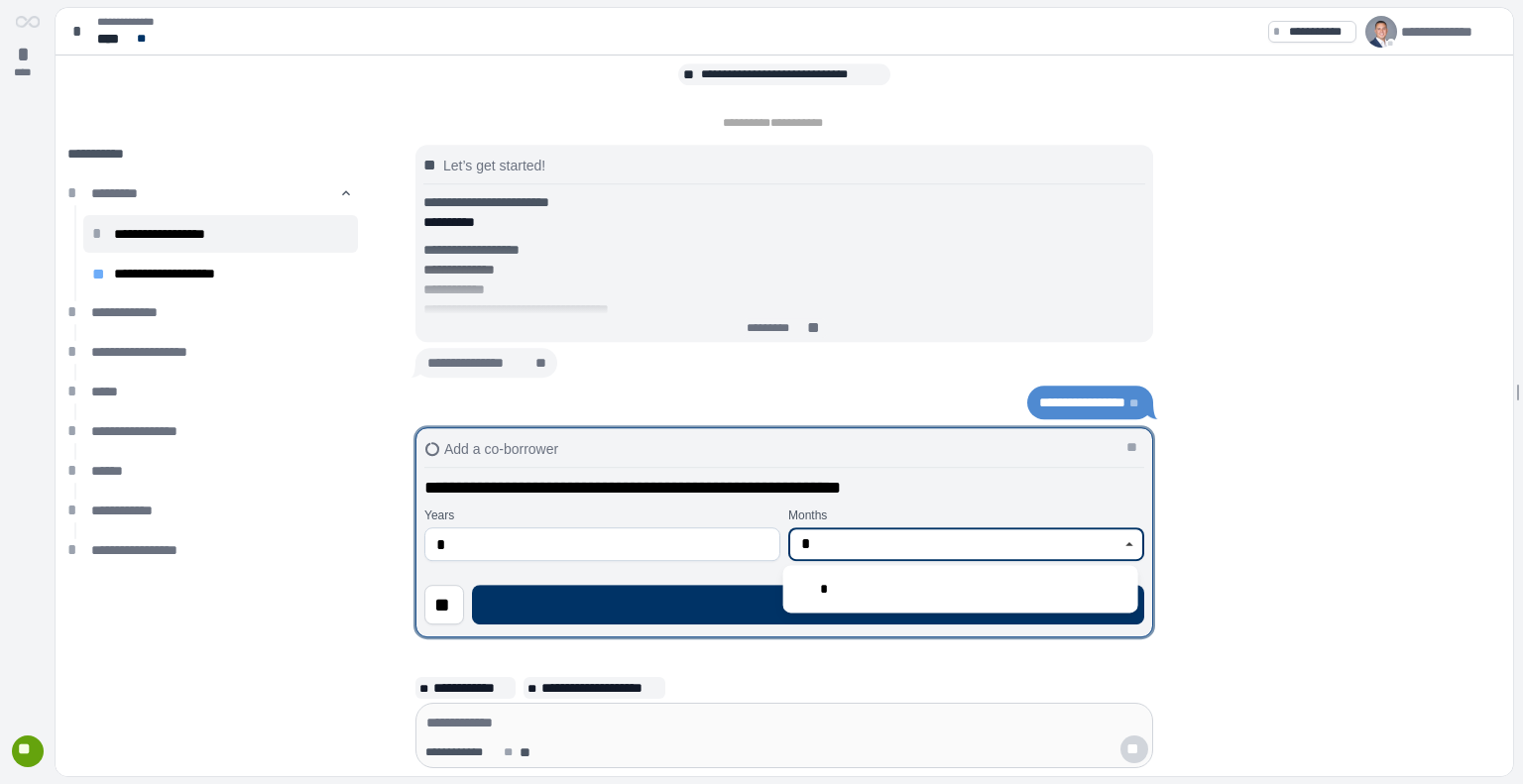 type on "*" 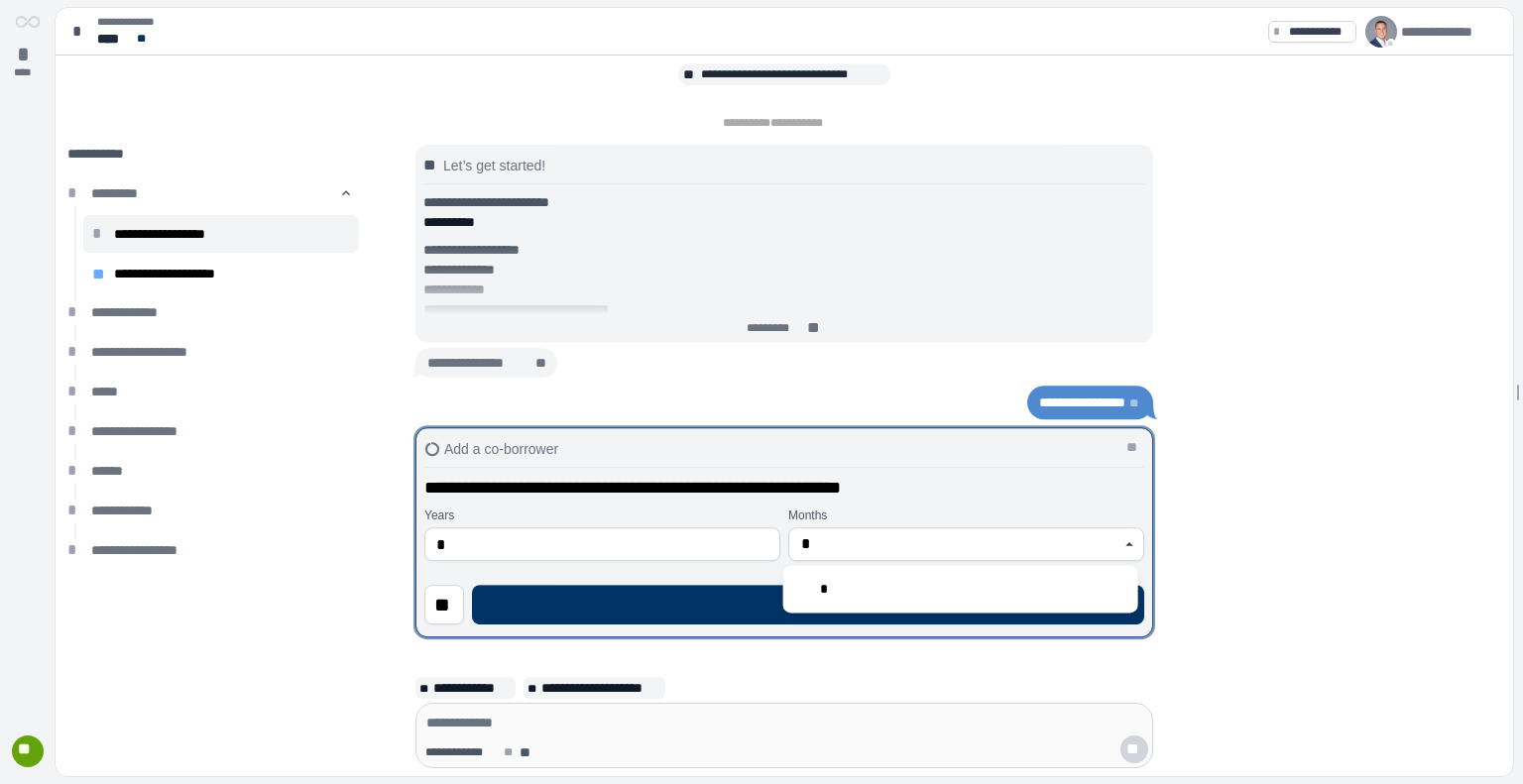 click on "**********" at bounding box center (784, 550) 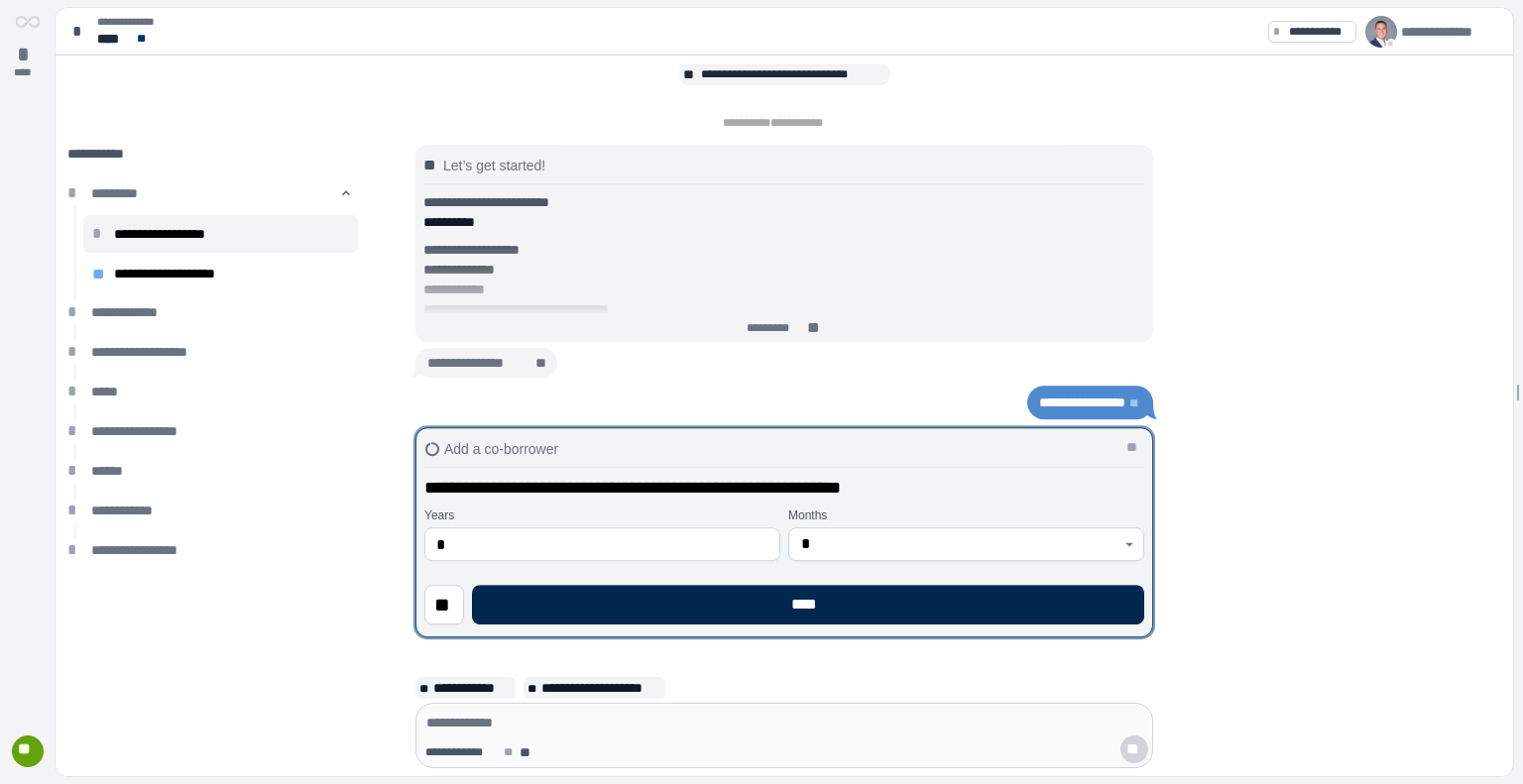 click on "****" at bounding box center [808, 605] 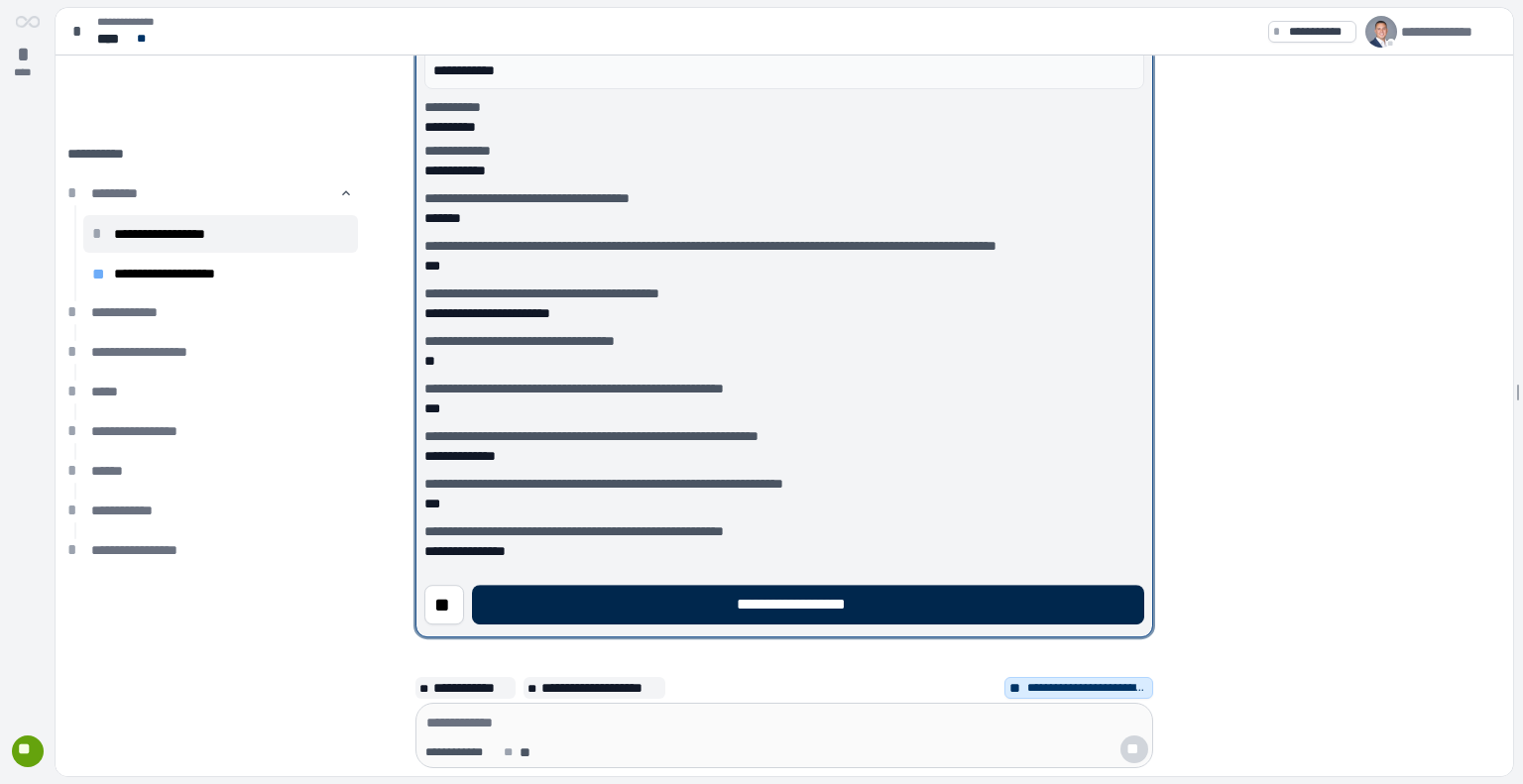 click on "**********" at bounding box center [808, 605] 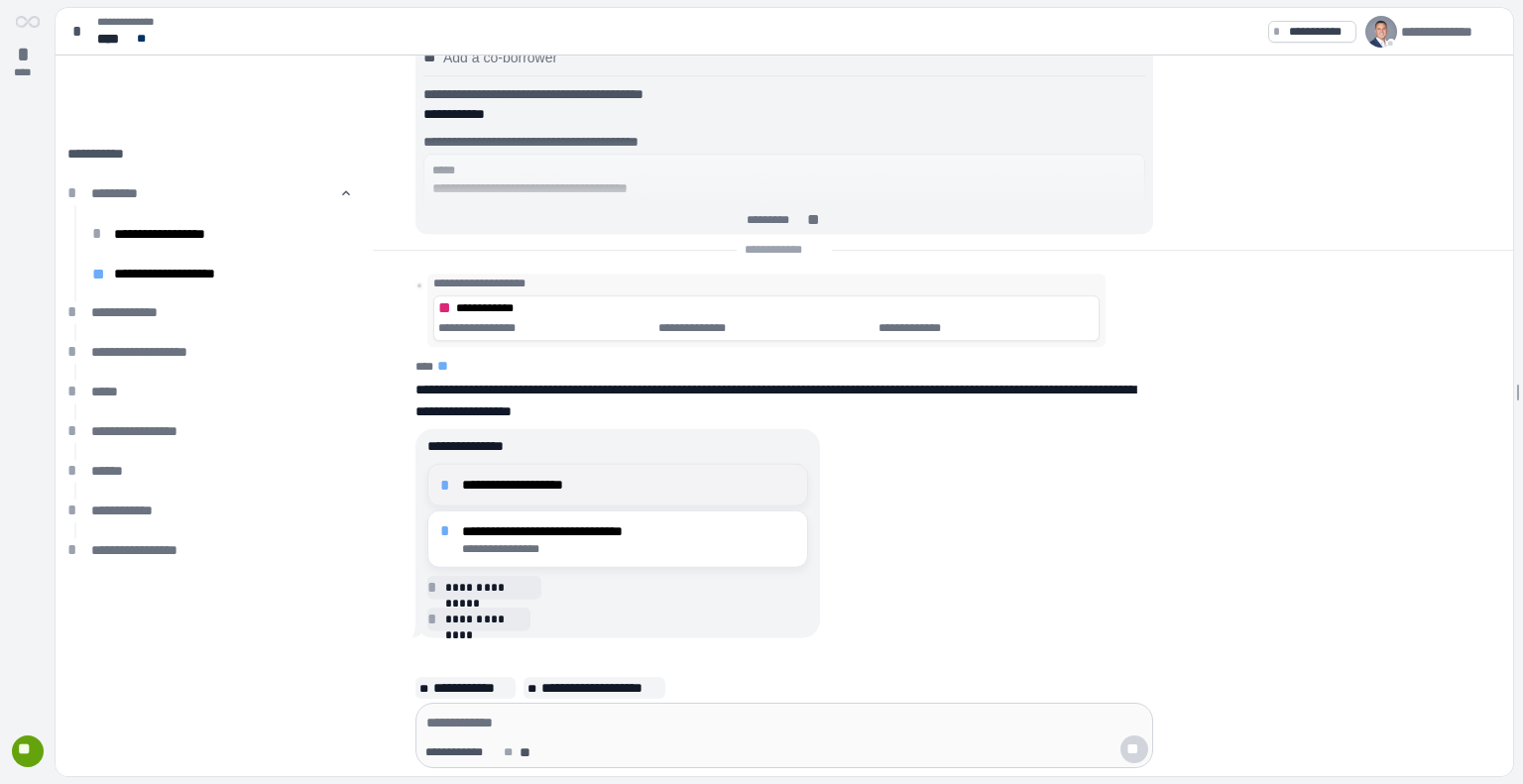 click on "**********" at bounding box center [629, 485] 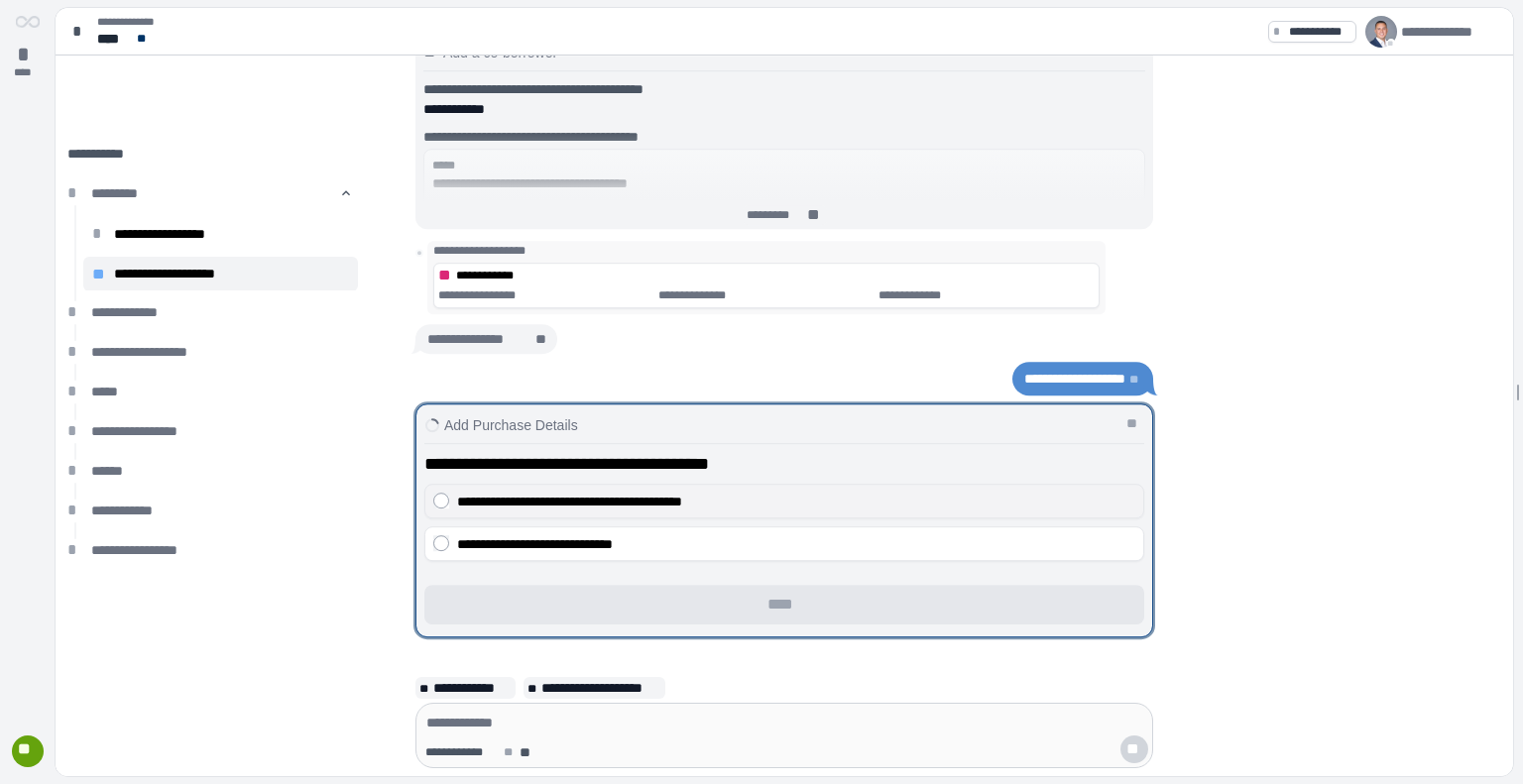click on "**********" at bounding box center [569, 502] 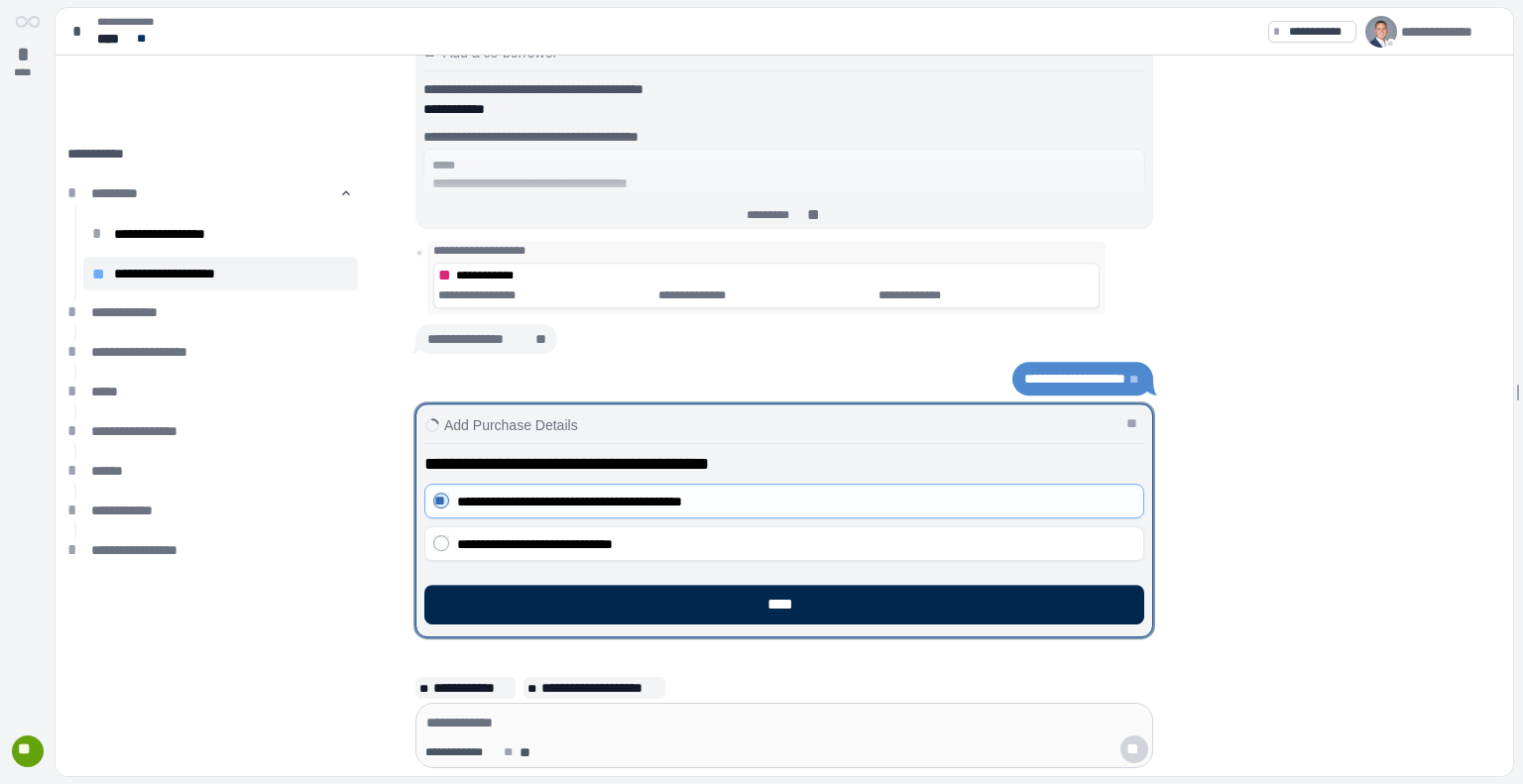 click on "****" at bounding box center [784, 605] 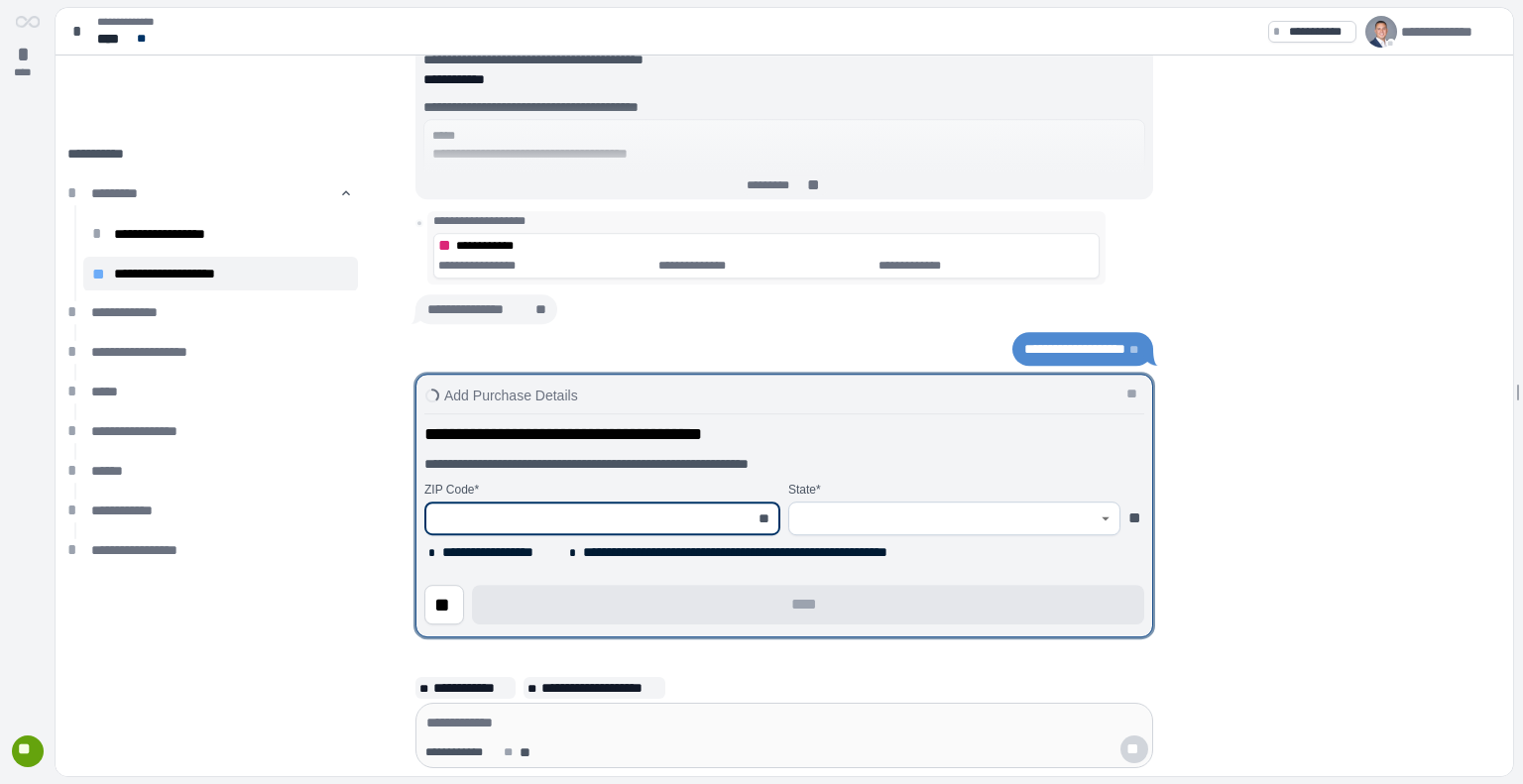 click at bounding box center [591, 518] 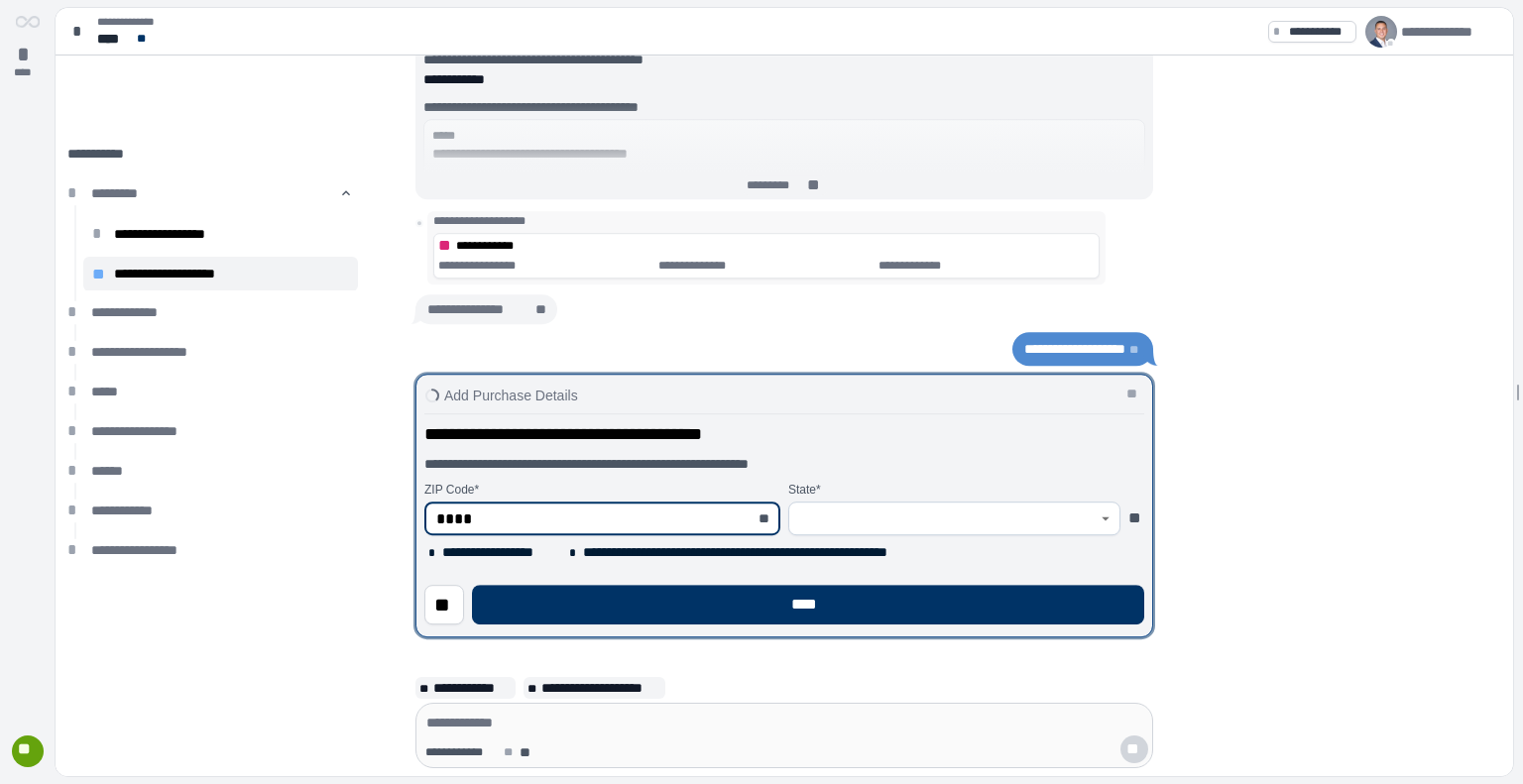 type on "*****" 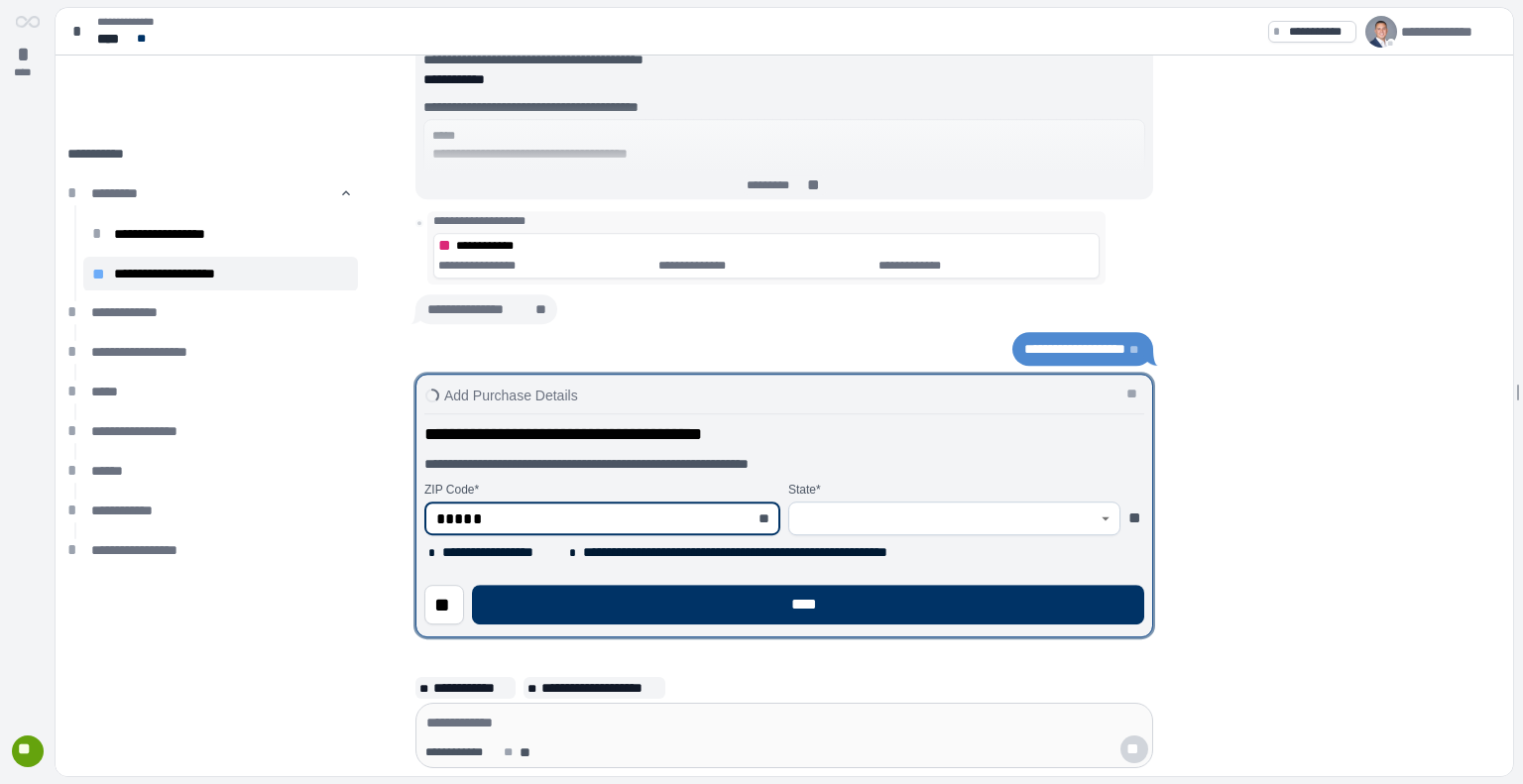 type on "**********" 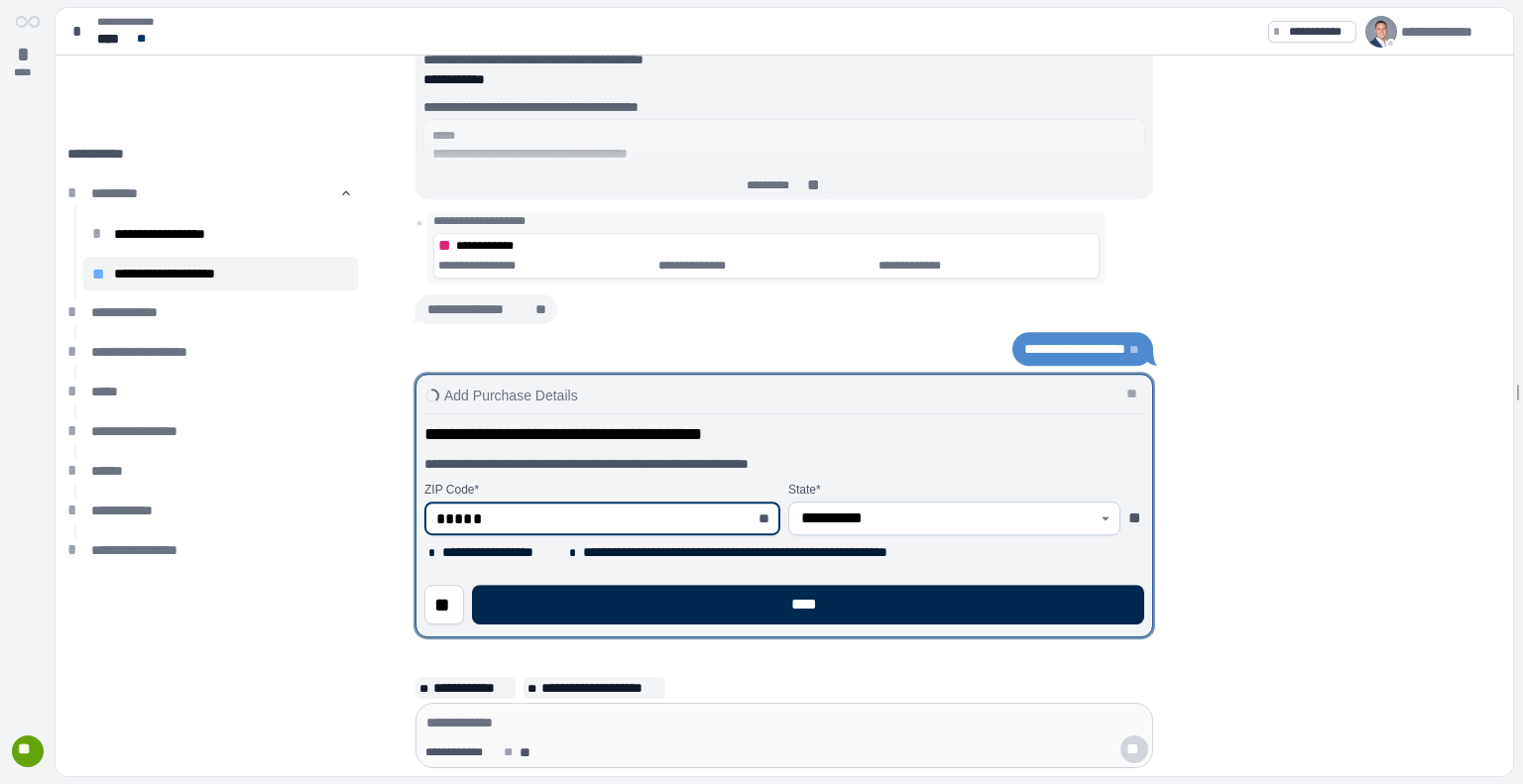 type on "*****" 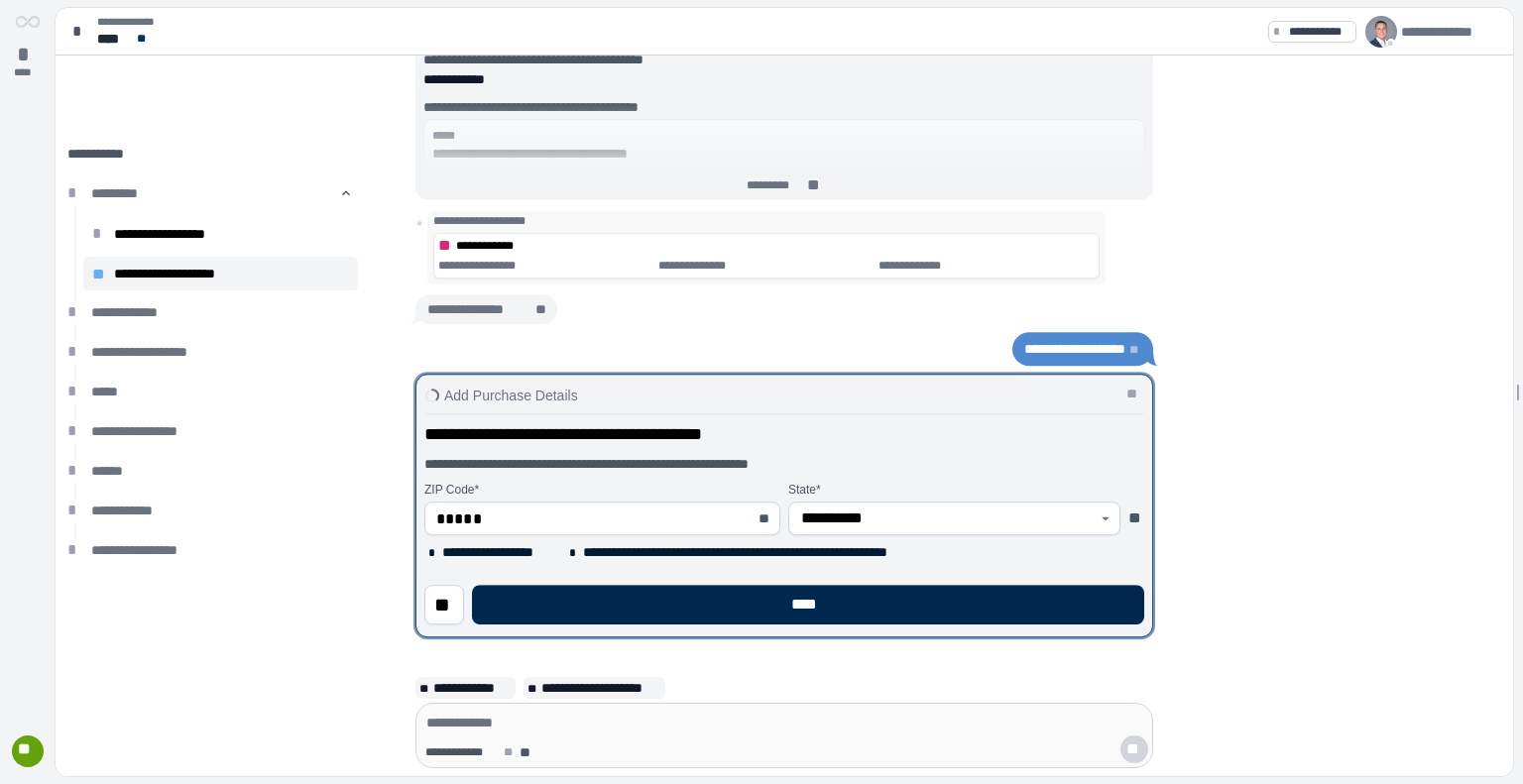 click on "****" at bounding box center (808, 605) 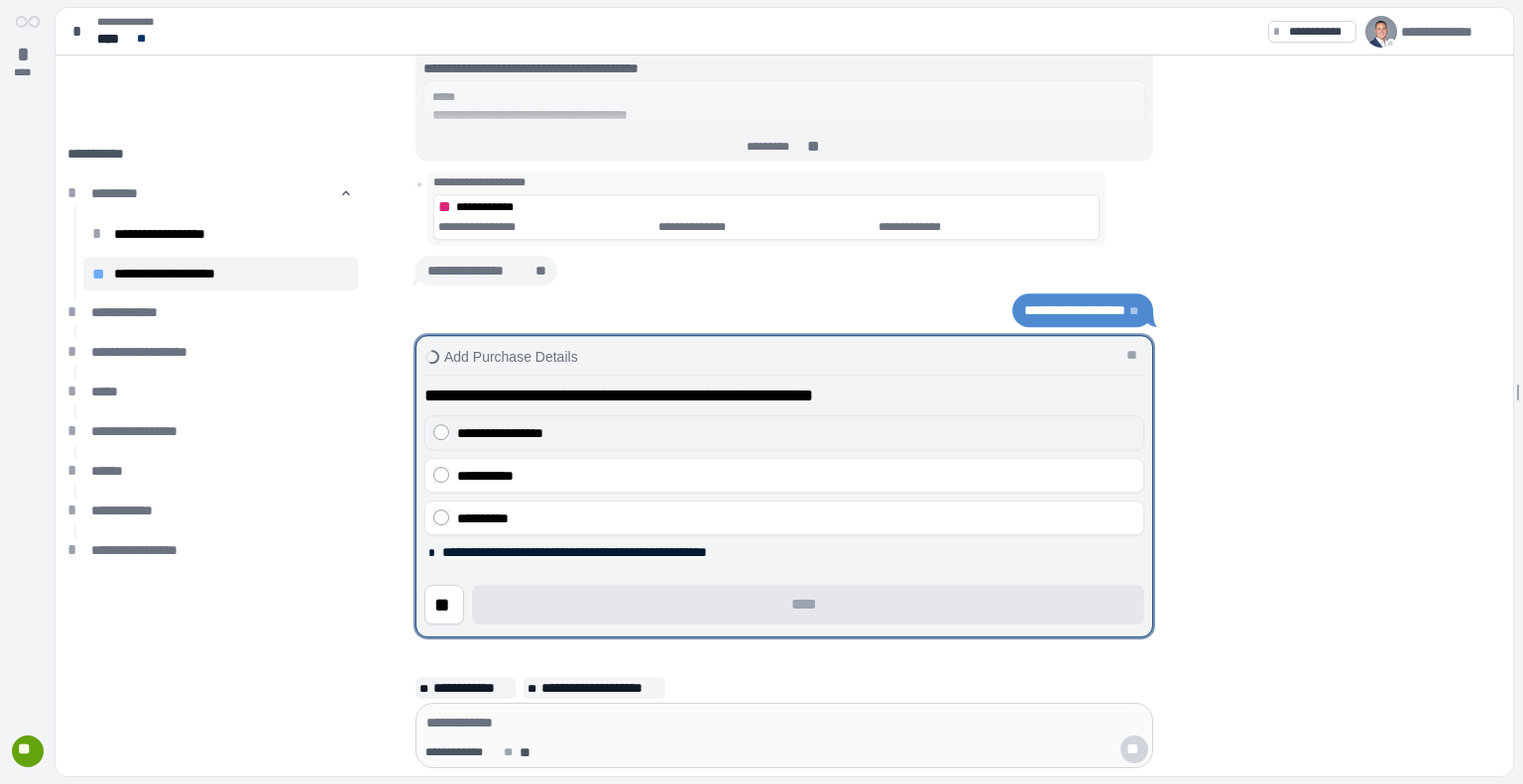 click on "**********" at bounding box center [796, 433] 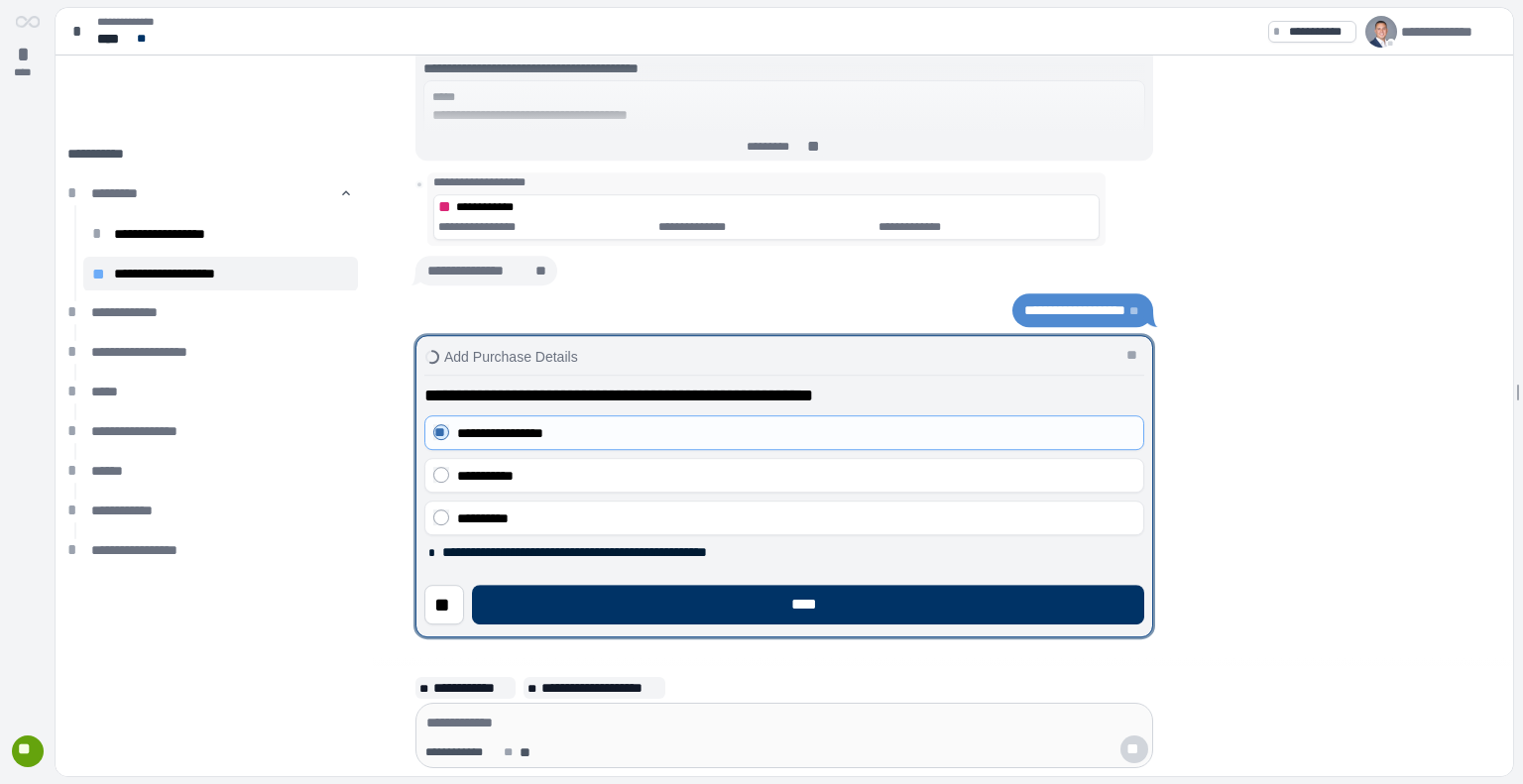 scroll, scrollTop: 21, scrollLeft: 0, axis: vertical 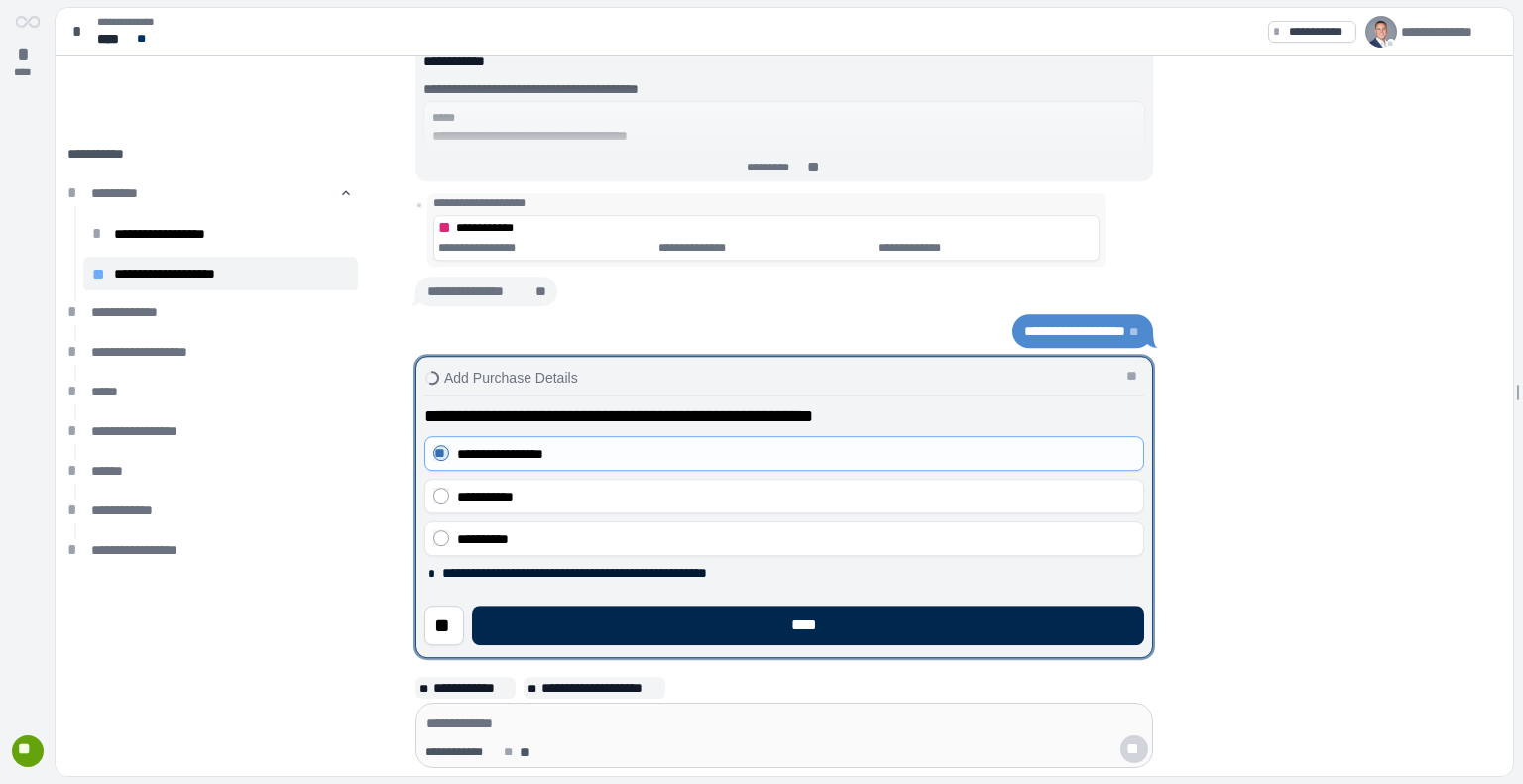 click on "****" at bounding box center [808, 625] 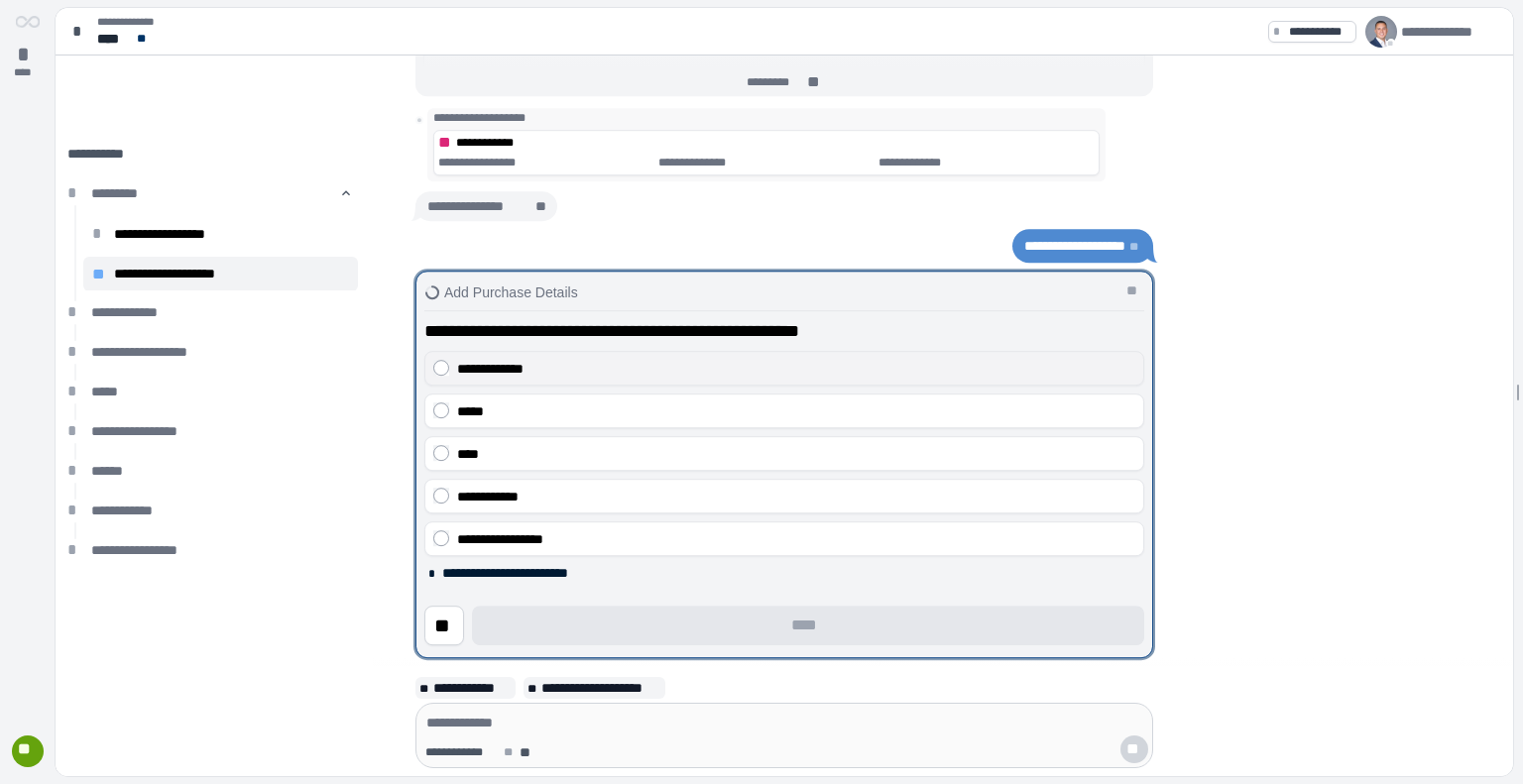 click on "**********" at bounding box center [490, 369] 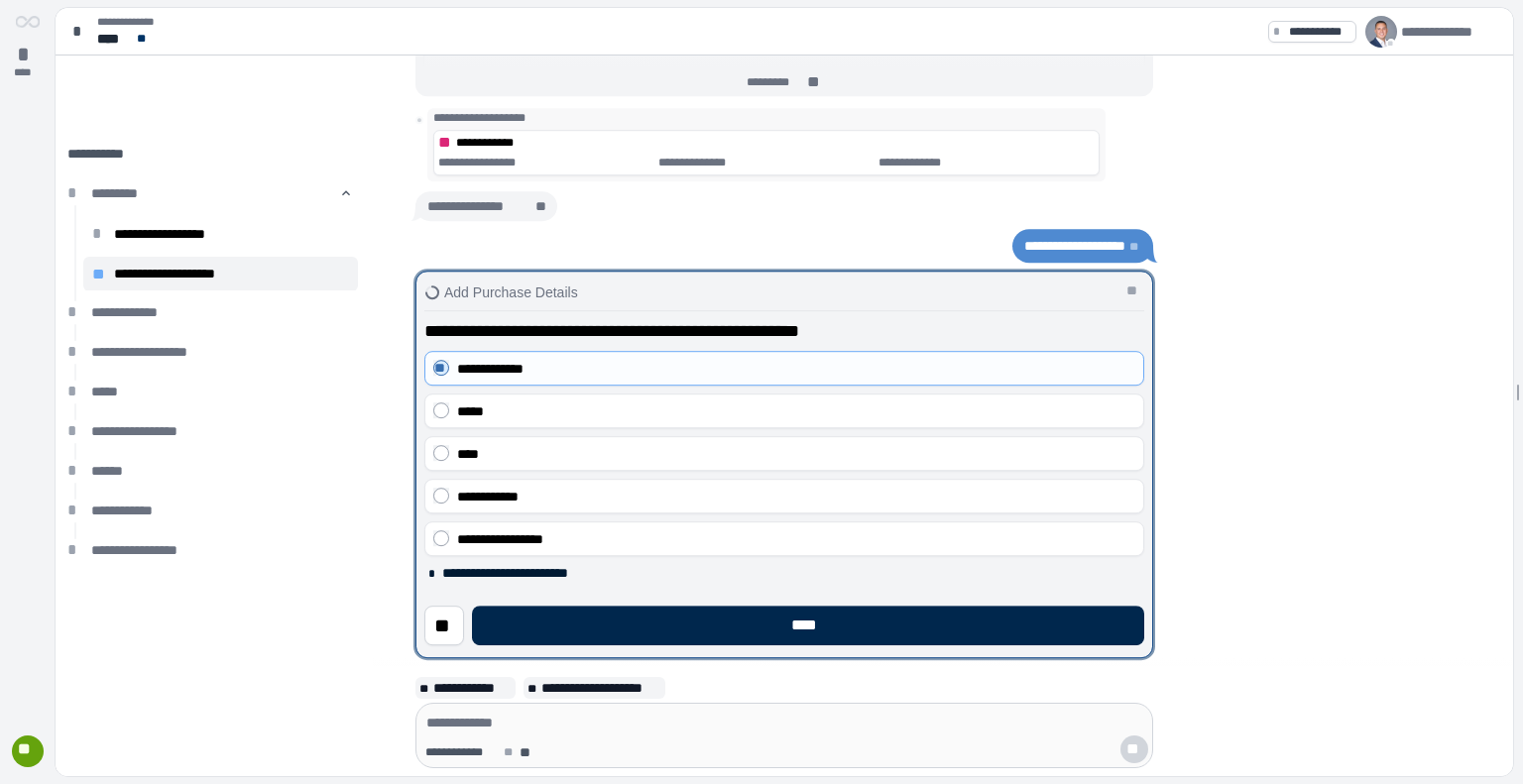 click on "****" at bounding box center (808, 625) 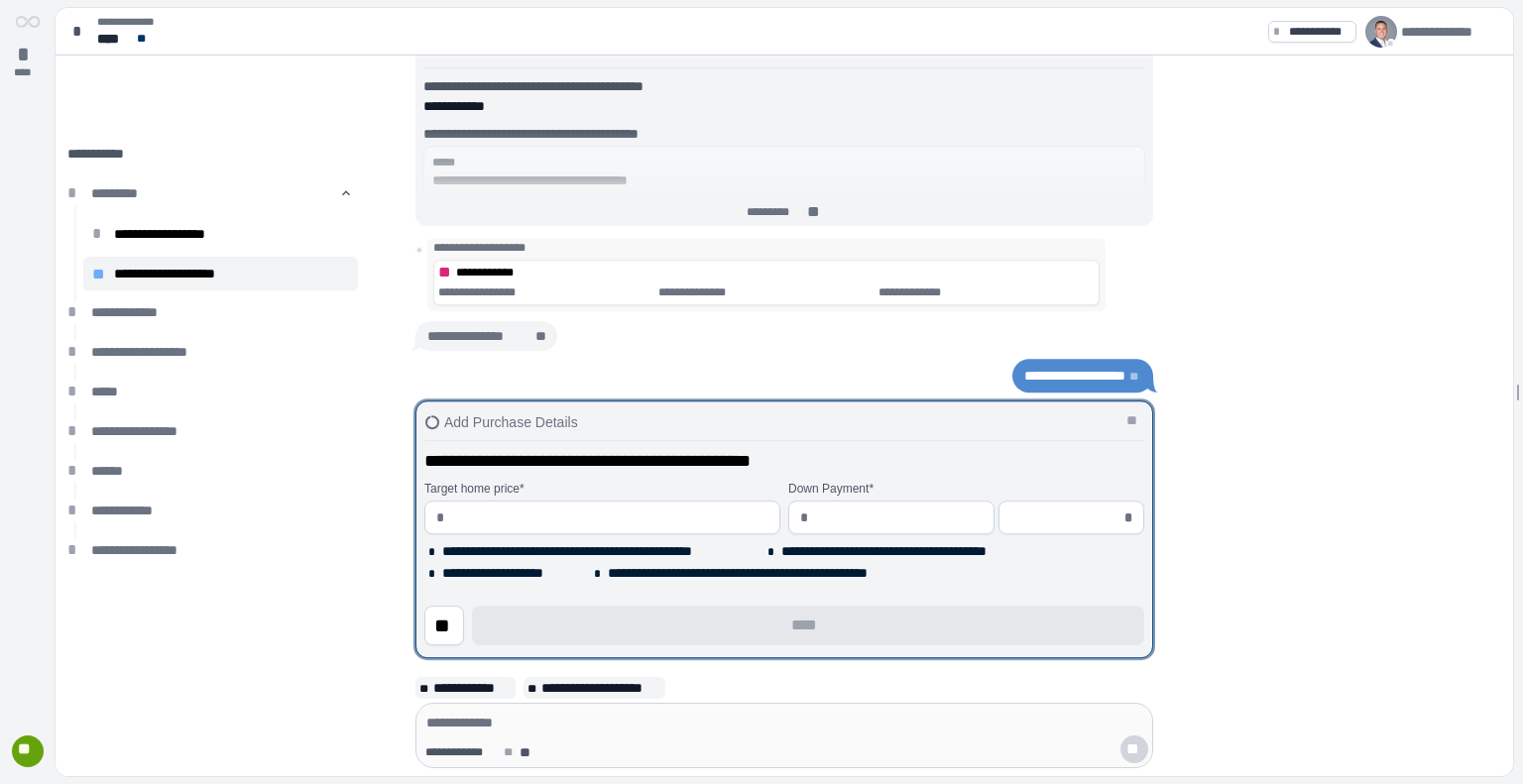 click at bounding box center (610, 517) 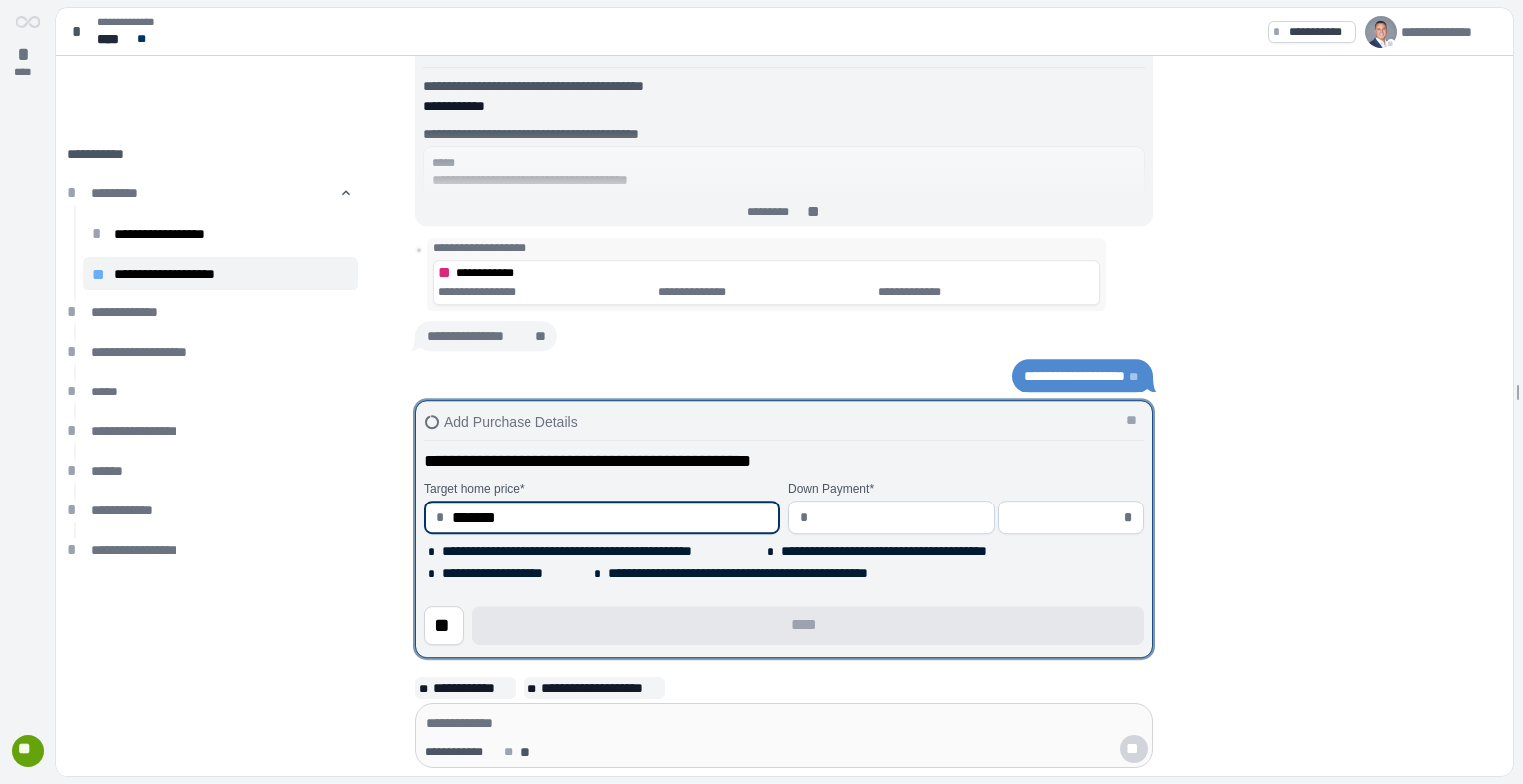type on "**********" 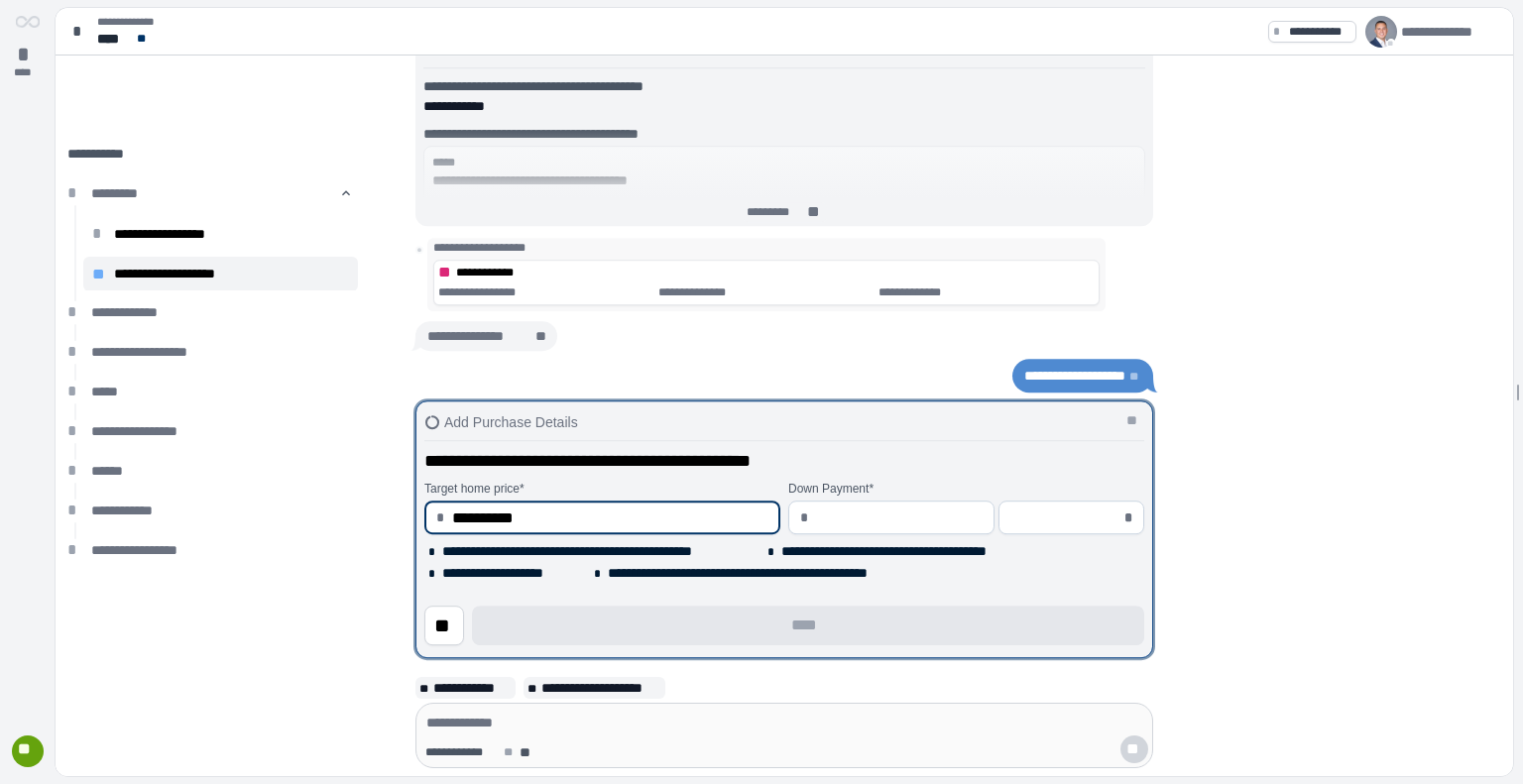 click at bounding box center (899, 517) 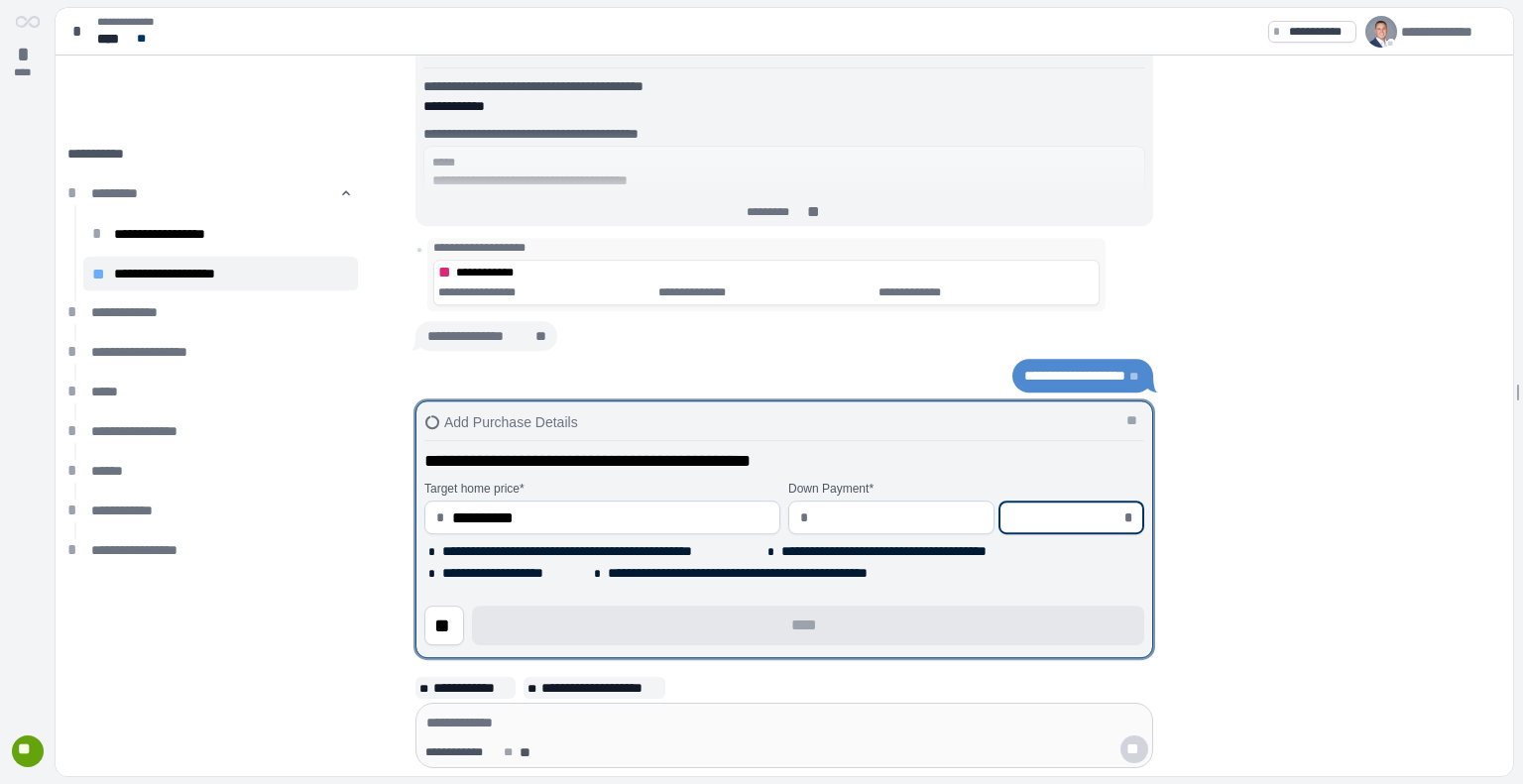 click at bounding box center (1065, 517) 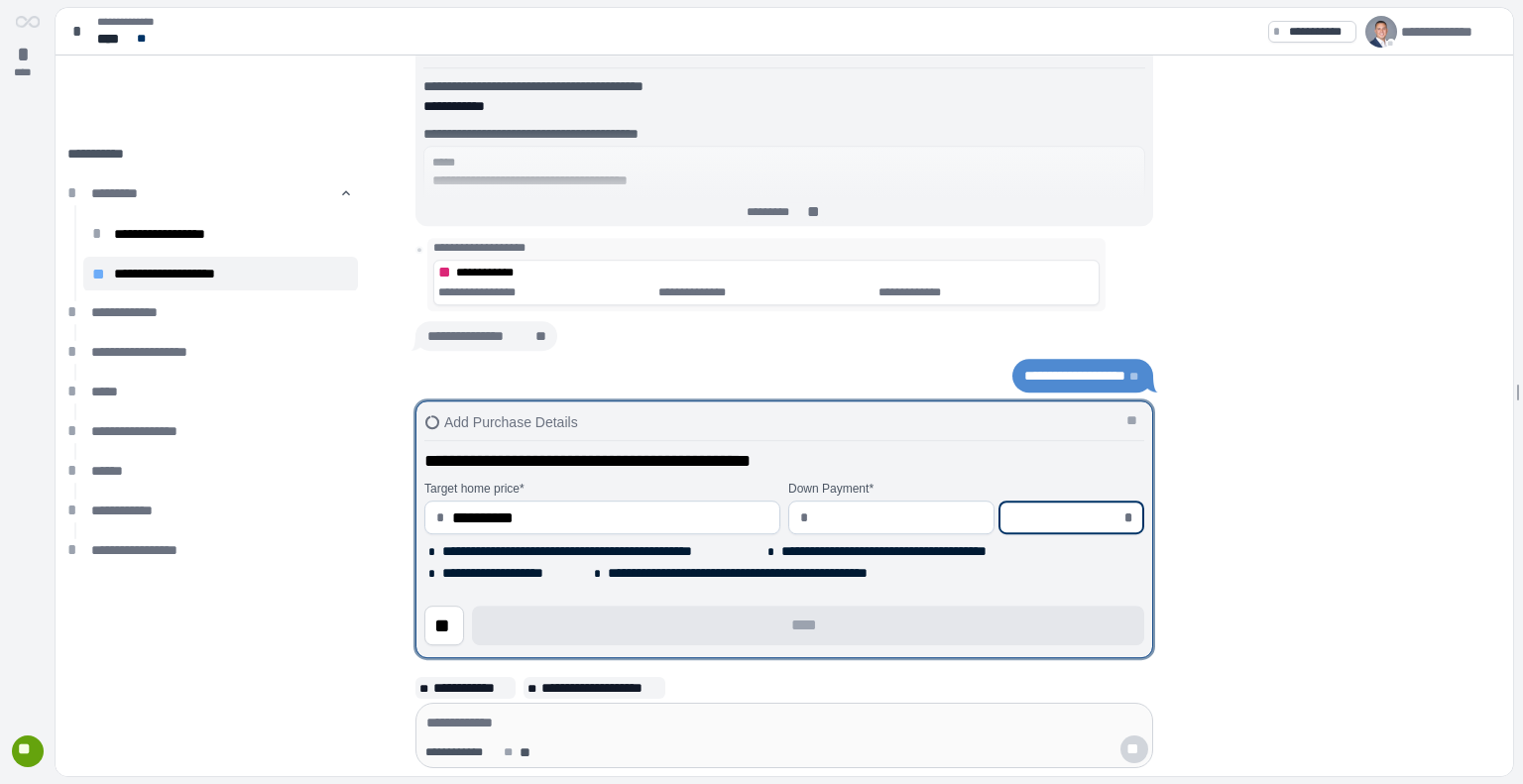type on "********" 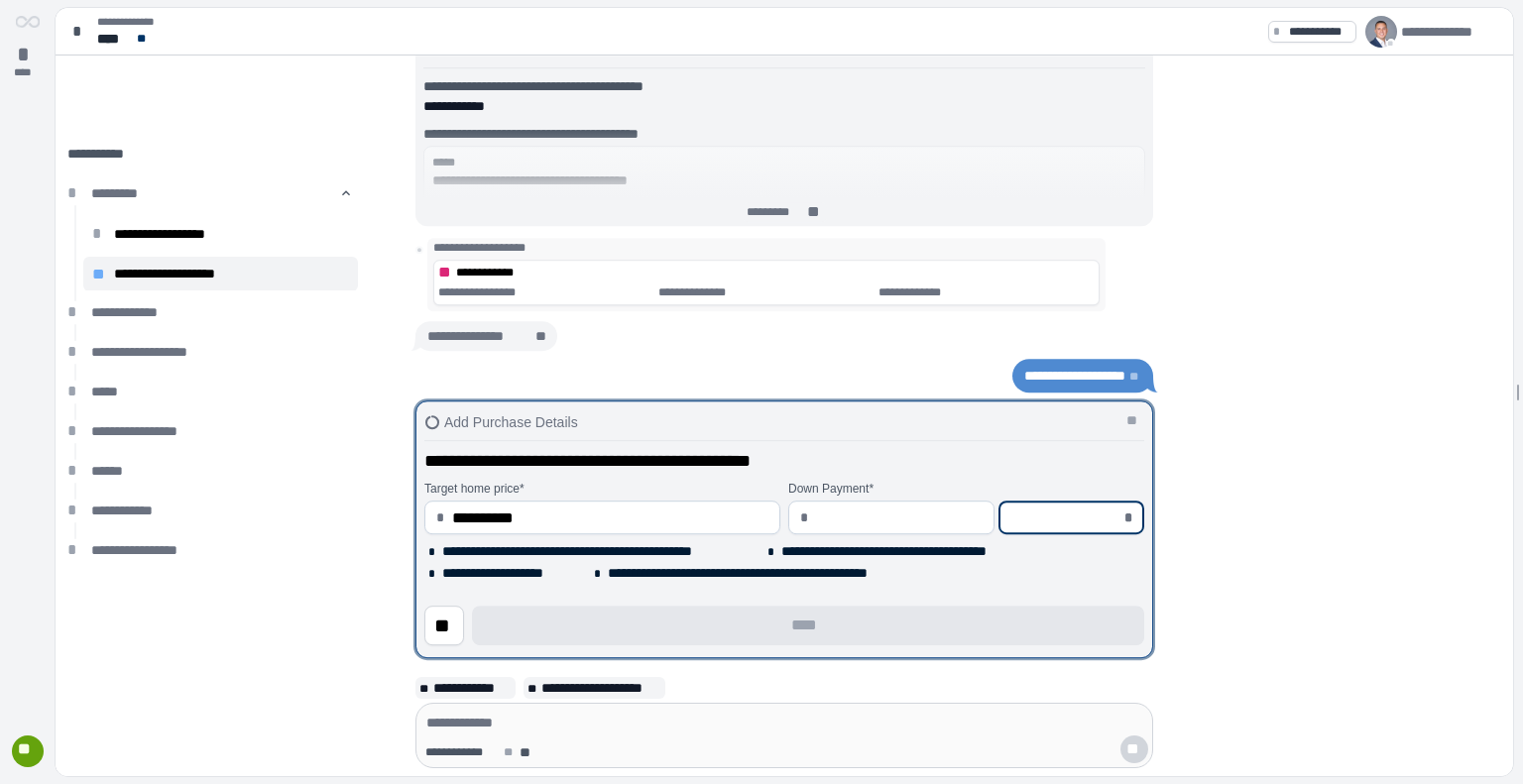 type on "*" 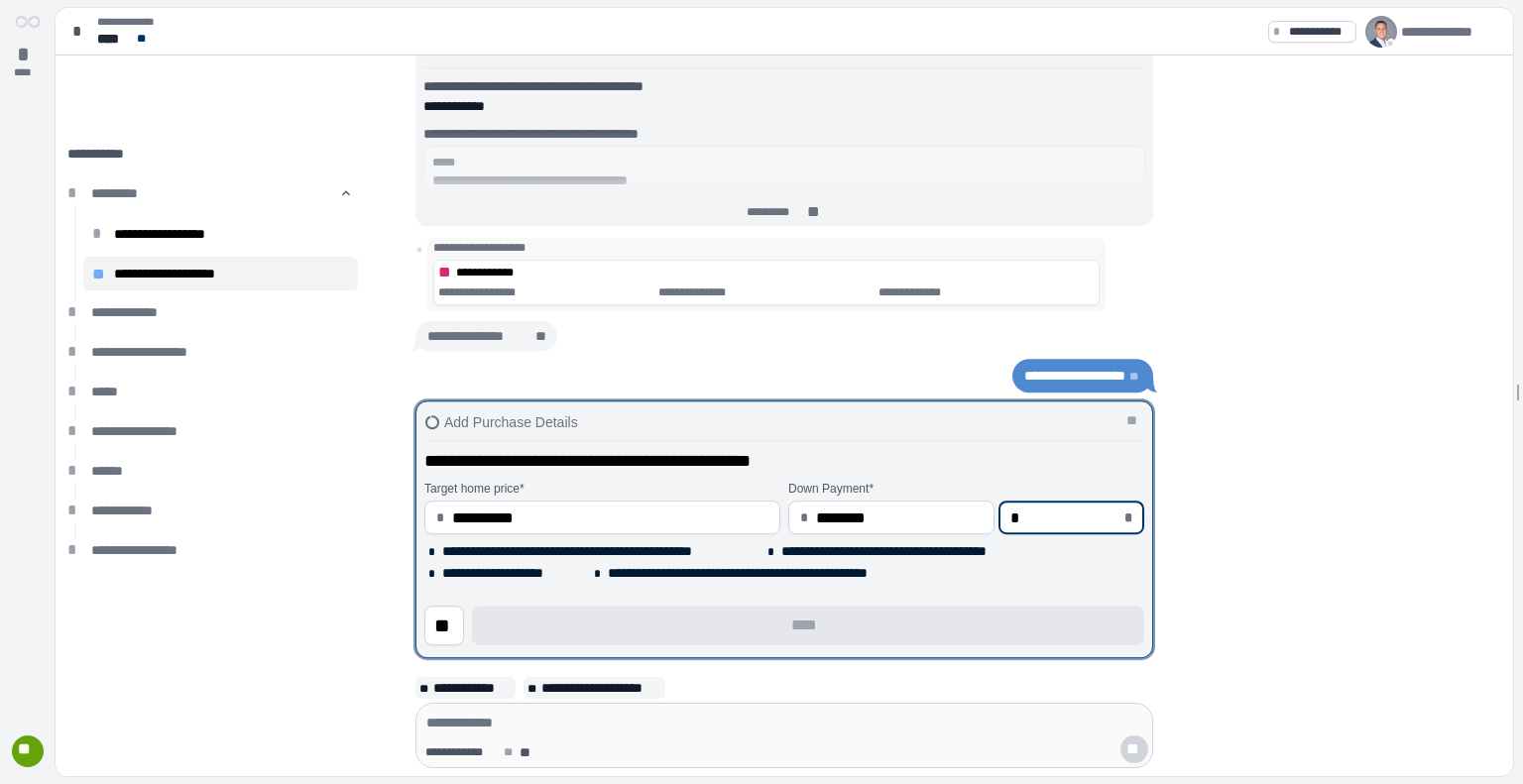 type on "*********" 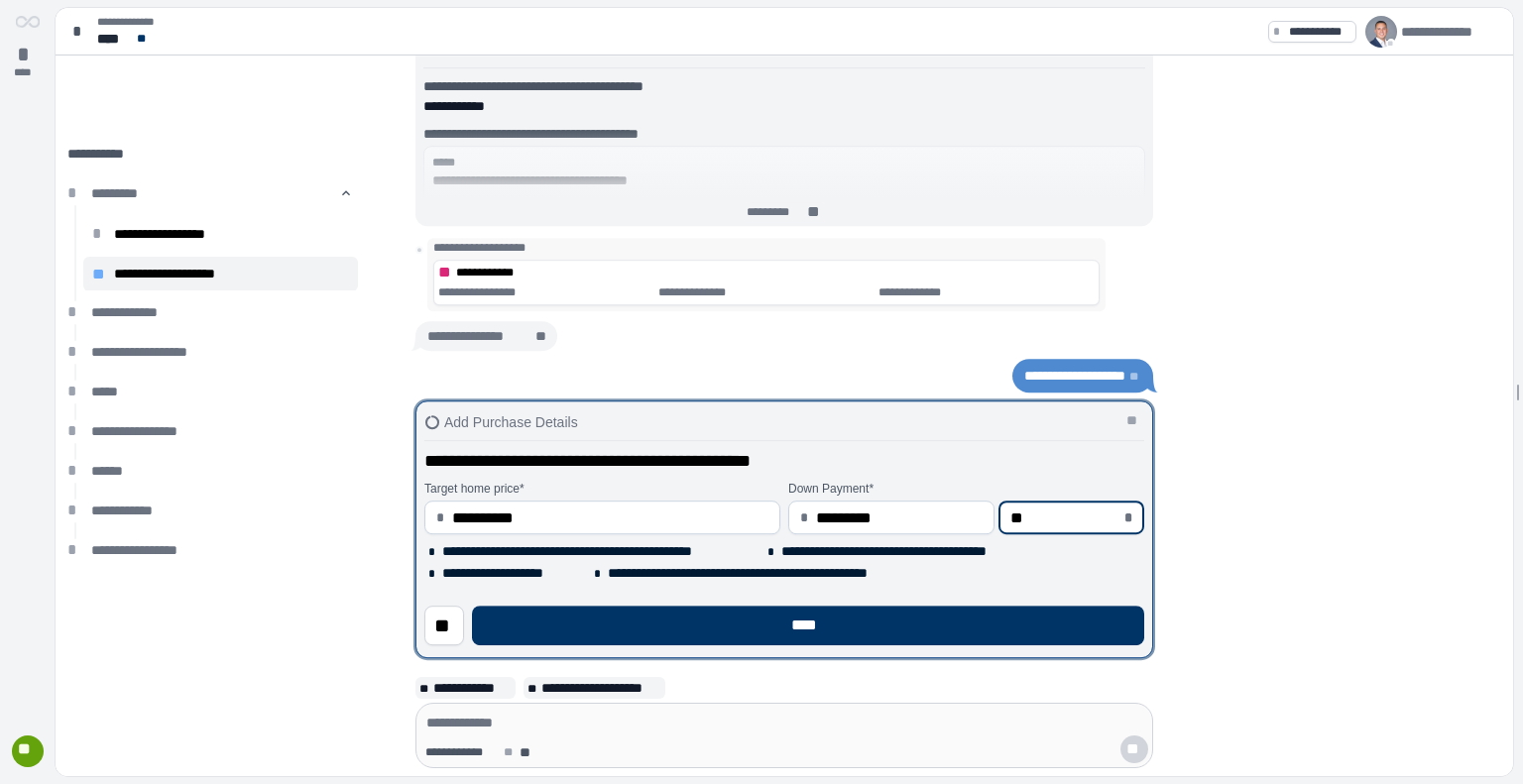 type on "******" 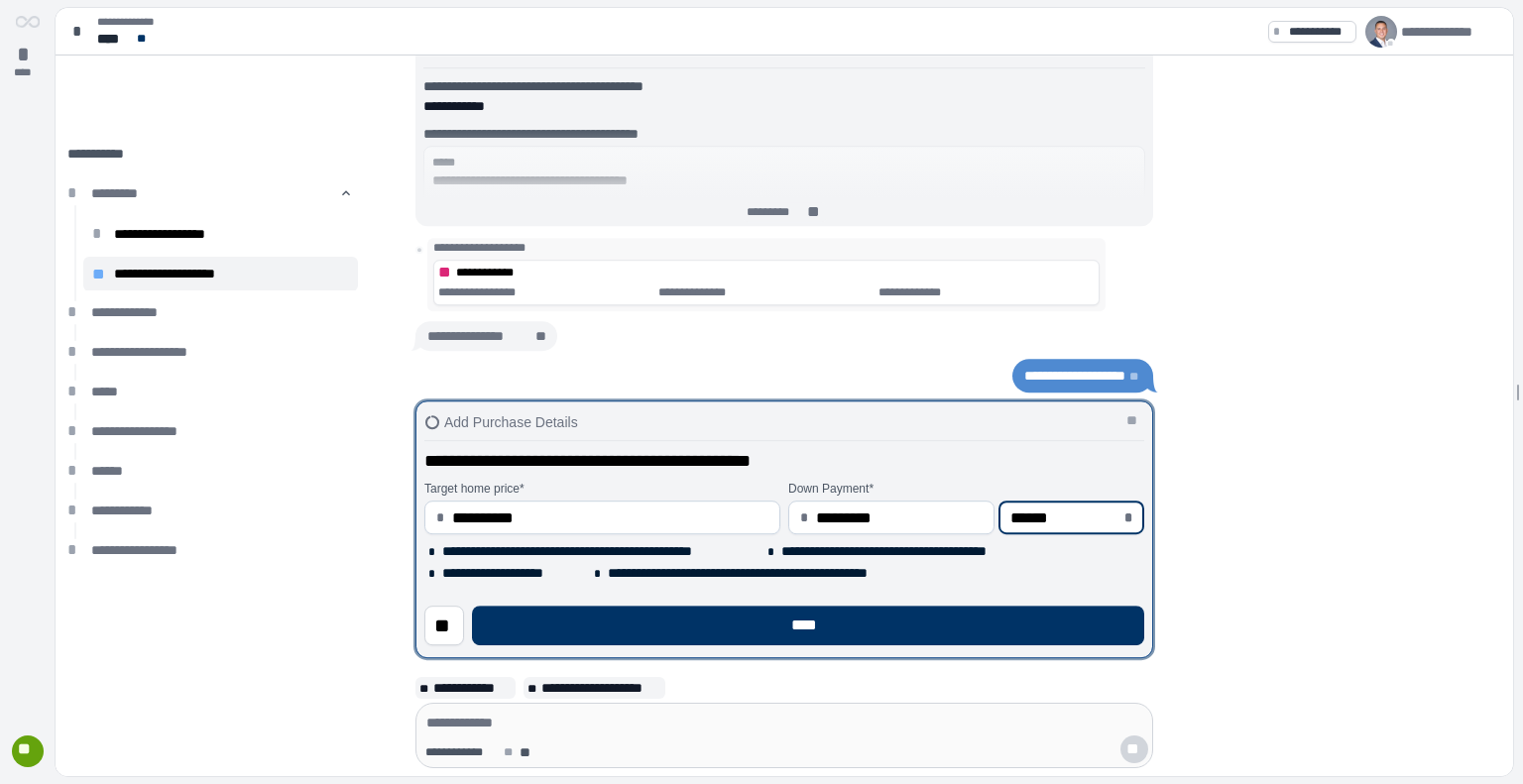 click on "** ****" at bounding box center (784, 617) 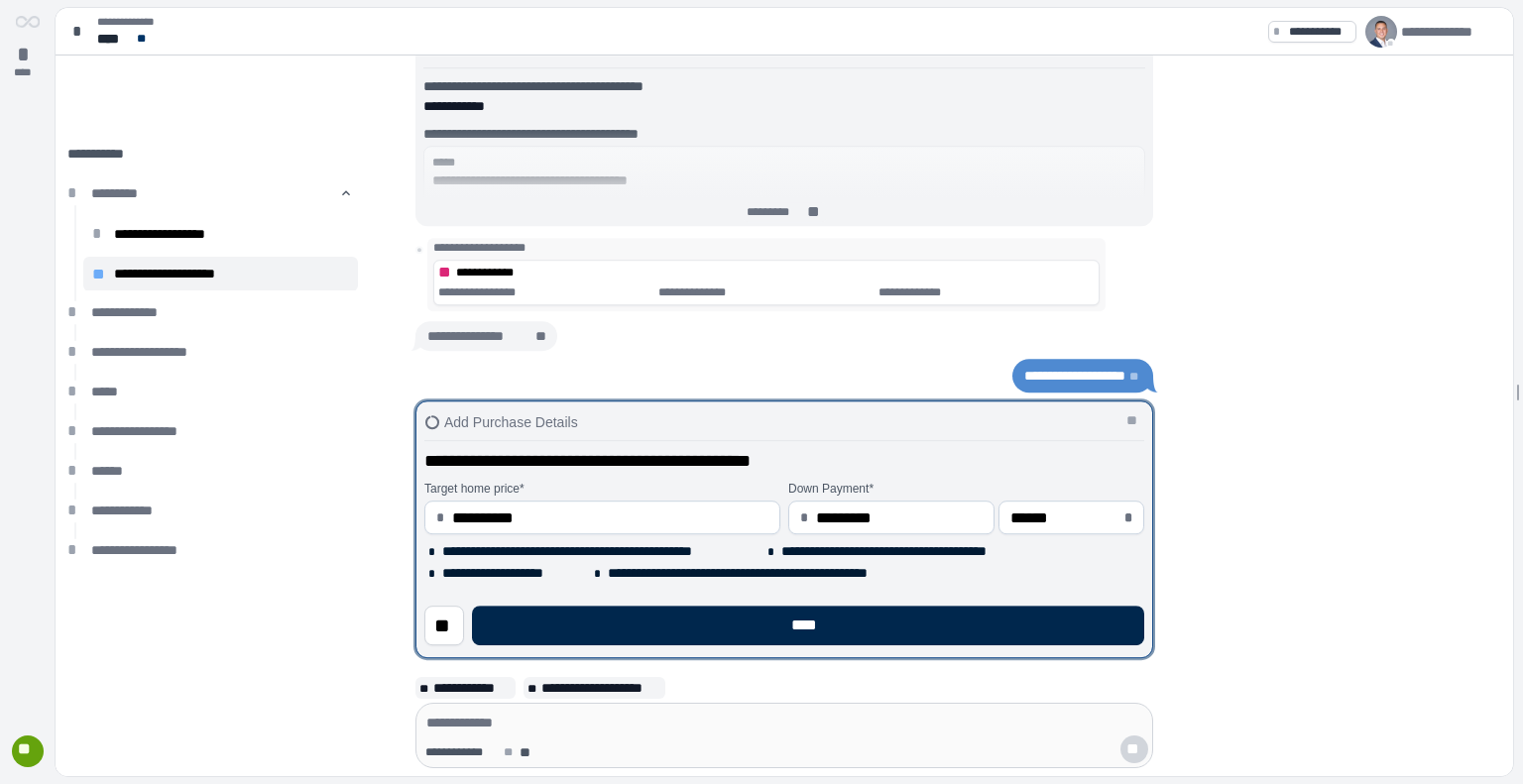 click on "****" at bounding box center [808, 625] 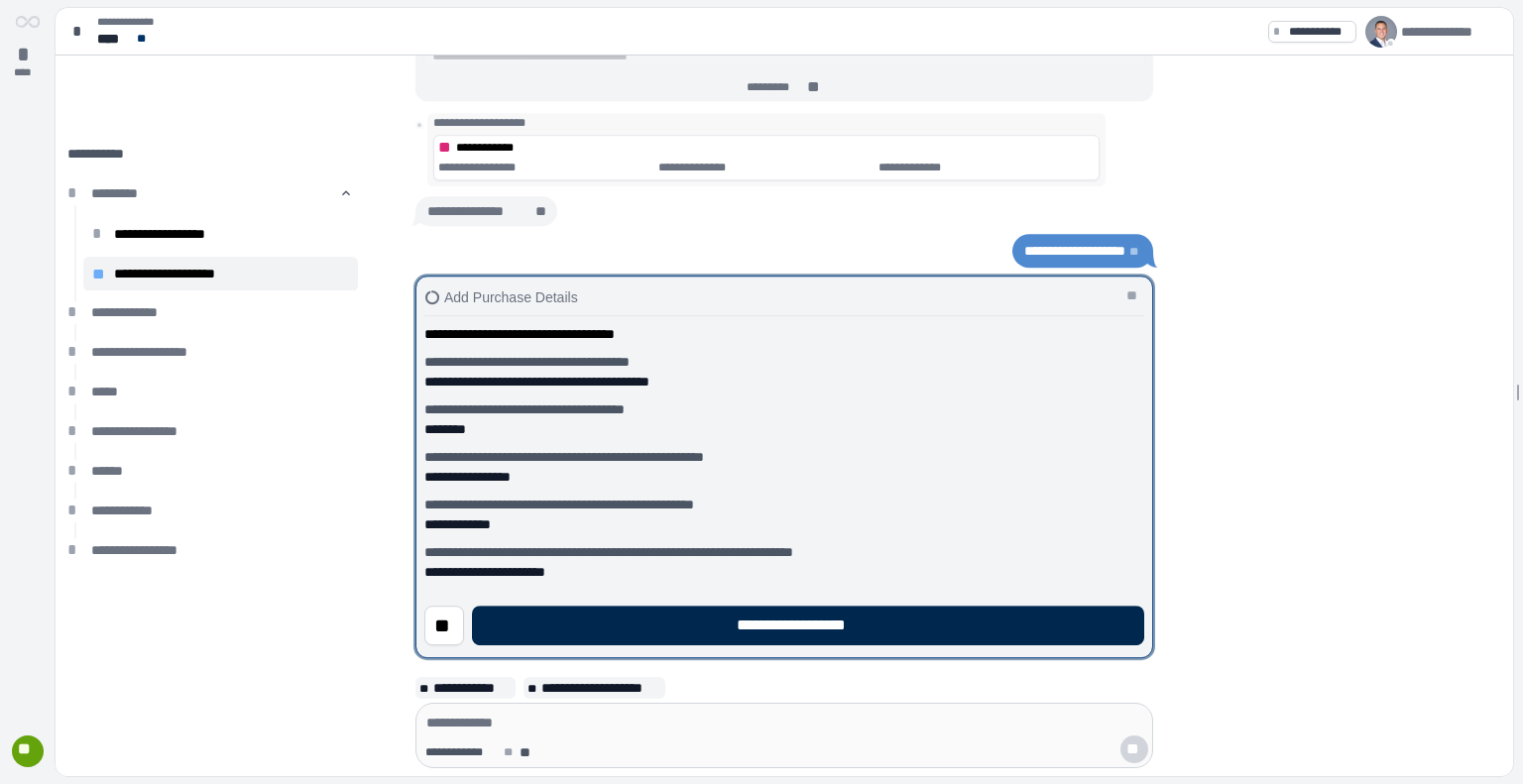 click on "**********" at bounding box center (808, 625) 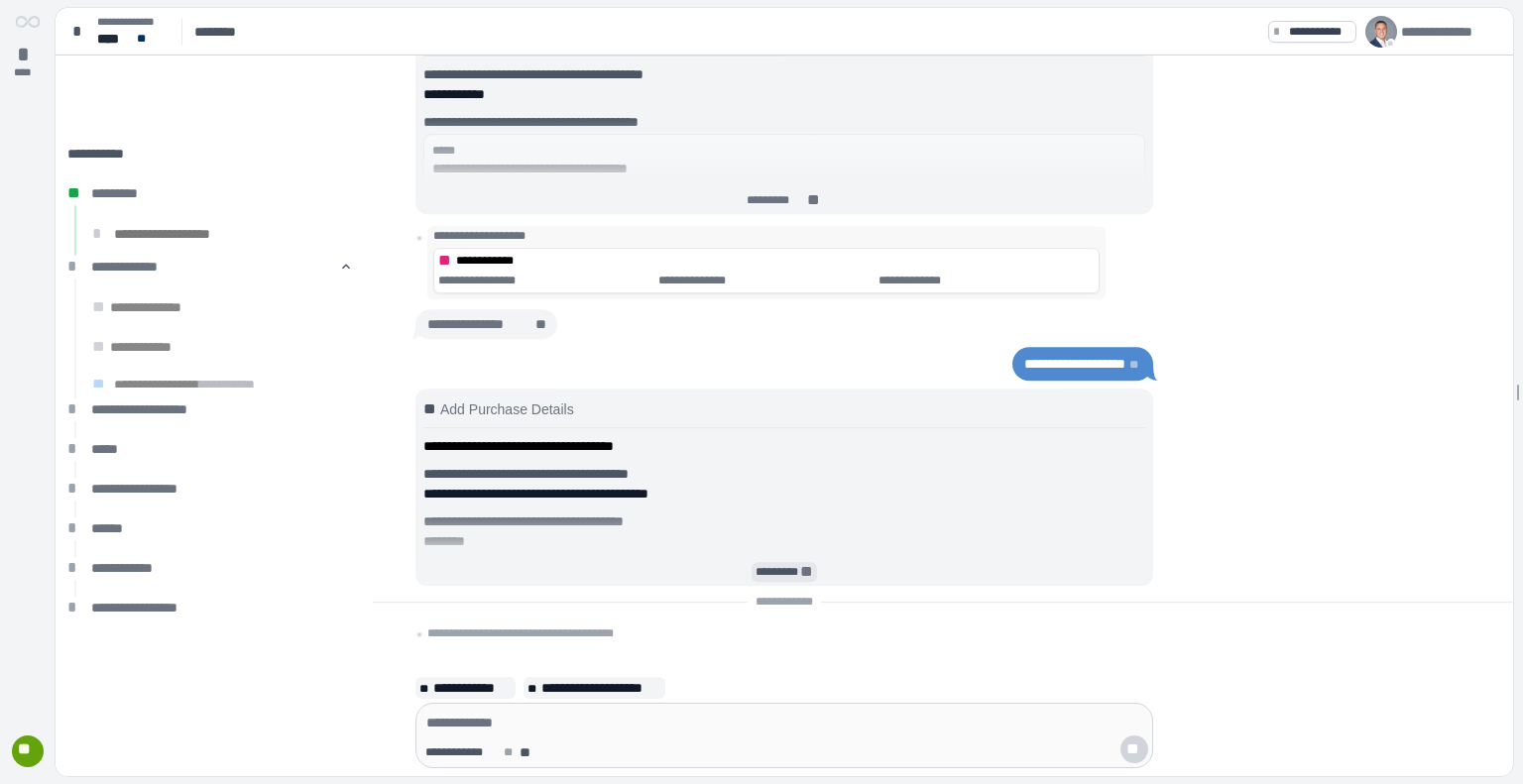scroll, scrollTop: 0, scrollLeft: 0, axis: both 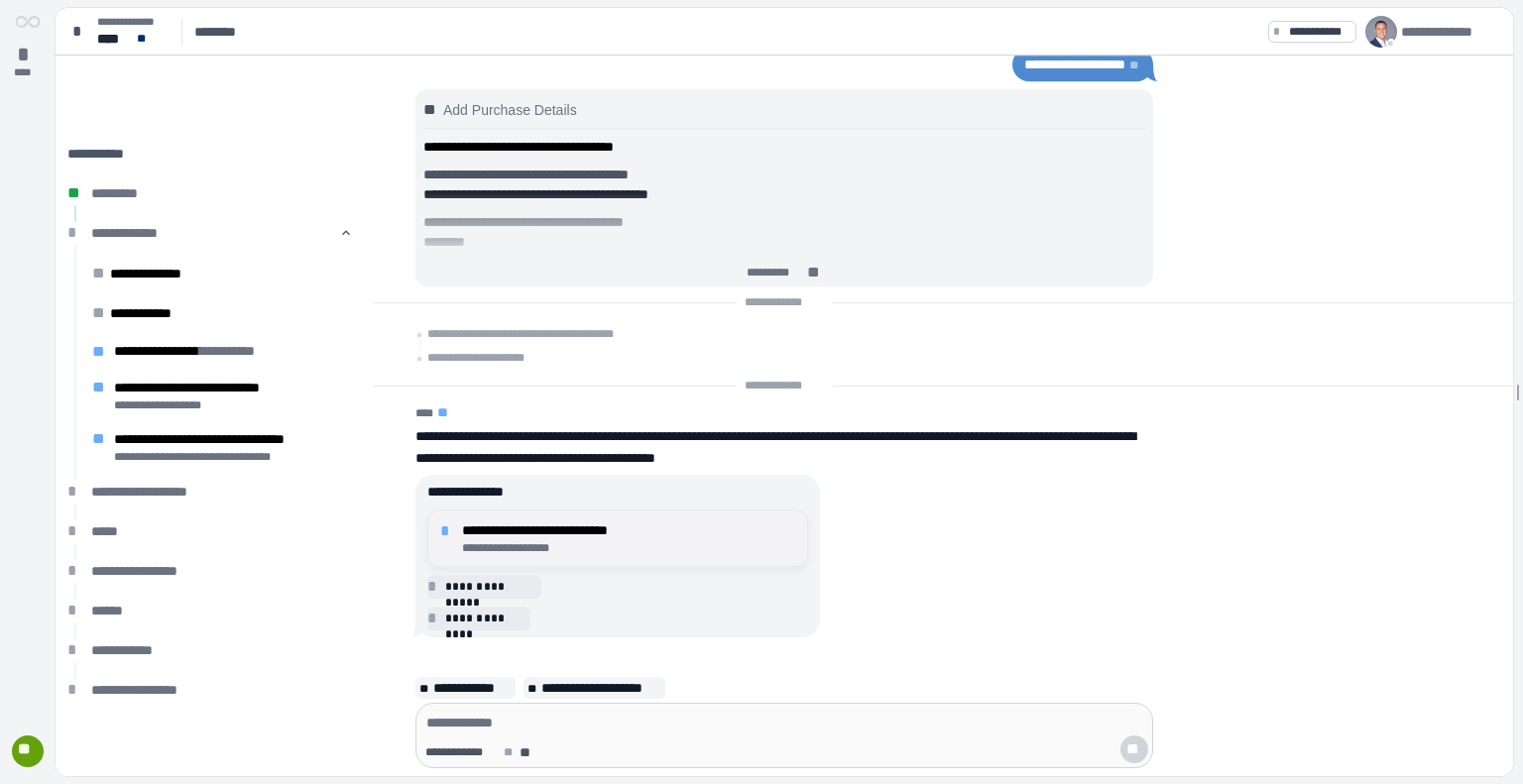 click on "**********" at bounding box center (629, 548) 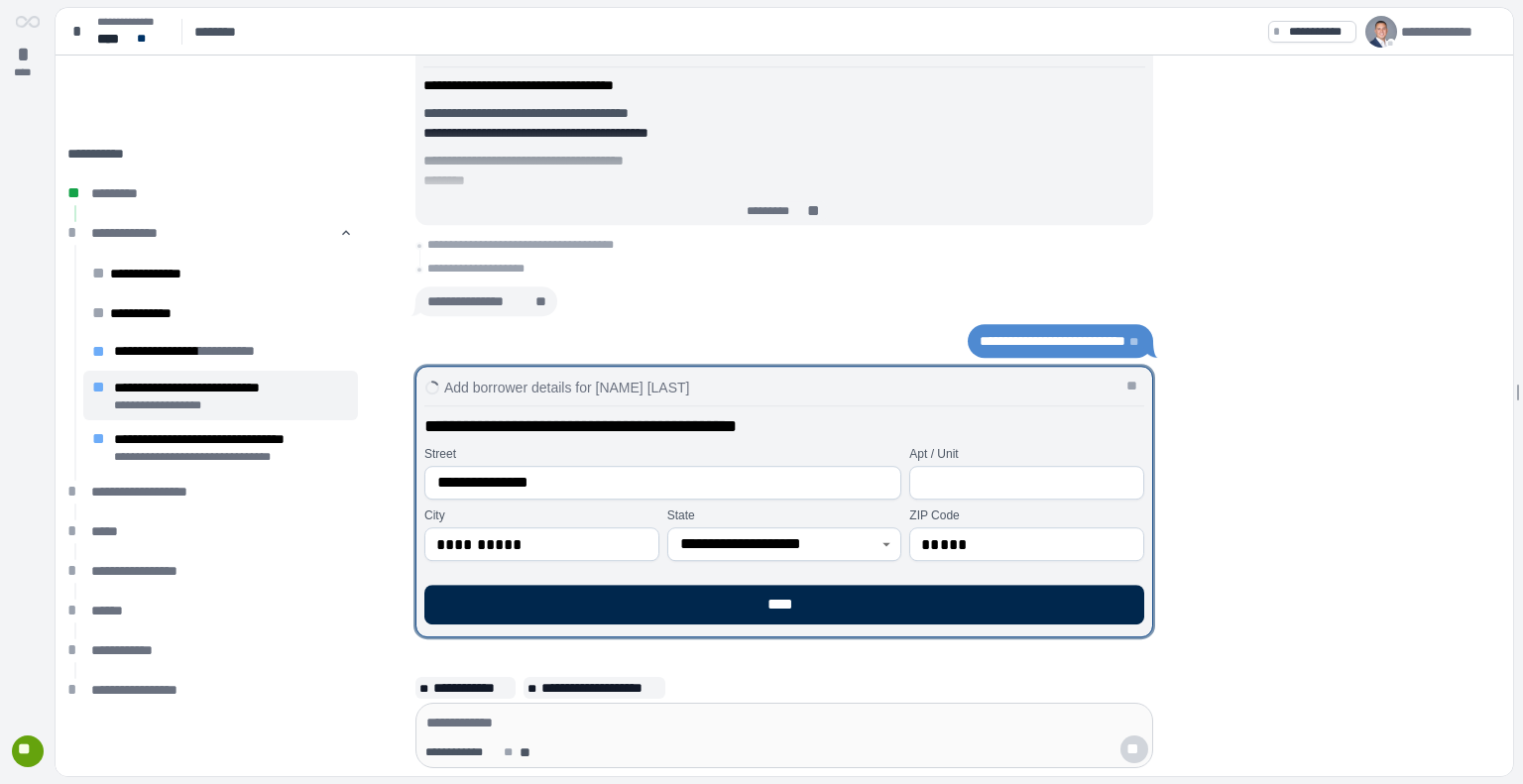 scroll, scrollTop: 15, scrollLeft: 0, axis: vertical 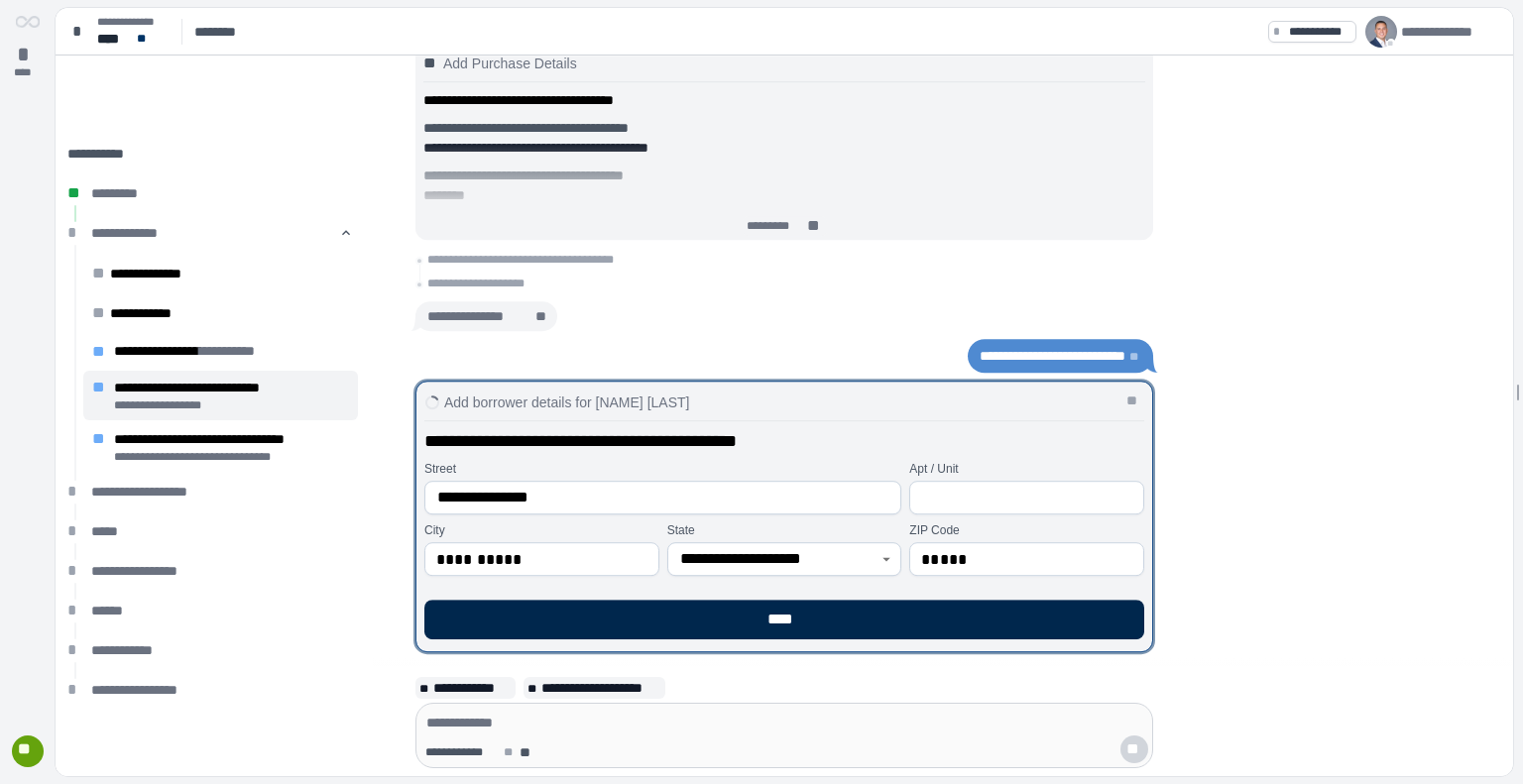 click on "****" at bounding box center [784, 619] 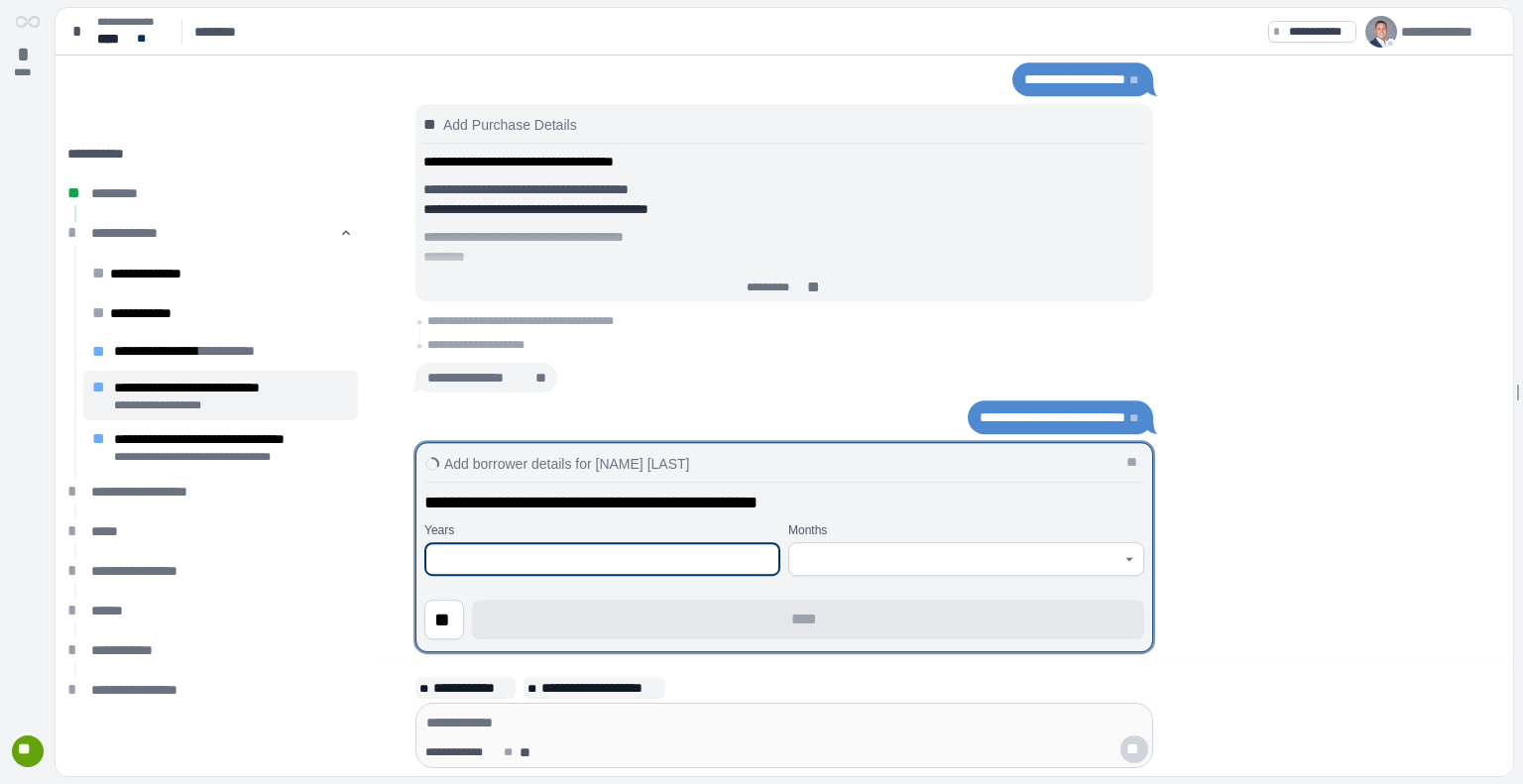 click at bounding box center (602, 559) 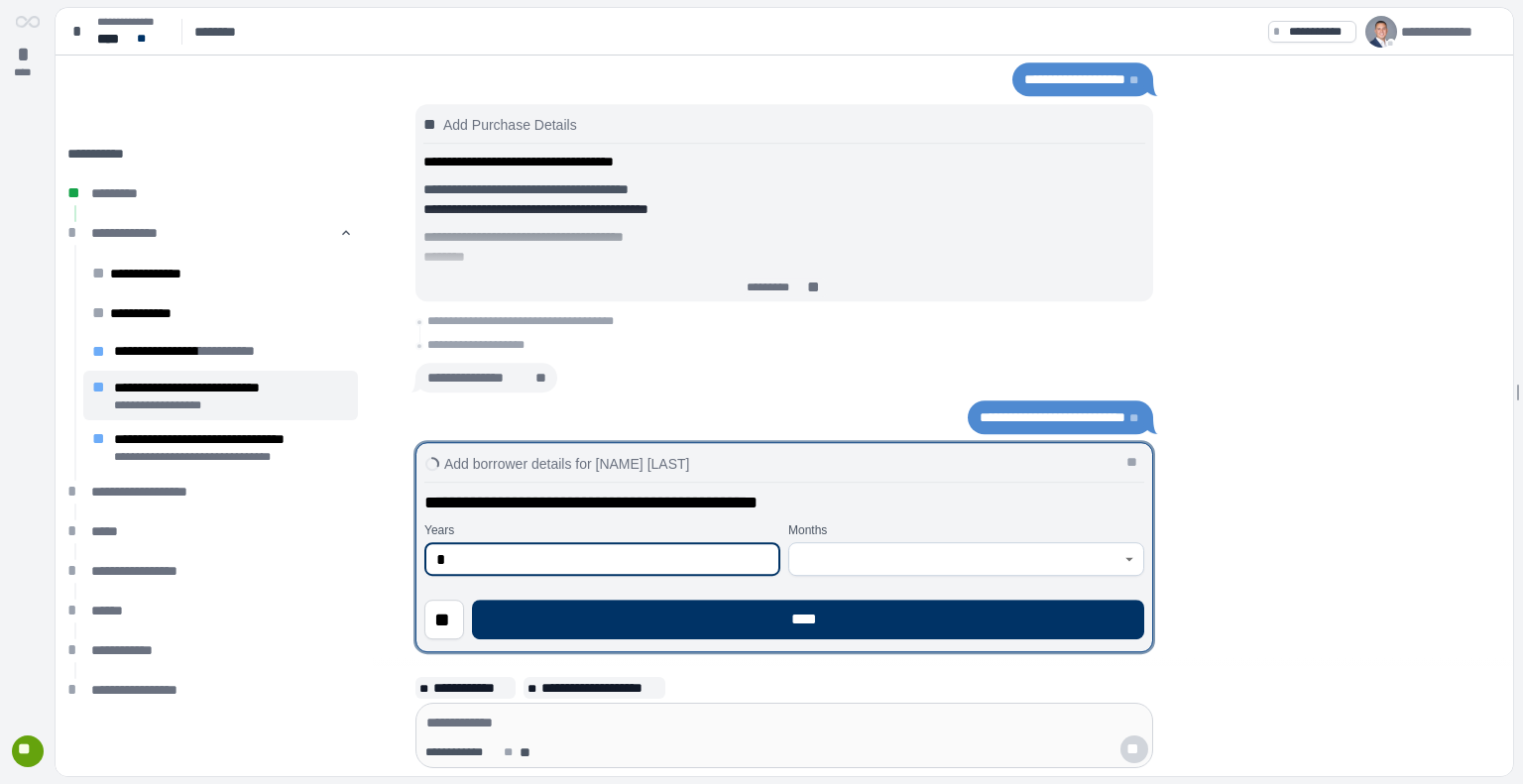 type on "*" 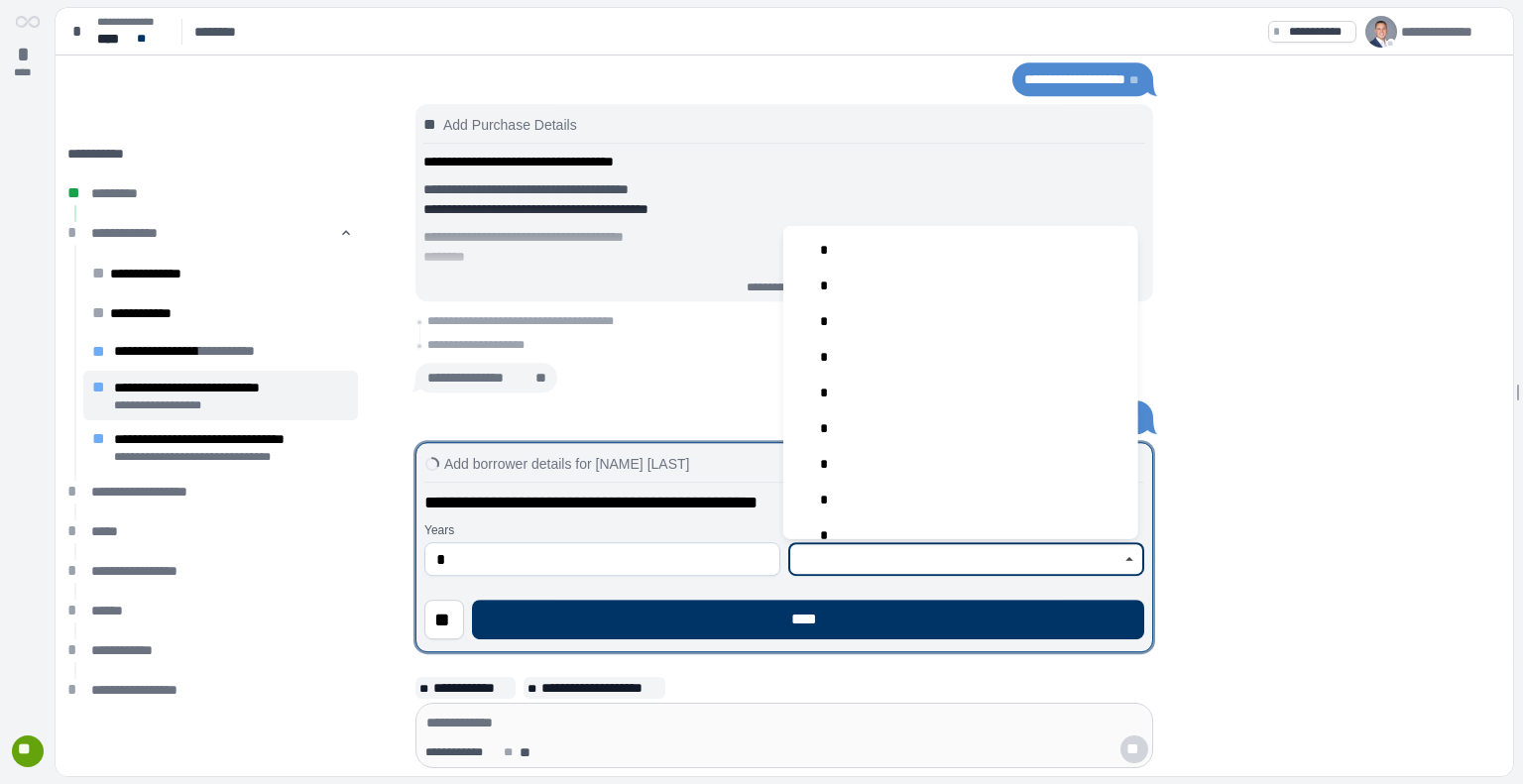 click at bounding box center (955, 559) 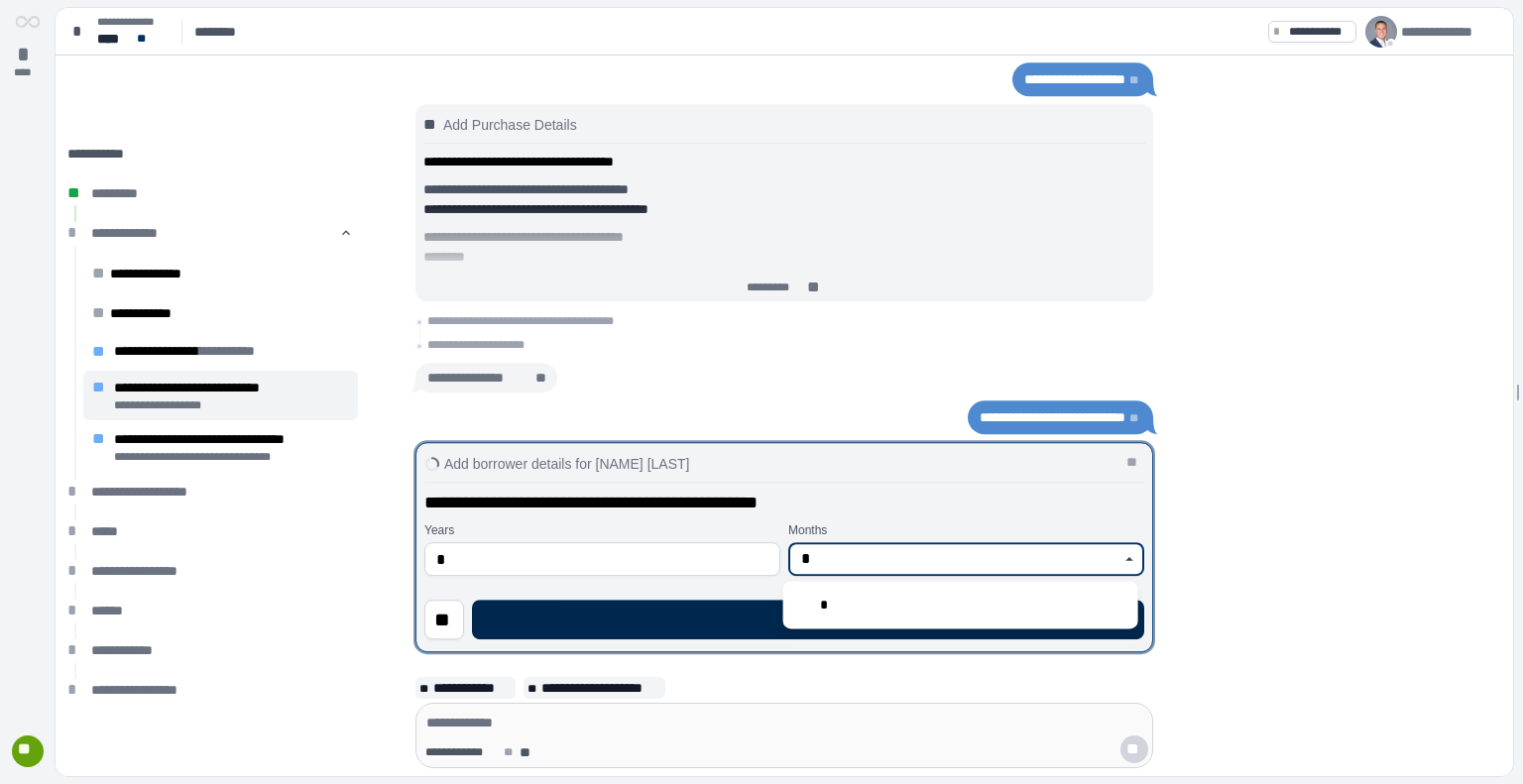 type on "*" 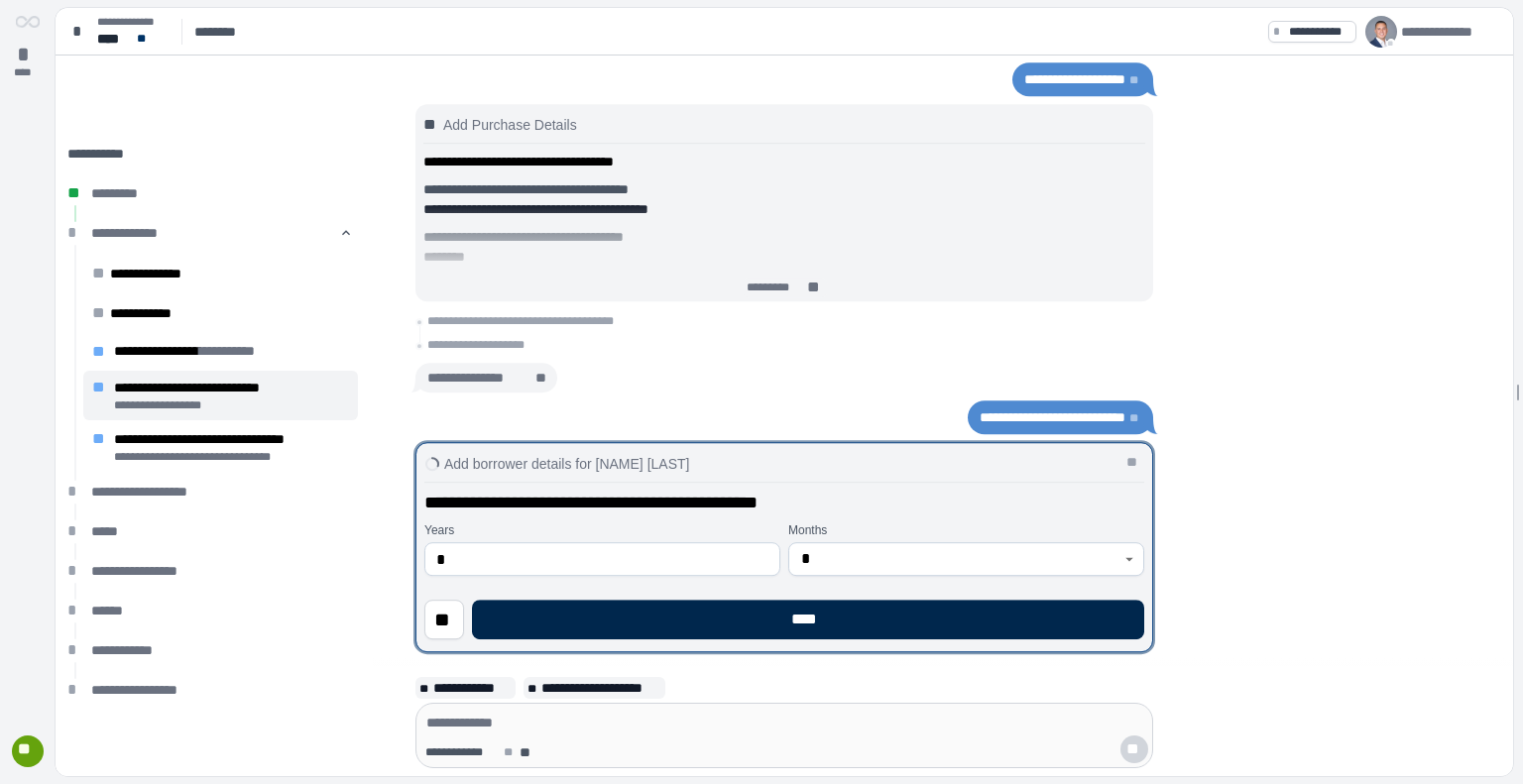 click on "****" at bounding box center [808, 619] 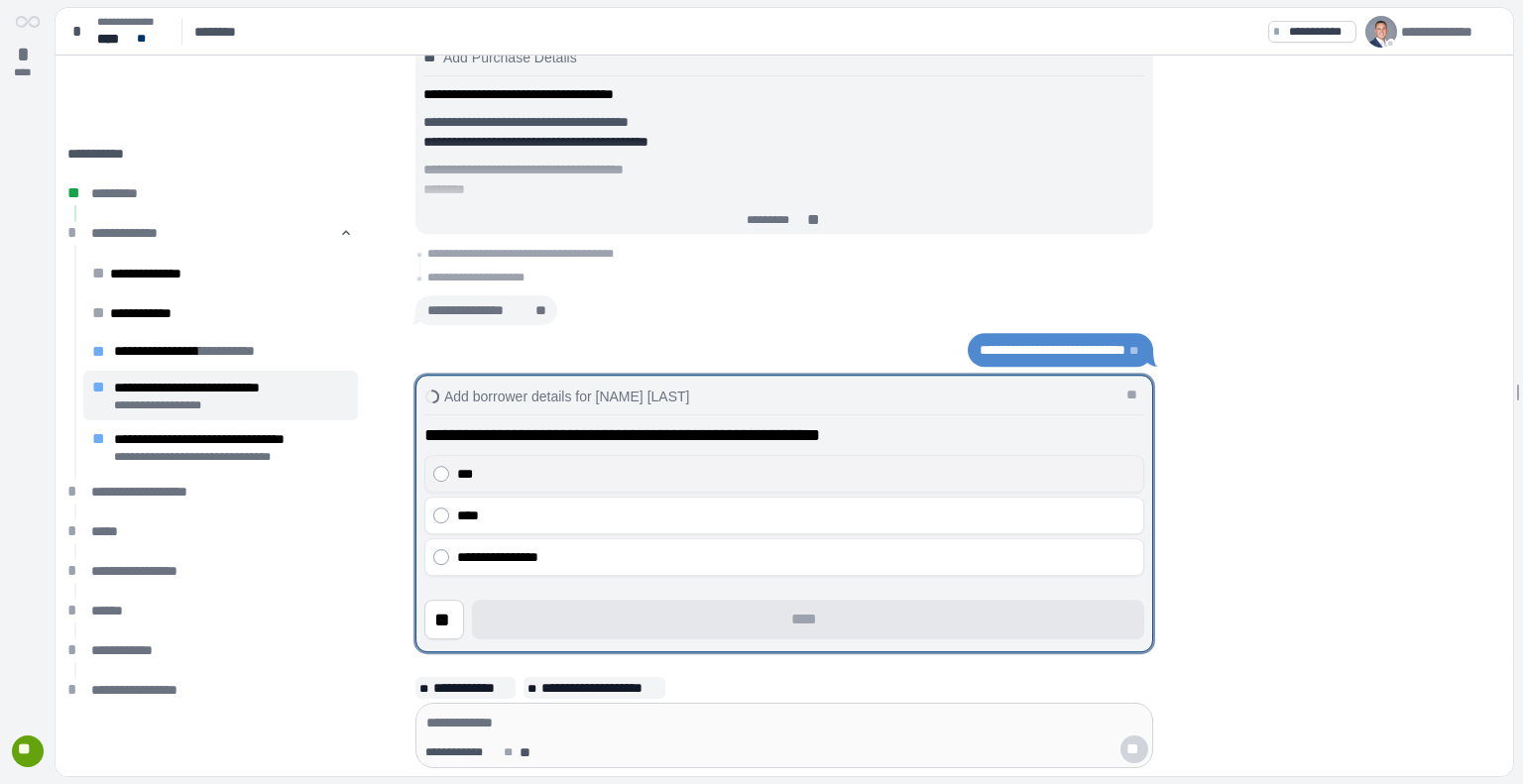 click on "***" at bounding box center [796, 474] 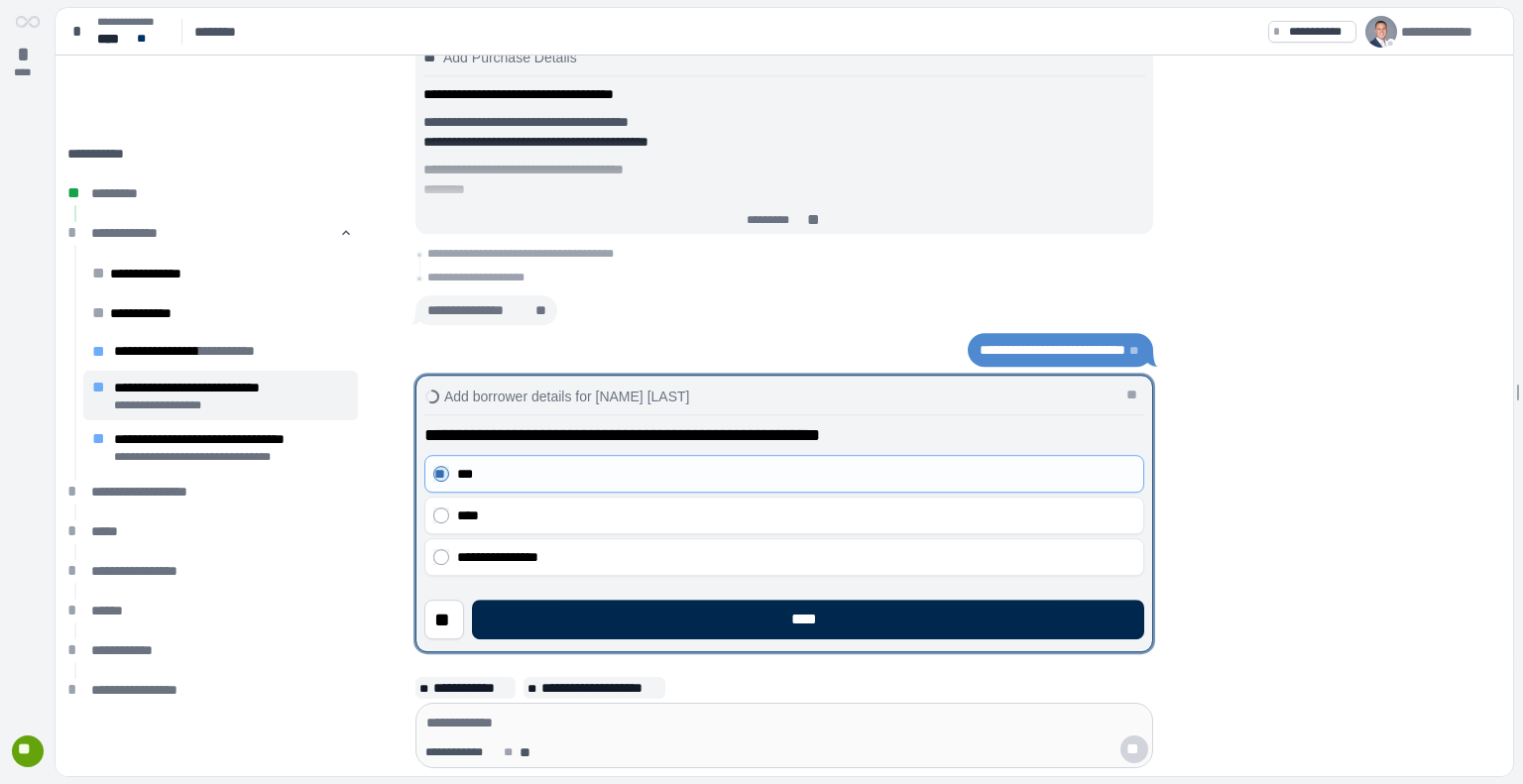 click on "****" at bounding box center [808, 619] 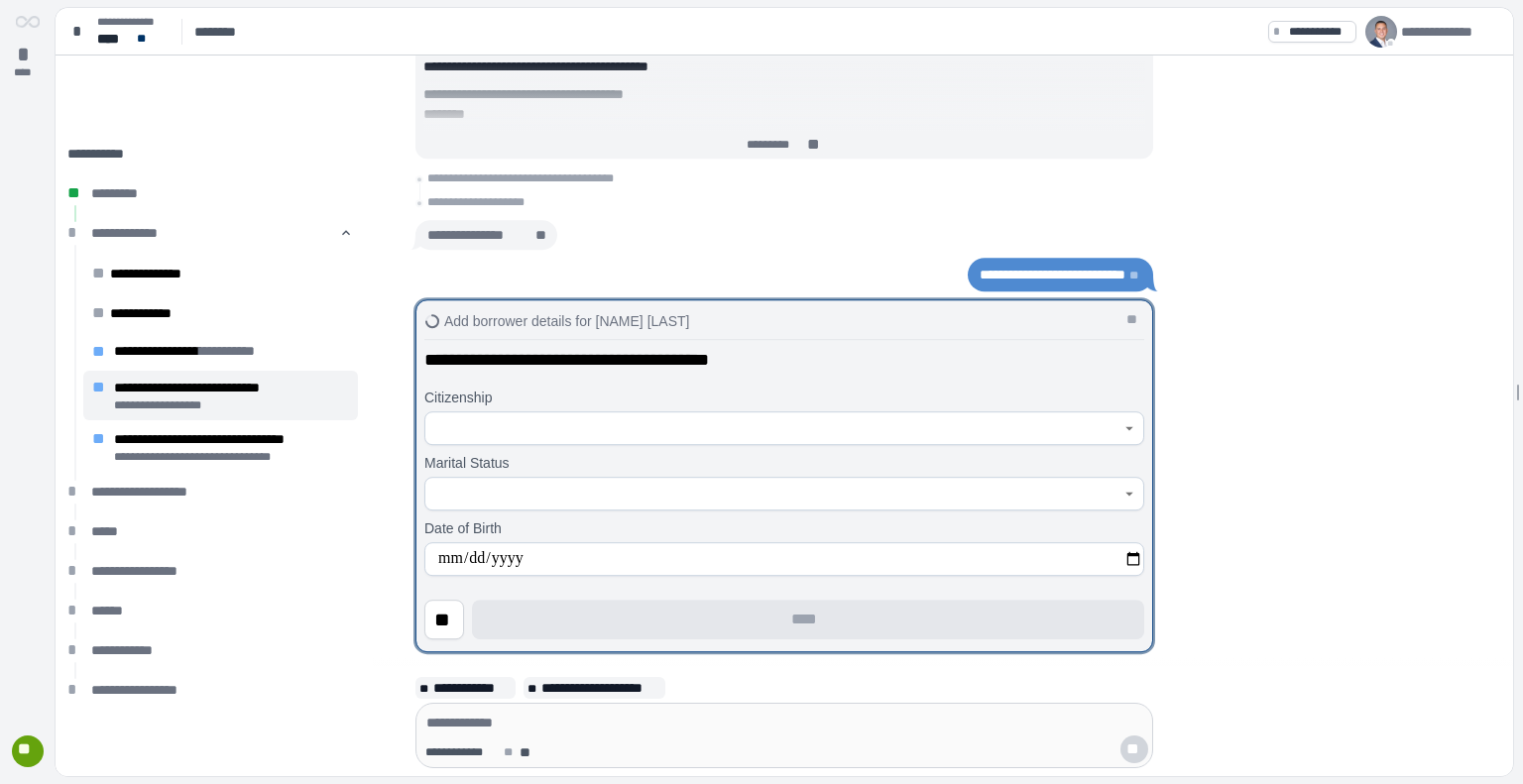 click at bounding box center [784, 428] 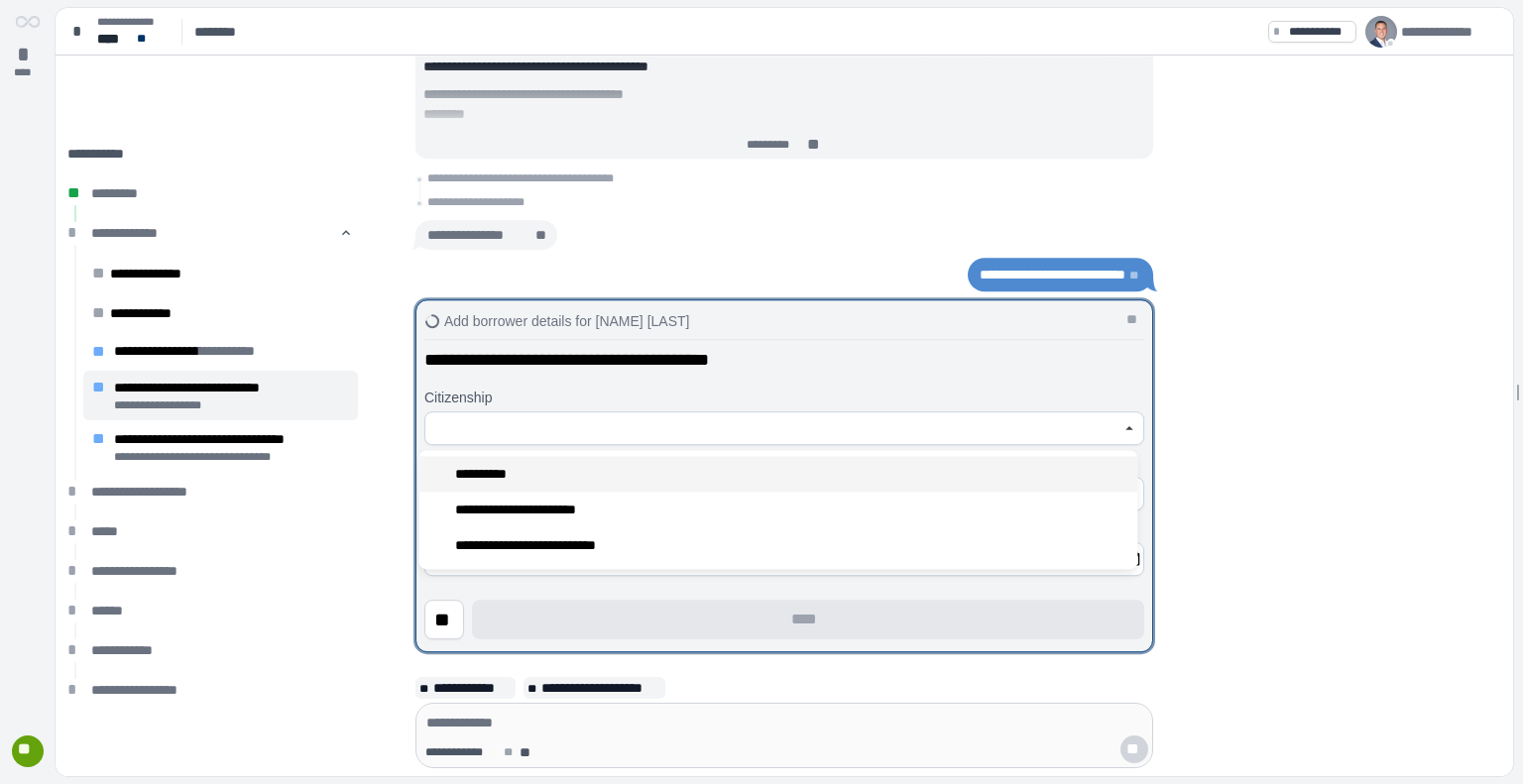 click on "**********" at bounding box center (486, 474) 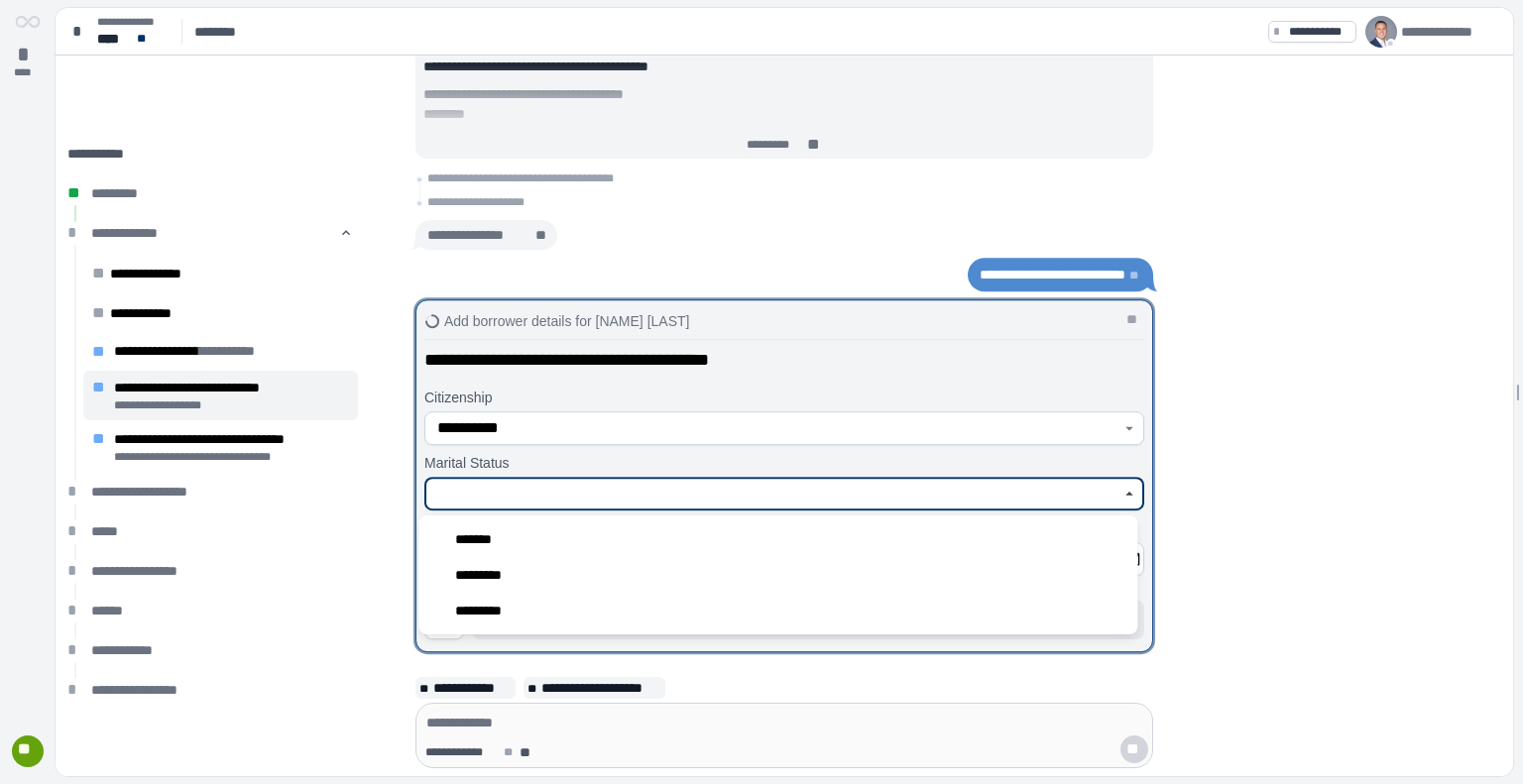 click at bounding box center [773, 494] 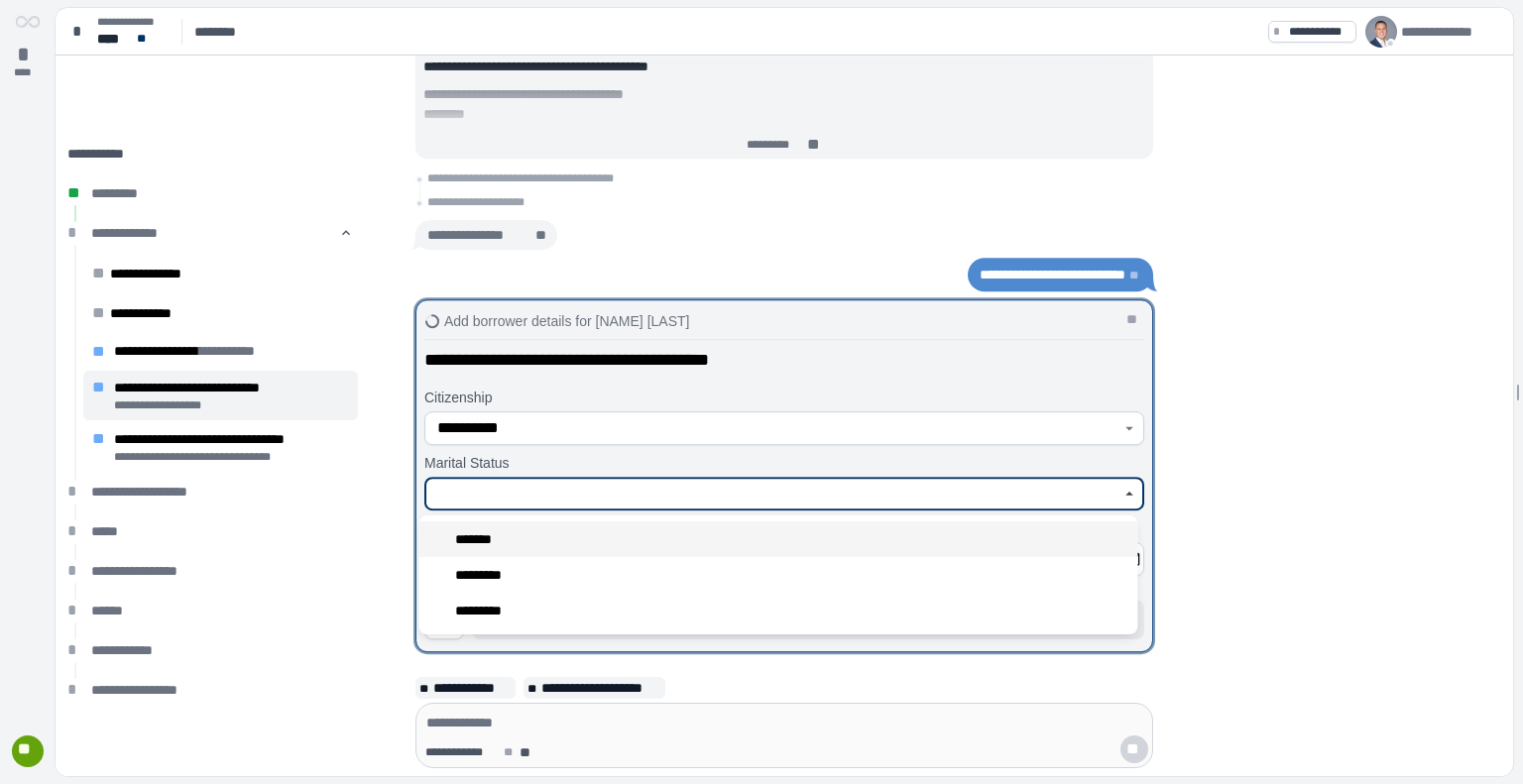 click on "*******" at bounding box center [777, 539] 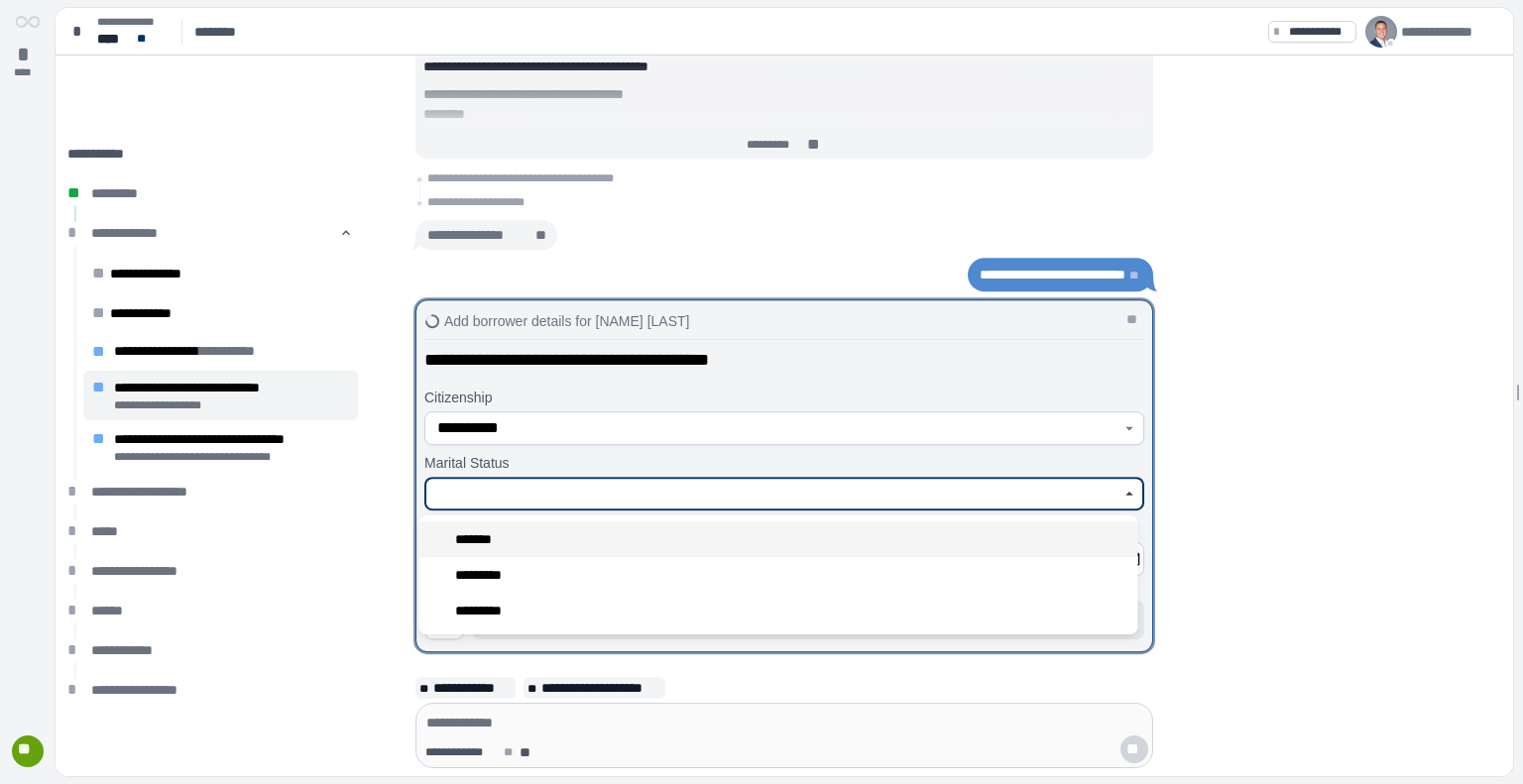 type on "*******" 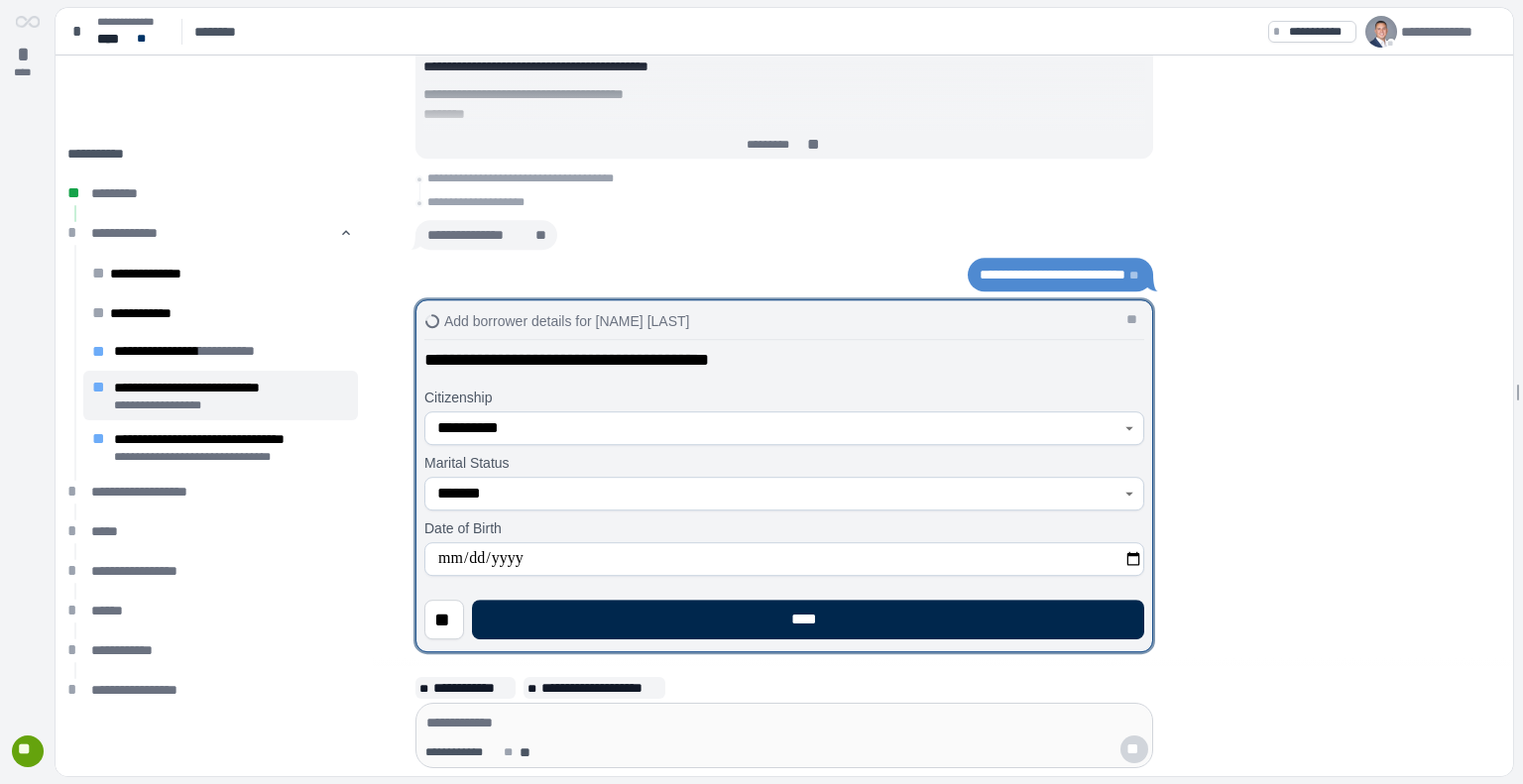 click on "****" at bounding box center [808, 619] 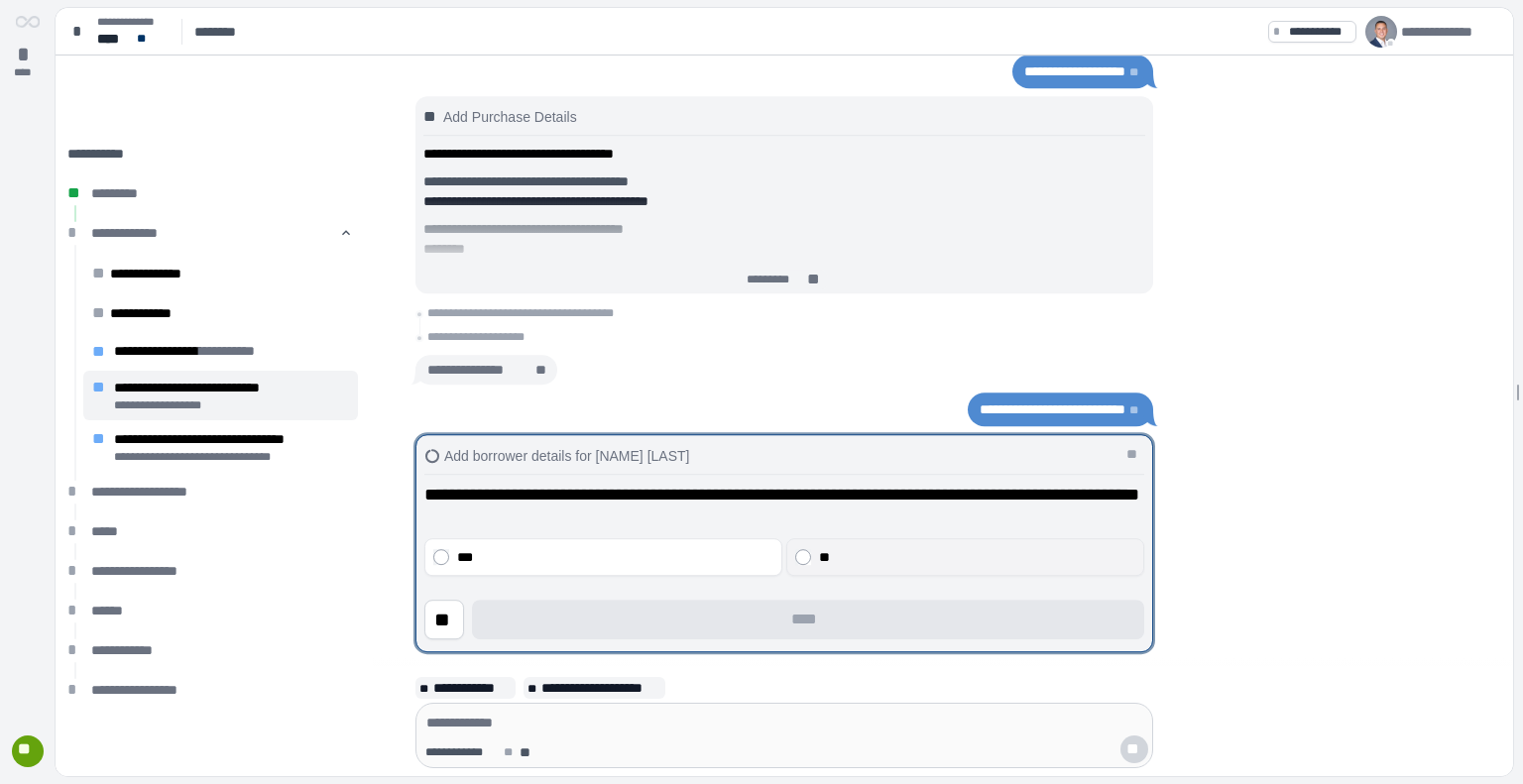 click on "**" at bounding box center (978, 557) 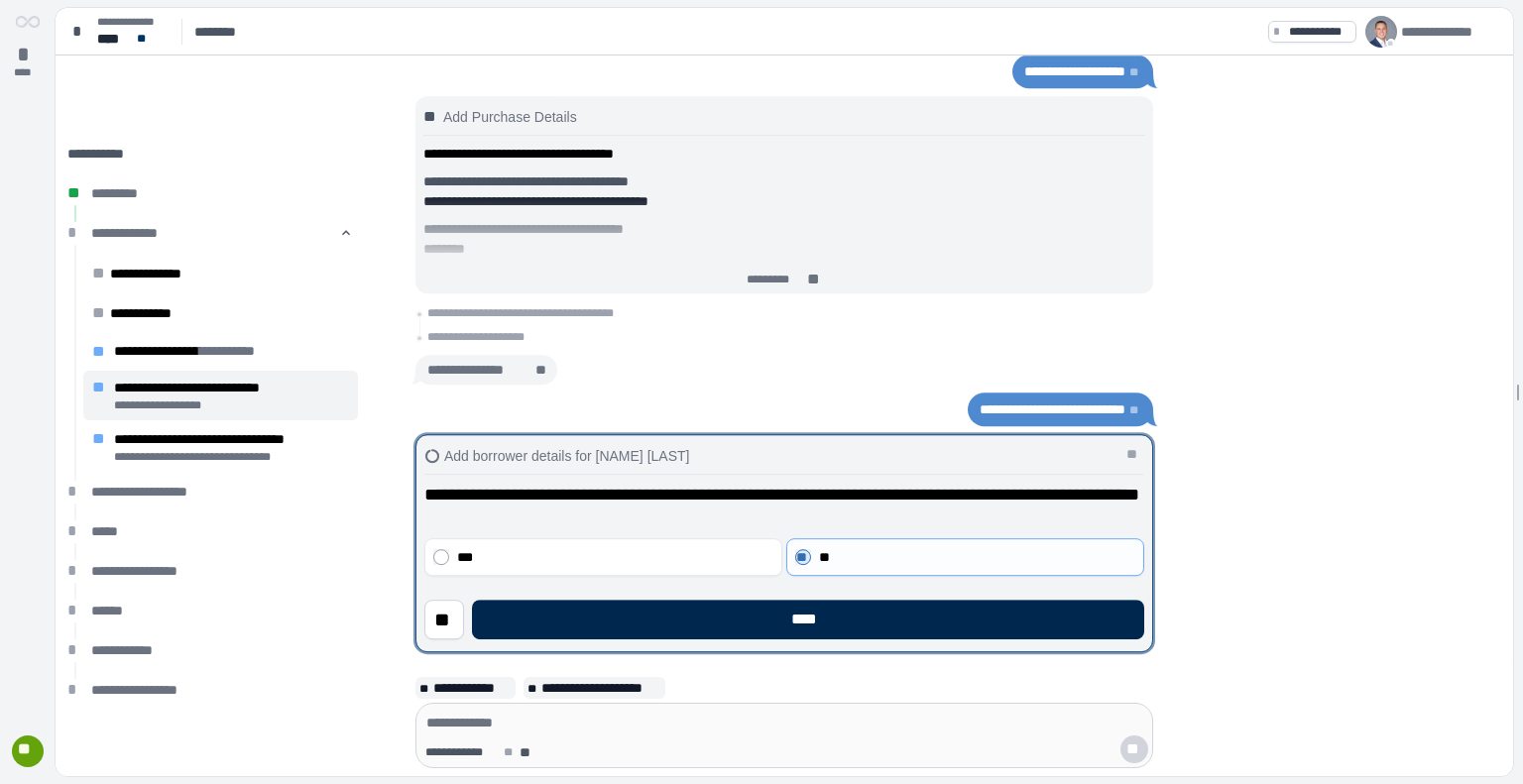 click on "****" at bounding box center [808, 619] 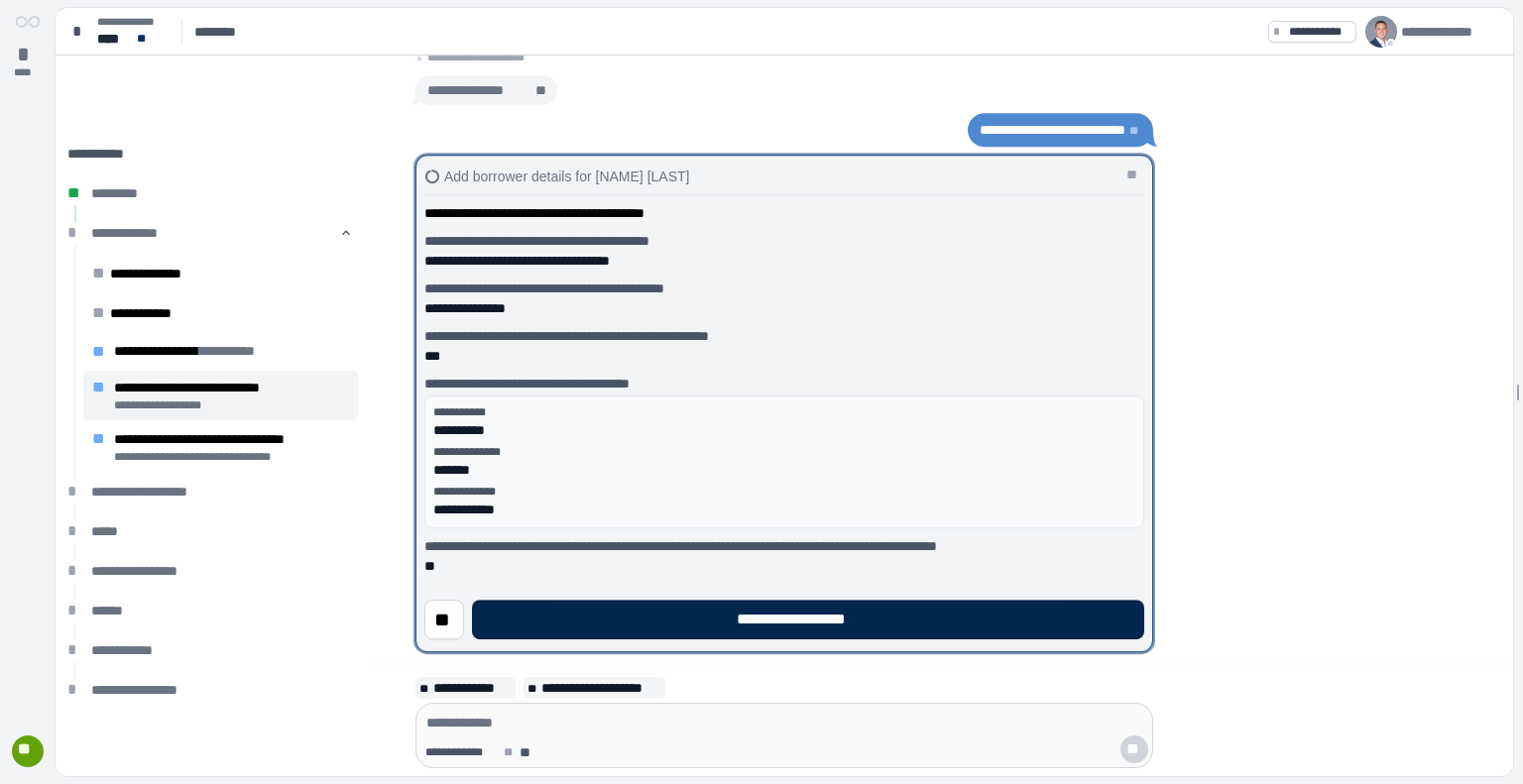 click on "**********" at bounding box center [808, 619] 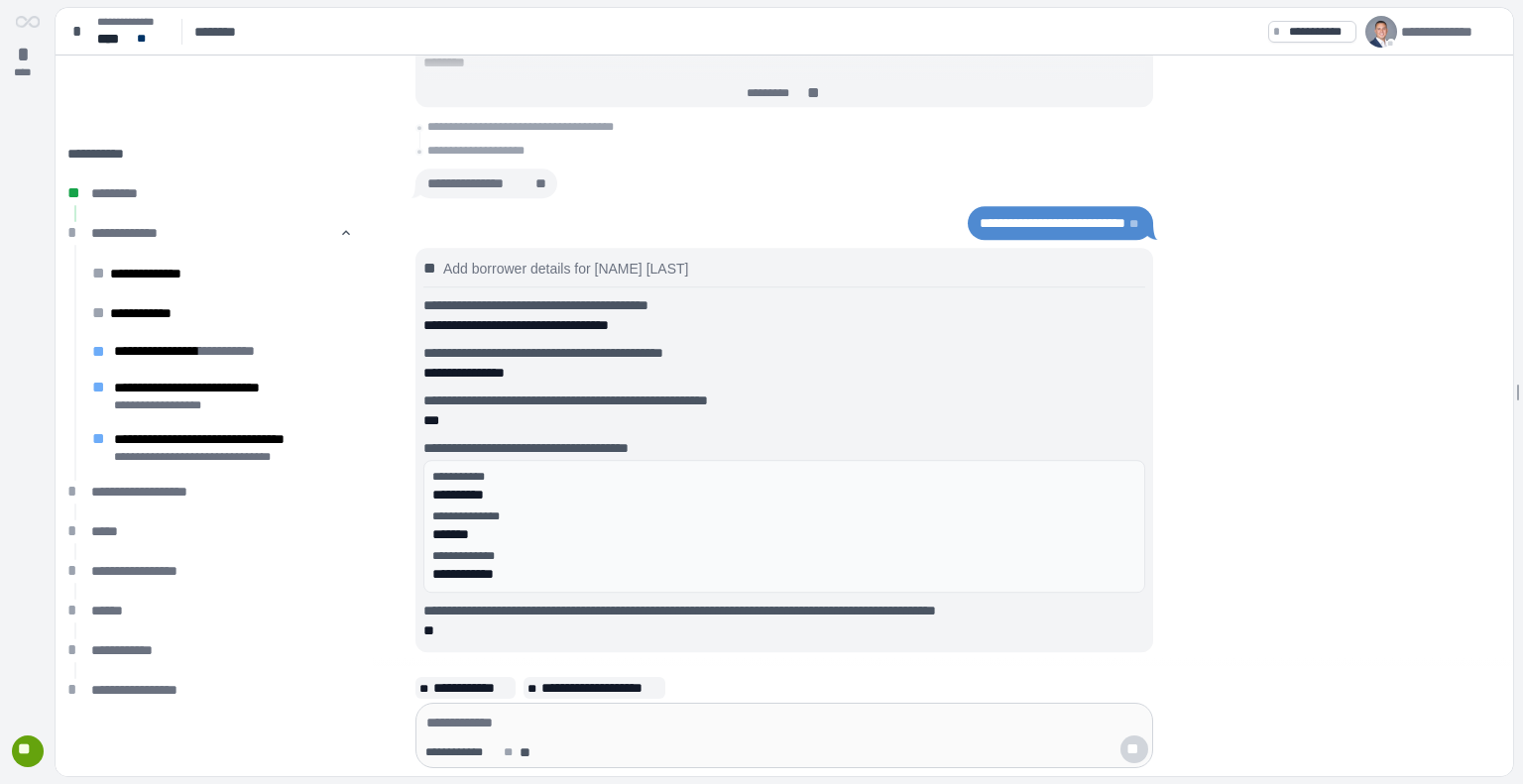 scroll, scrollTop: 0, scrollLeft: 0, axis: both 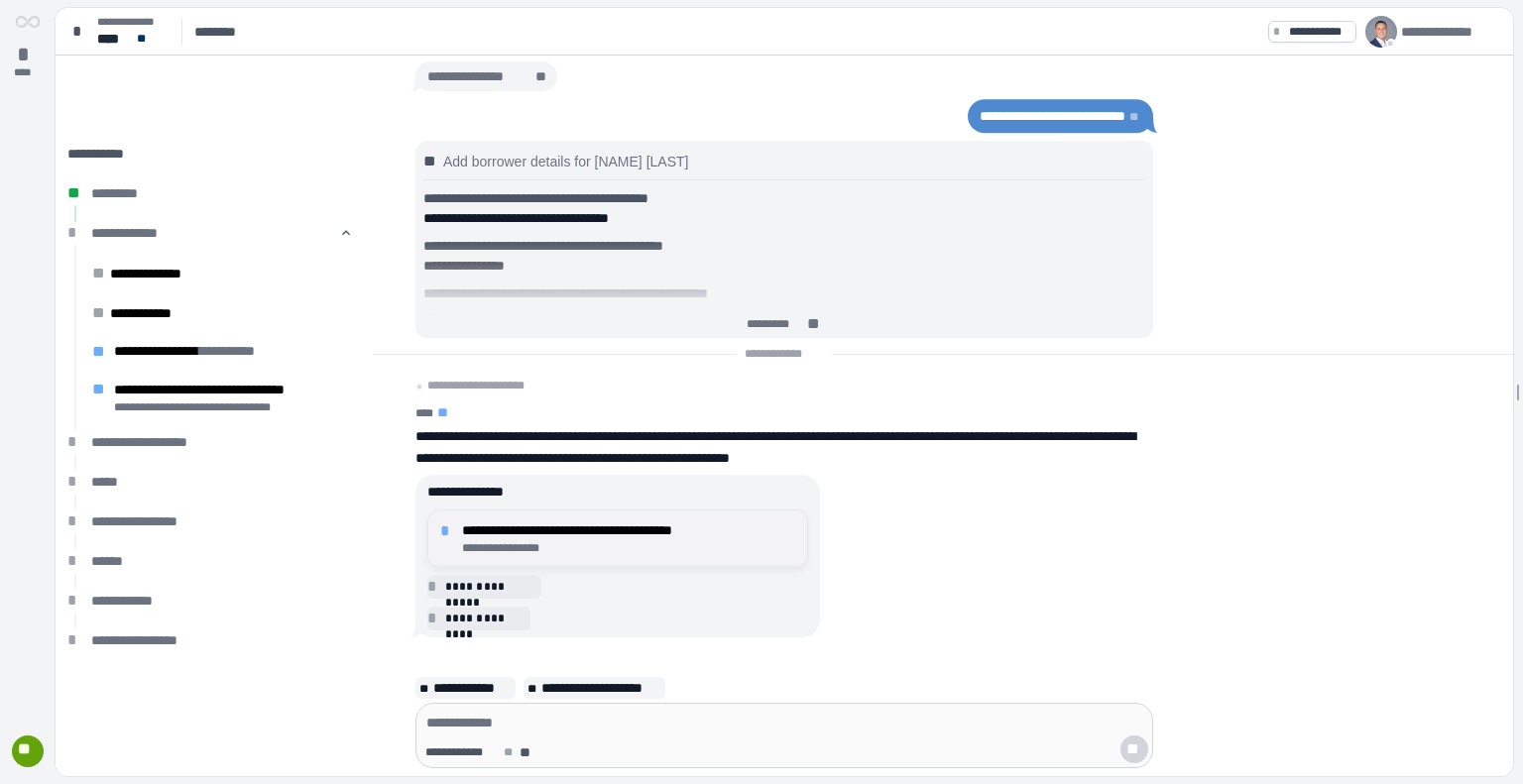 click on "**********" at bounding box center [629, 530] 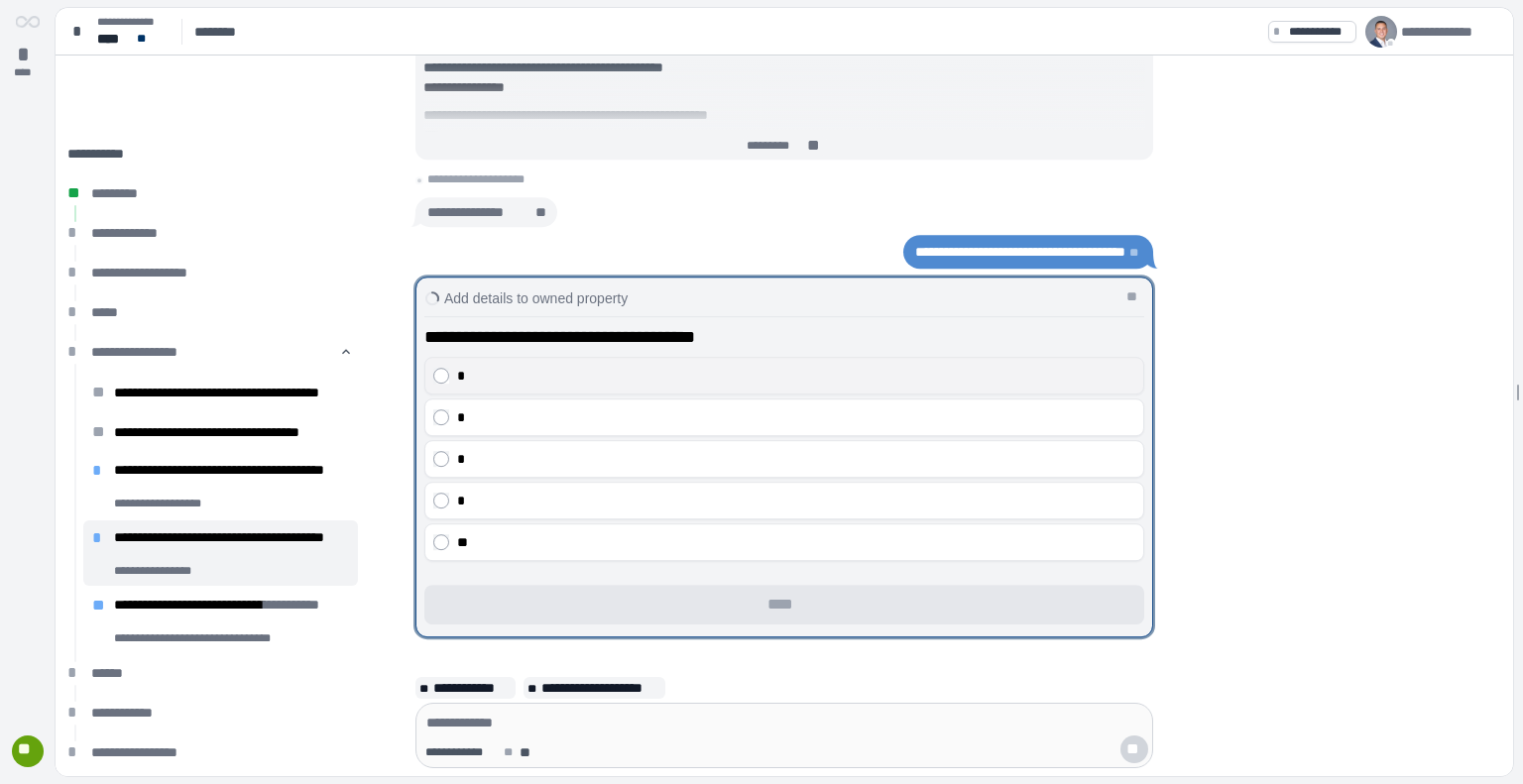 click on "*" at bounding box center (784, 376) 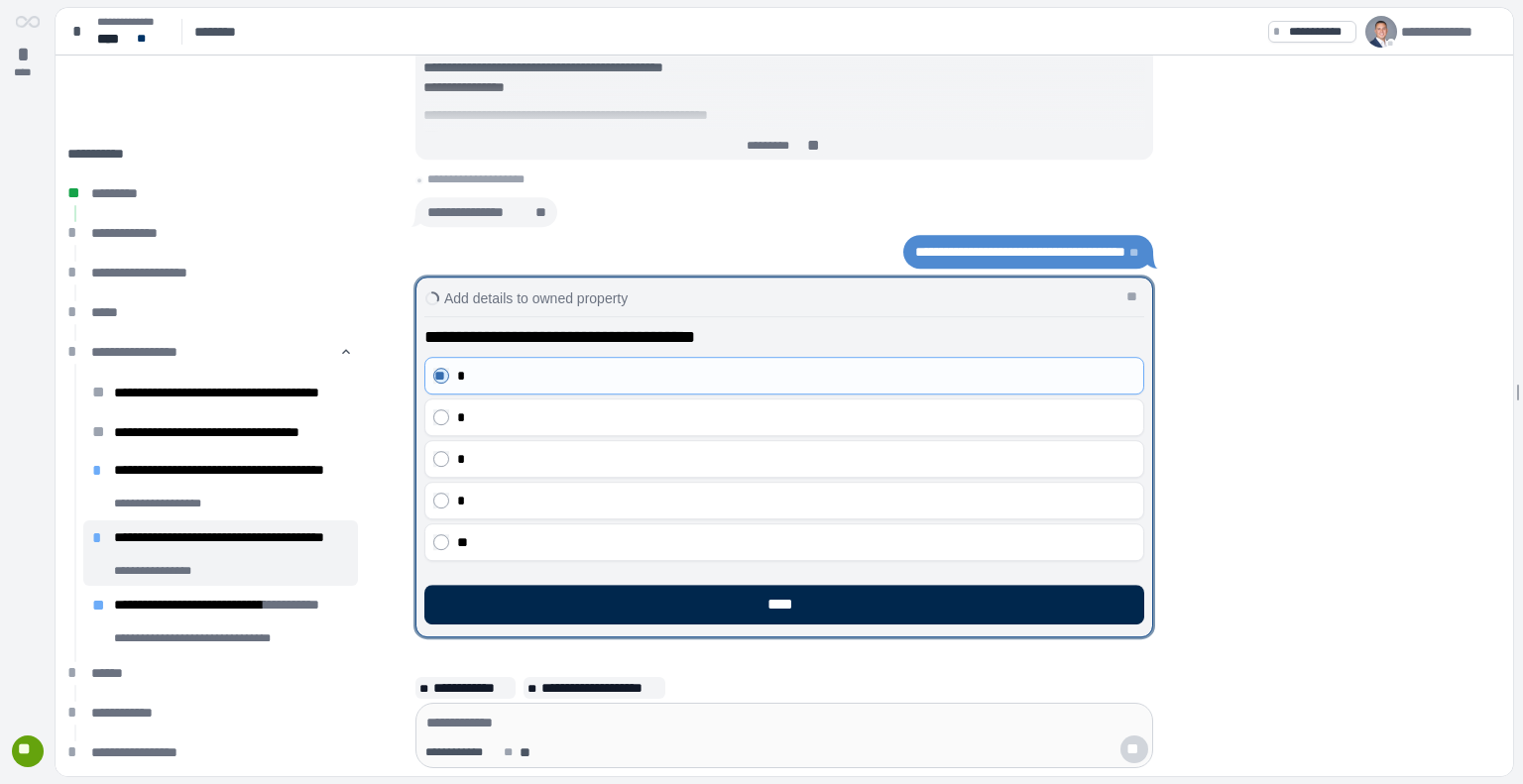 click on "****" at bounding box center (784, 605) 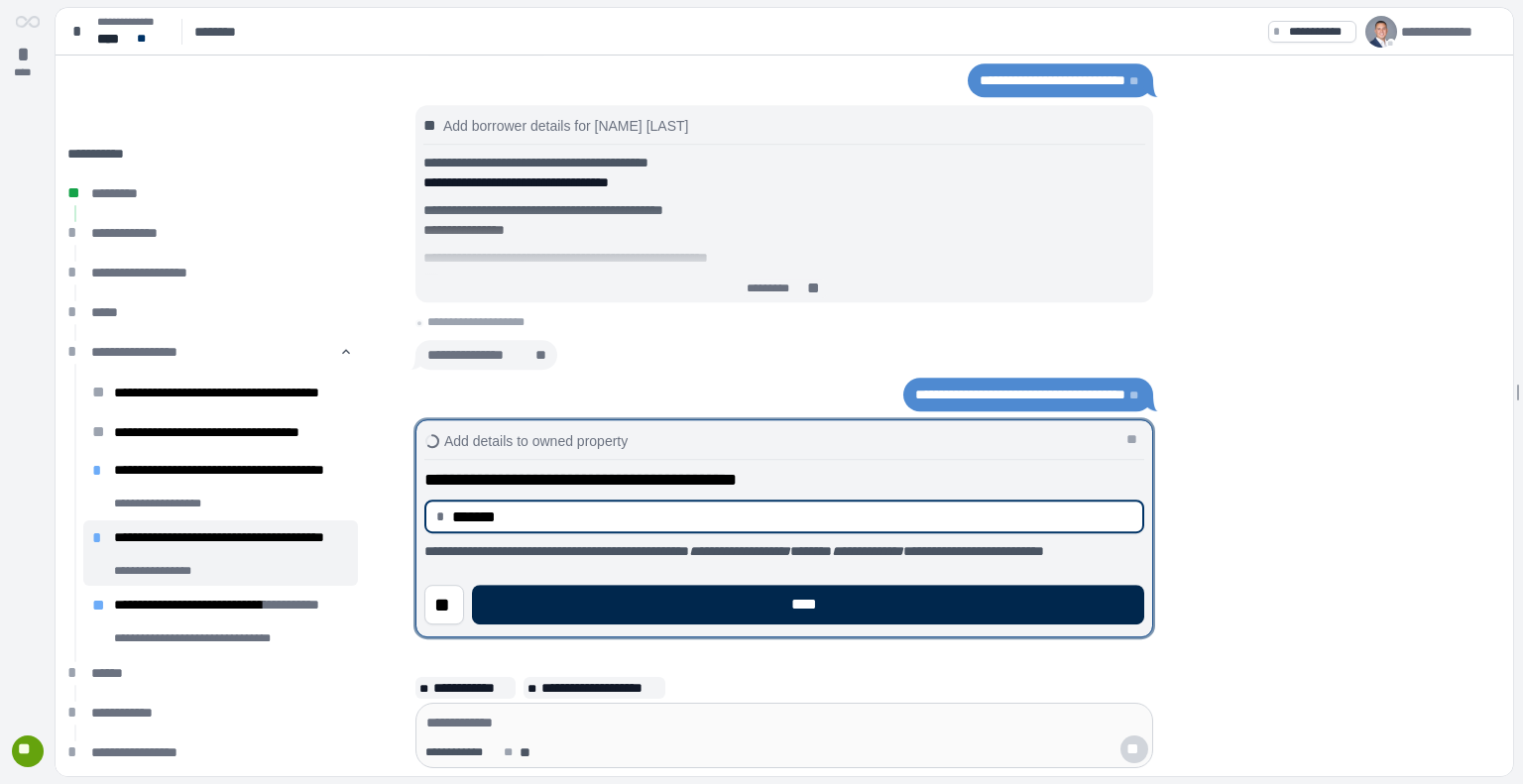 type on "**********" 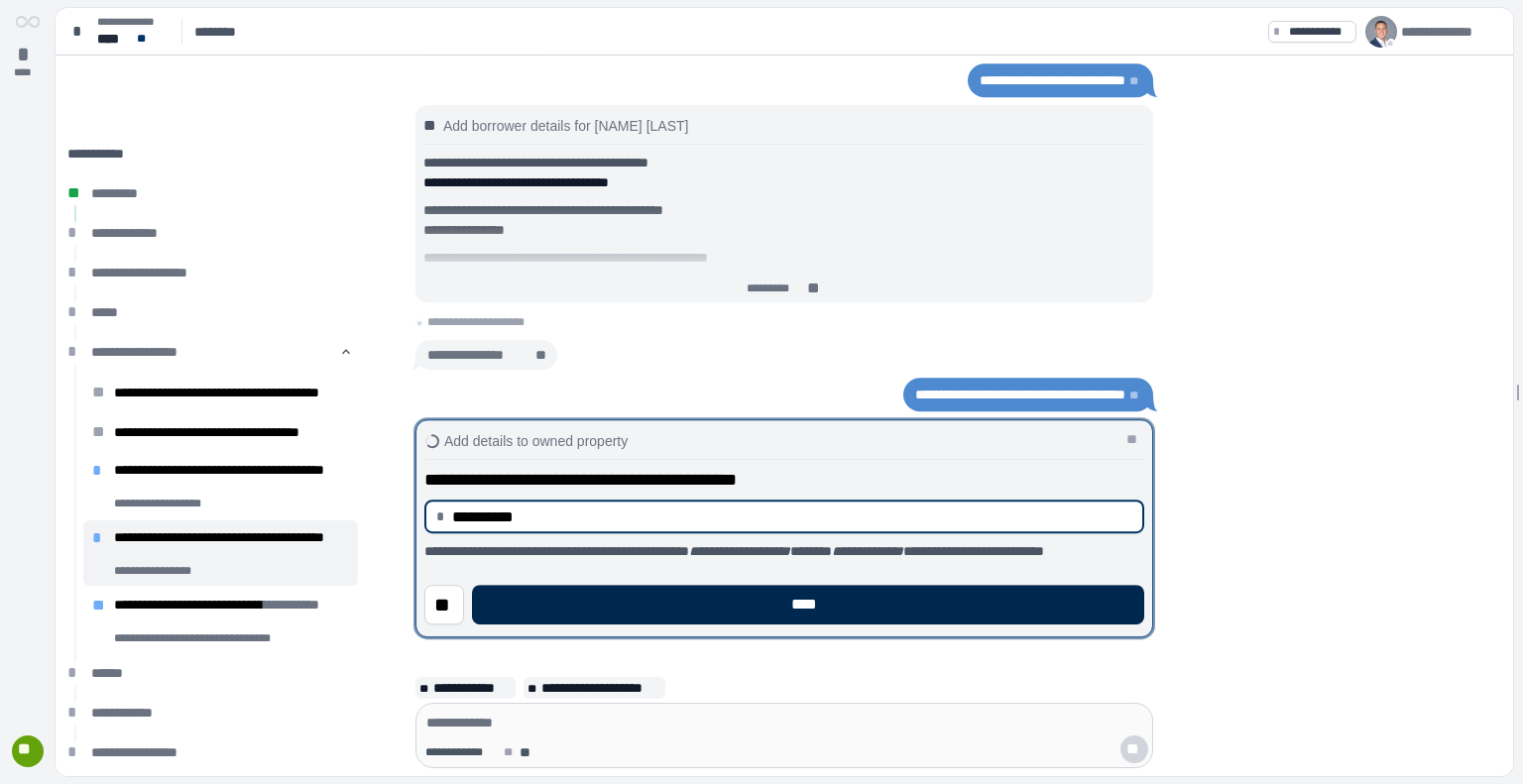 click on "****" at bounding box center [808, 605] 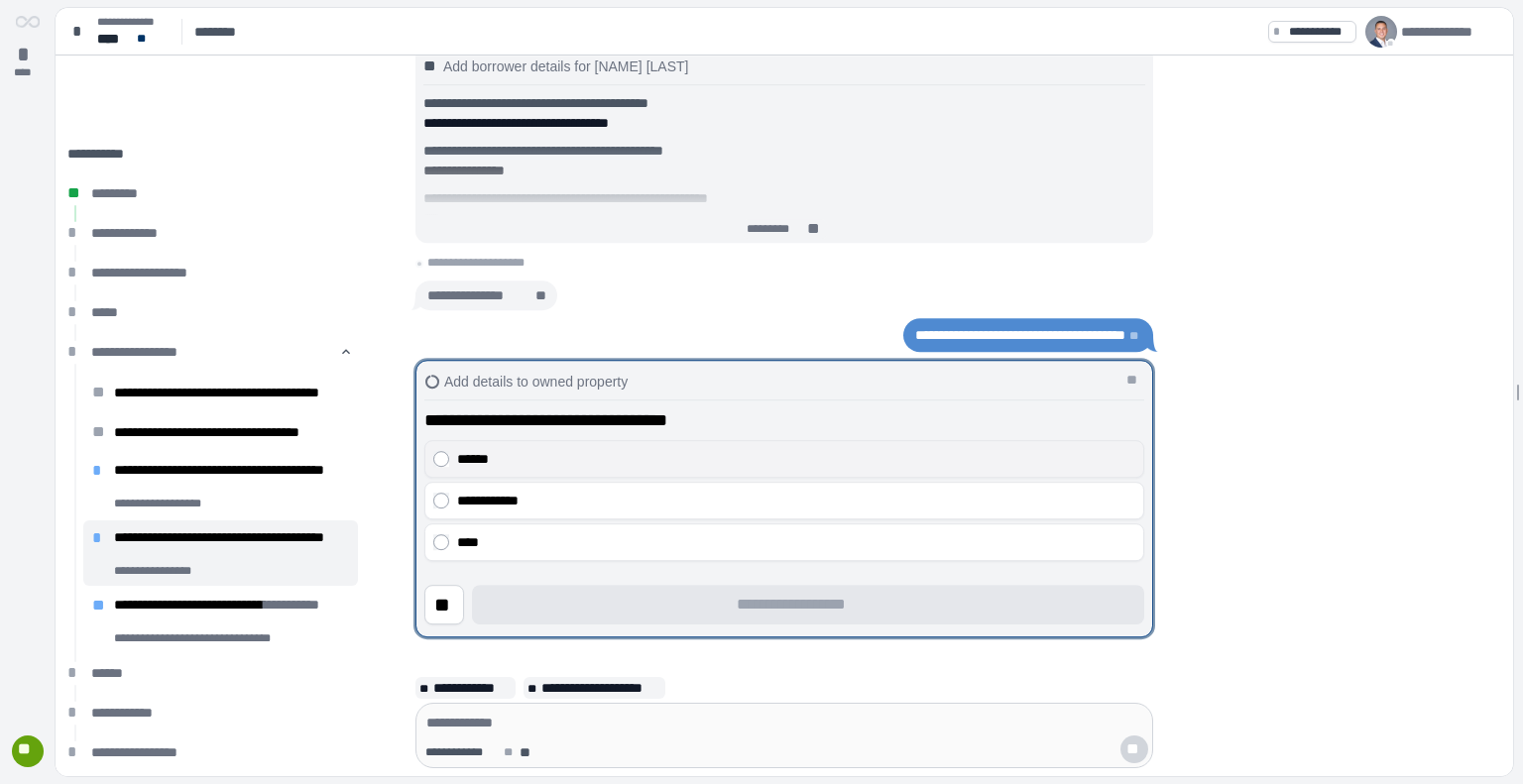 click on "******" at bounding box center [784, 459] 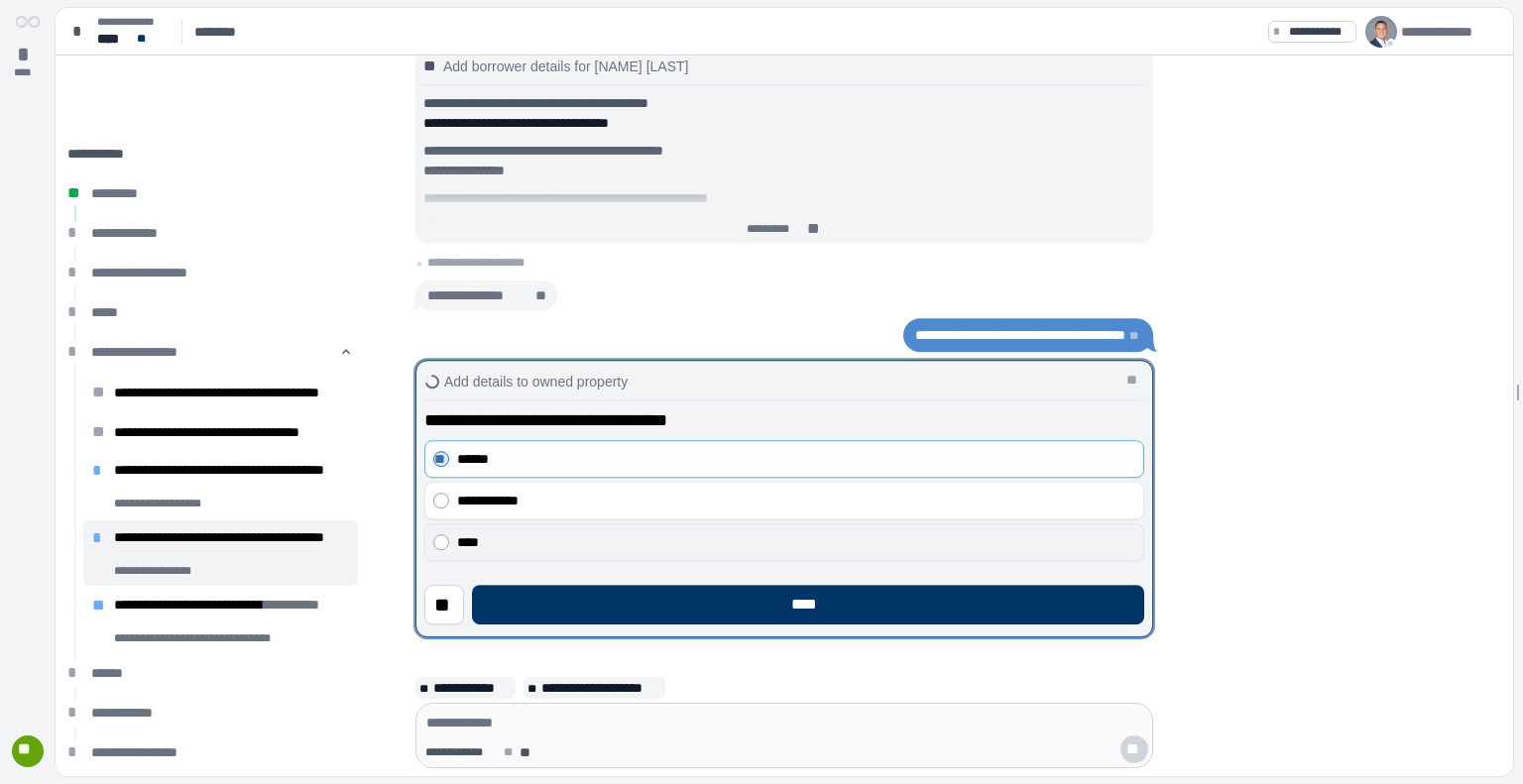 click on "****" at bounding box center [796, 542] 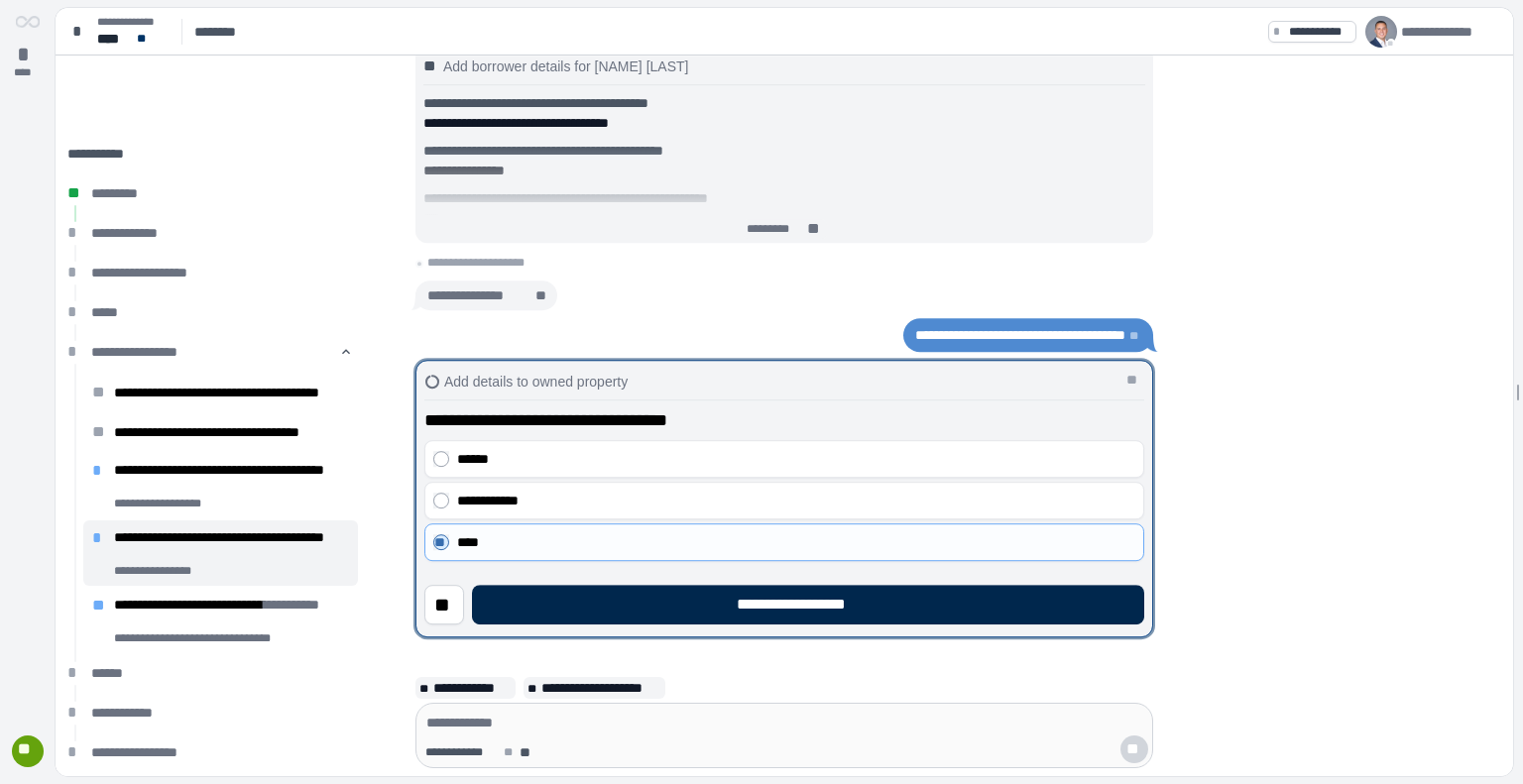click on "**********" at bounding box center (808, 605) 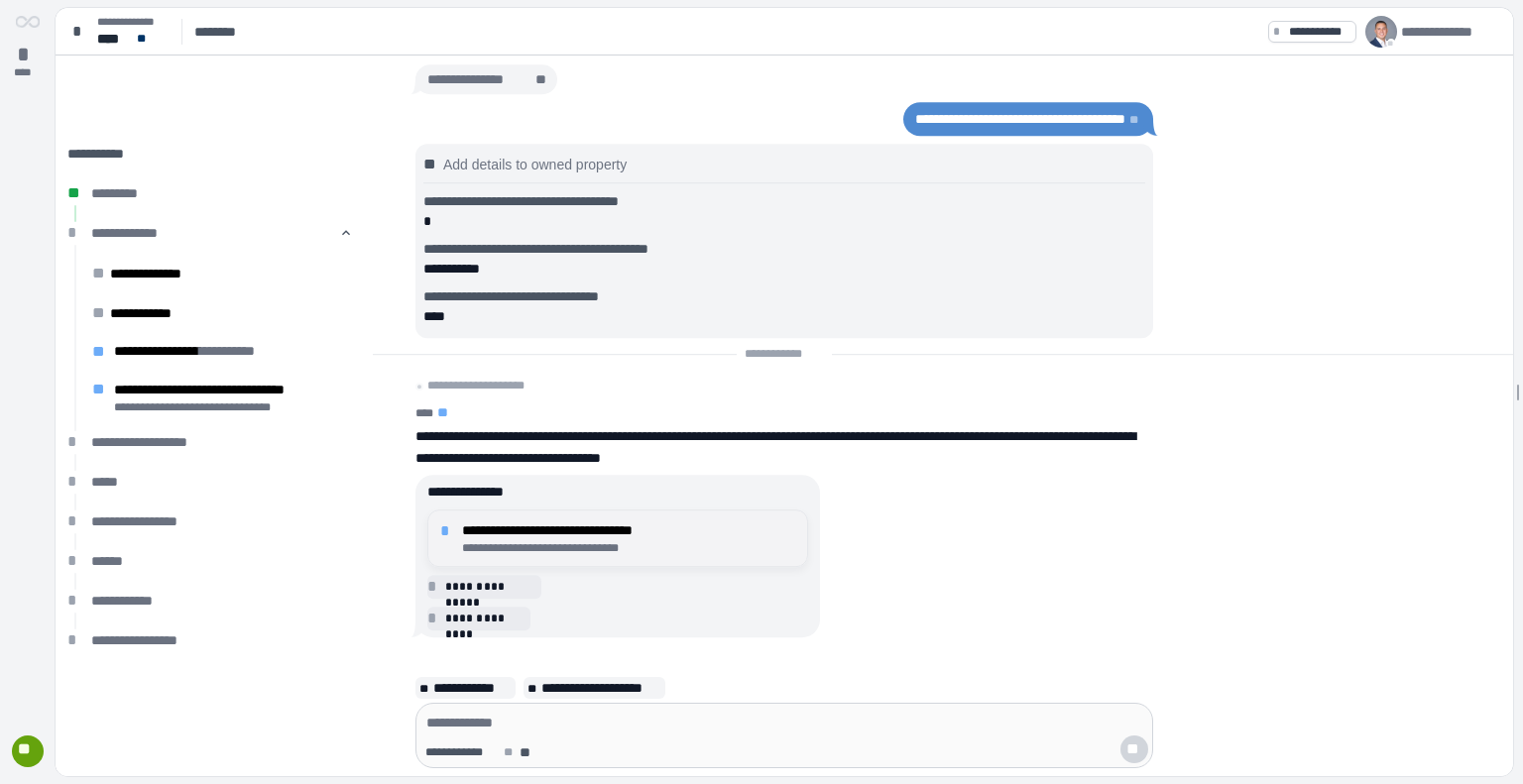 click on "**********" at bounding box center [629, 530] 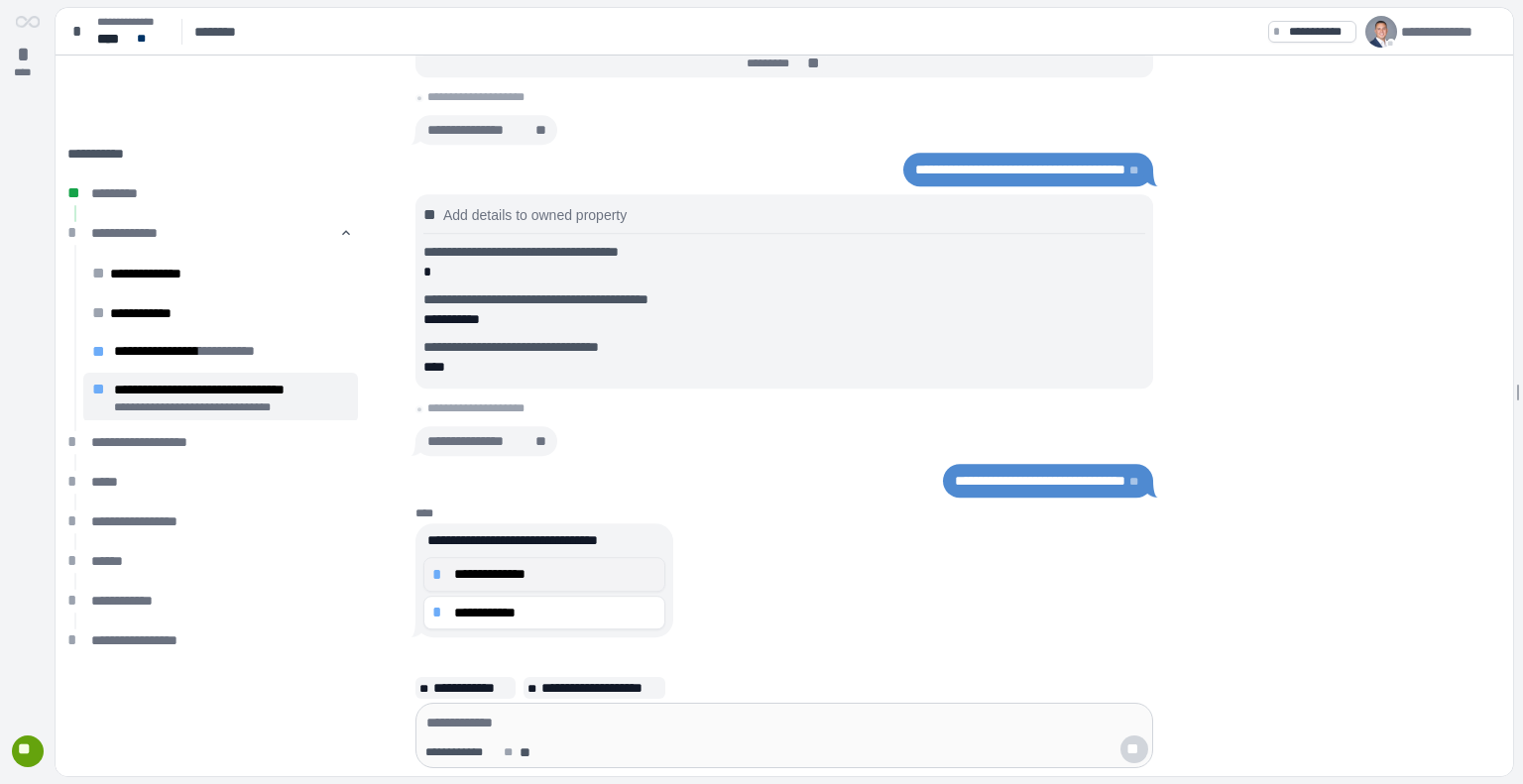 click on "**********" at bounding box center [555, 574] 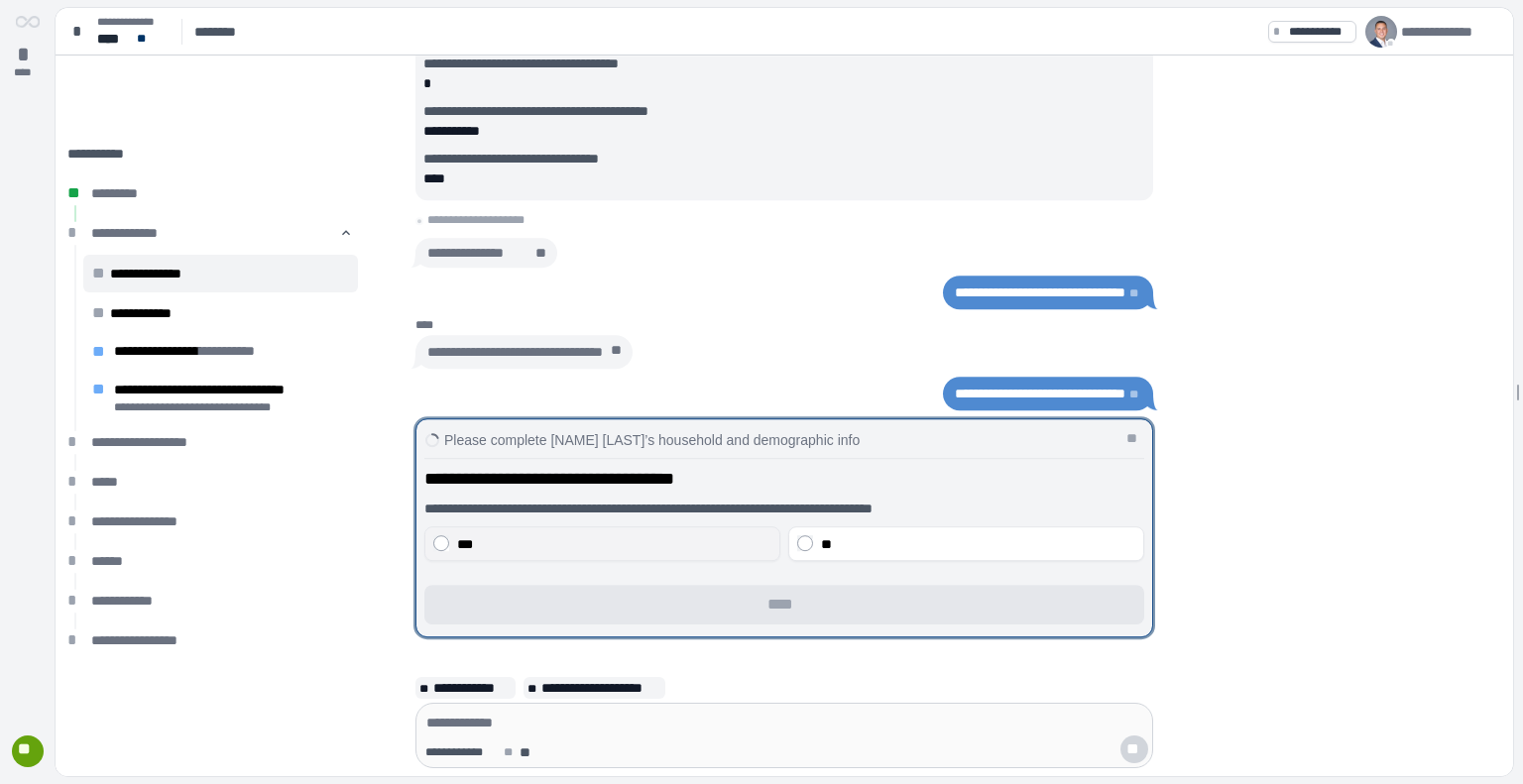 click on "***" at bounding box center [614, 544] 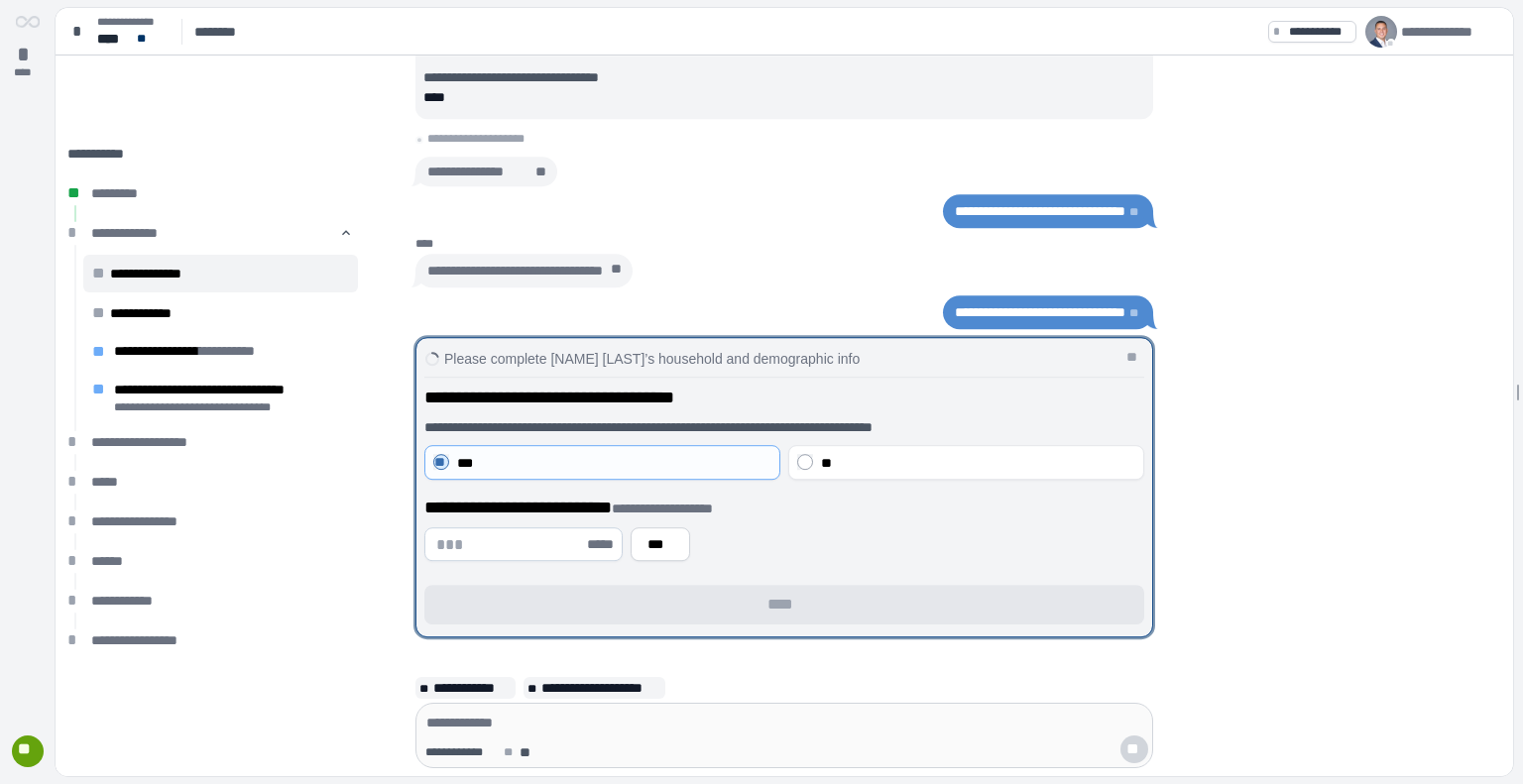click at bounding box center [510, 544] 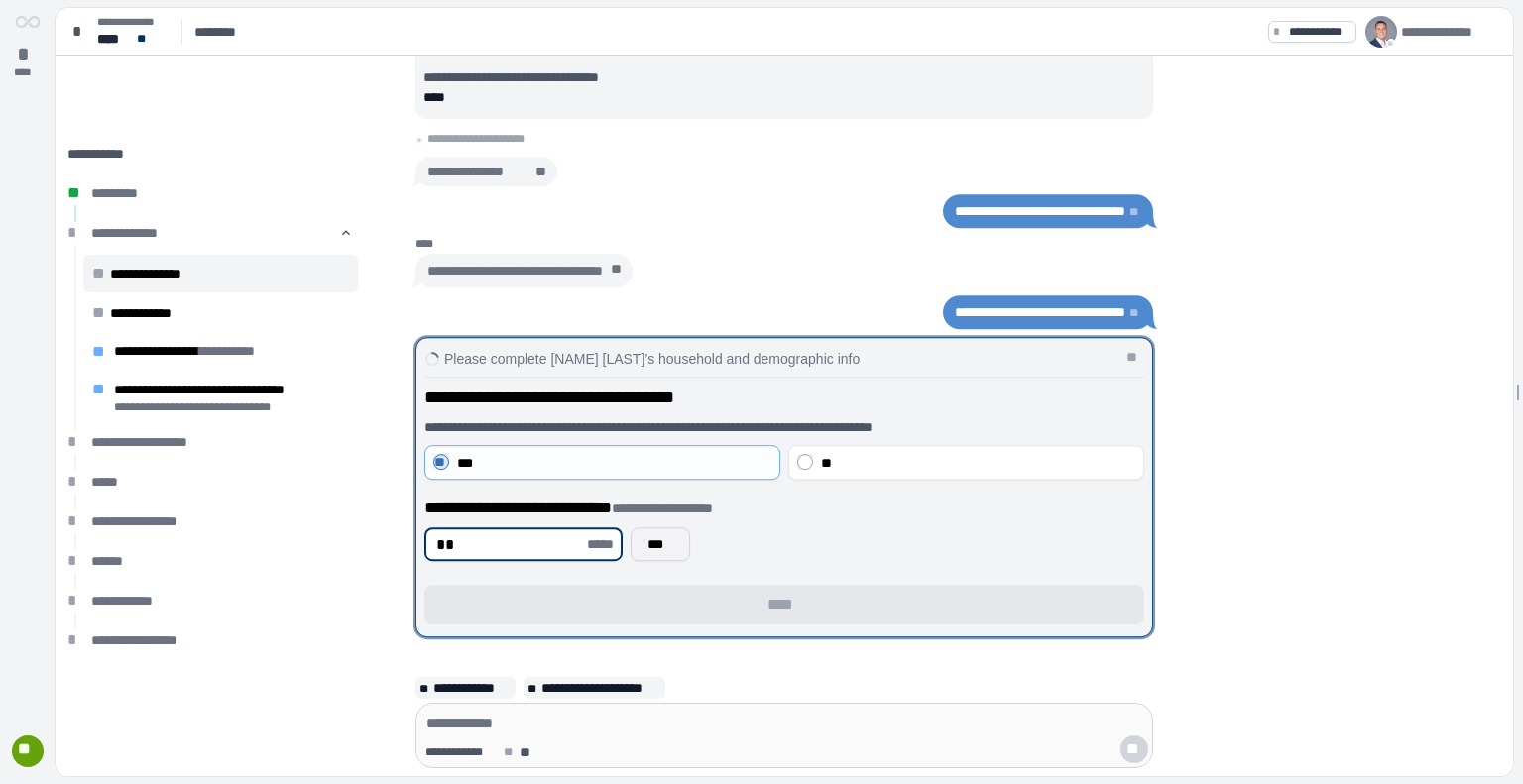 type on "**" 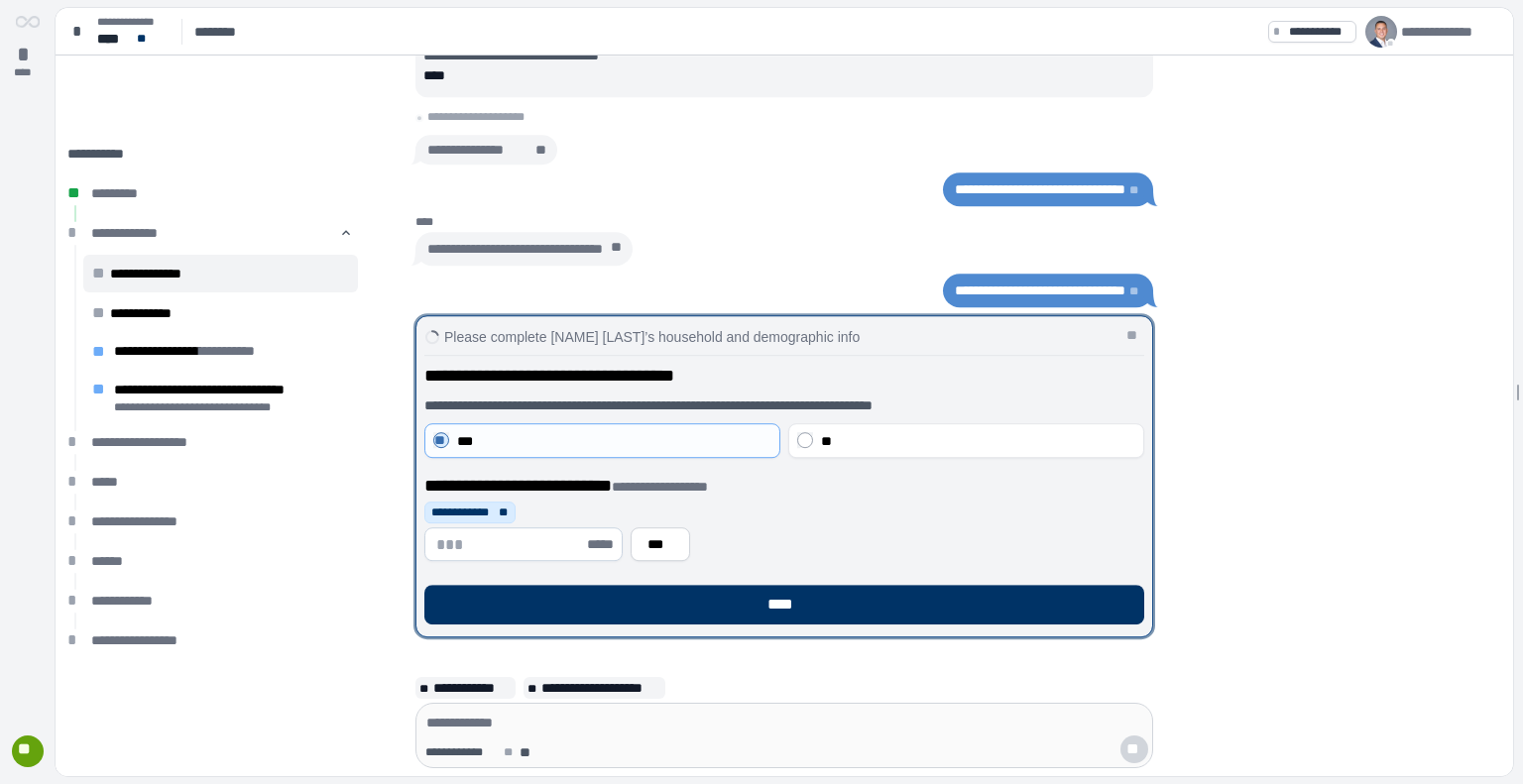 click at bounding box center (510, 544) 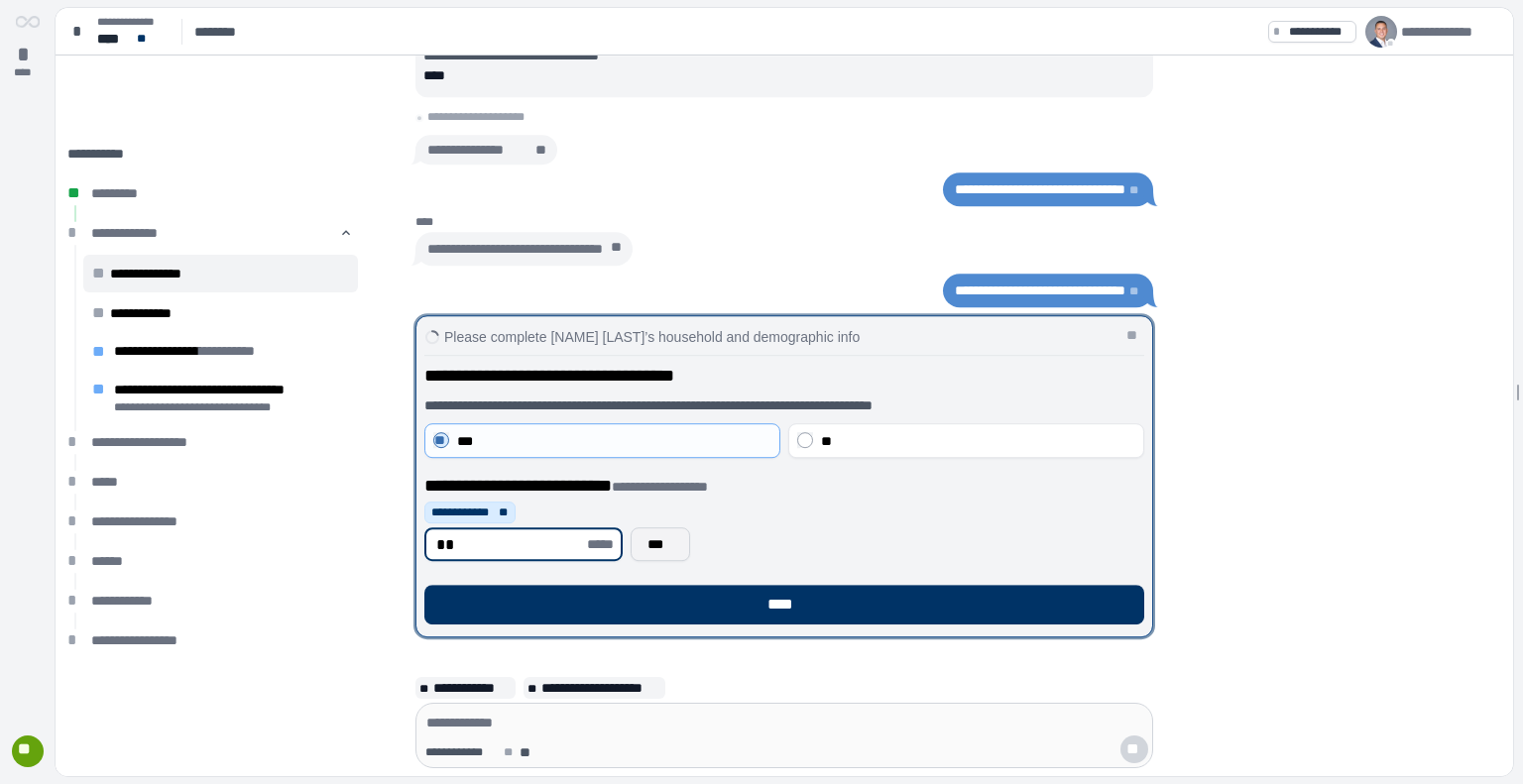 type on "**" 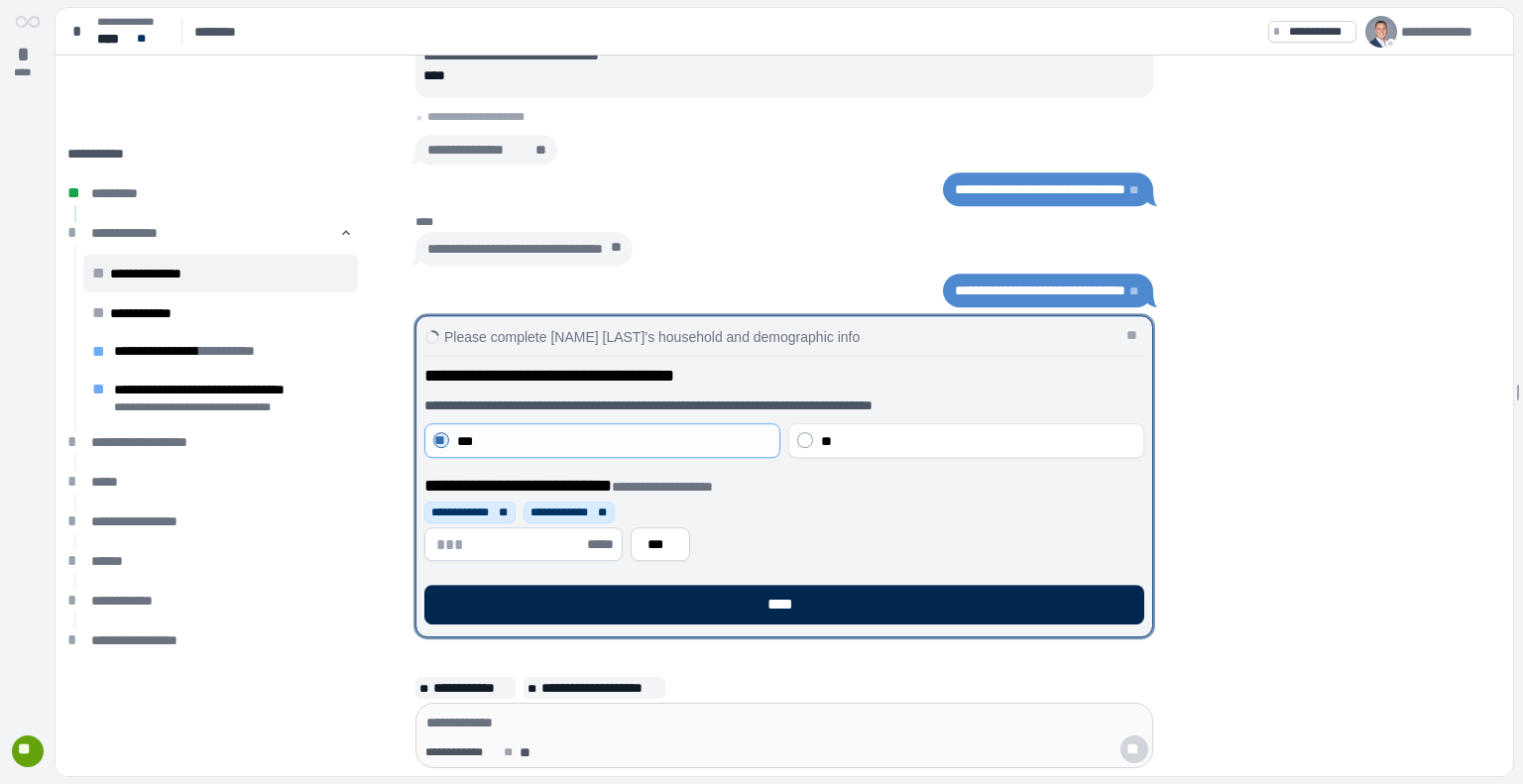 click on "****" at bounding box center [784, 605] 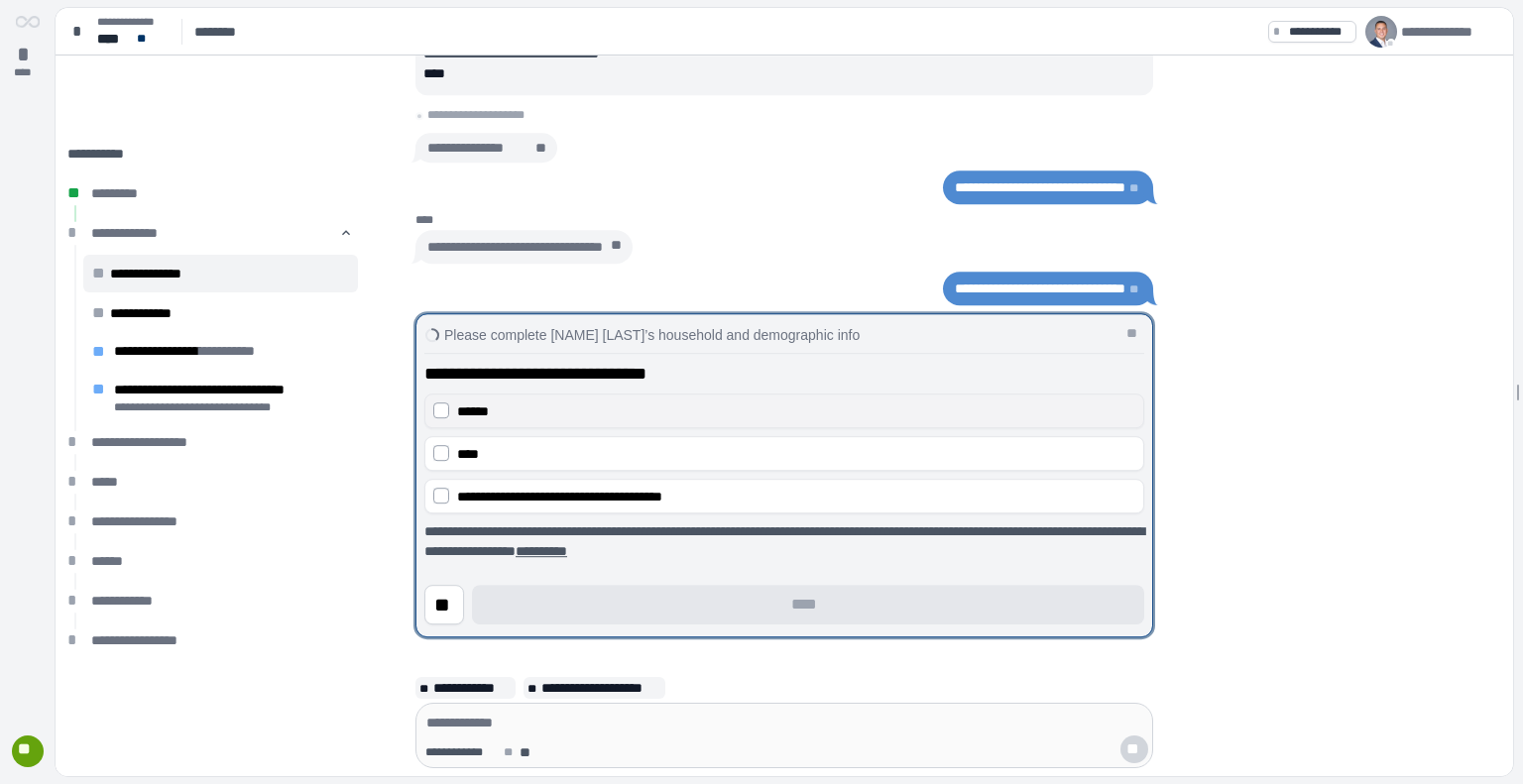 drag, startPoint x: 472, startPoint y: 406, endPoint x: 484, endPoint y: 424, distance: 21.633308 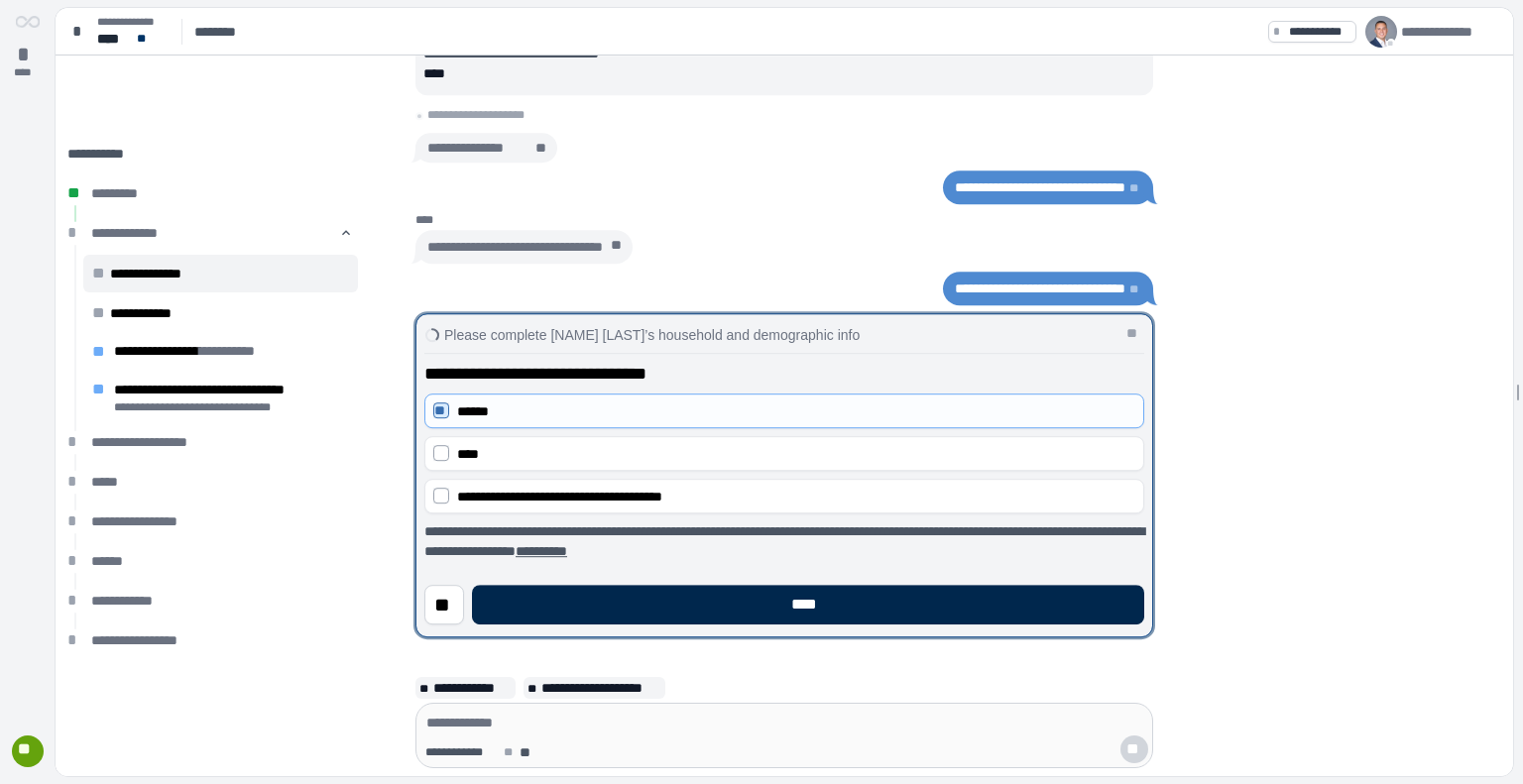click on "****" at bounding box center [808, 605] 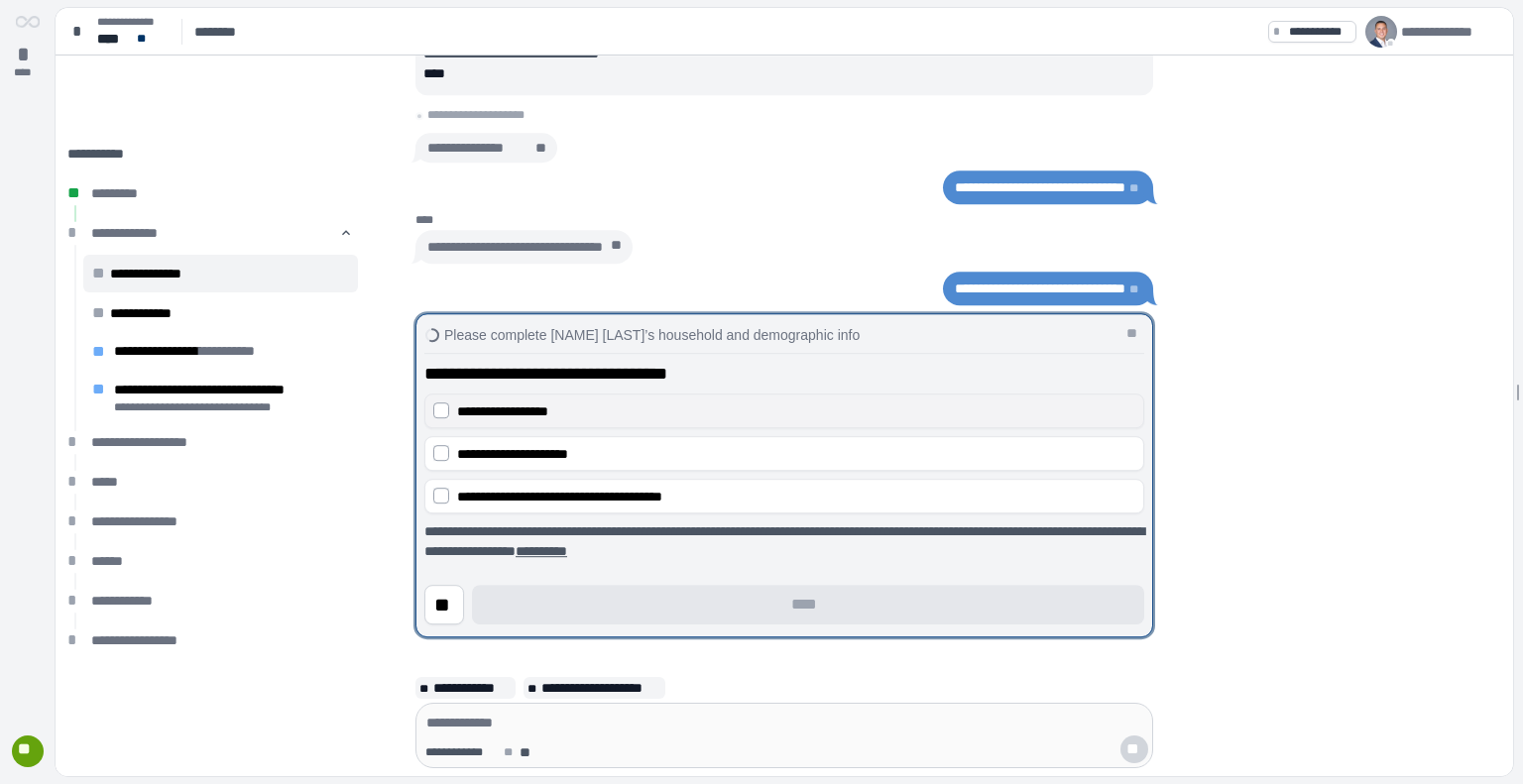 click on "**********" at bounding box center [784, 410] 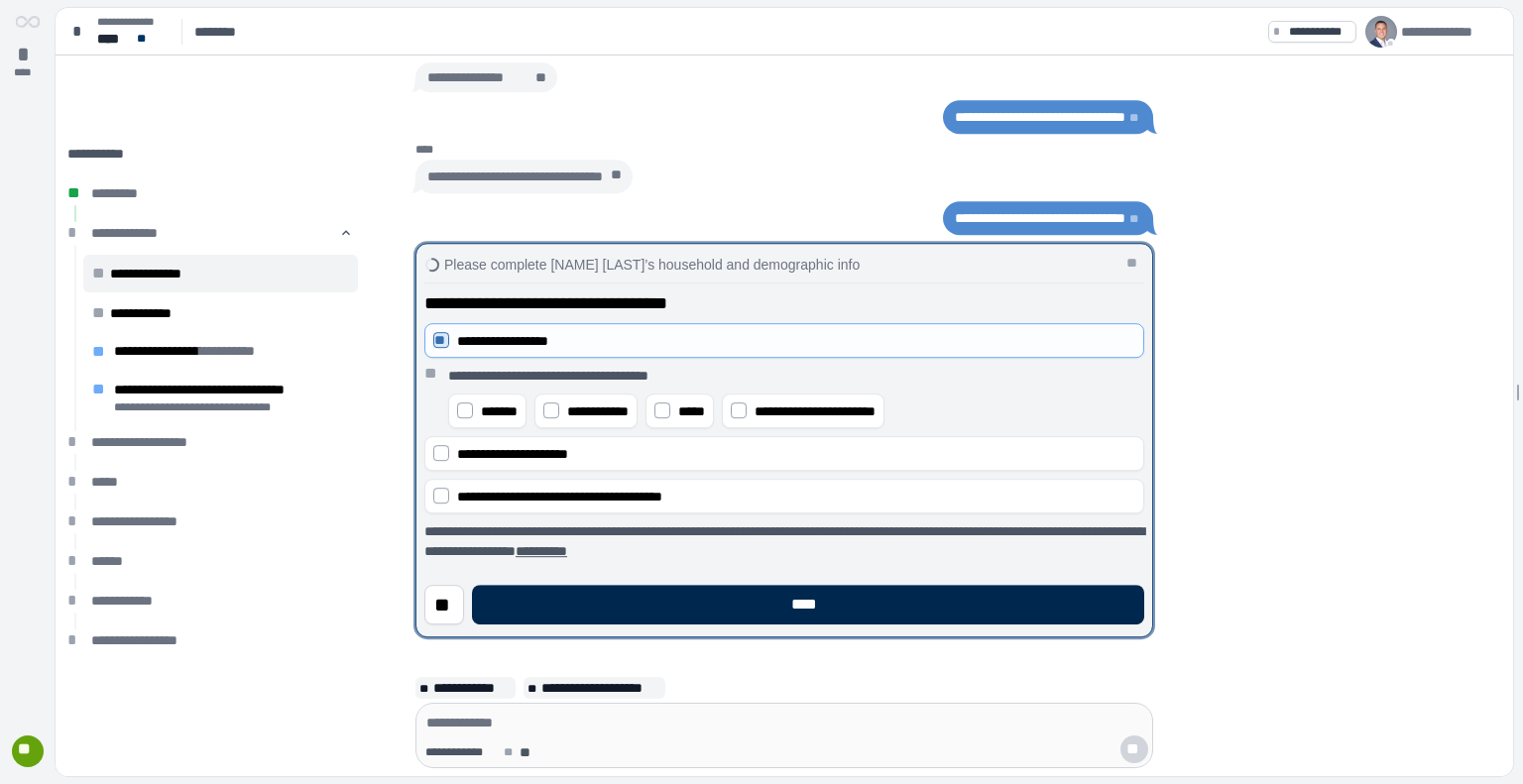 click on "****" at bounding box center [808, 605] 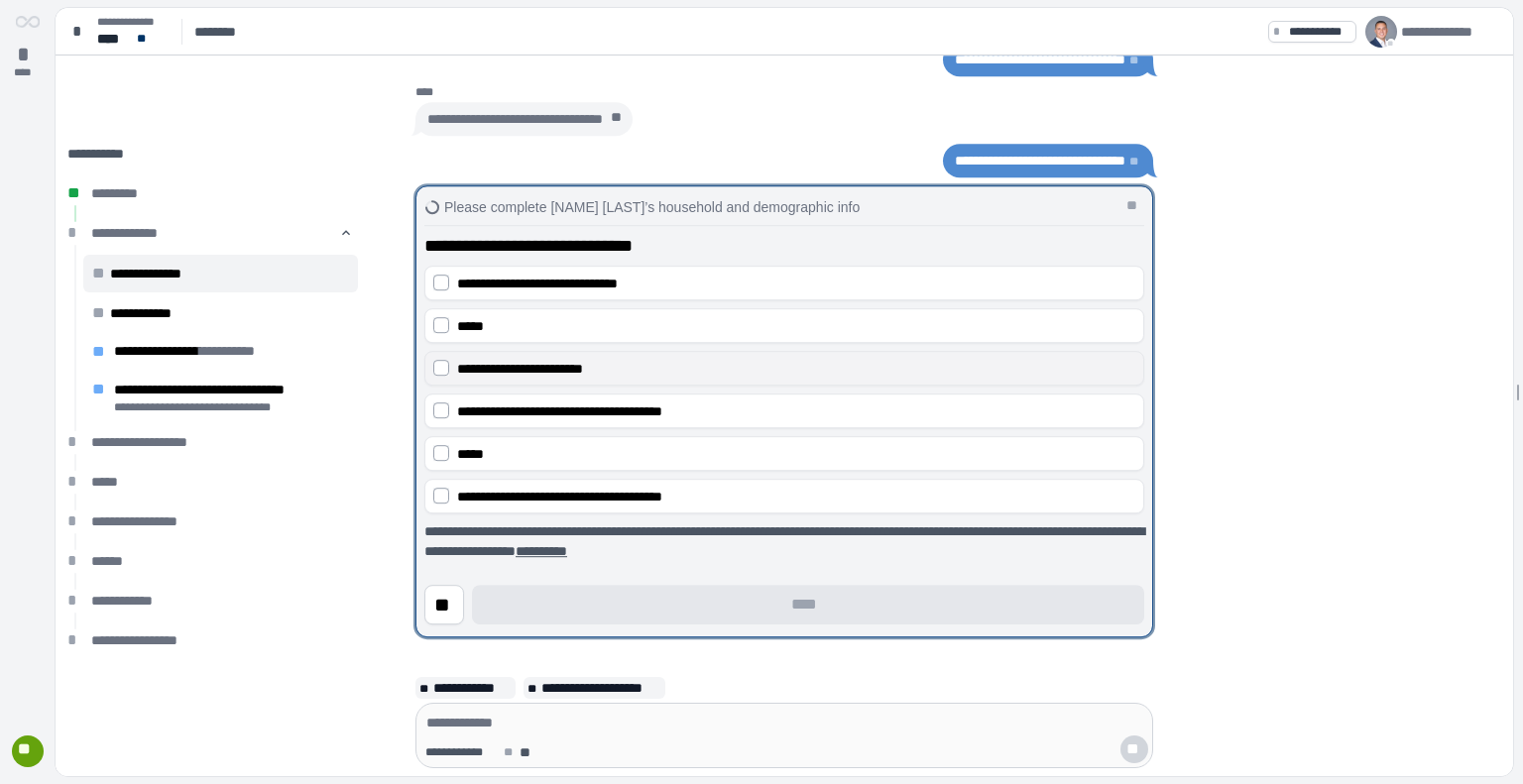 scroll, scrollTop: 5, scrollLeft: 0, axis: vertical 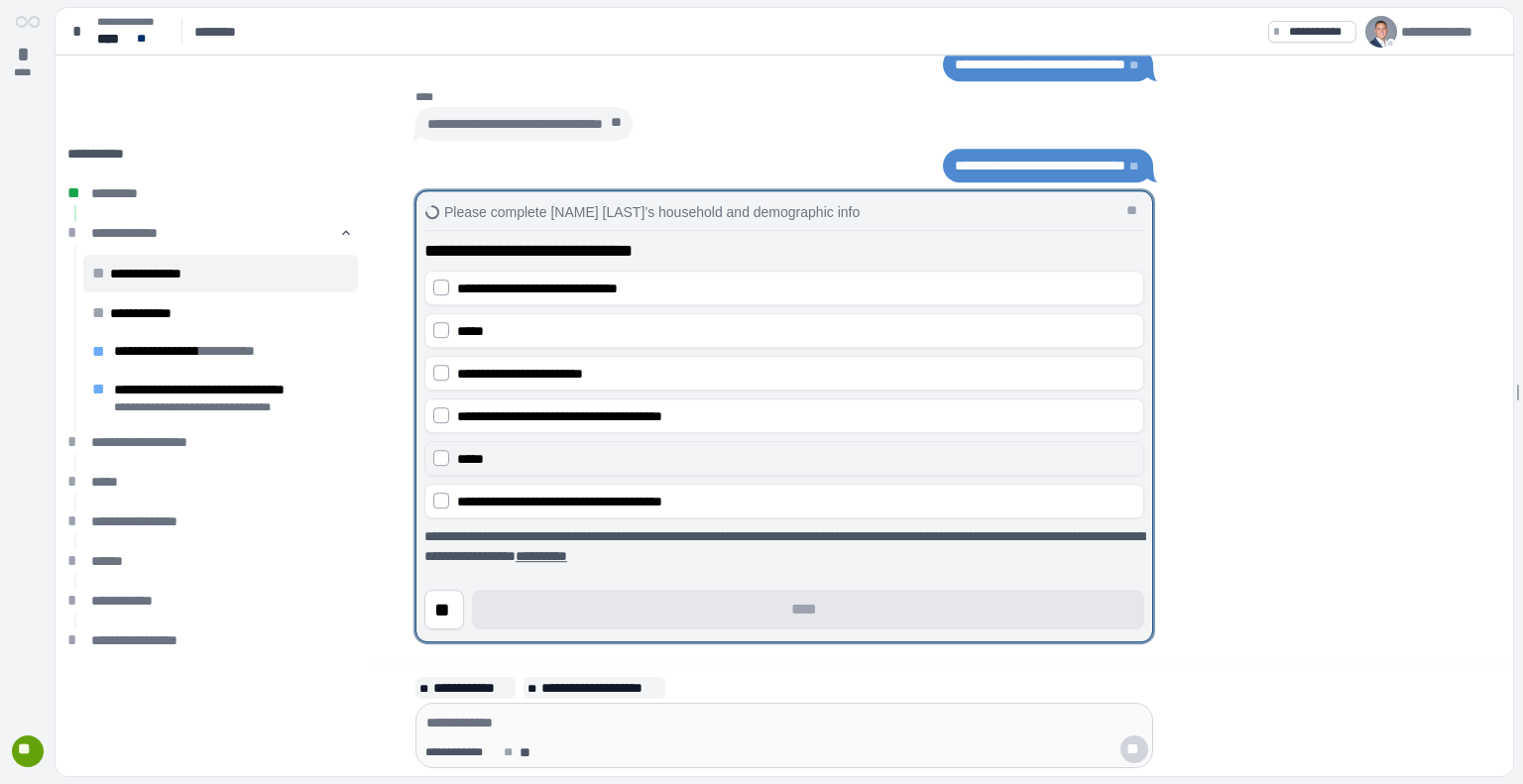 drag, startPoint x: 507, startPoint y: 455, endPoint x: 514, endPoint y: 467, distance: 13.892444 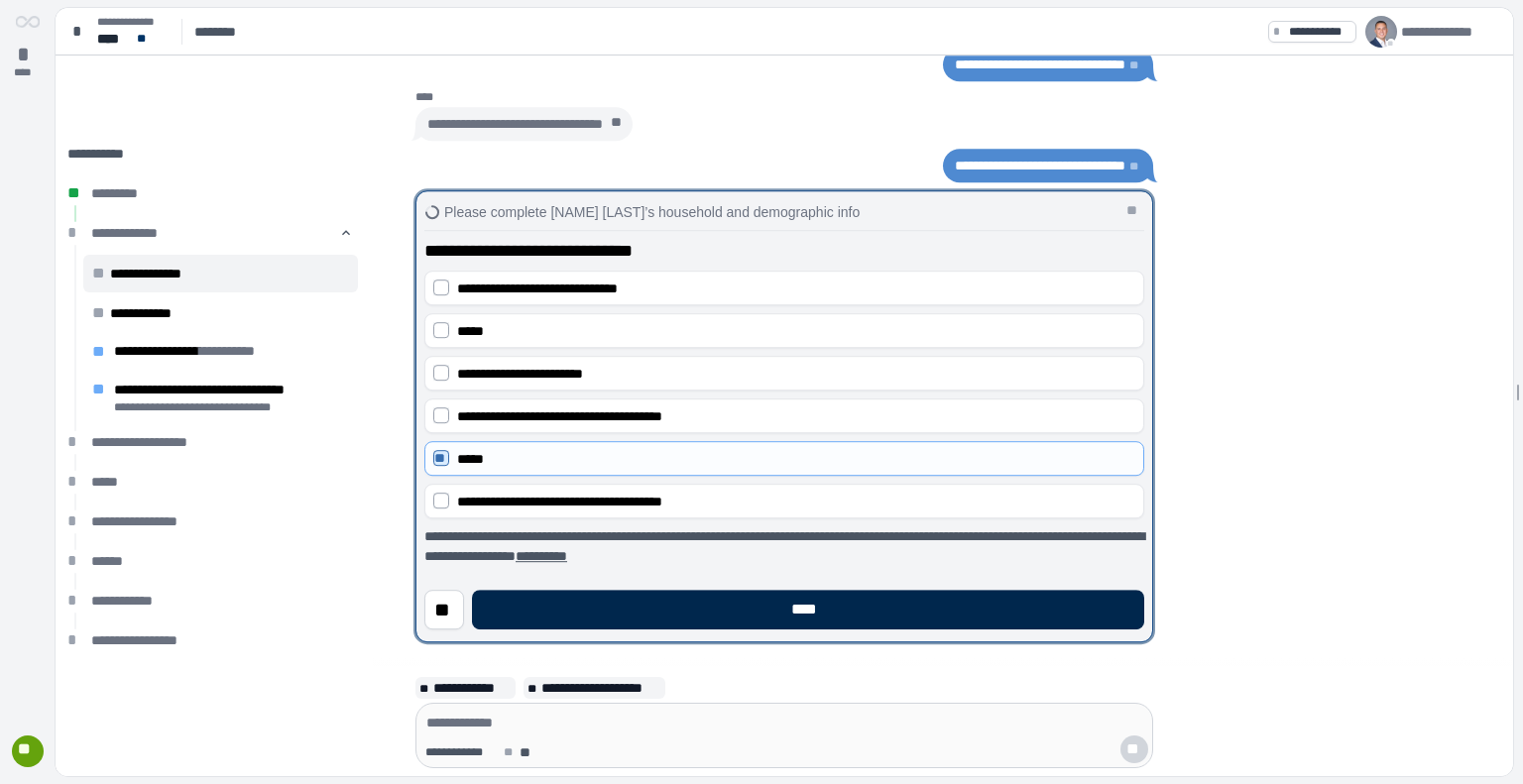 click on "****" at bounding box center (808, 610) 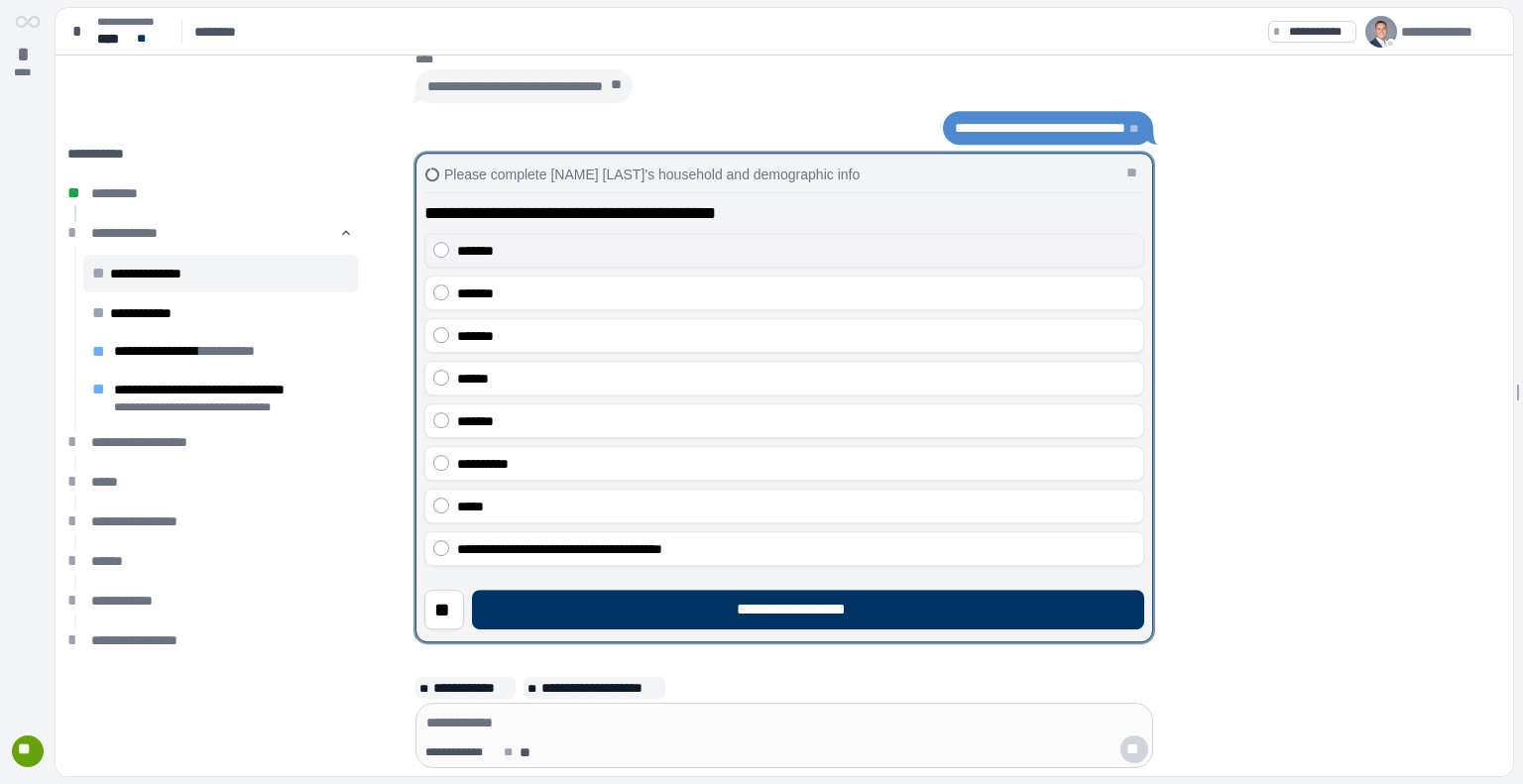 click on "*******" at bounding box center [475, 251] 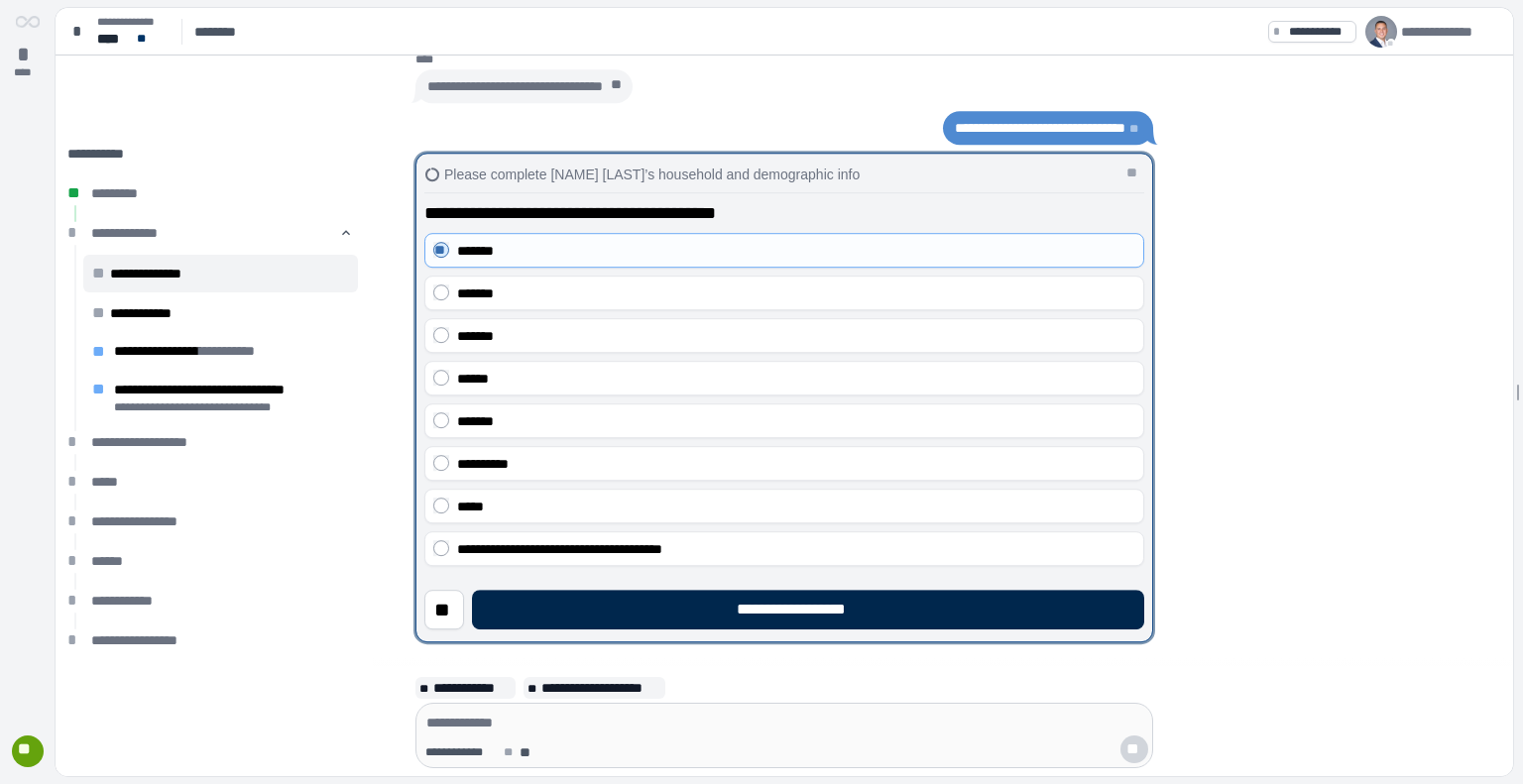 click on "**********" at bounding box center (808, 610) 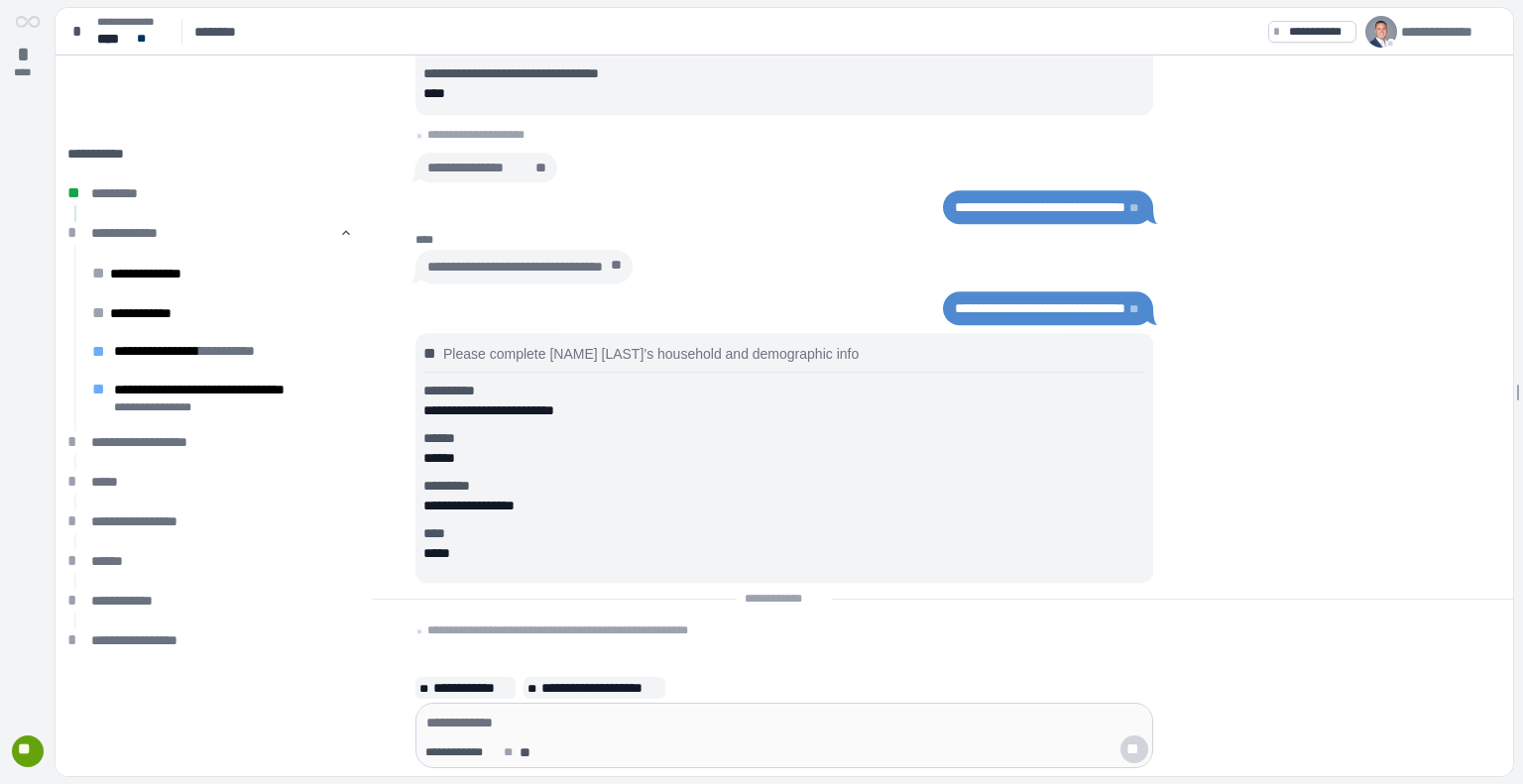 scroll, scrollTop: 0, scrollLeft: 0, axis: both 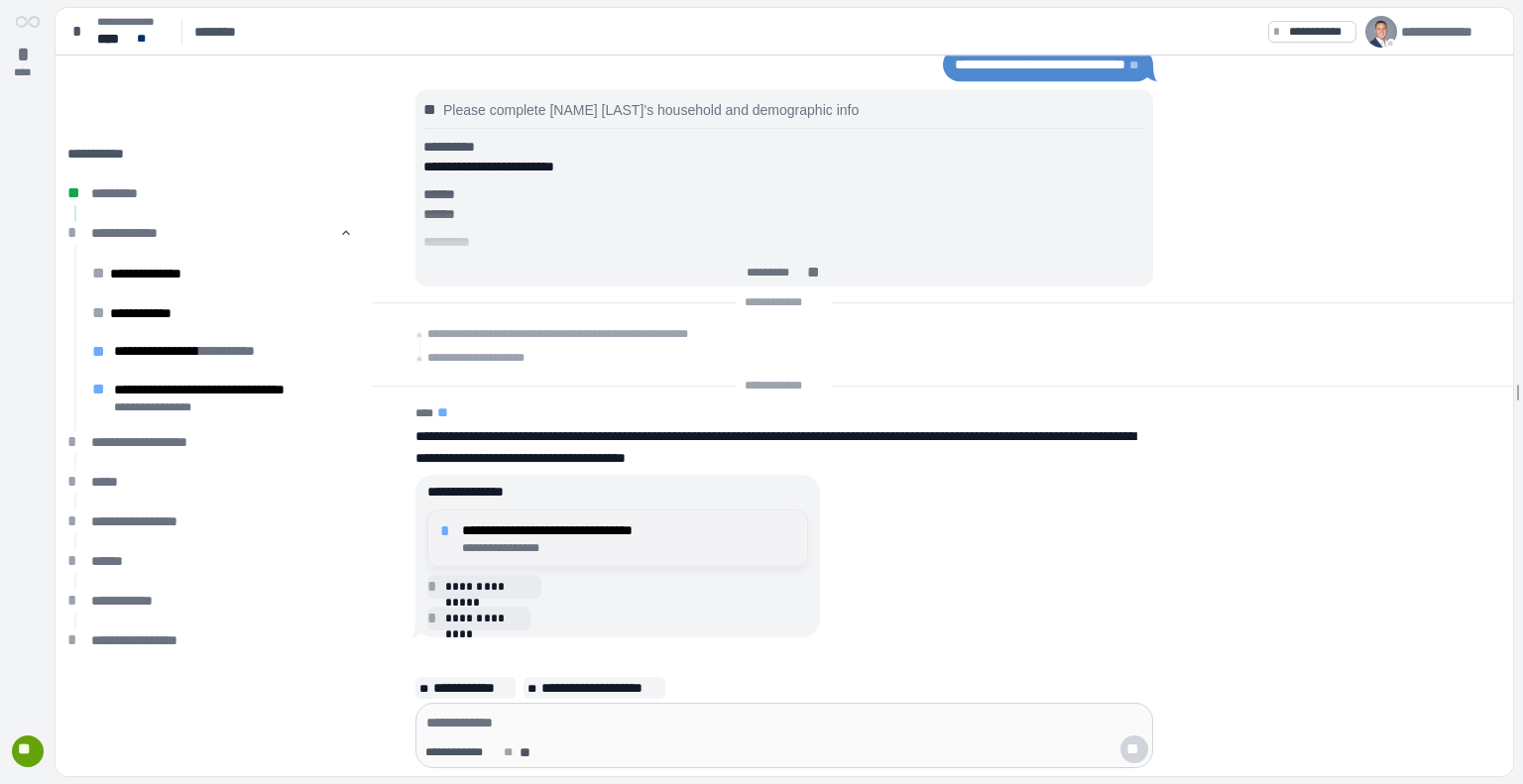 click on "**********" at bounding box center (629, 530) 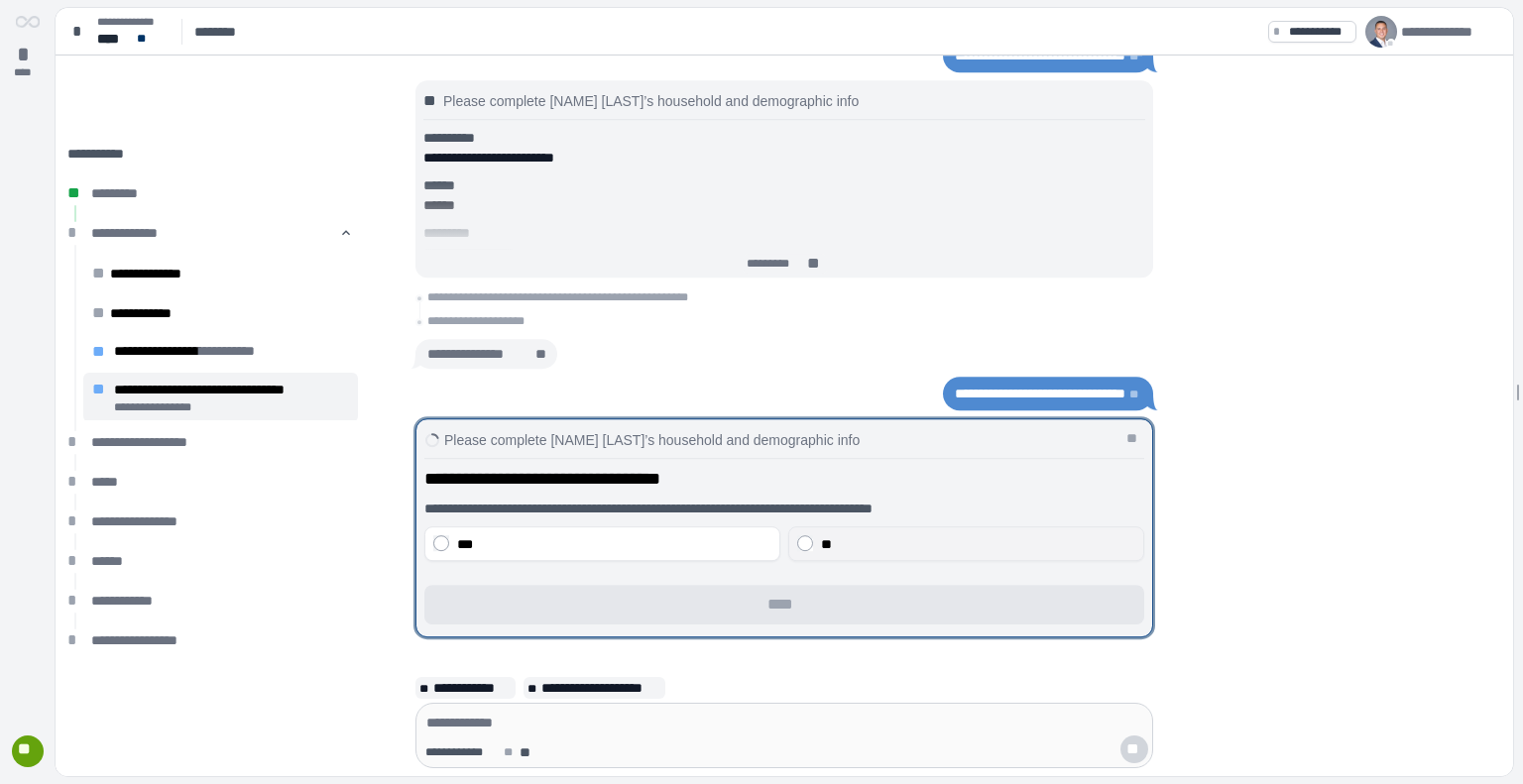 click on "**" at bounding box center (978, 544) 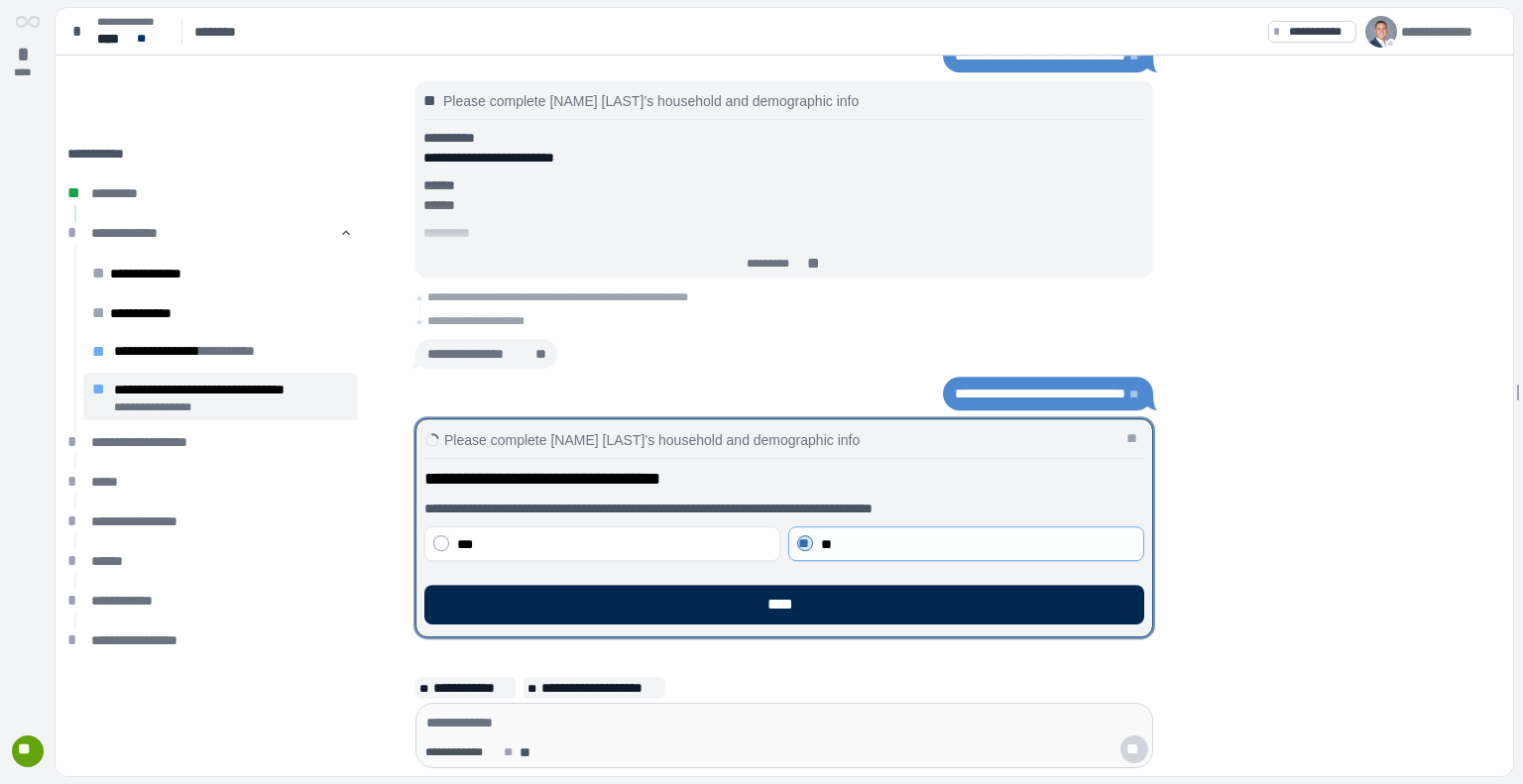 click on "****" at bounding box center (784, 605) 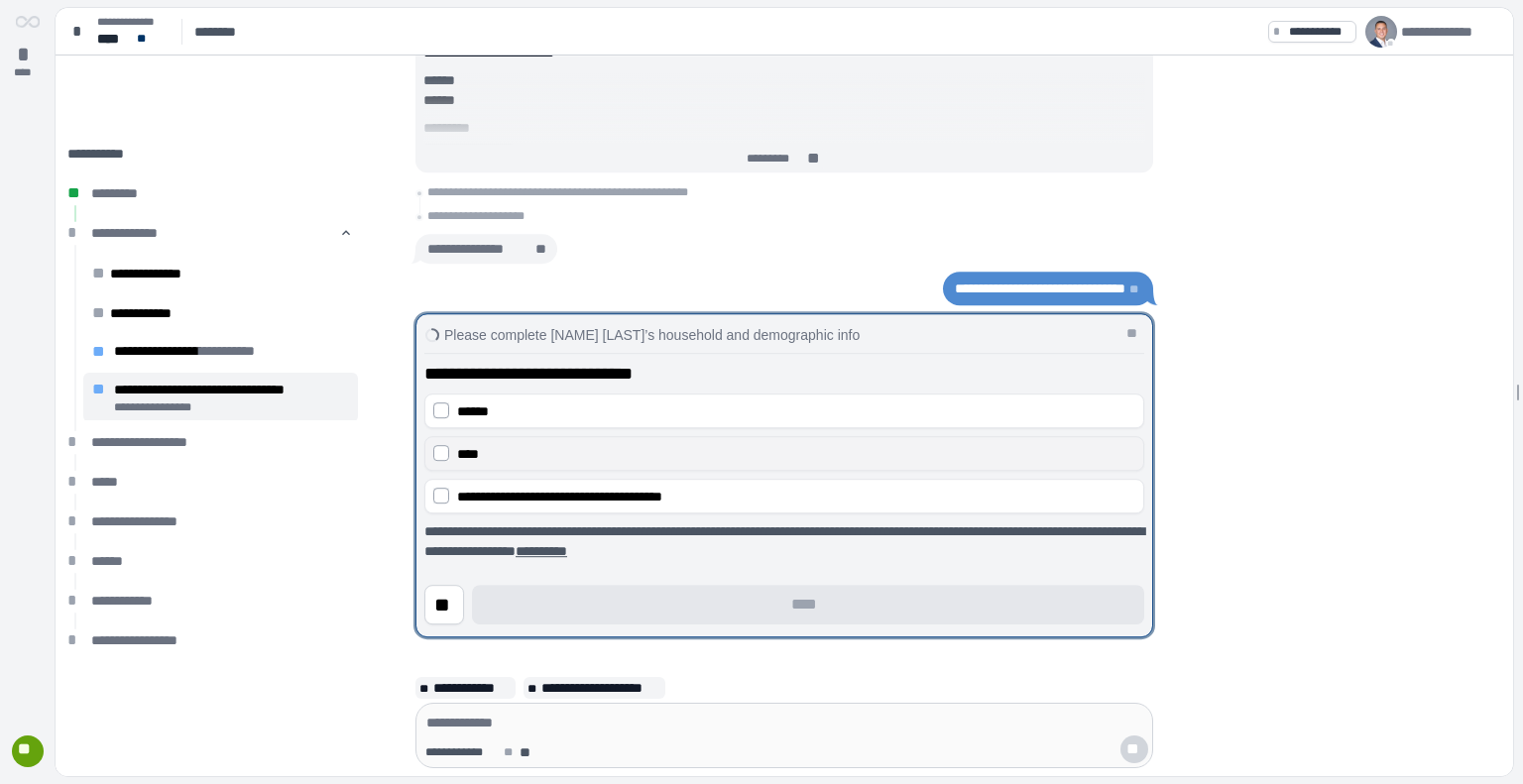 click on "****" at bounding box center [796, 454] 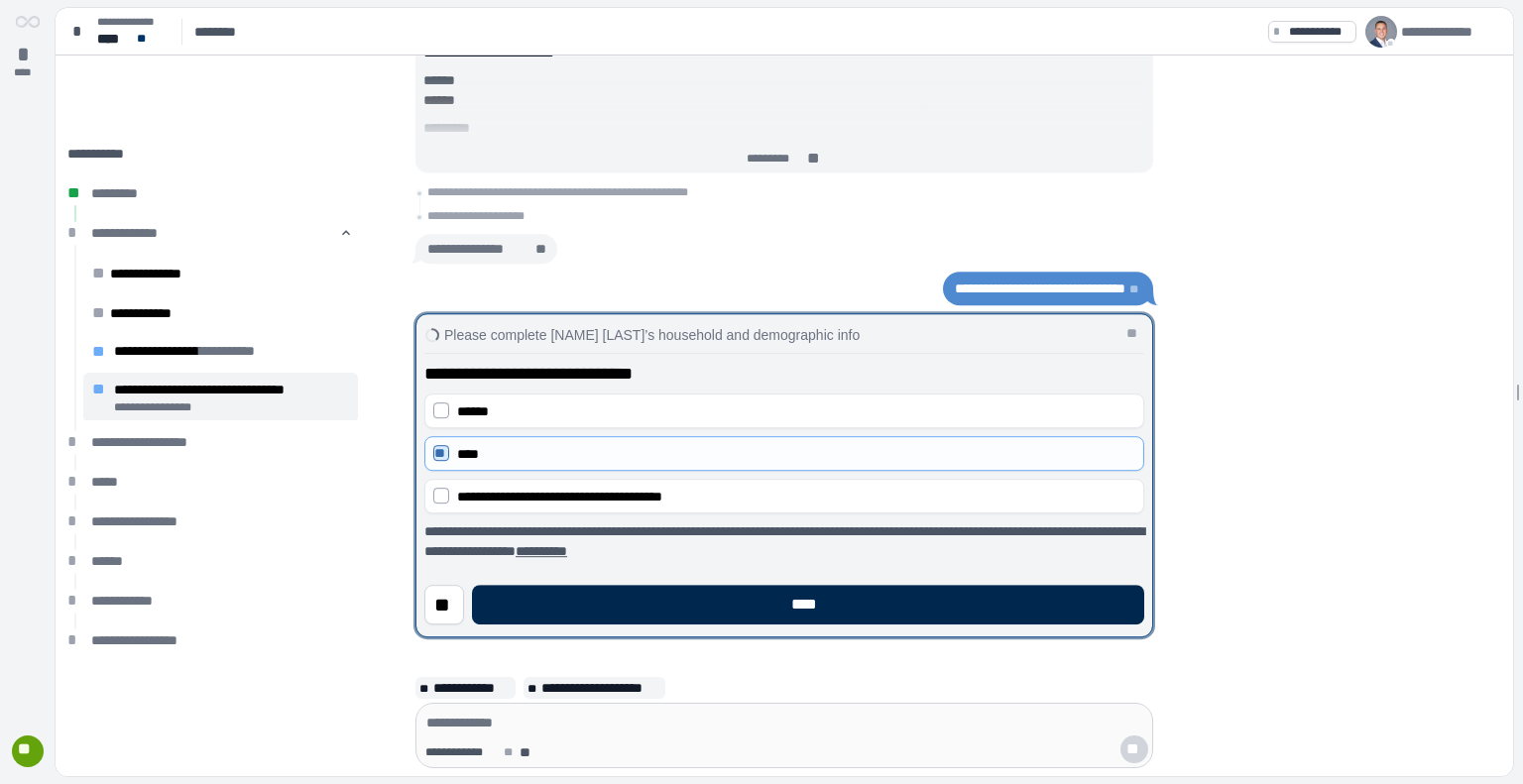 click on "****" at bounding box center [808, 605] 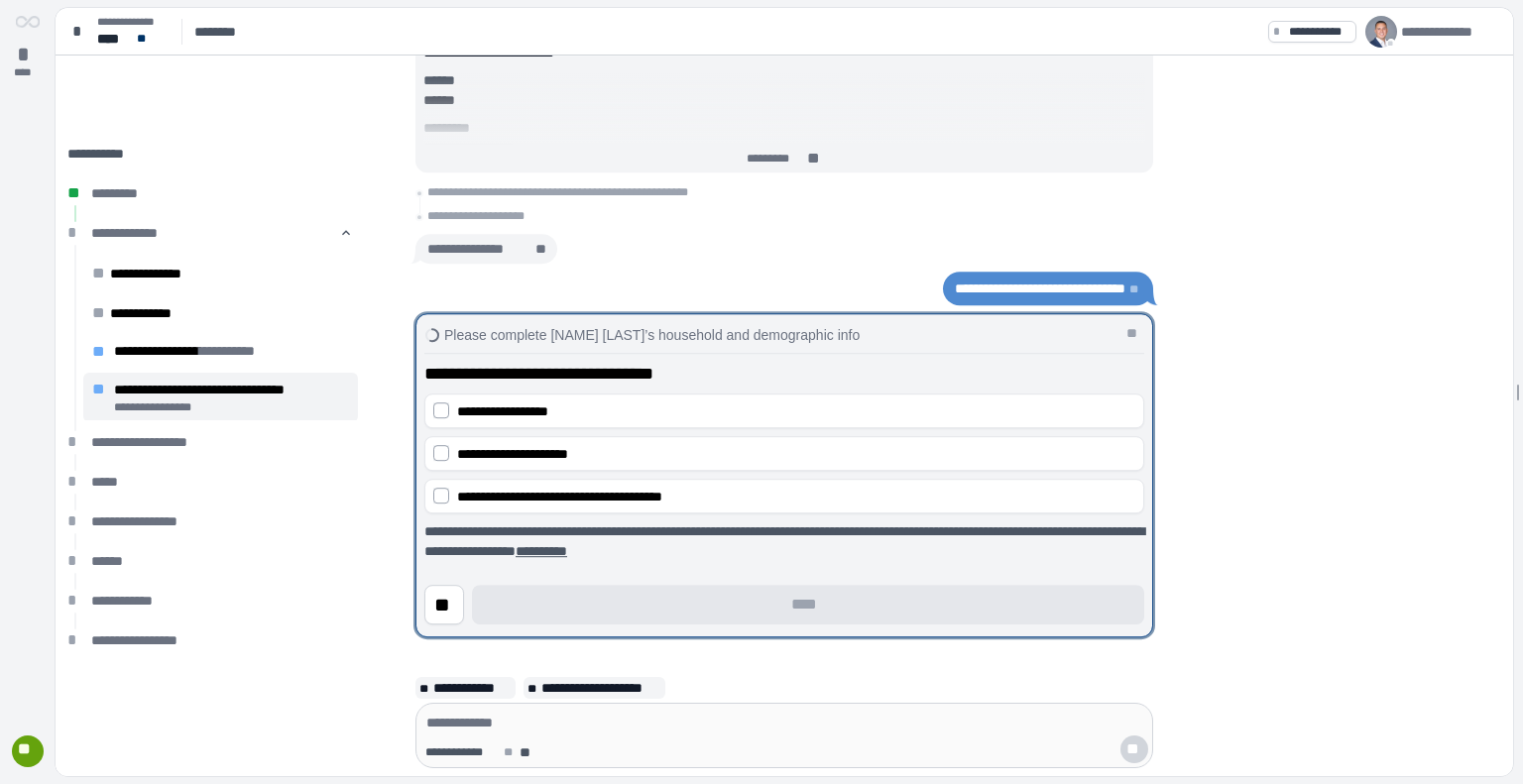 click on "**********" at bounding box center (784, 477) 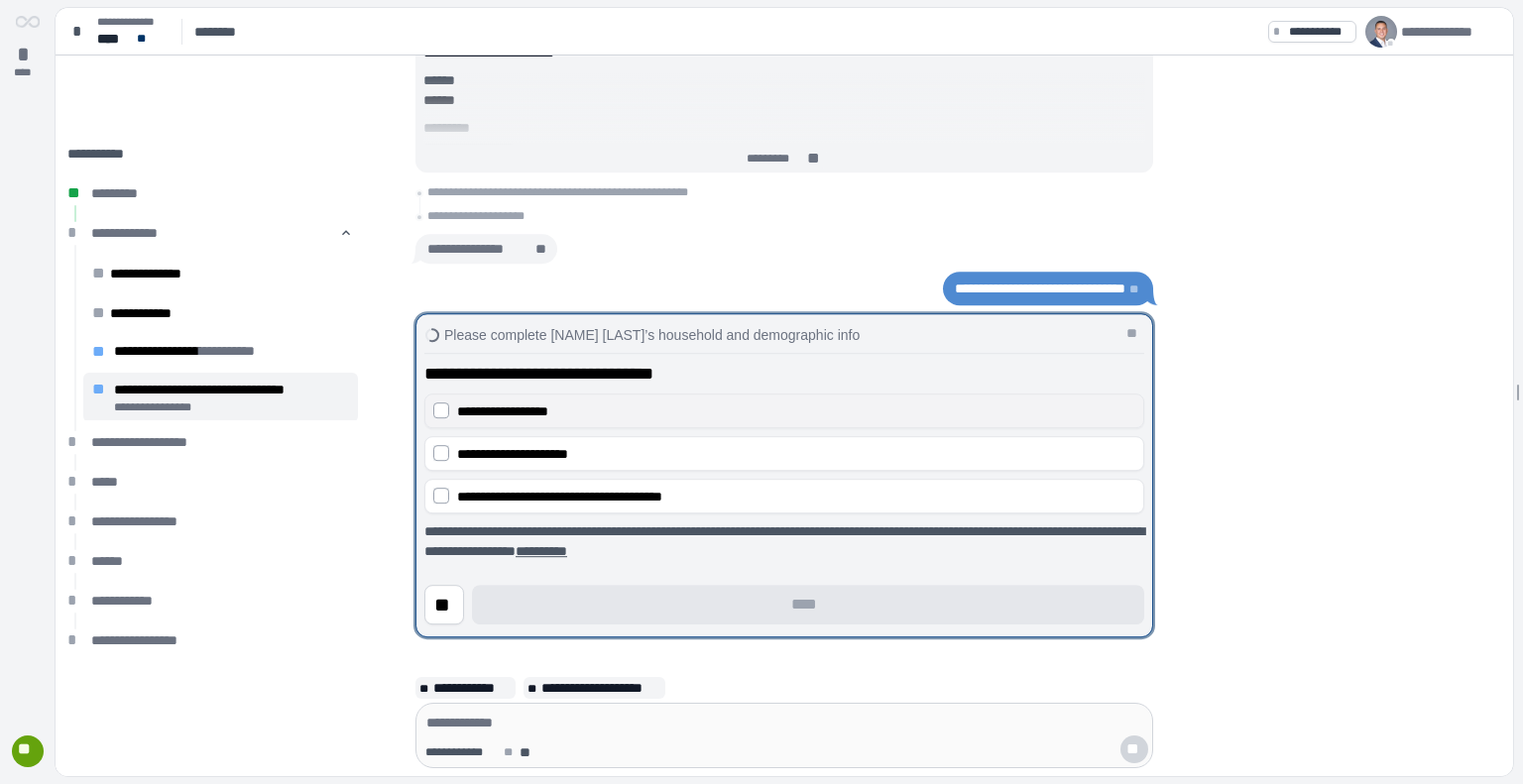 click on "**********" at bounding box center (503, 411) 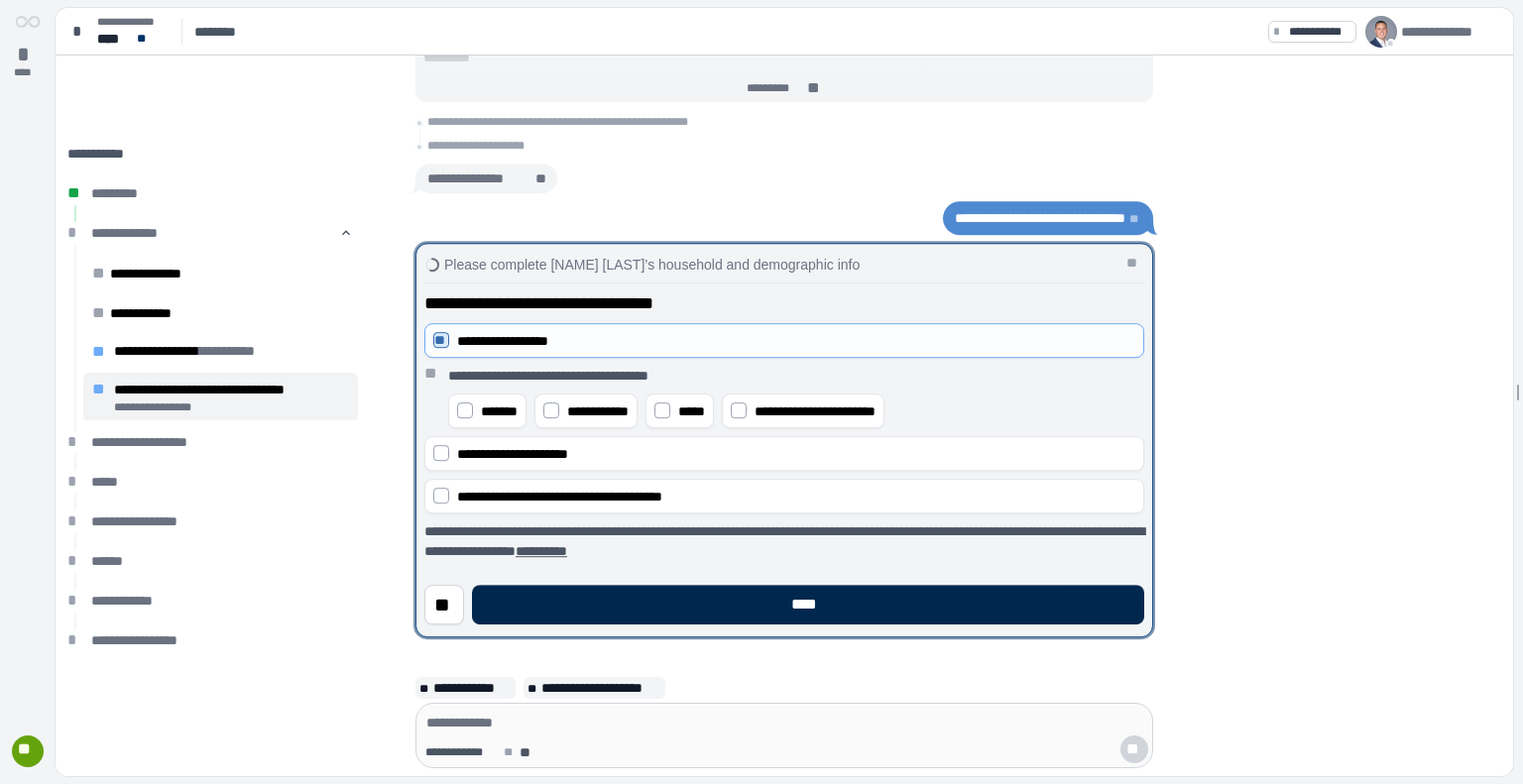 click on "****" at bounding box center (808, 605) 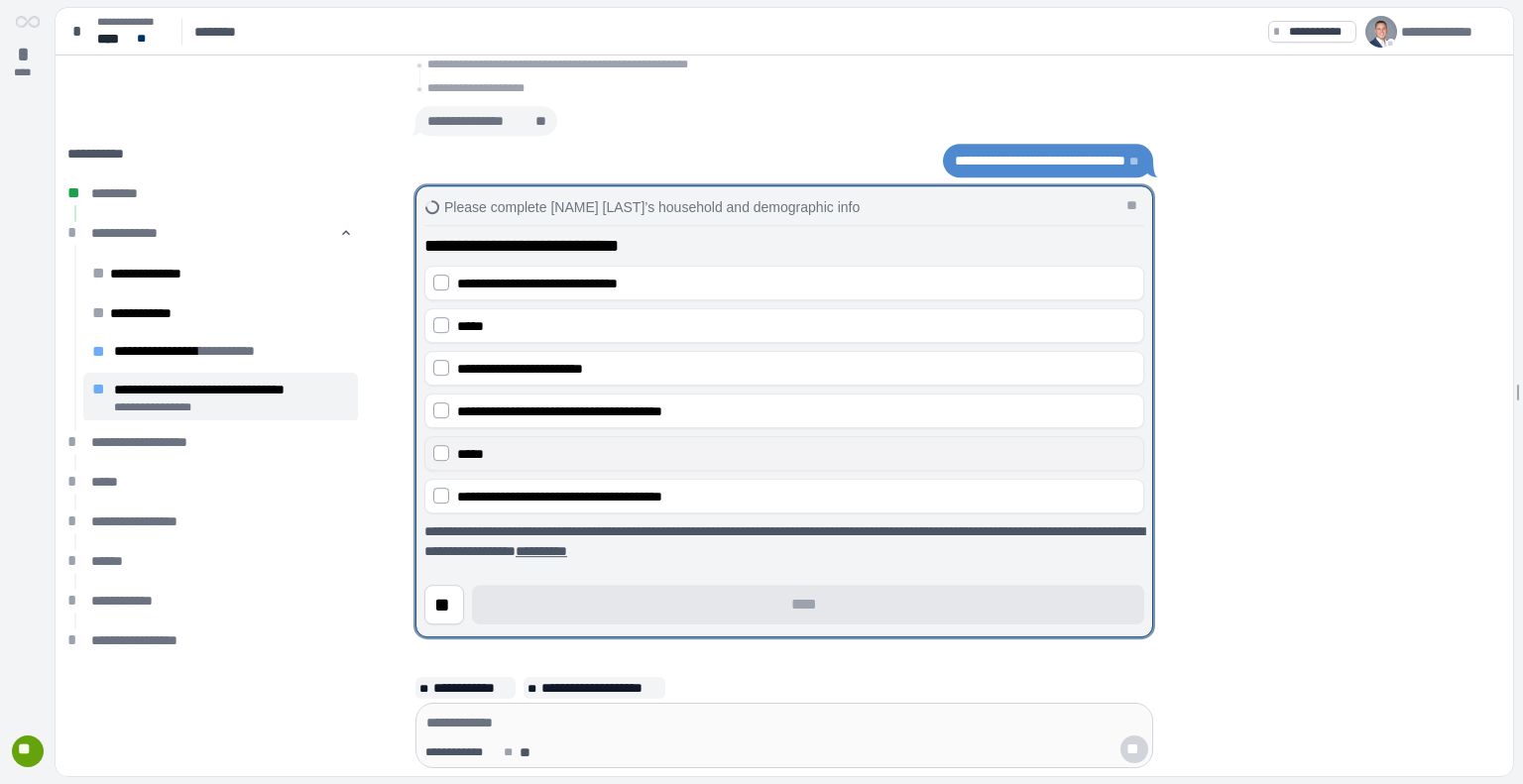 click on "*****" at bounding box center [784, 453] 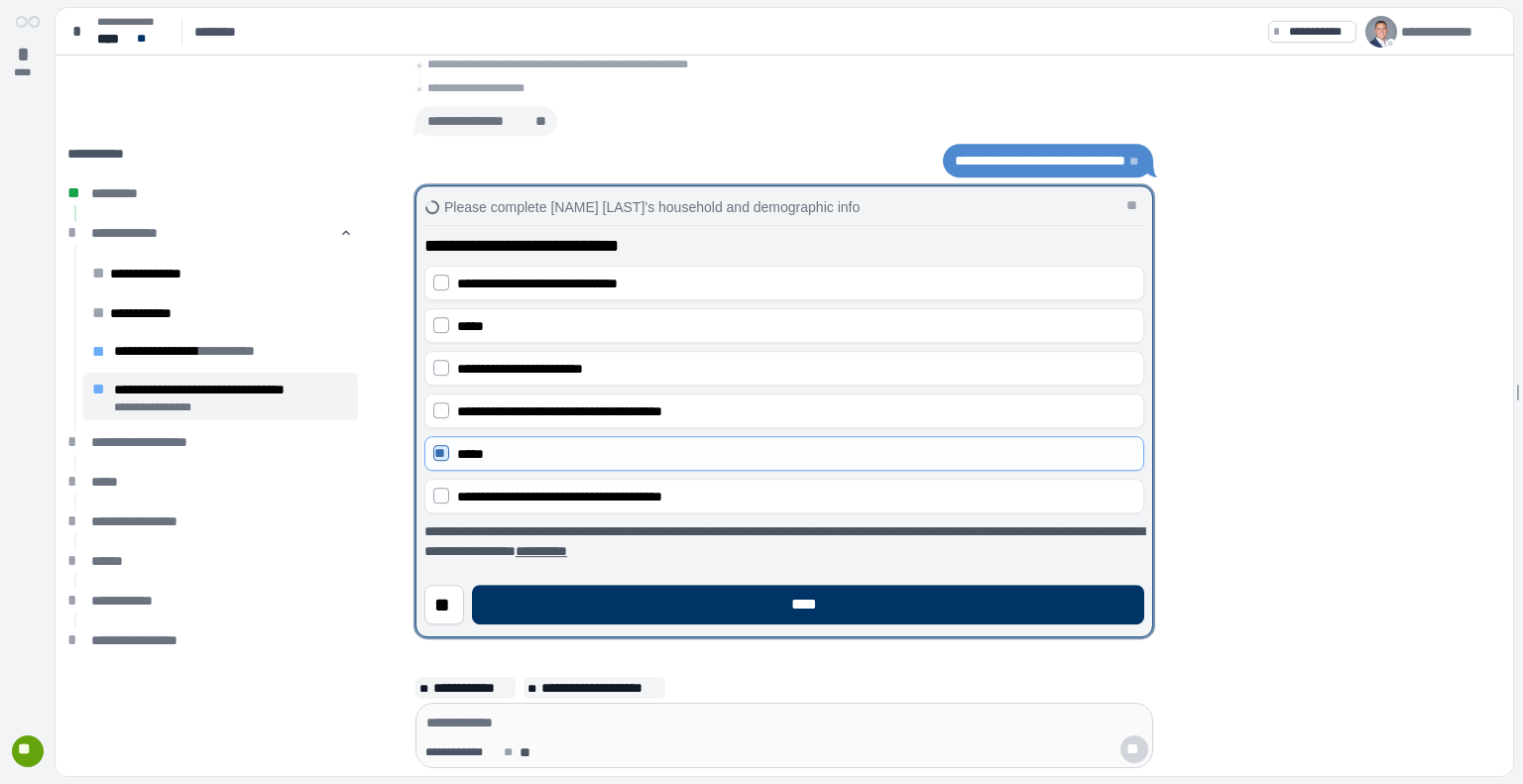 click on "** ****" at bounding box center [784, 597] 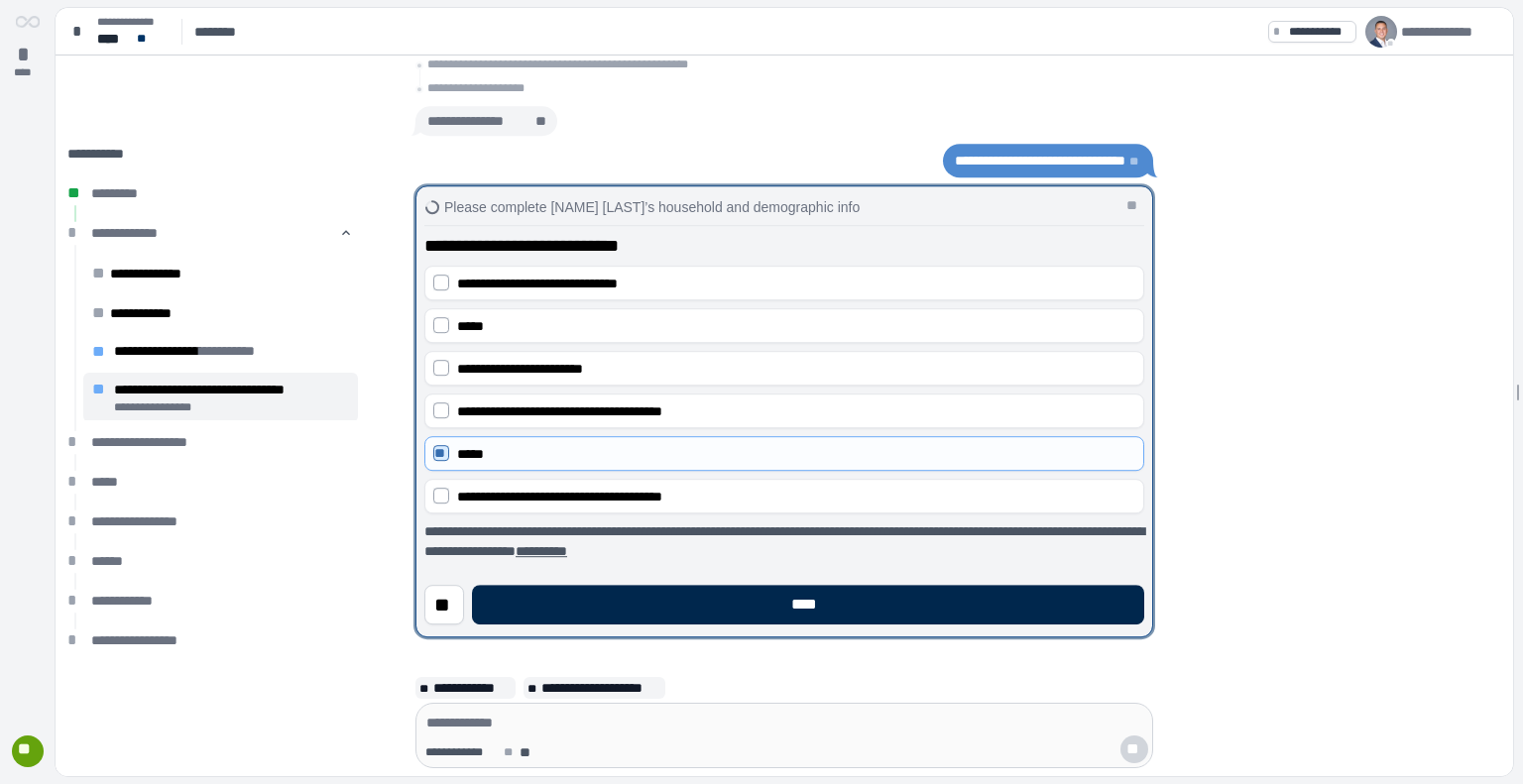 click on "****" at bounding box center (808, 605) 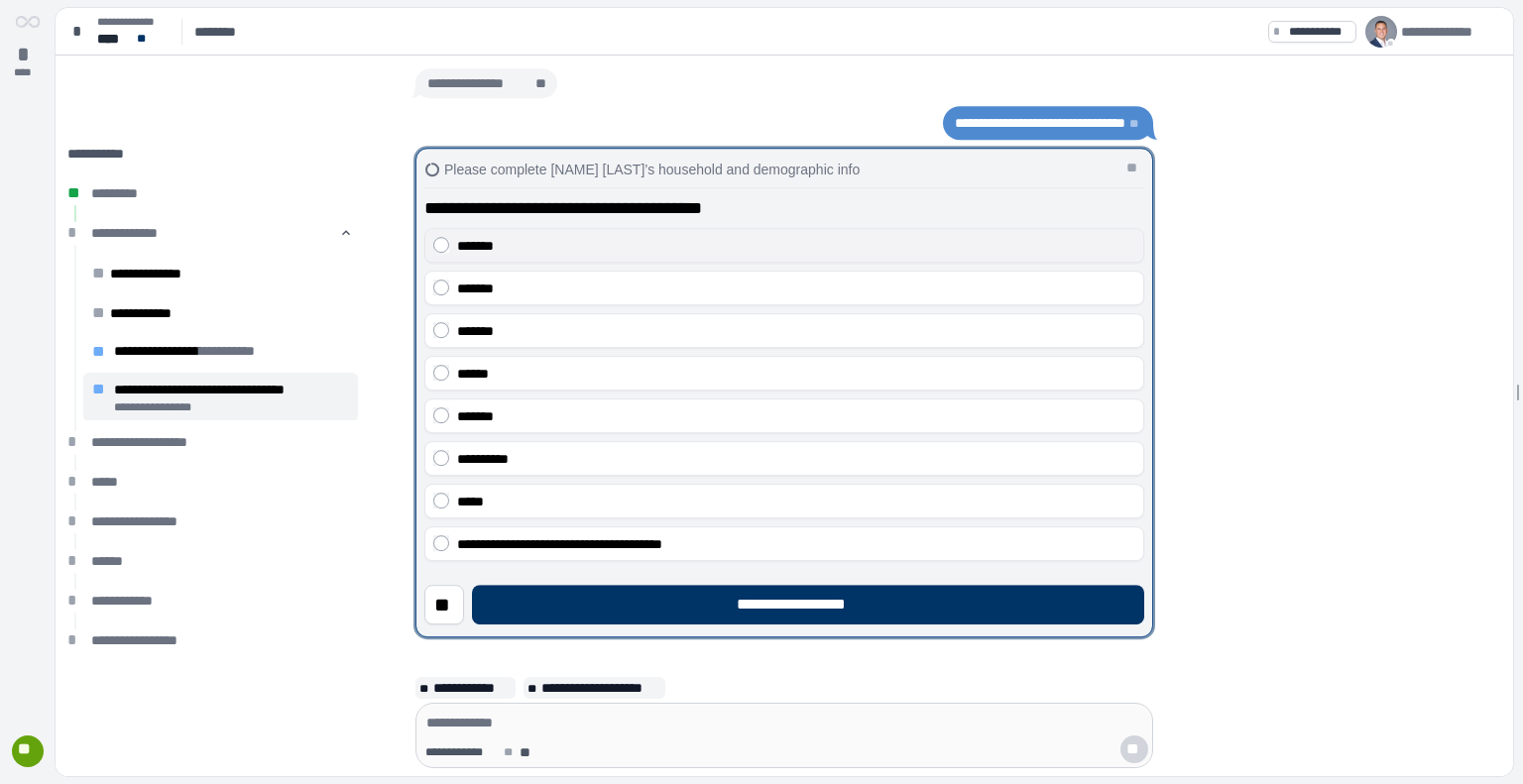 click on "*******" at bounding box center [796, 246] 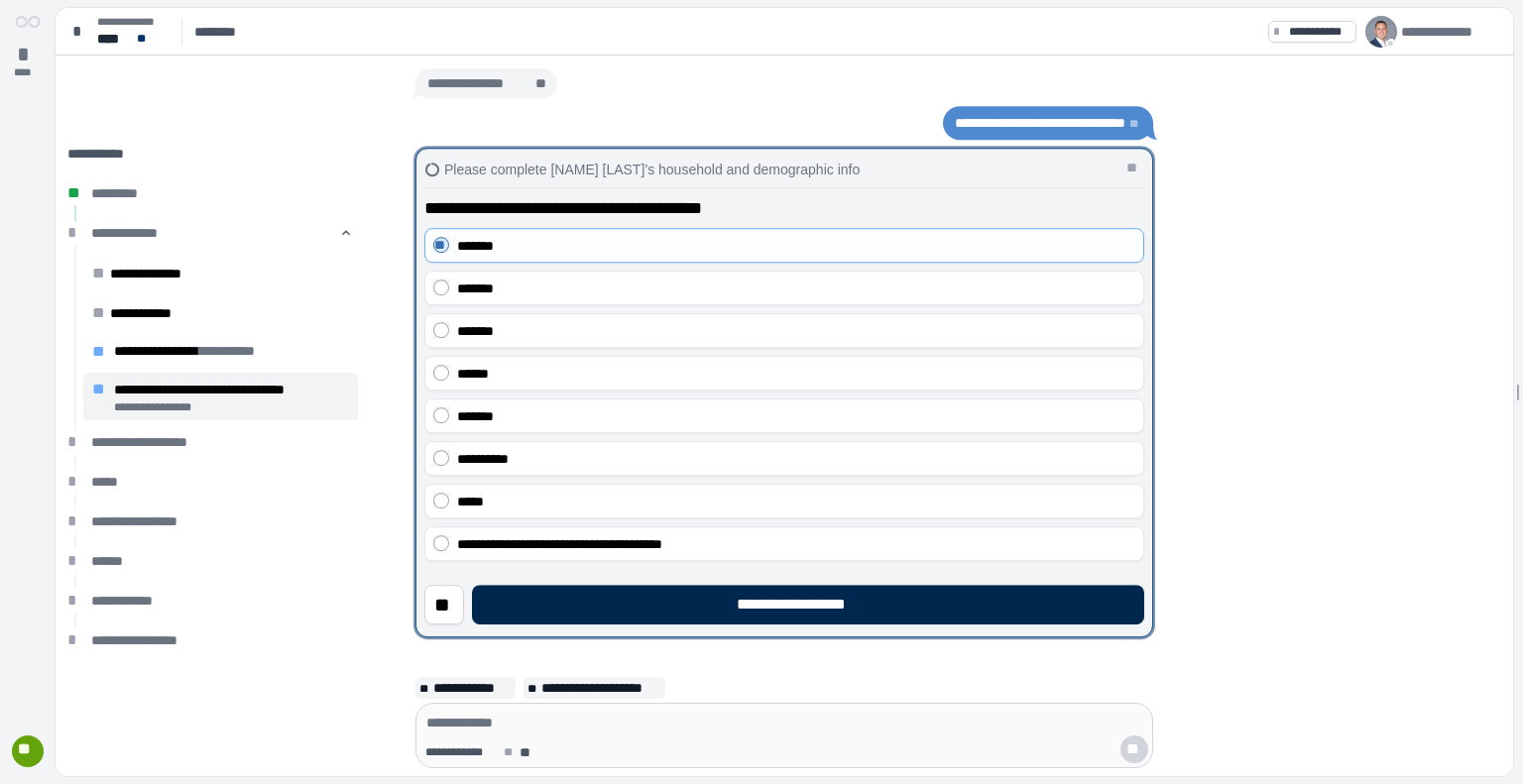 click on "**********" at bounding box center [808, 605] 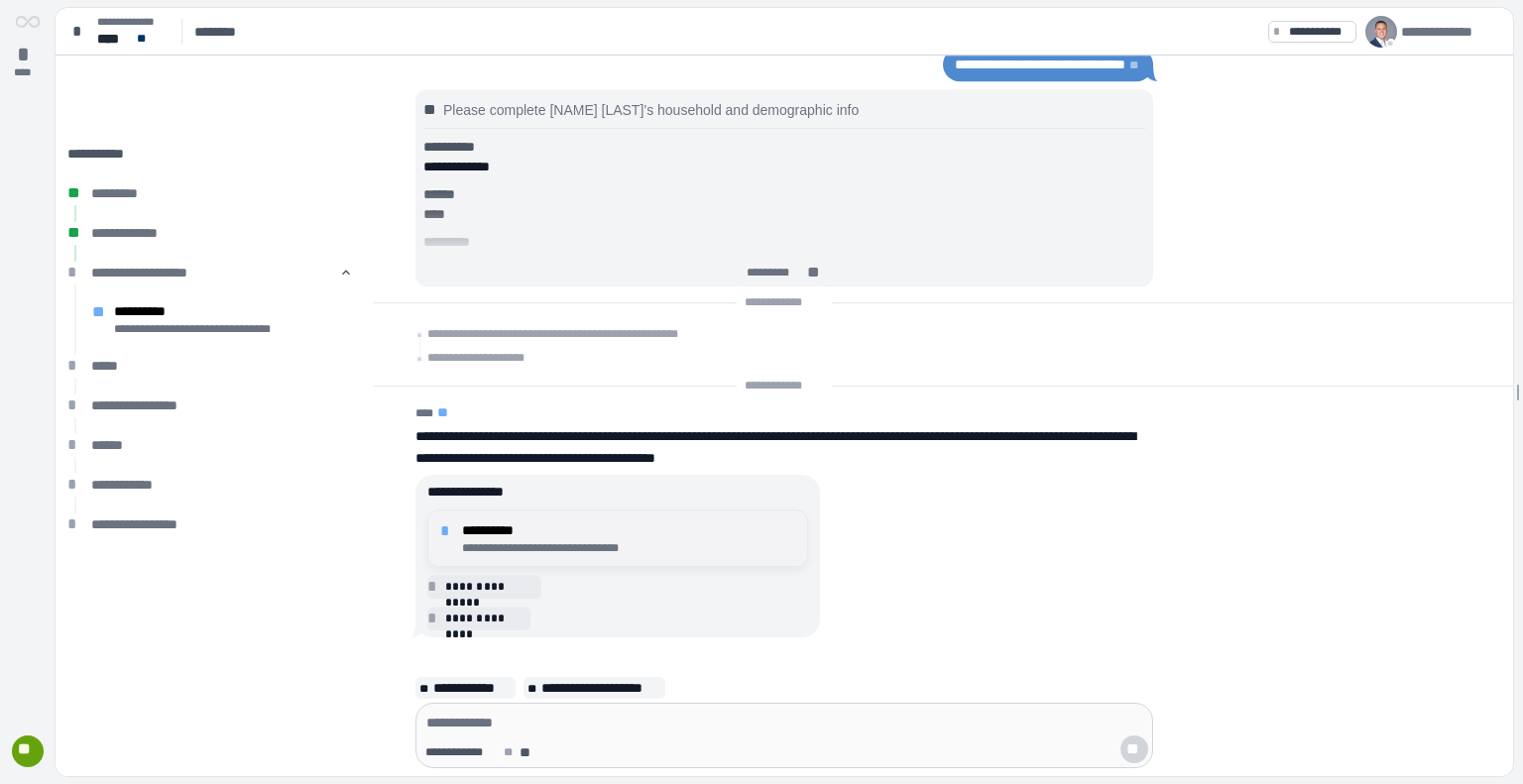 click on "**********" at bounding box center (629, 530) 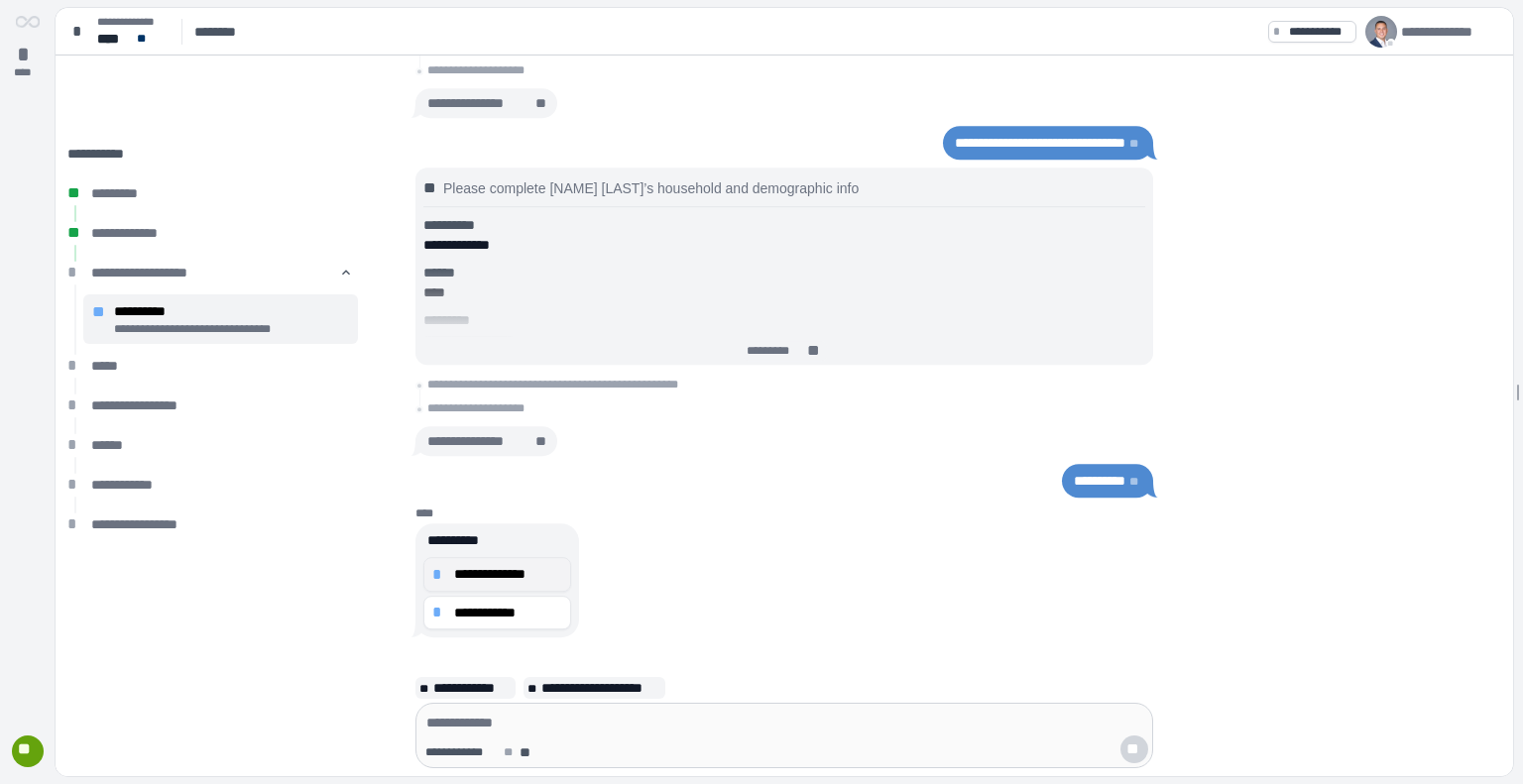 click on "**********" at bounding box center (508, 574) 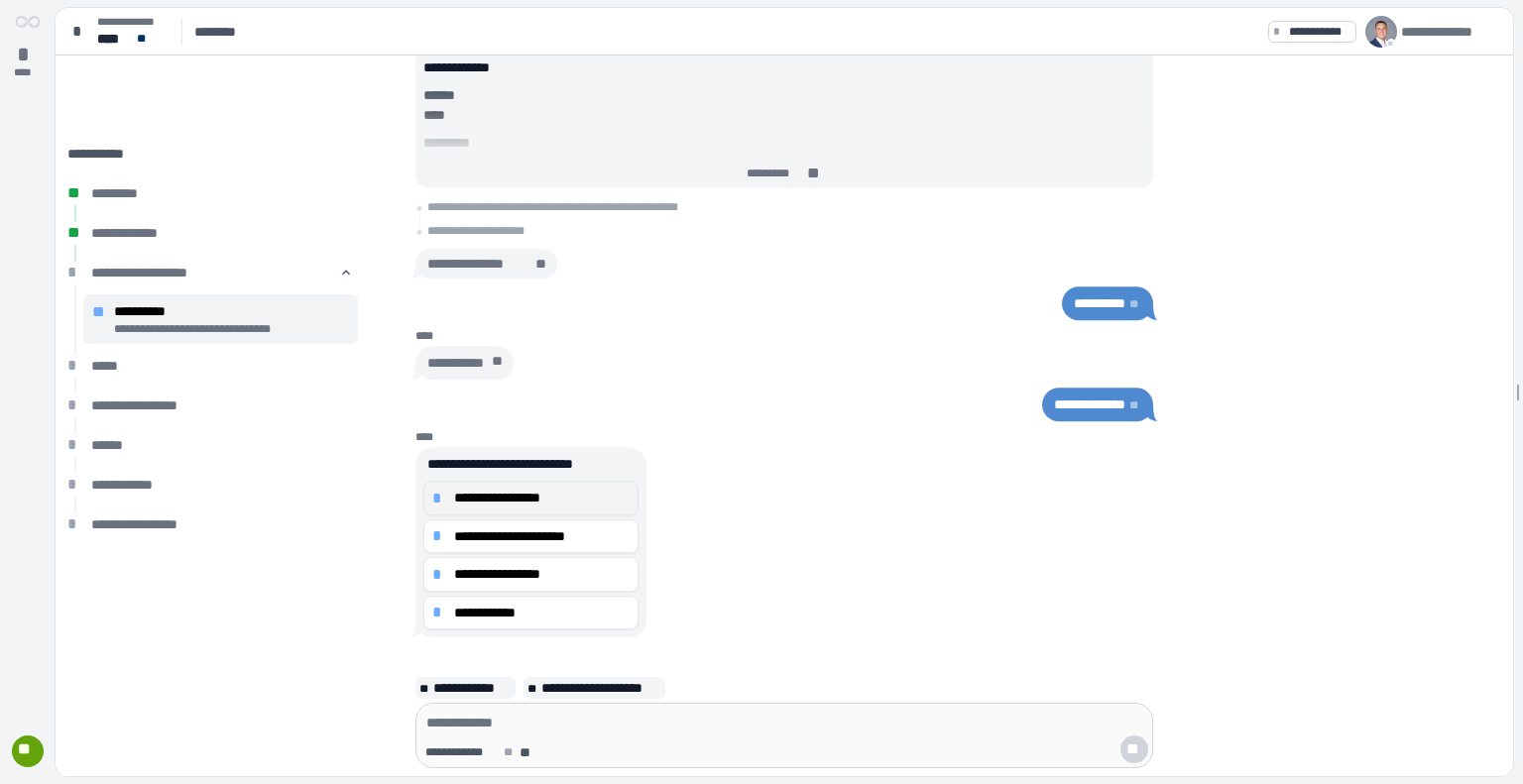 click on "**********" at bounding box center [541, 498] 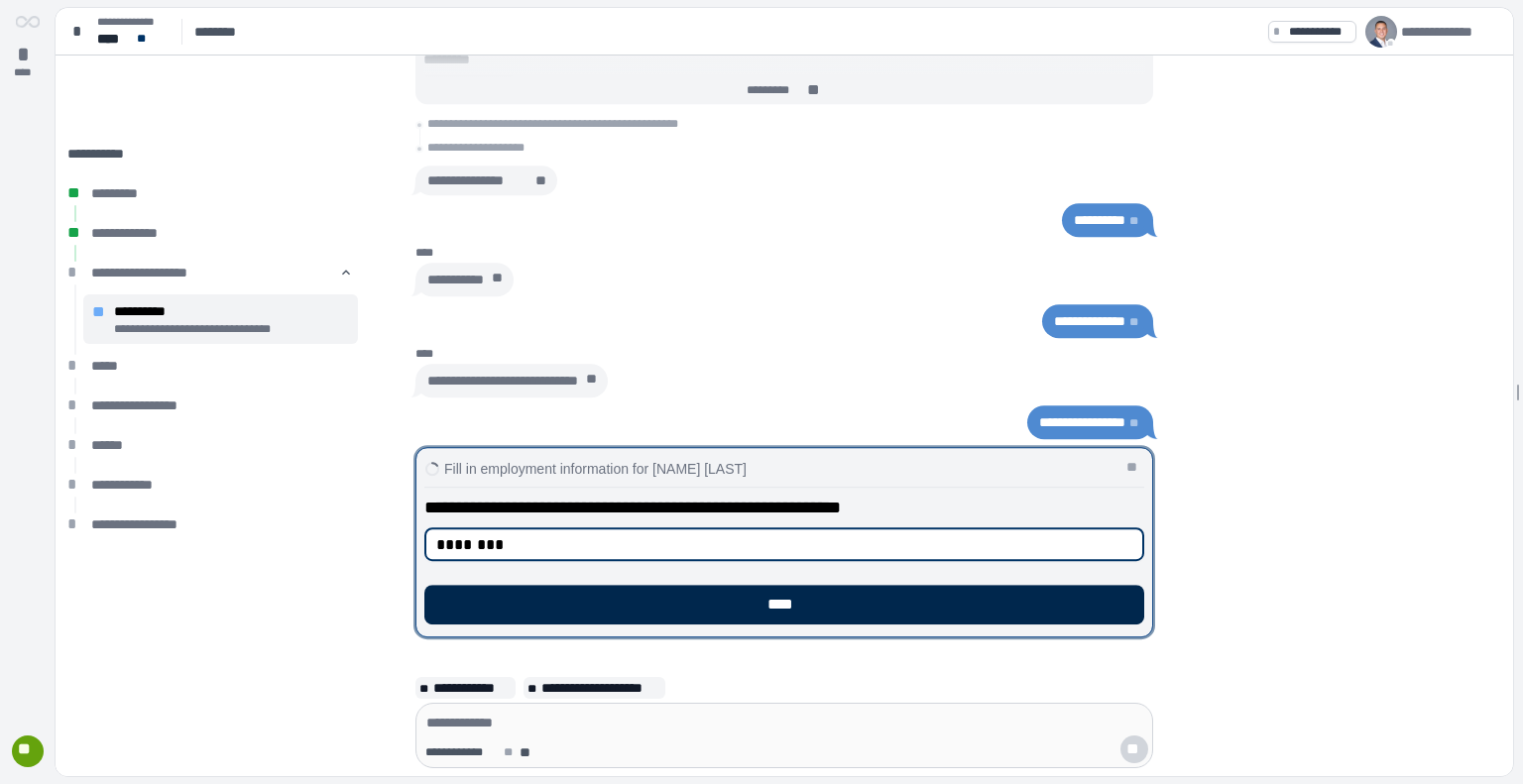 type on "********" 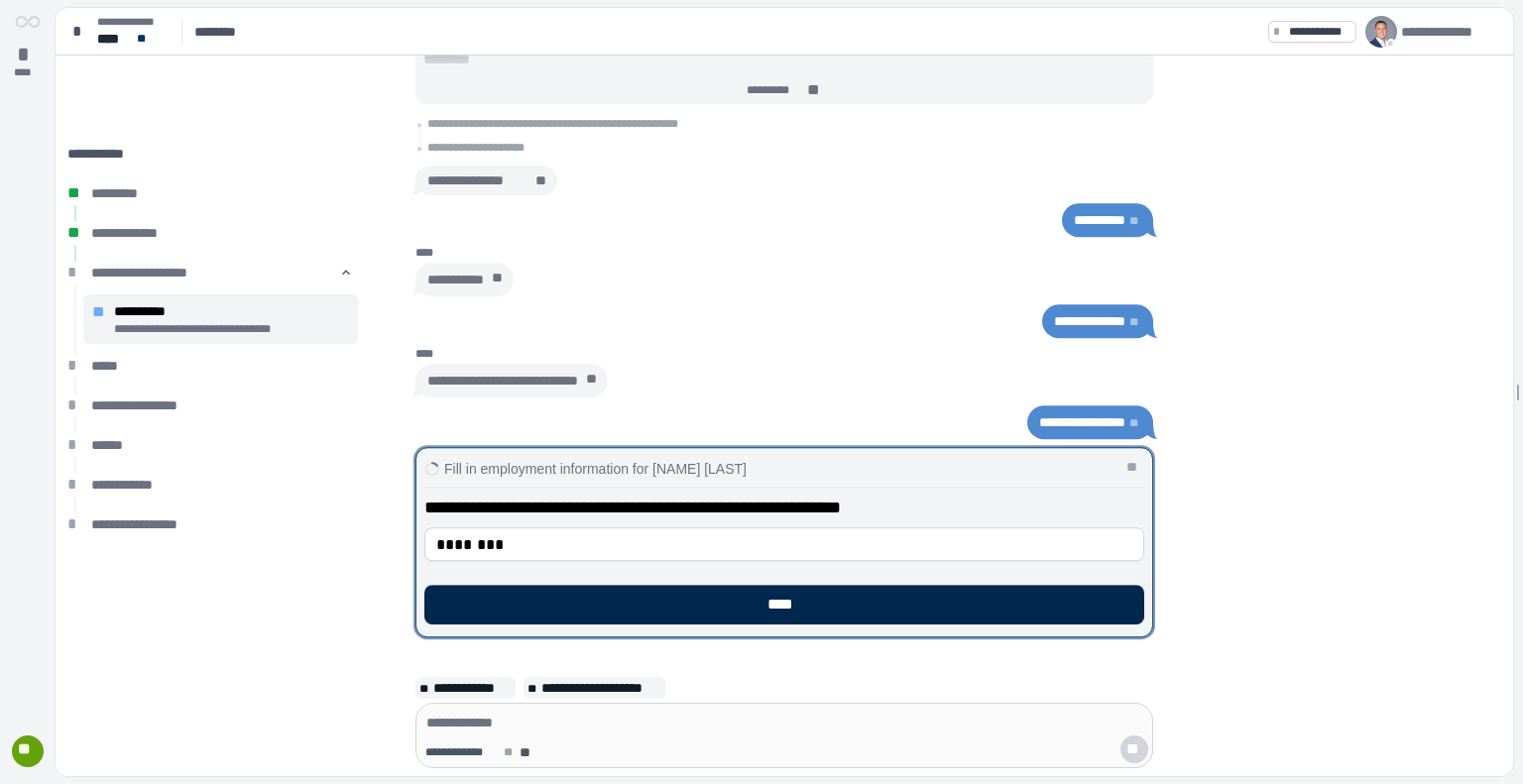 click on "****" at bounding box center [784, 605] 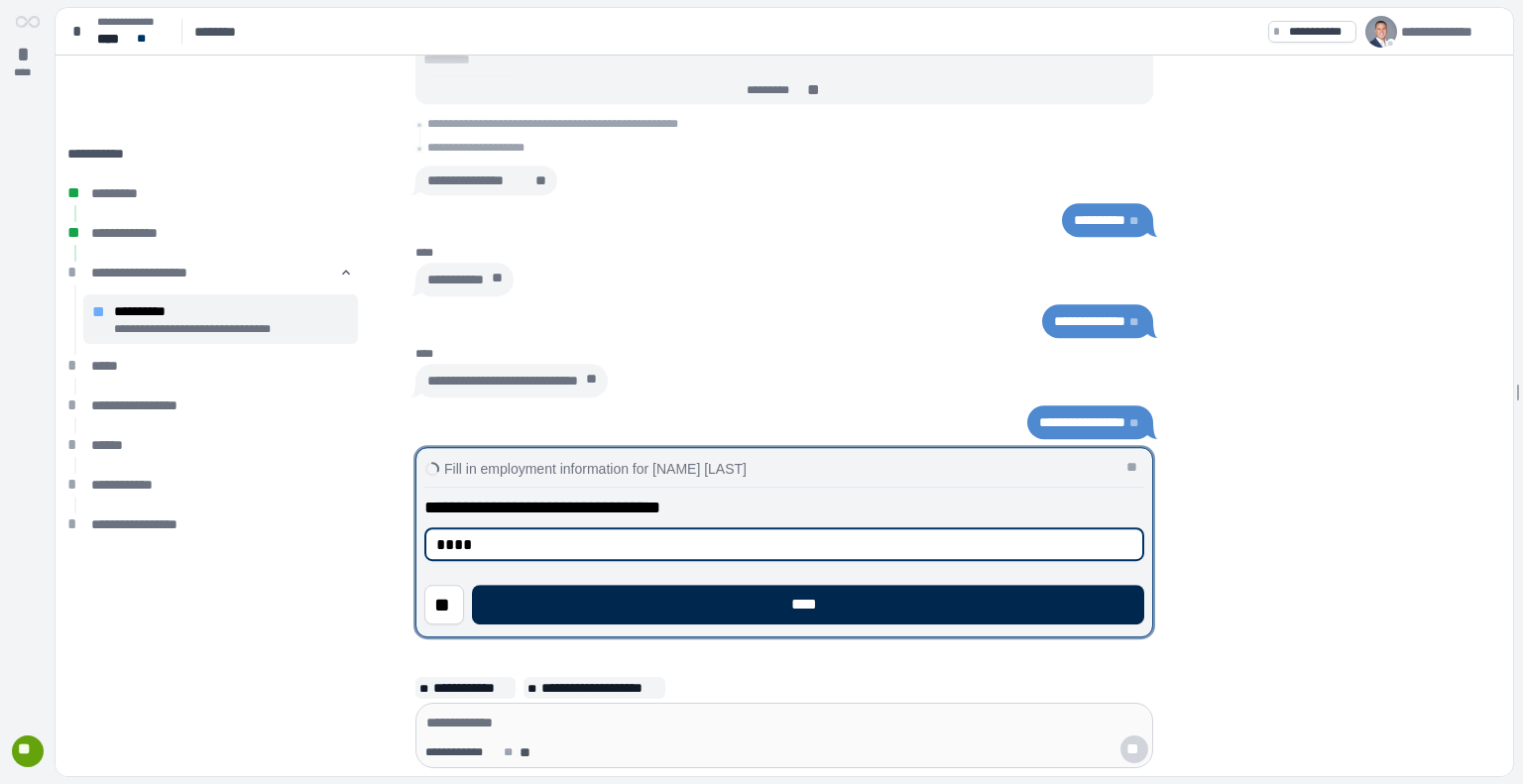type on "****" 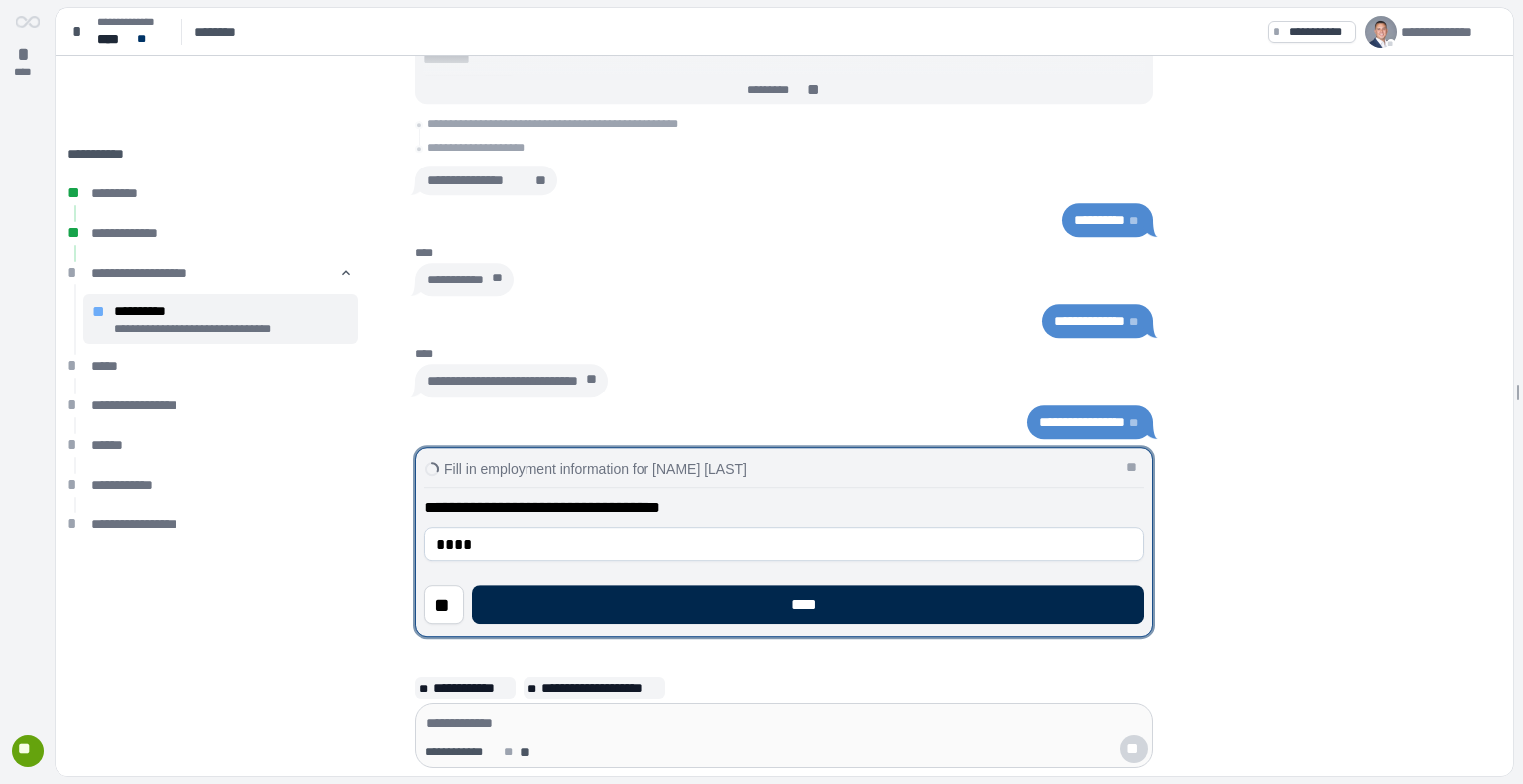 click on "****" at bounding box center (808, 605) 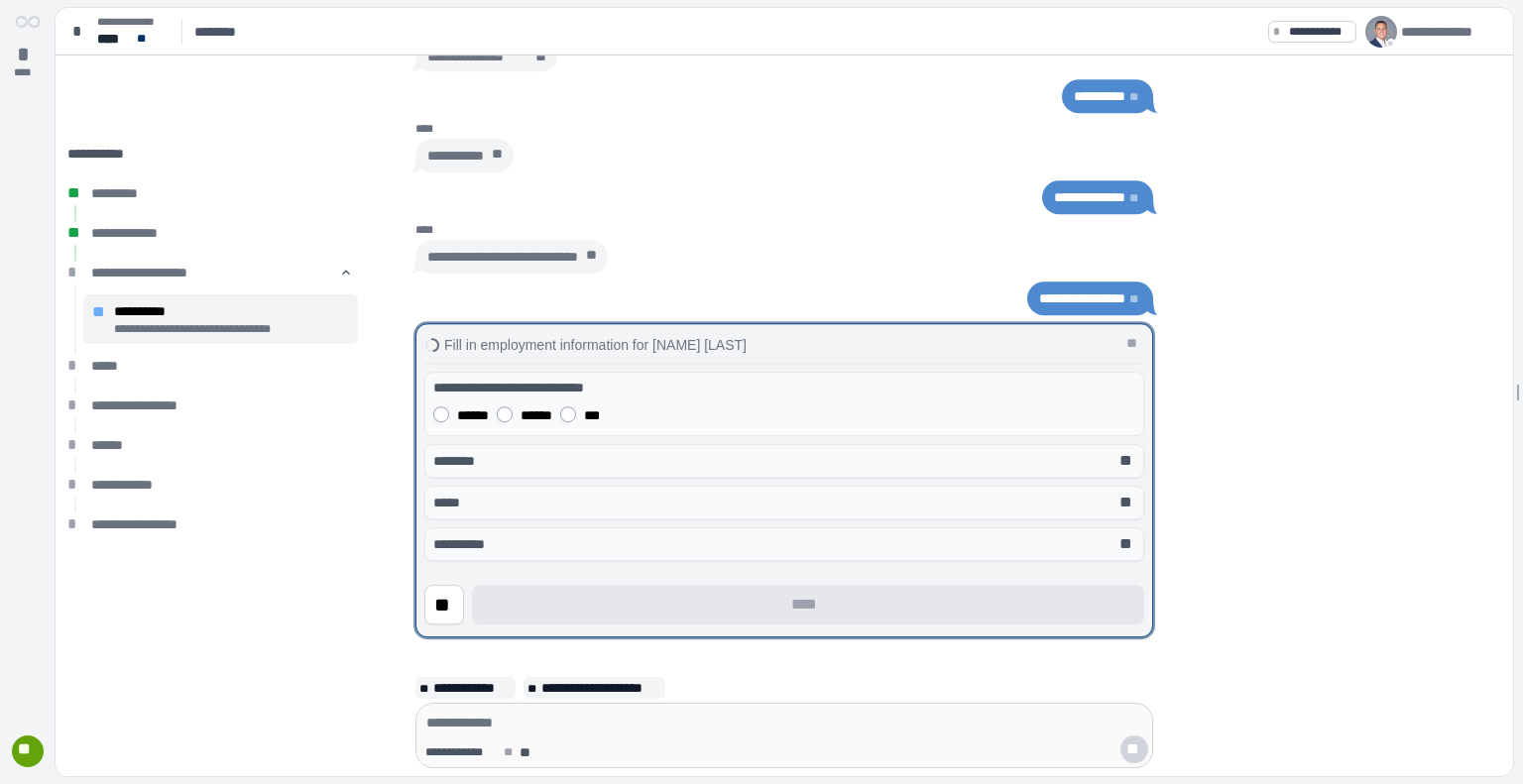 click on "******" at bounding box center (473, 415) 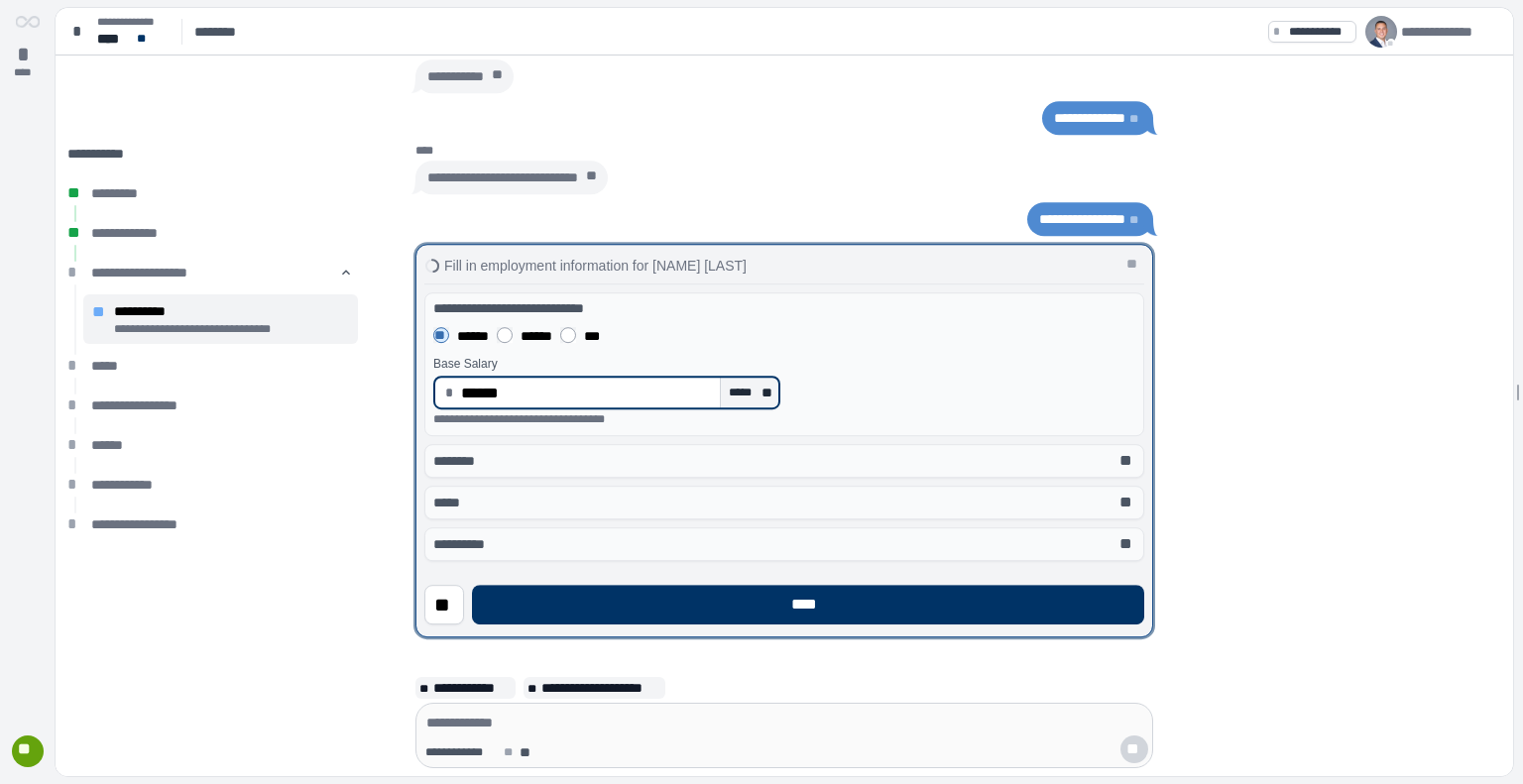 type on "*********" 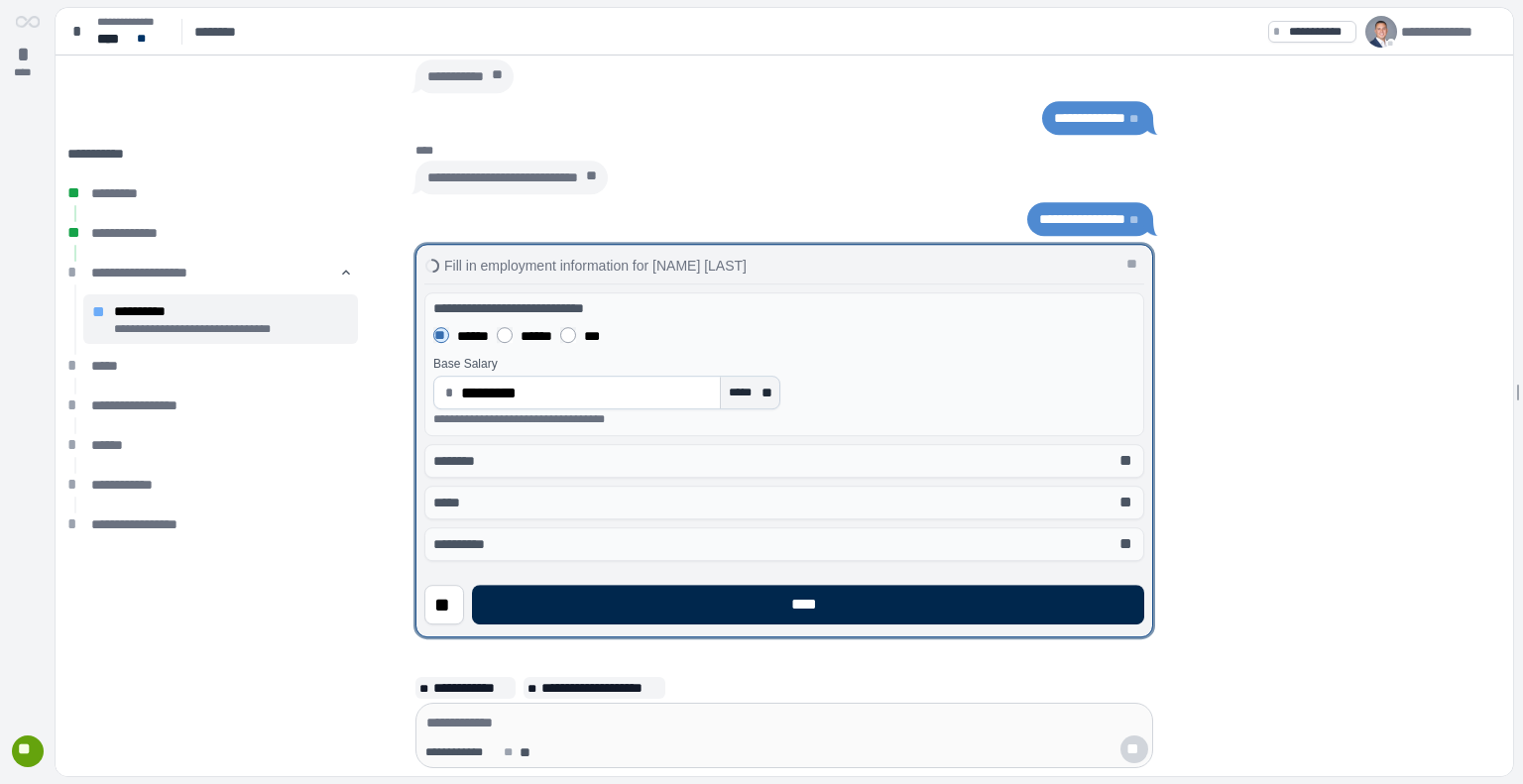 click on "****" at bounding box center (808, 605) 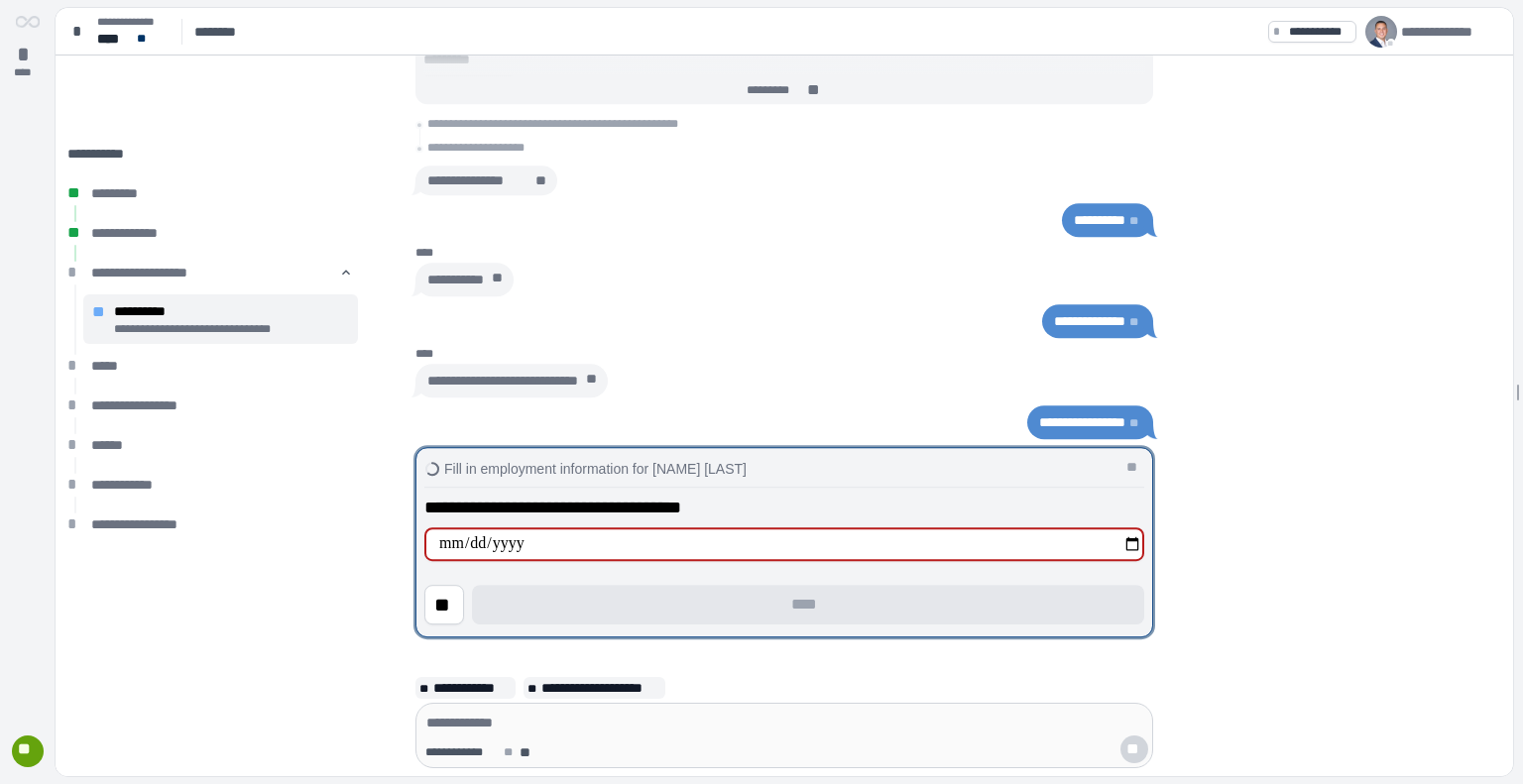 type on "**********" 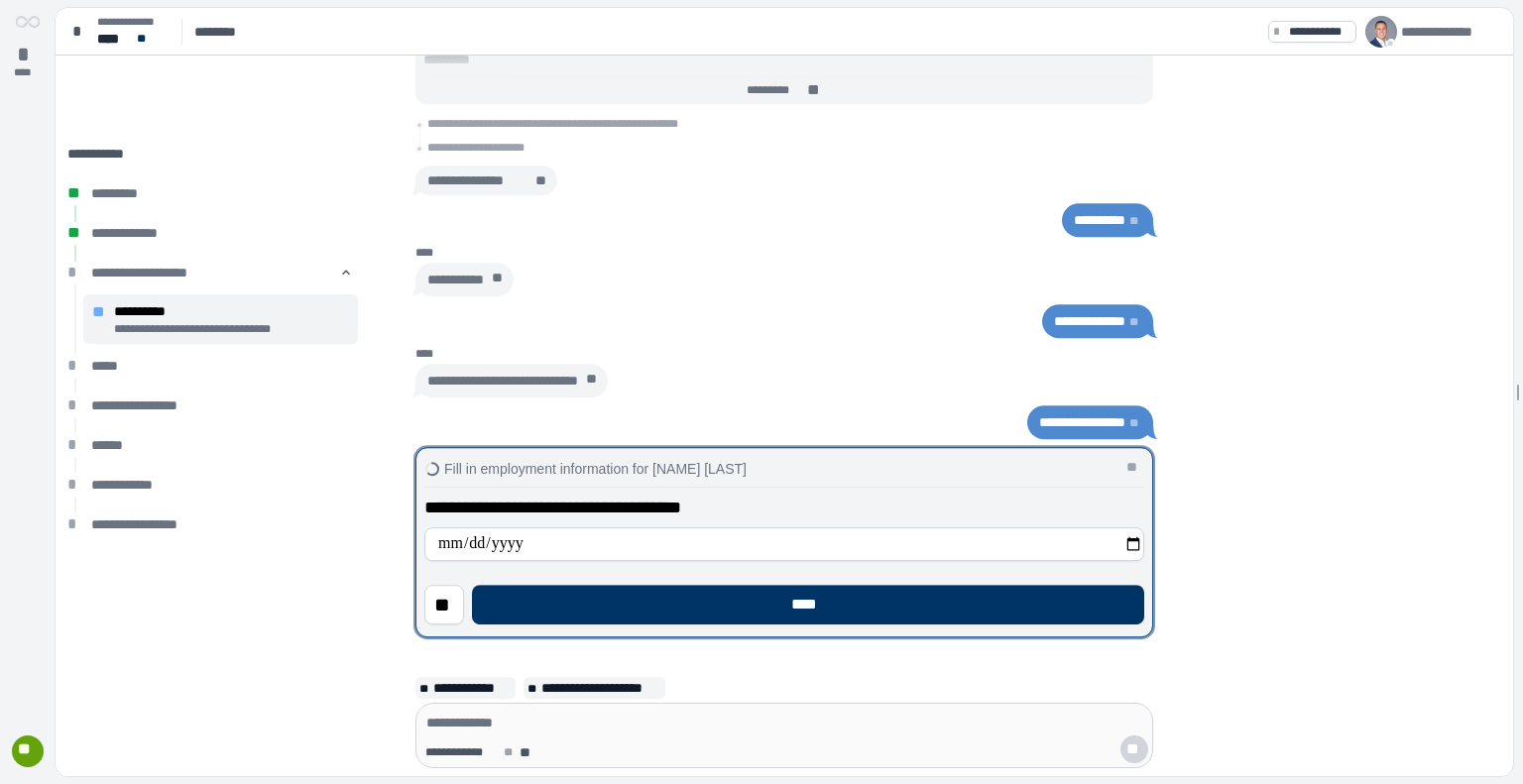 click on "****" at bounding box center [808, 605] 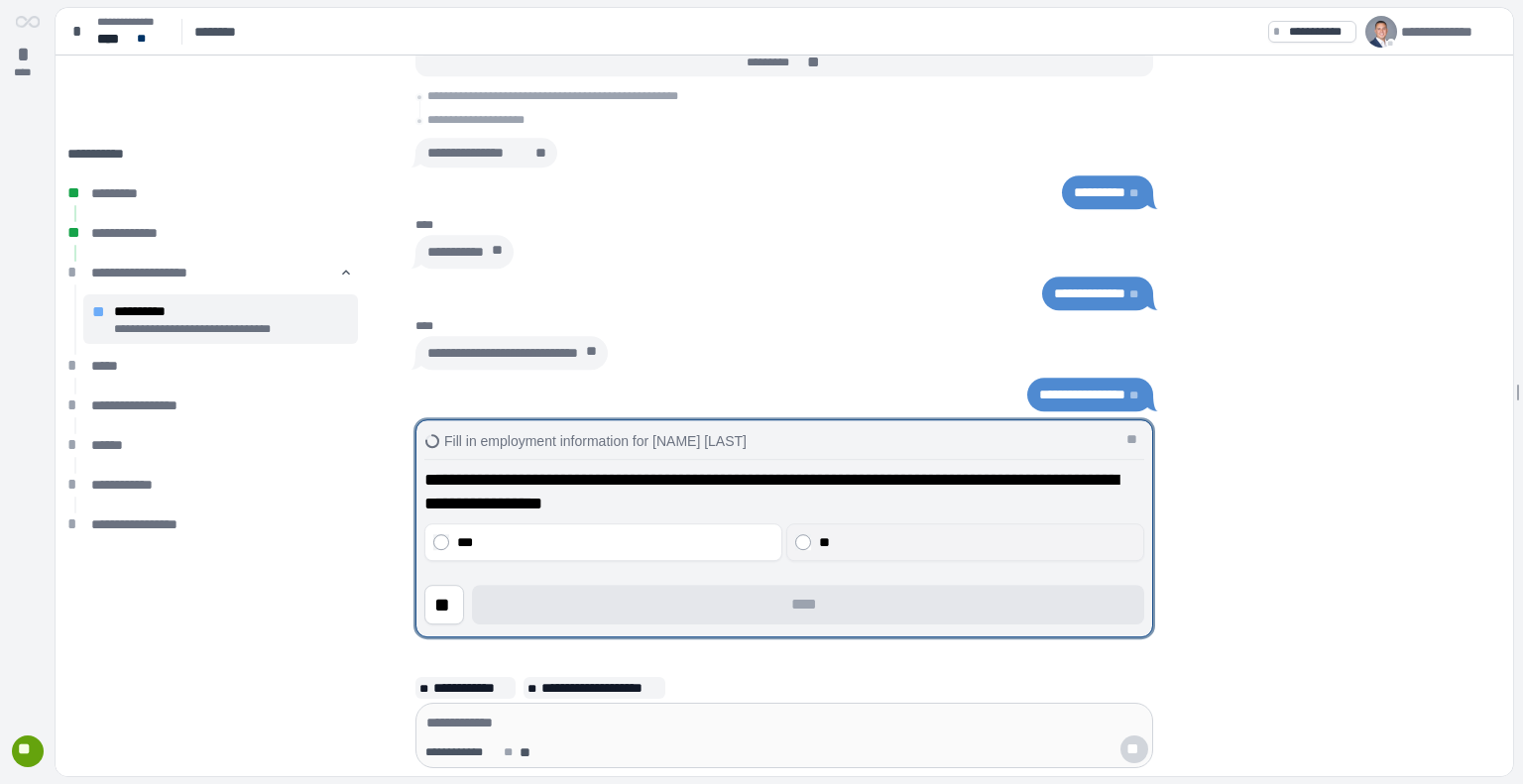 click on "**" at bounding box center (978, 542) 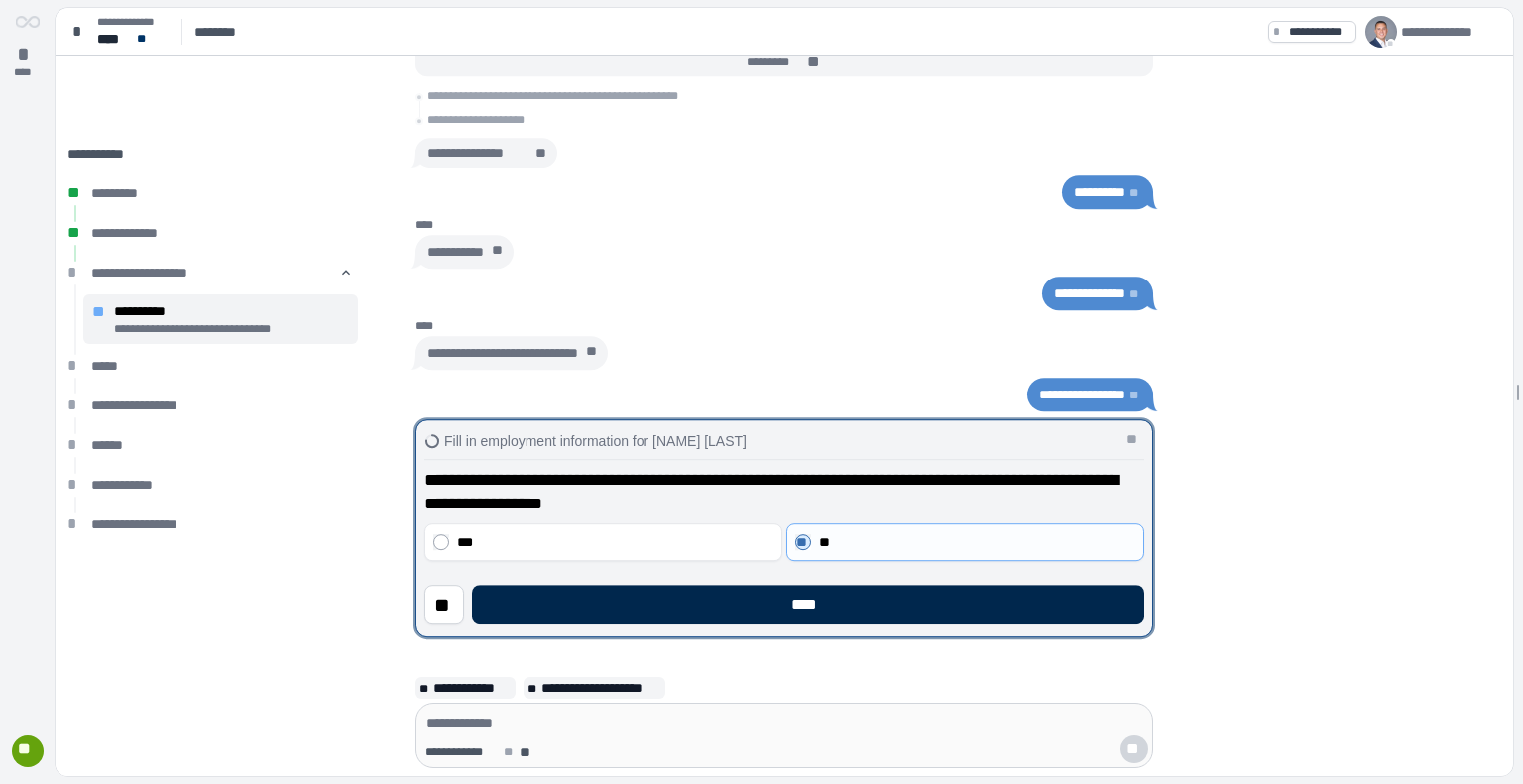 click on "****" at bounding box center (808, 605) 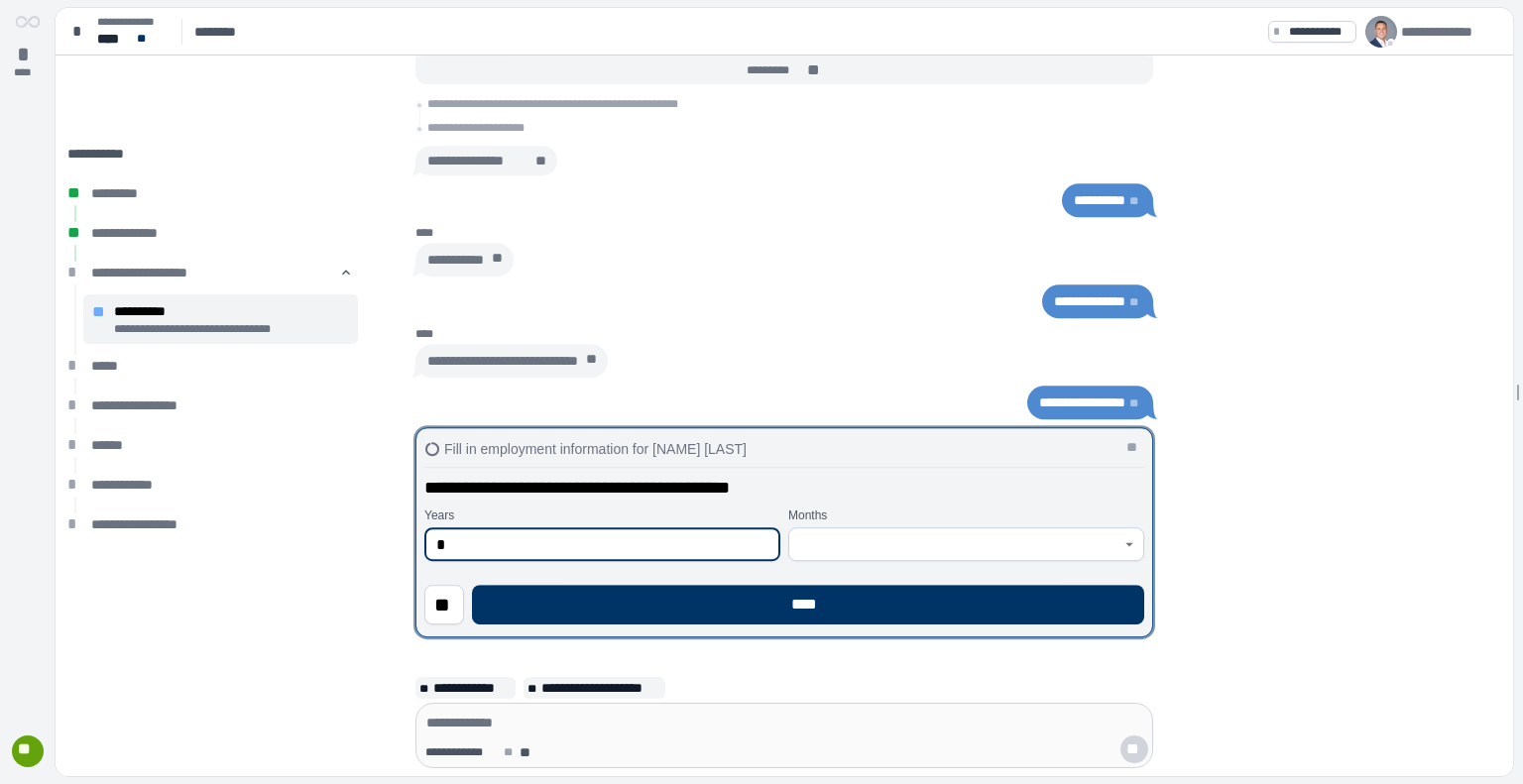 type on "*" 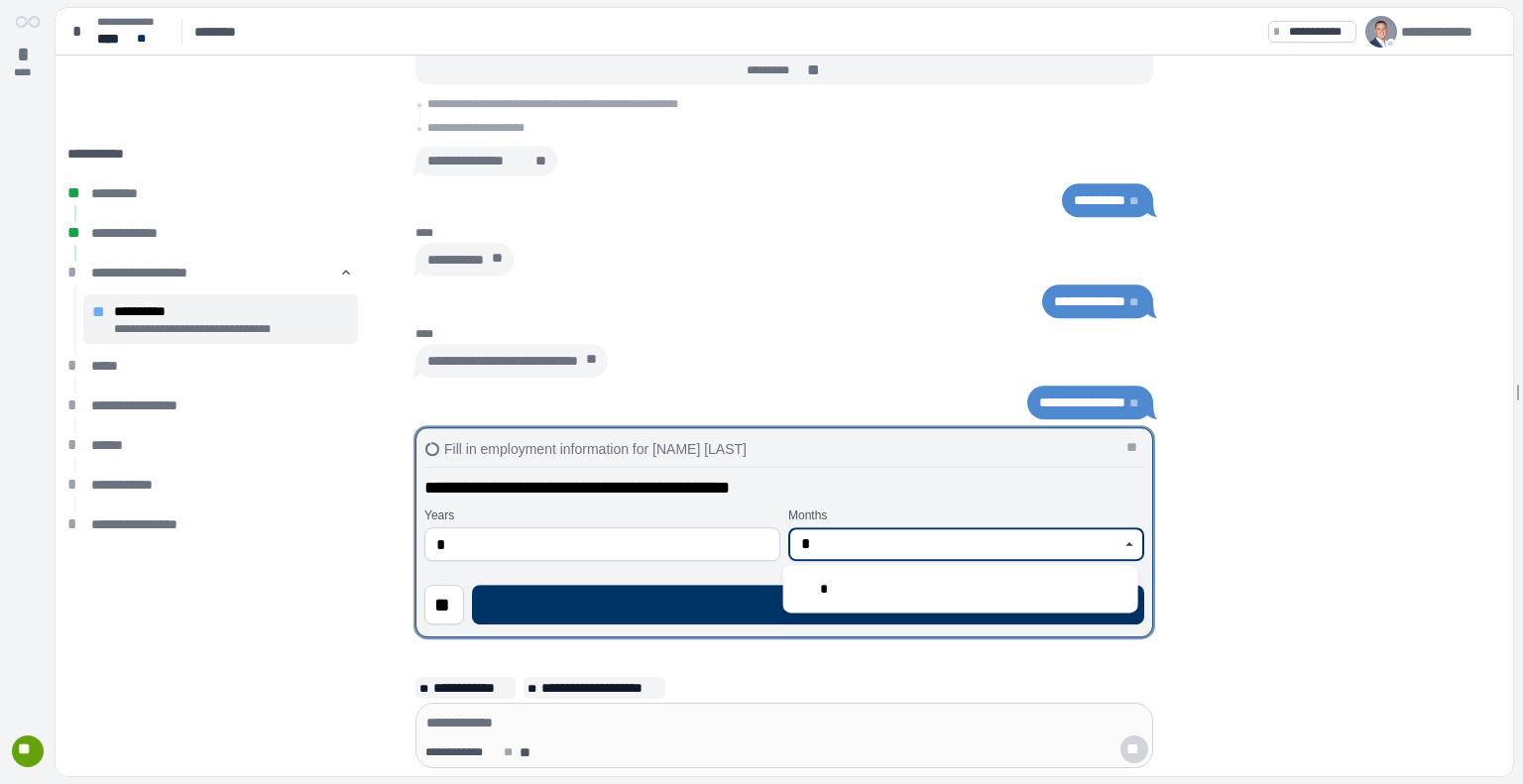 type on "*" 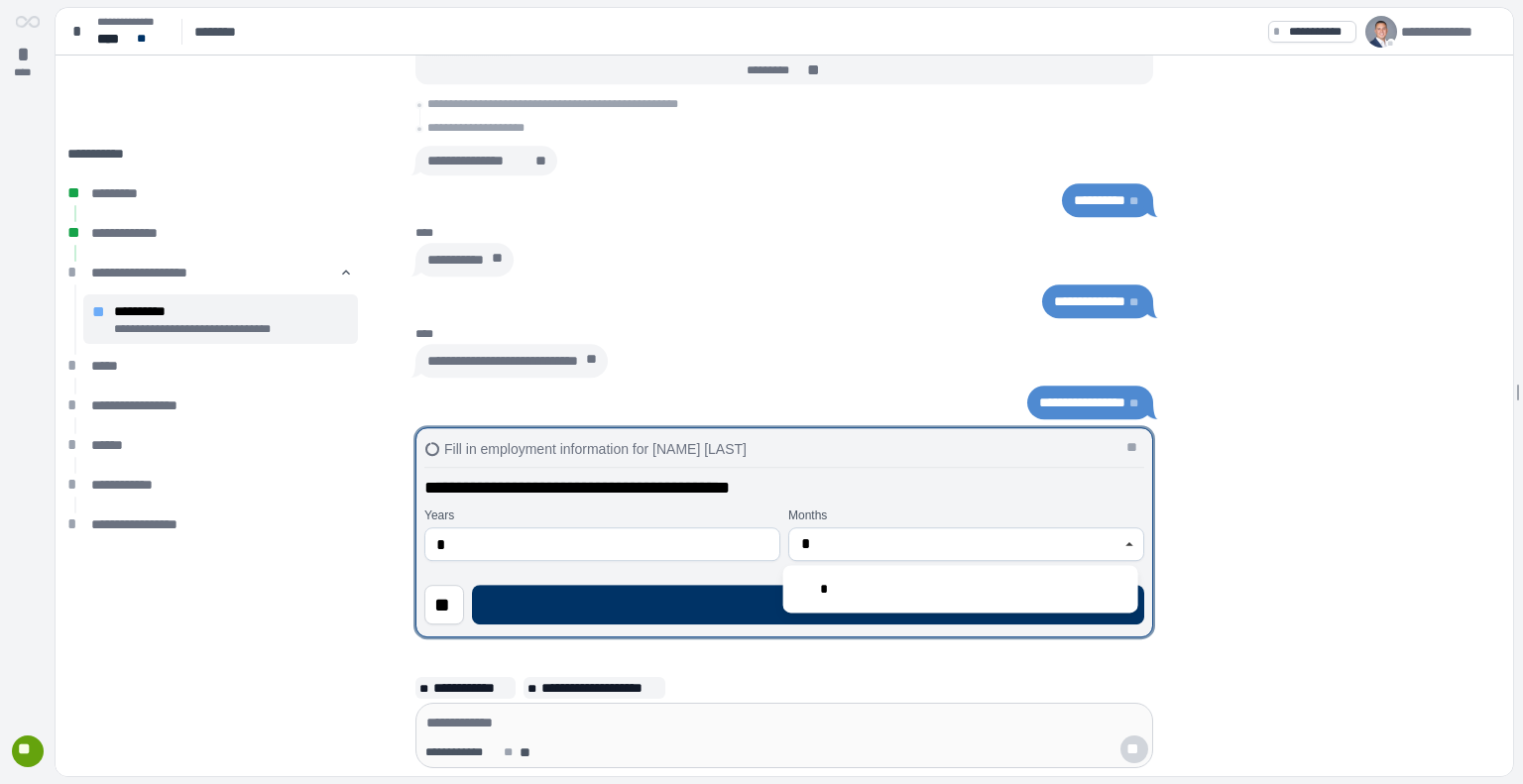type 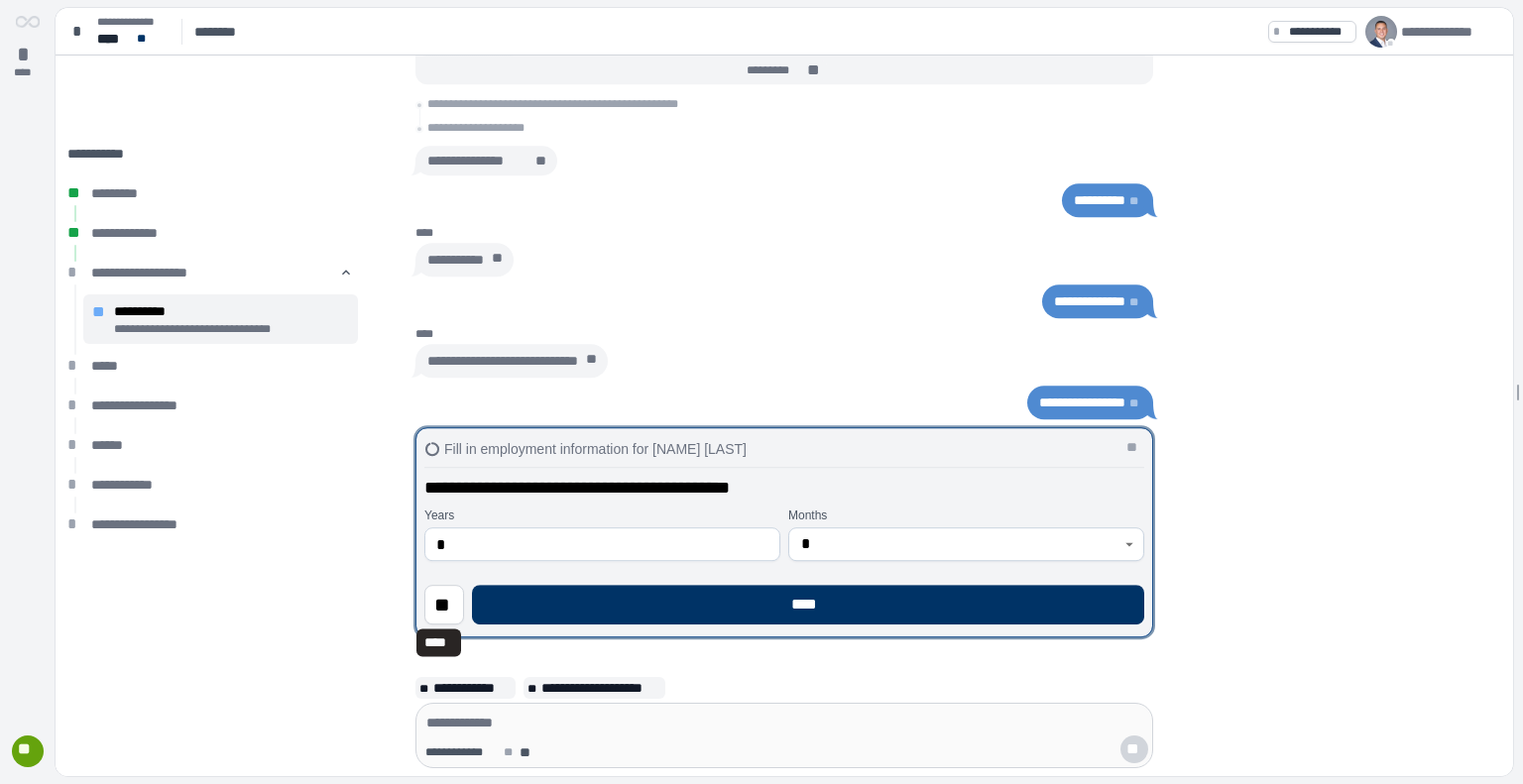 click on "**********" at bounding box center [784, 550] 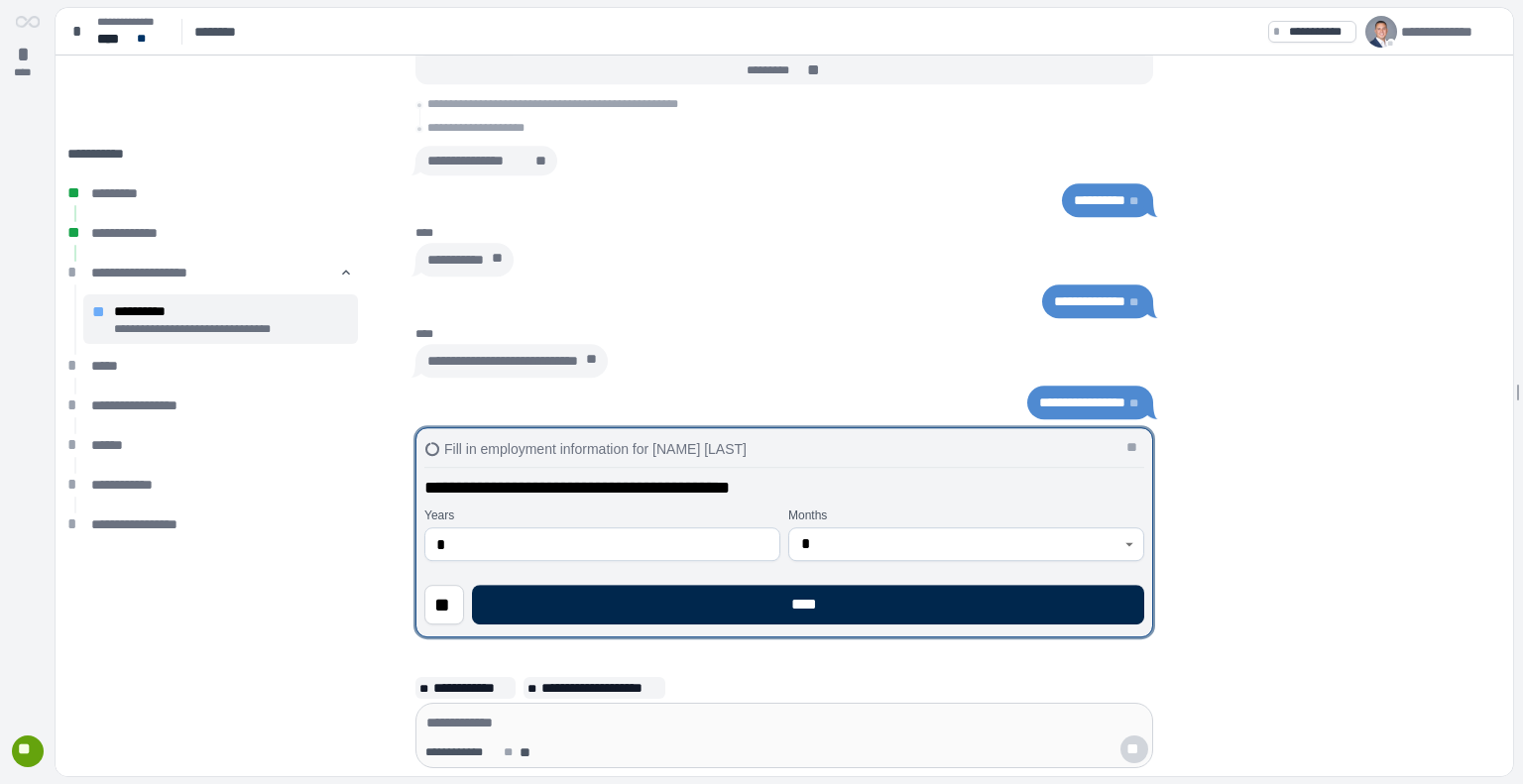 click on "****" at bounding box center [808, 605] 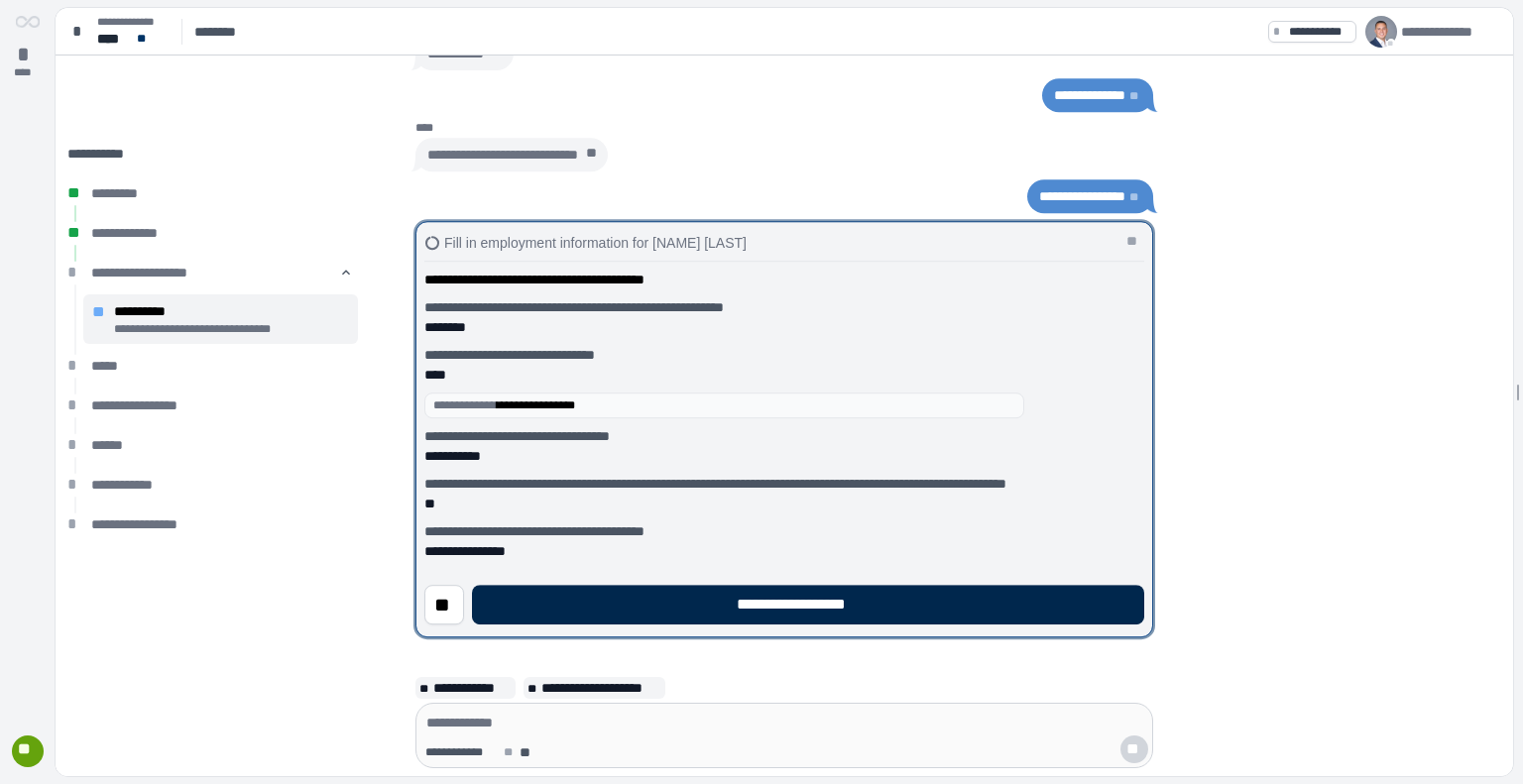 click on "**********" at bounding box center (808, 605) 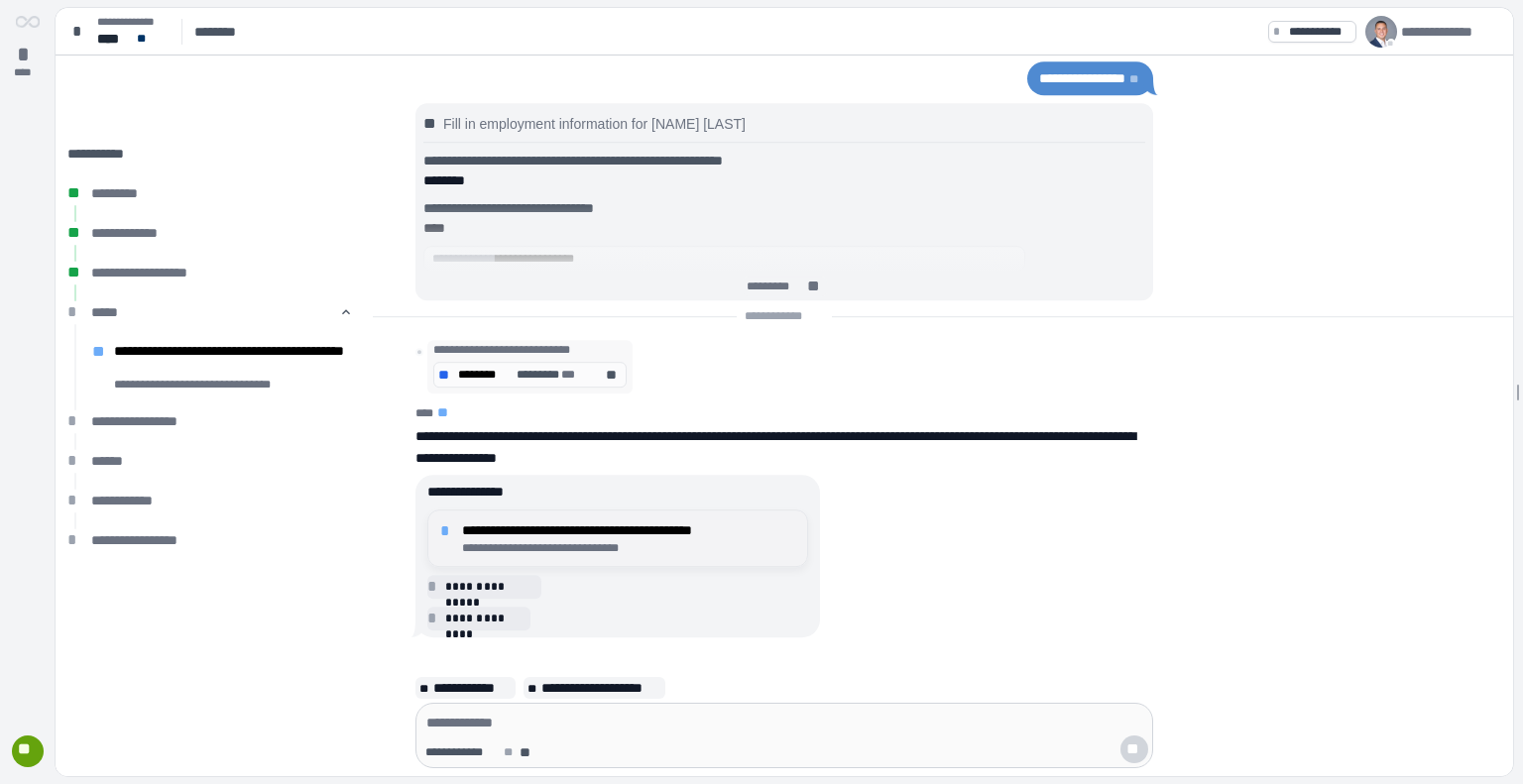 click on "**********" at bounding box center (629, 530) 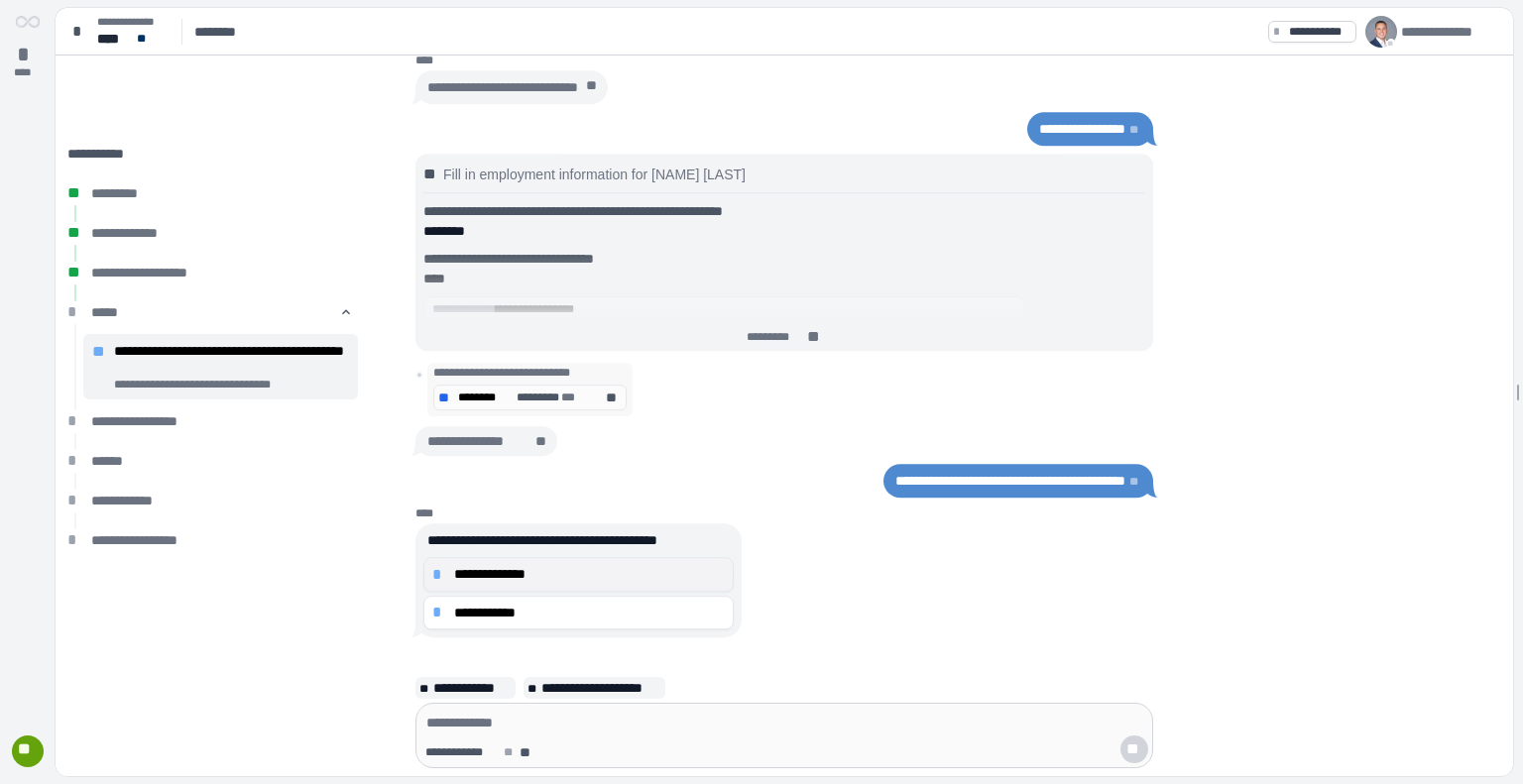 click on "**********" at bounding box center (589, 574) 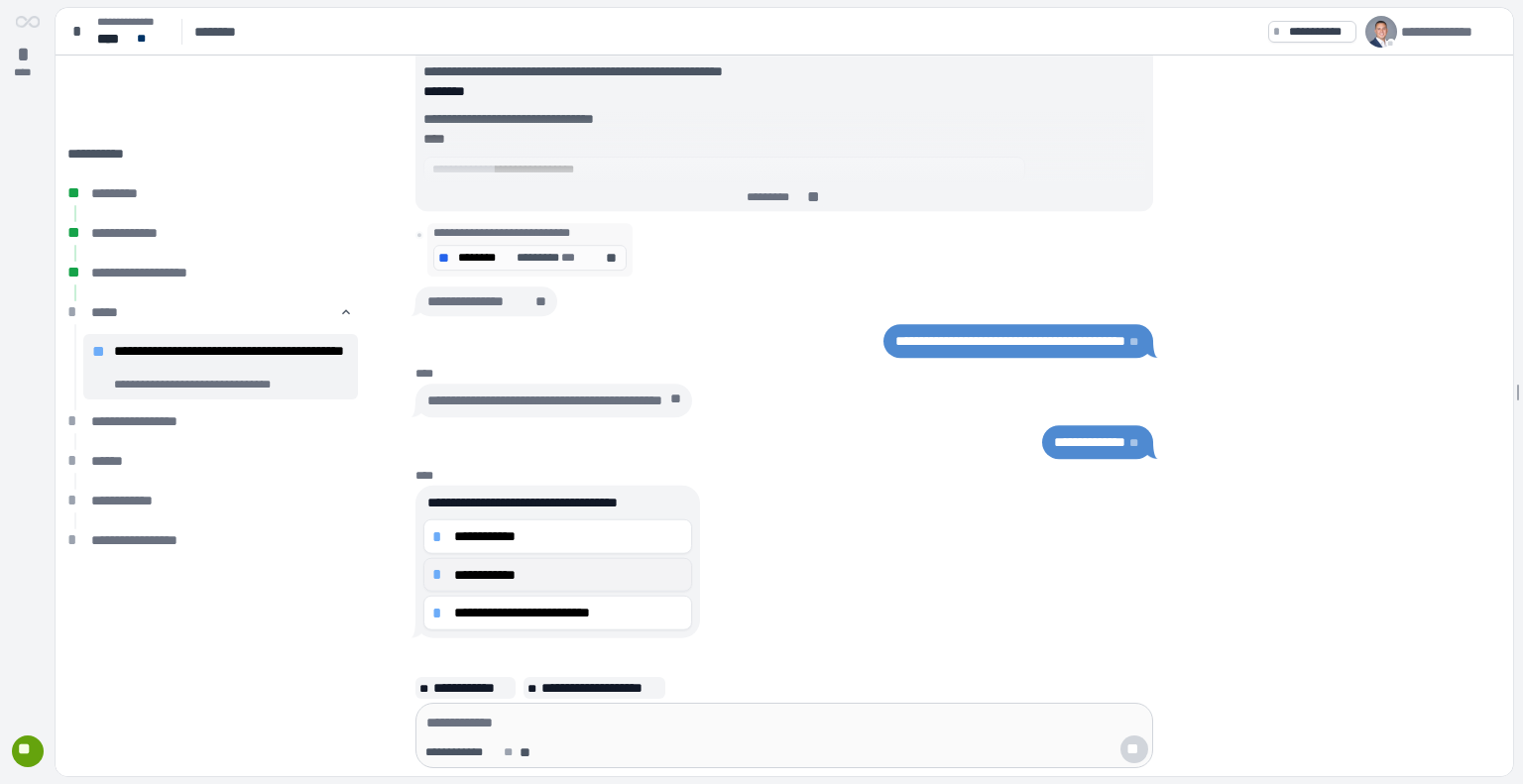 click on "**********" at bounding box center [568, 536] 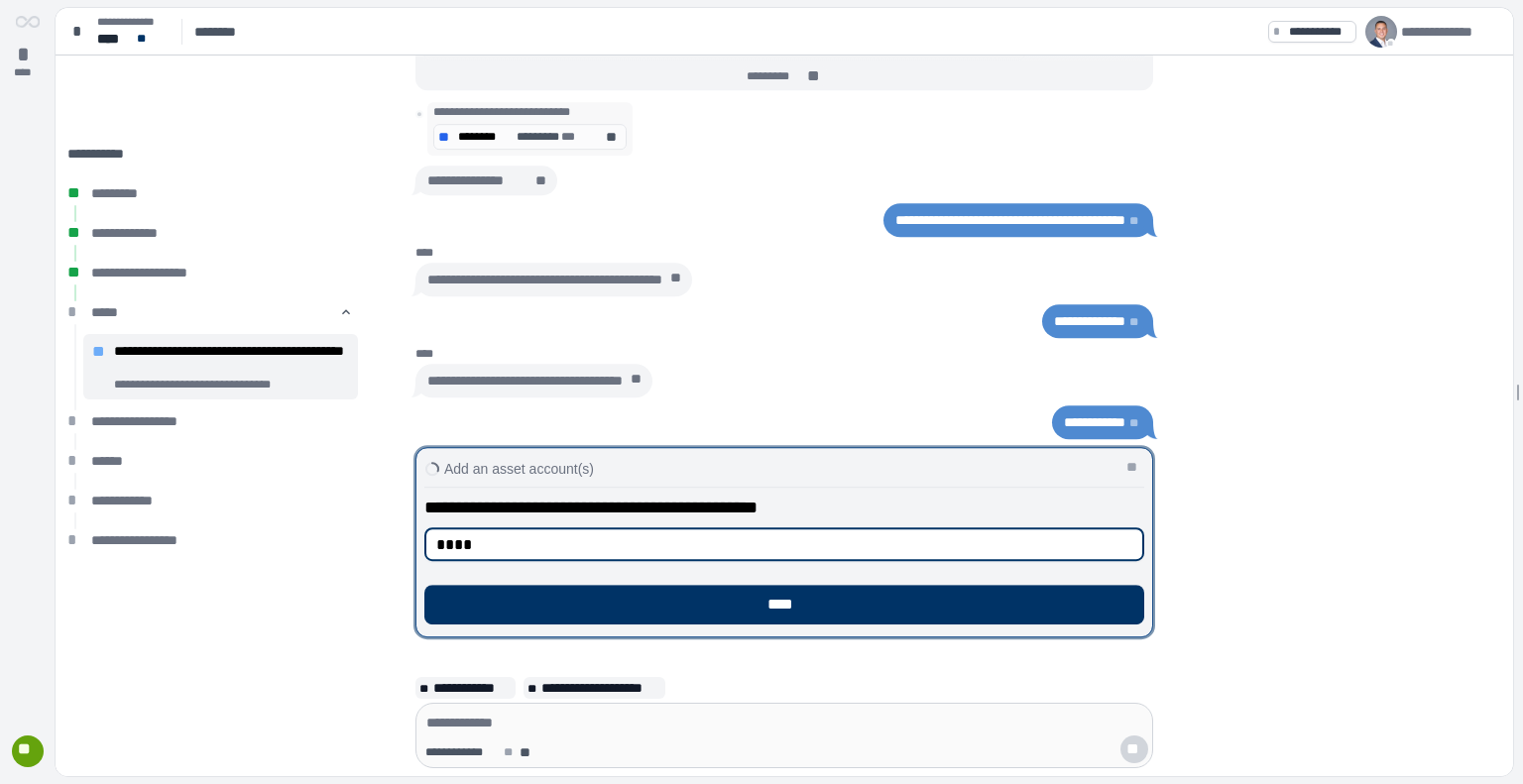 type on "****" 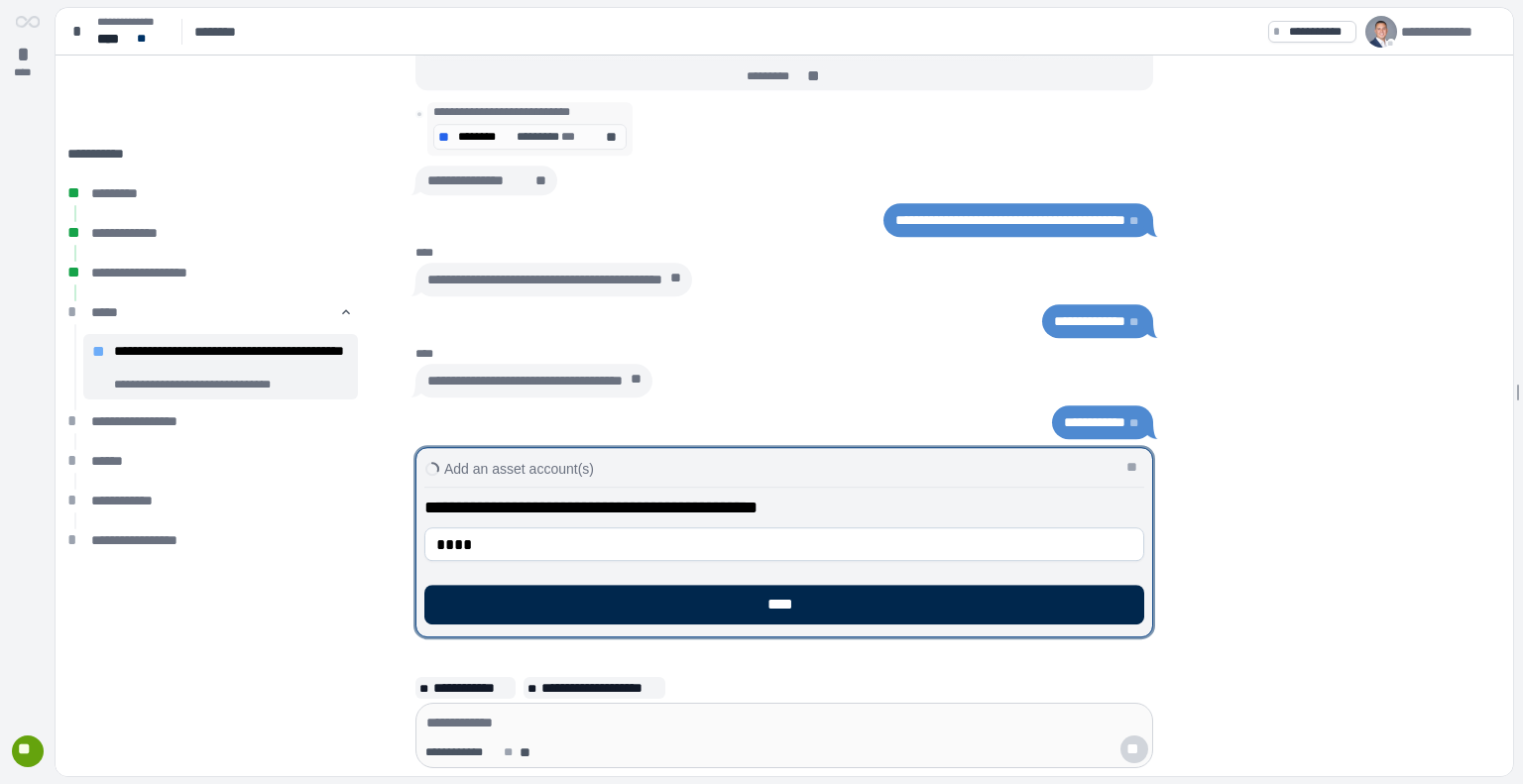 click on "****" at bounding box center (784, 605) 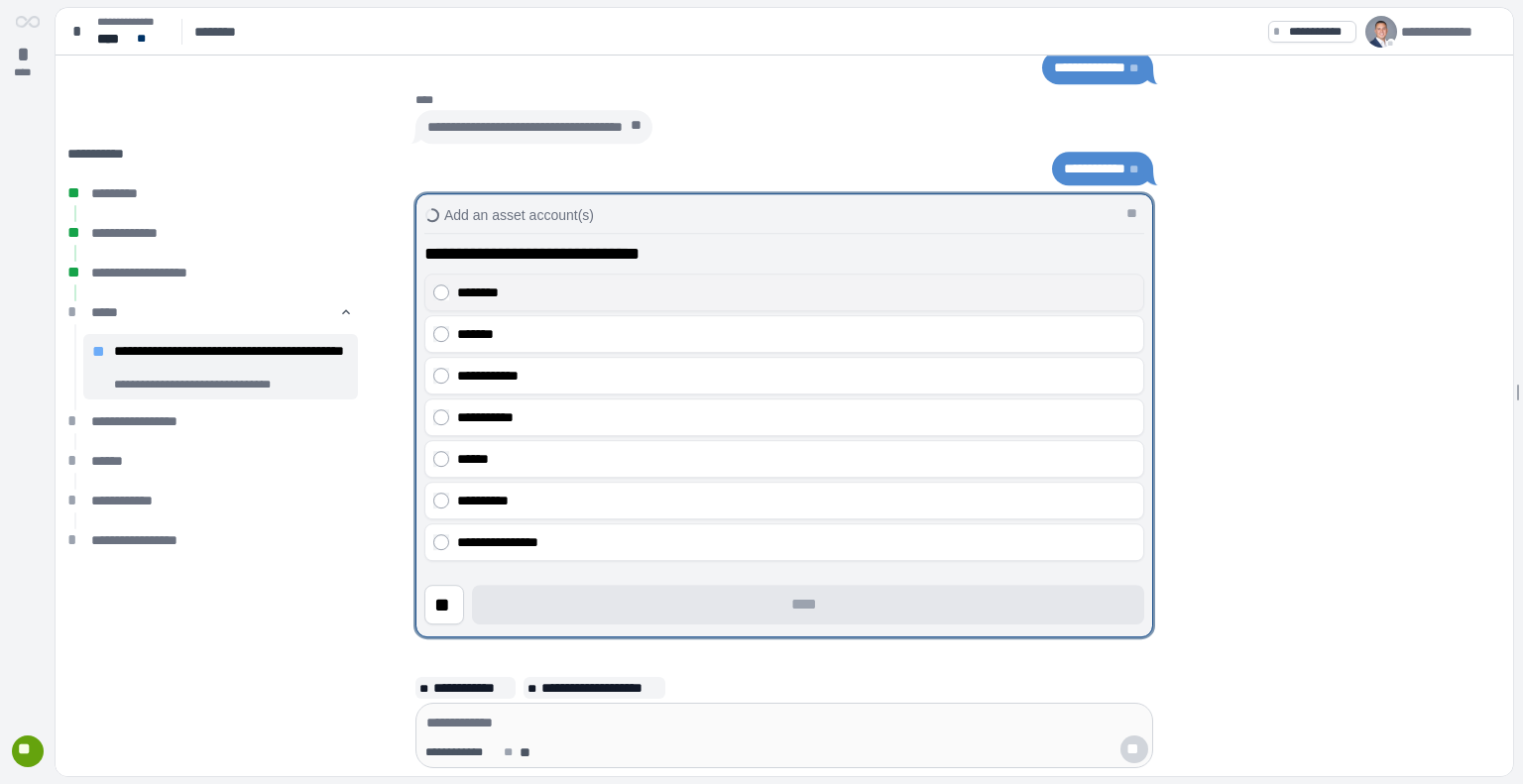 drag, startPoint x: 487, startPoint y: 258, endPoint x: 489, endPoint y: 282, distance: 24.083189 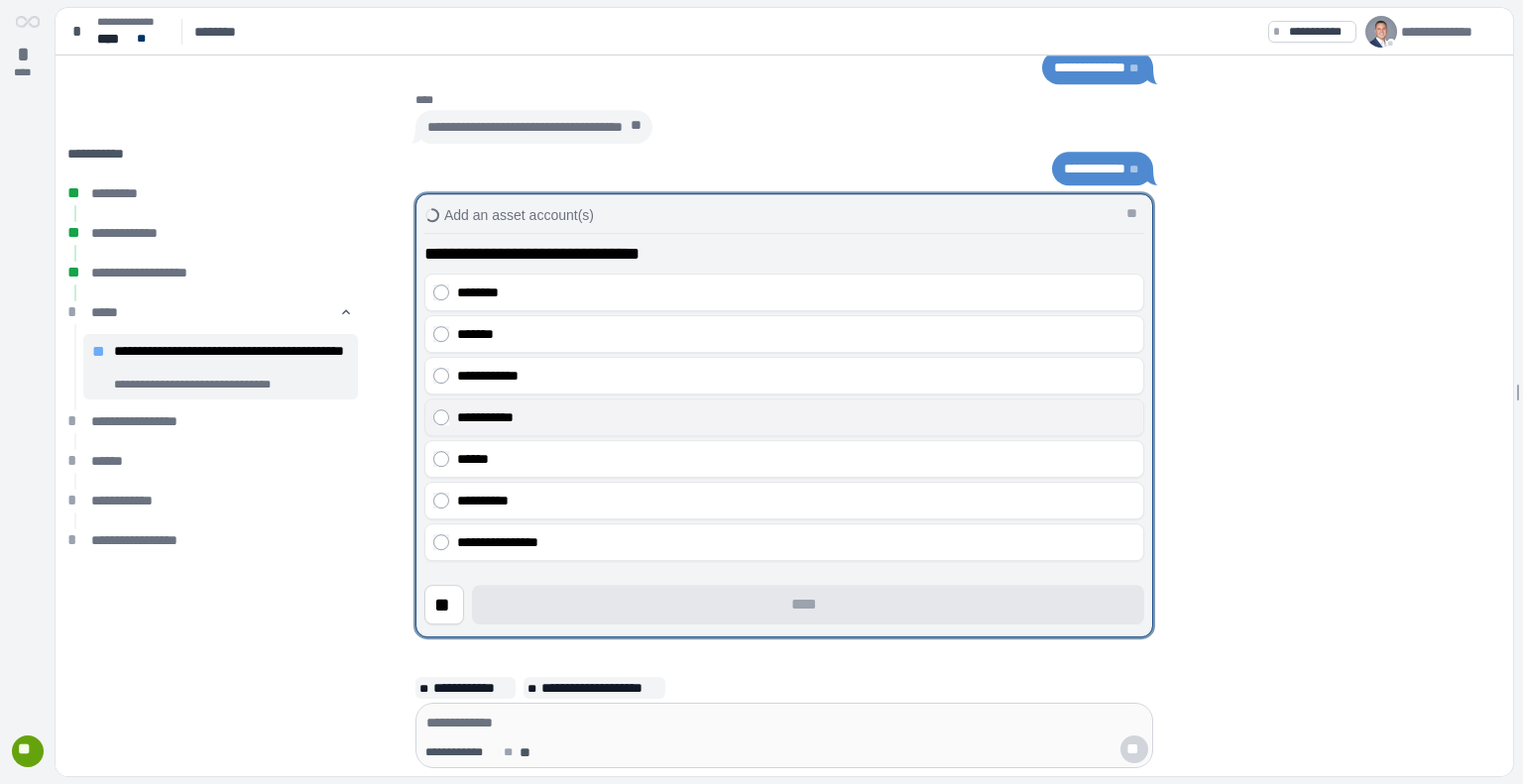 drag, startPoint x: 489, startPoint y: 285, endPoint x: 508, endPoint y: 399, distance: 115.572 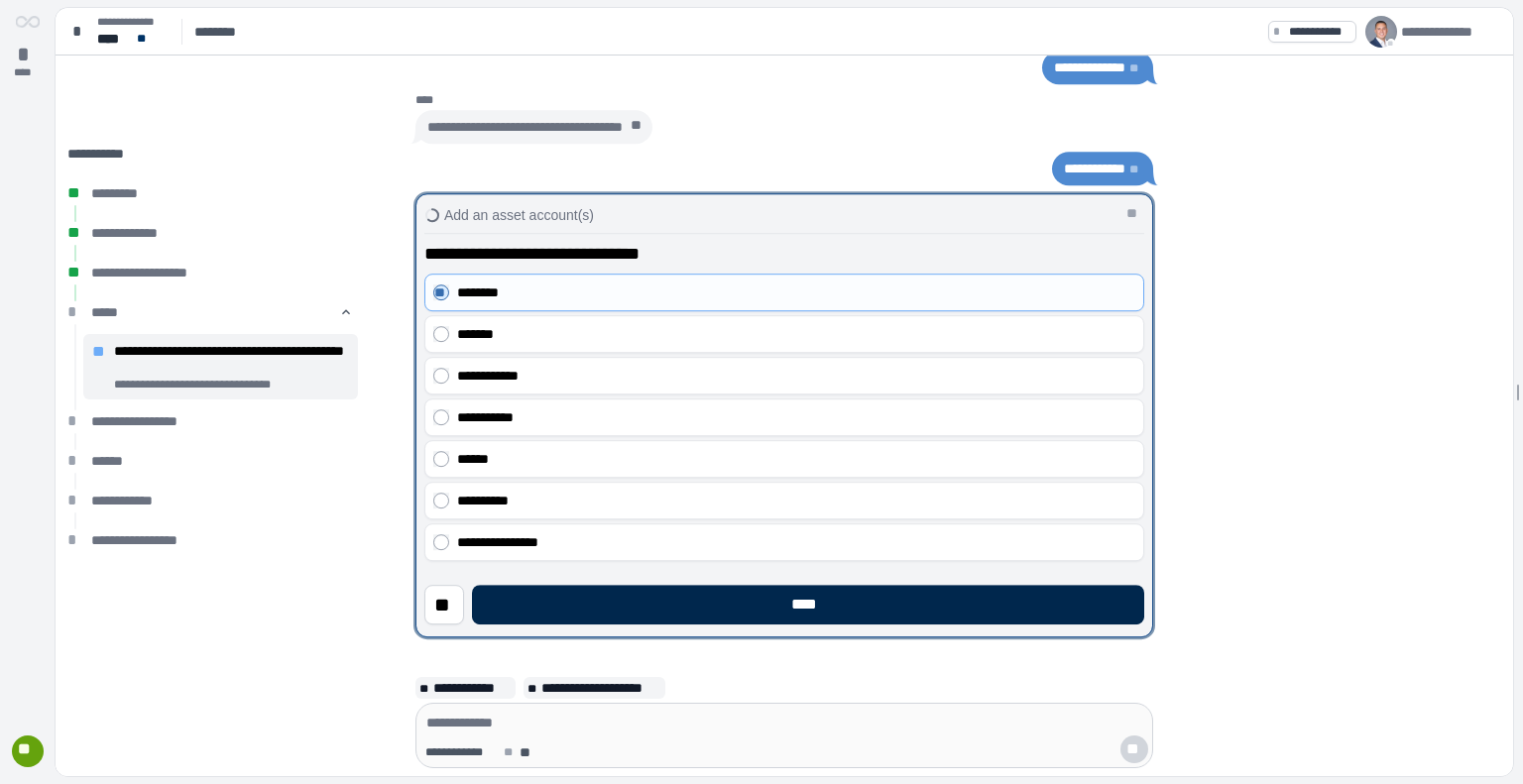 click on "****" at bounding box center [808, 605] 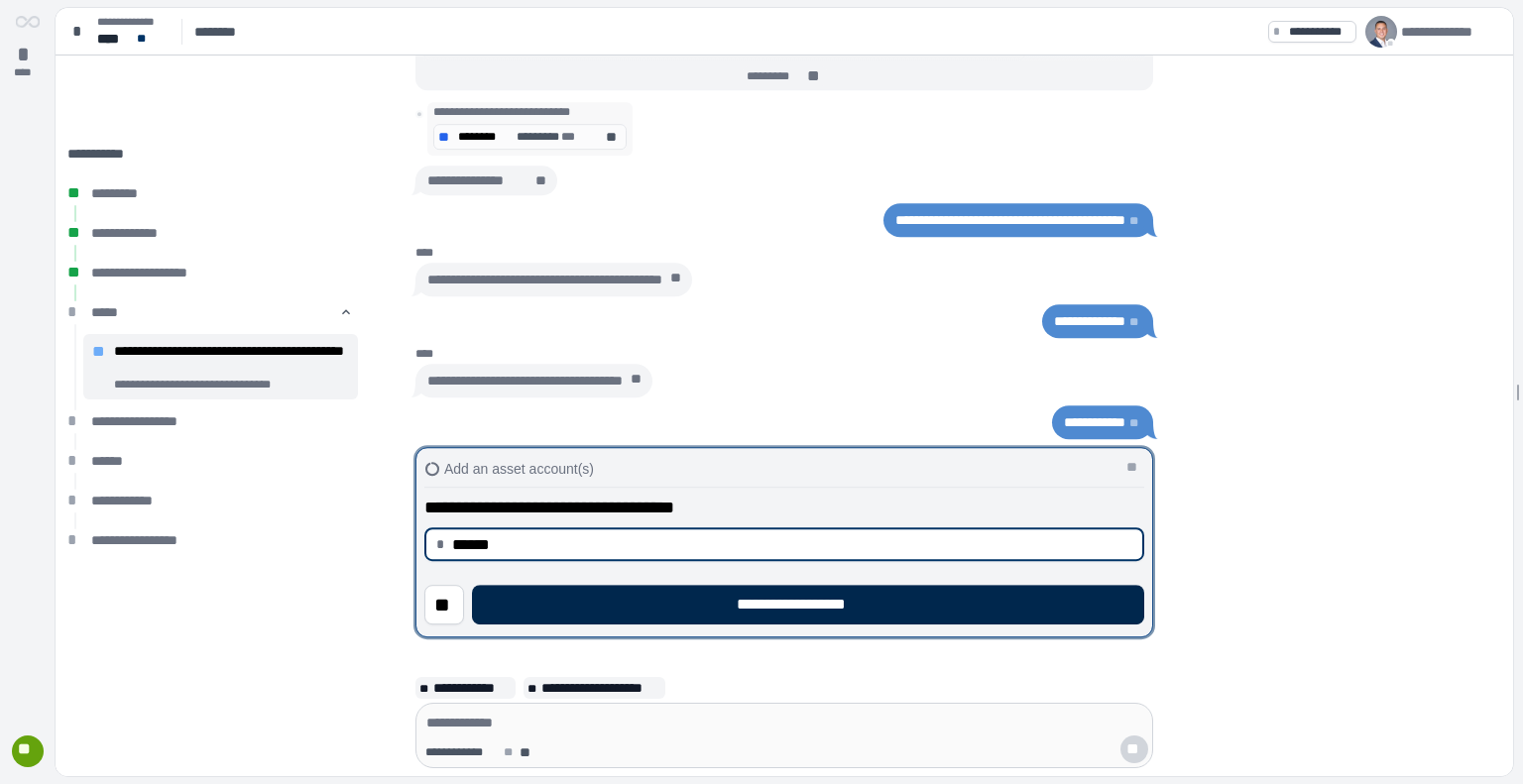 type on "******" 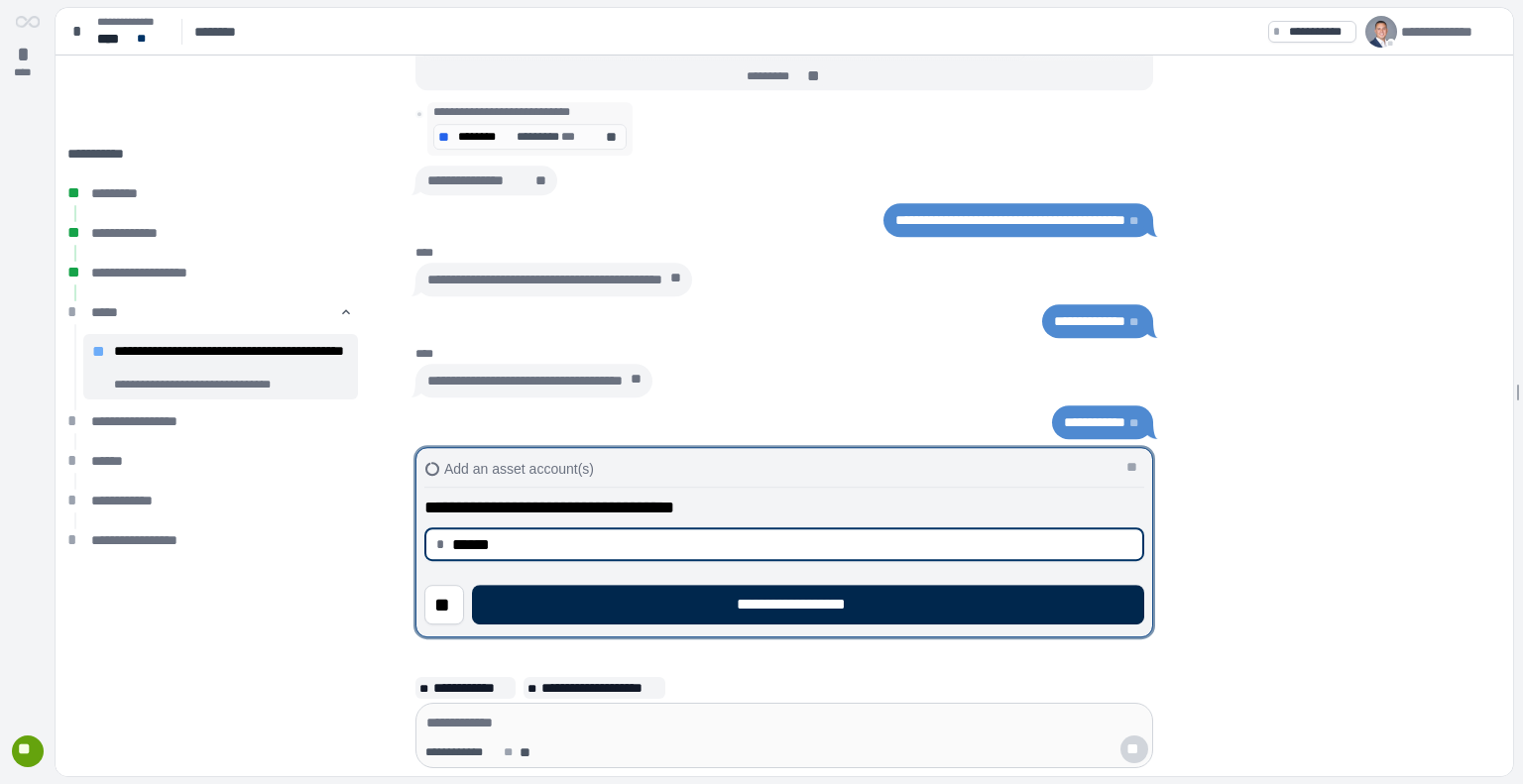 click on "**********" at bounding box center [808, 605] 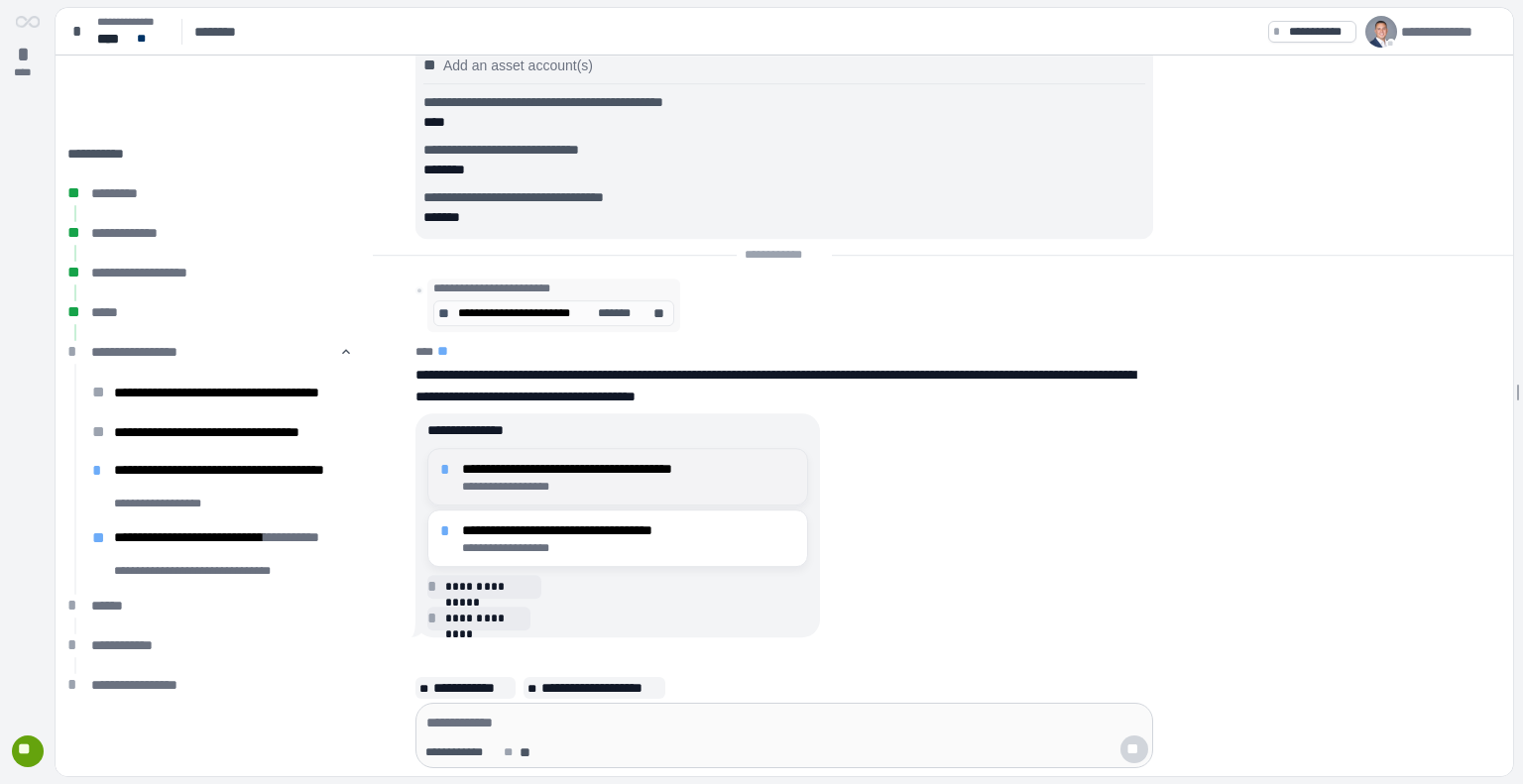 click on "**********" at bounding box center [629, 477] 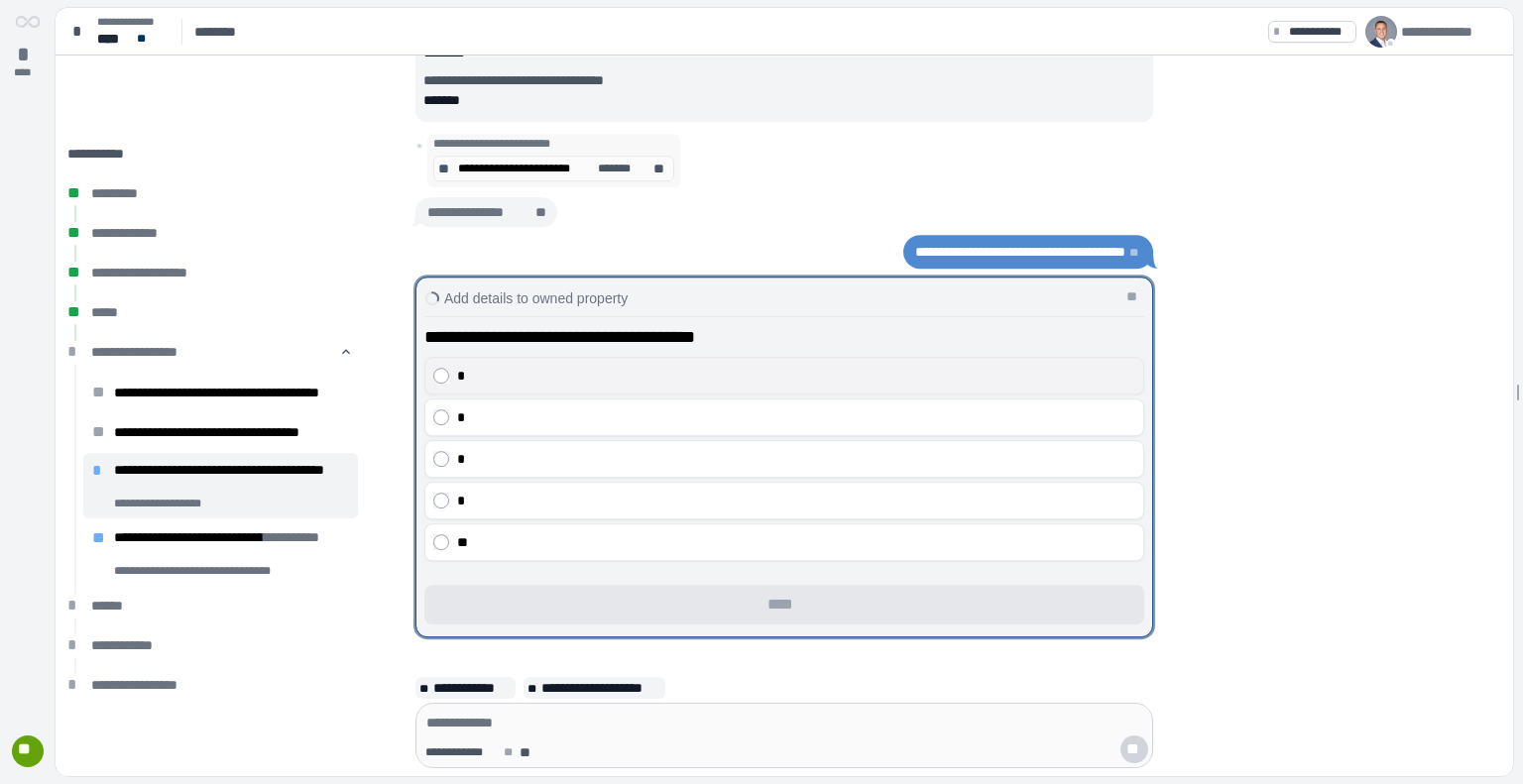 click on "*" at bounding box center [796, 376] 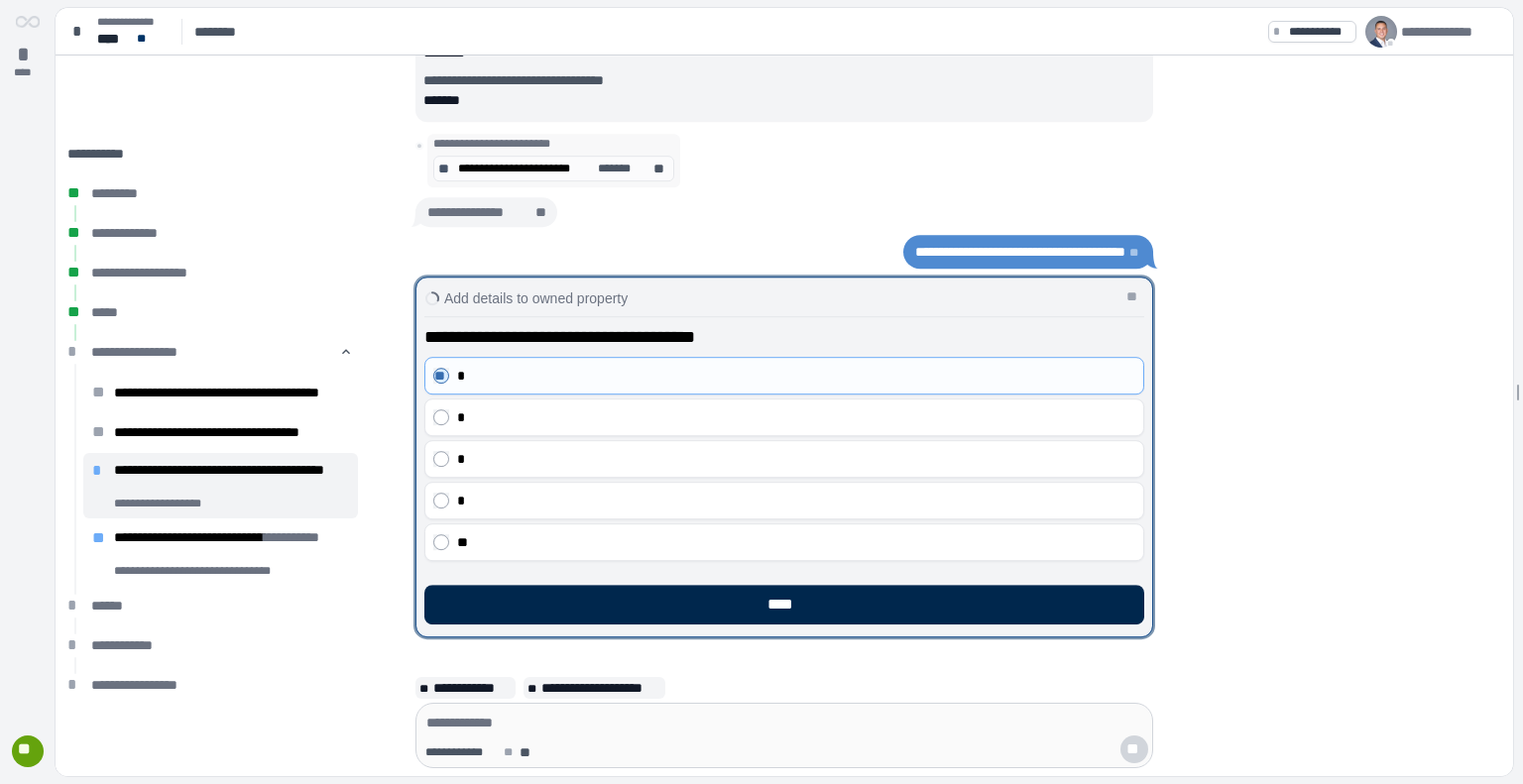 click on "****" at bounding box center [784, 605] 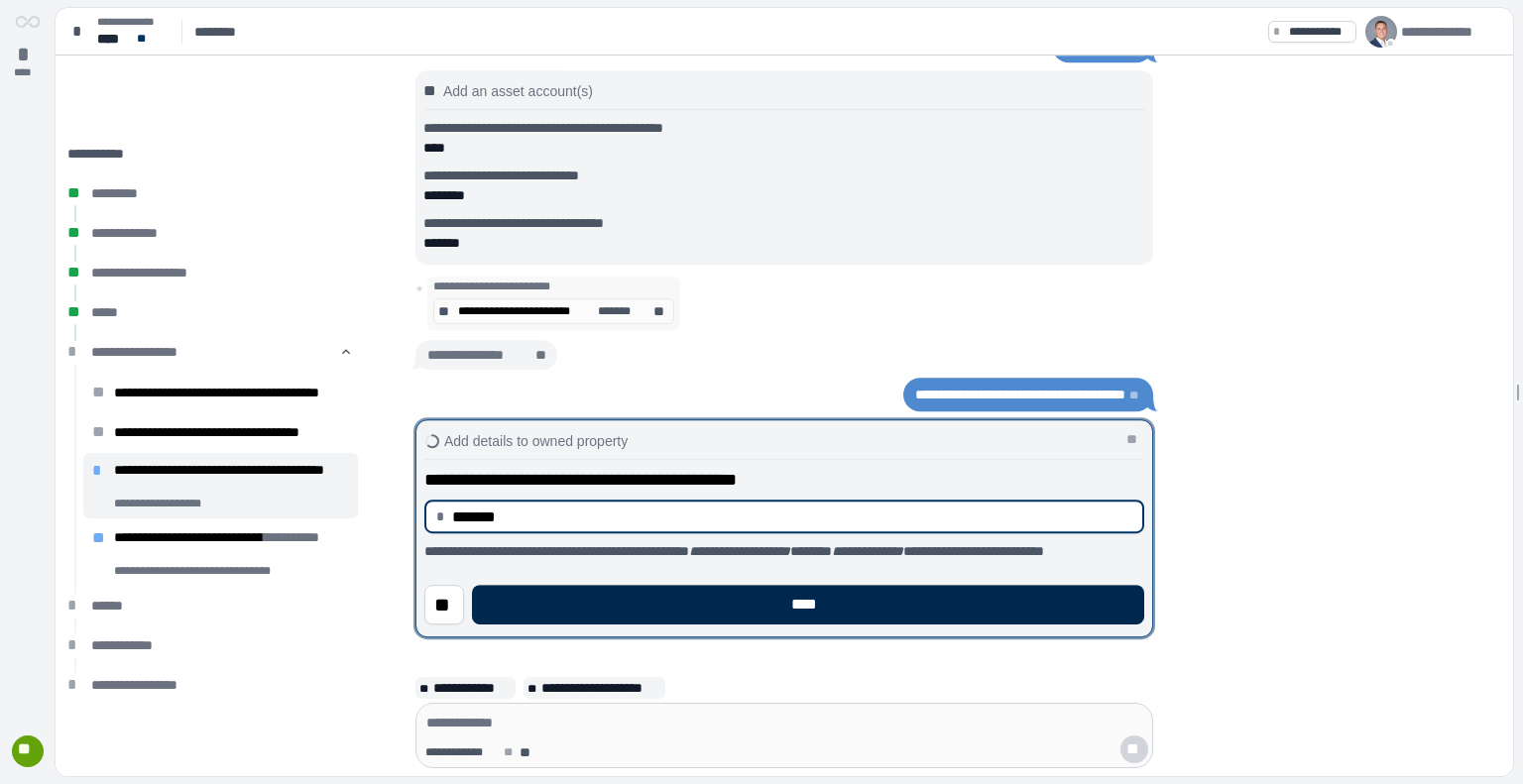 type on "**********" 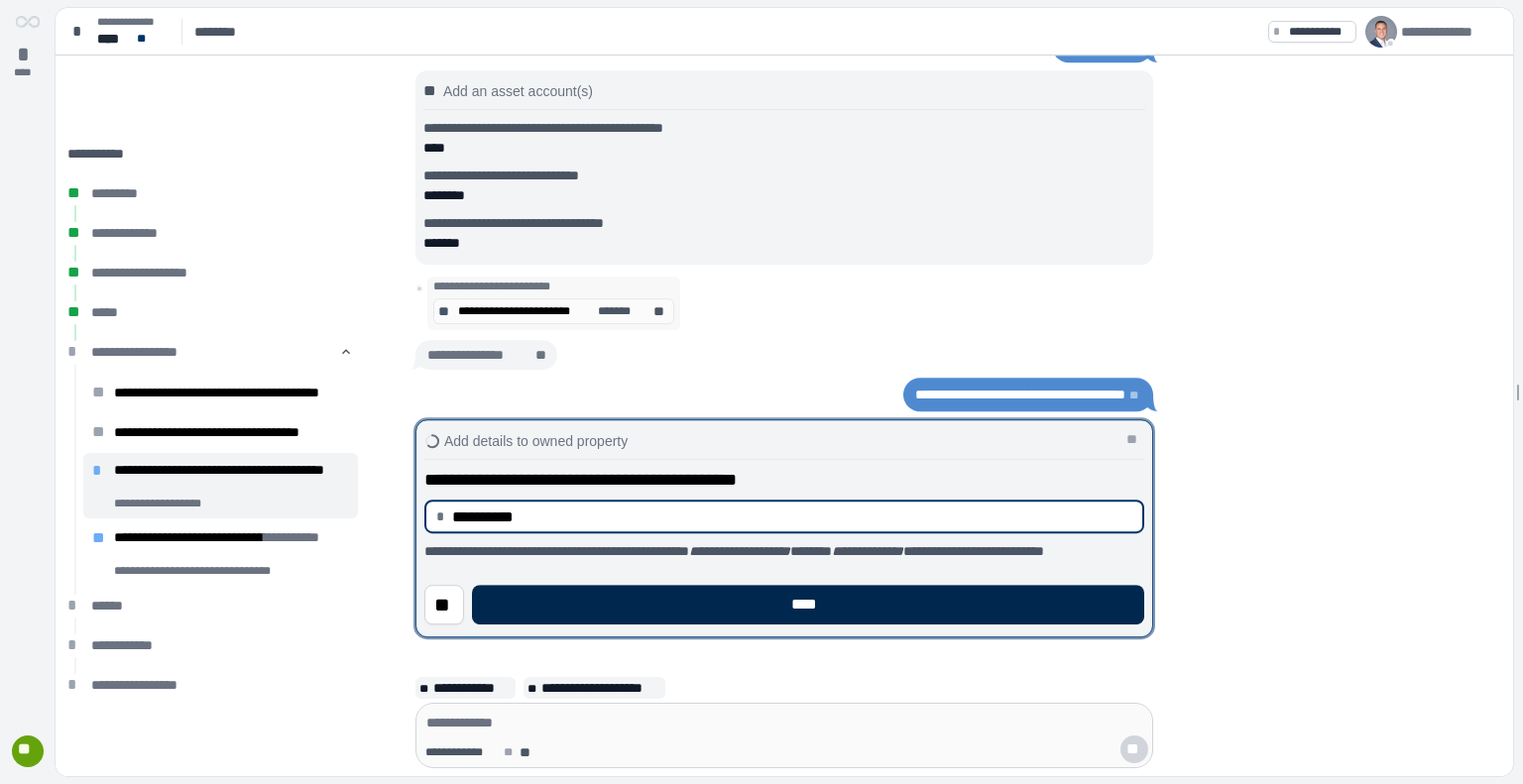 click on "****" at bounding box center (808, 605) 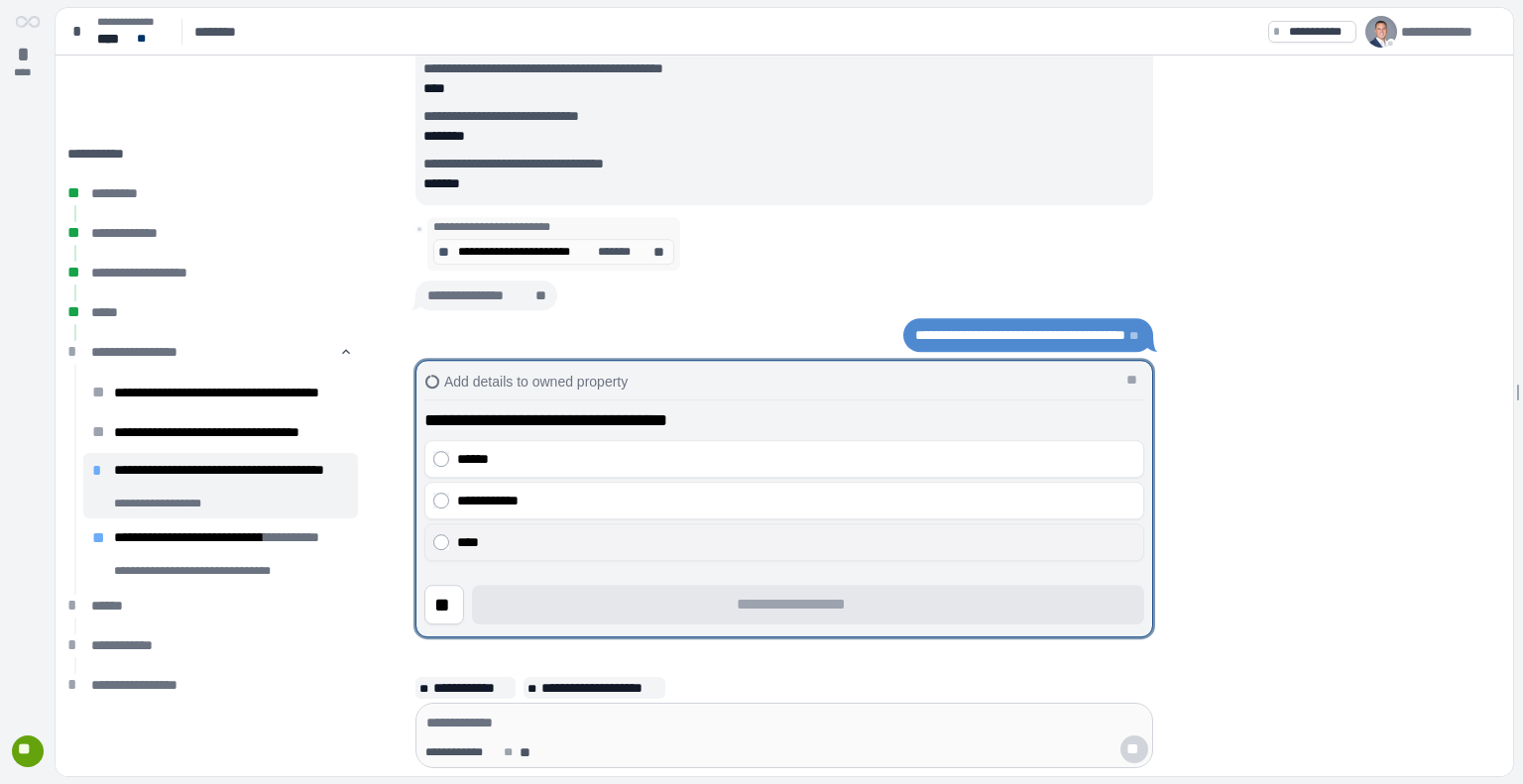 click on "****" at bounding box center [784, 542] 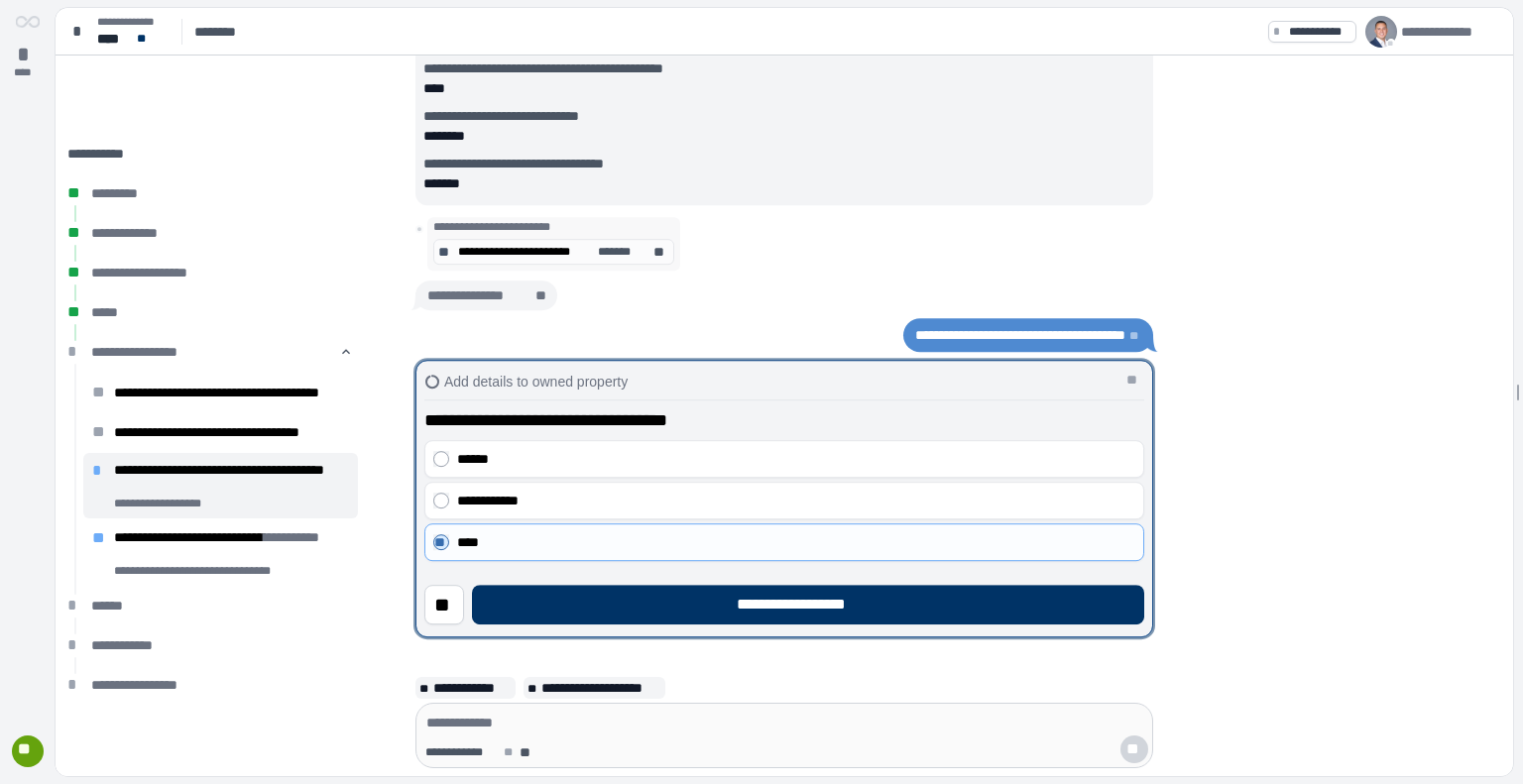 click on "**********" at bounding box center (784, 509) 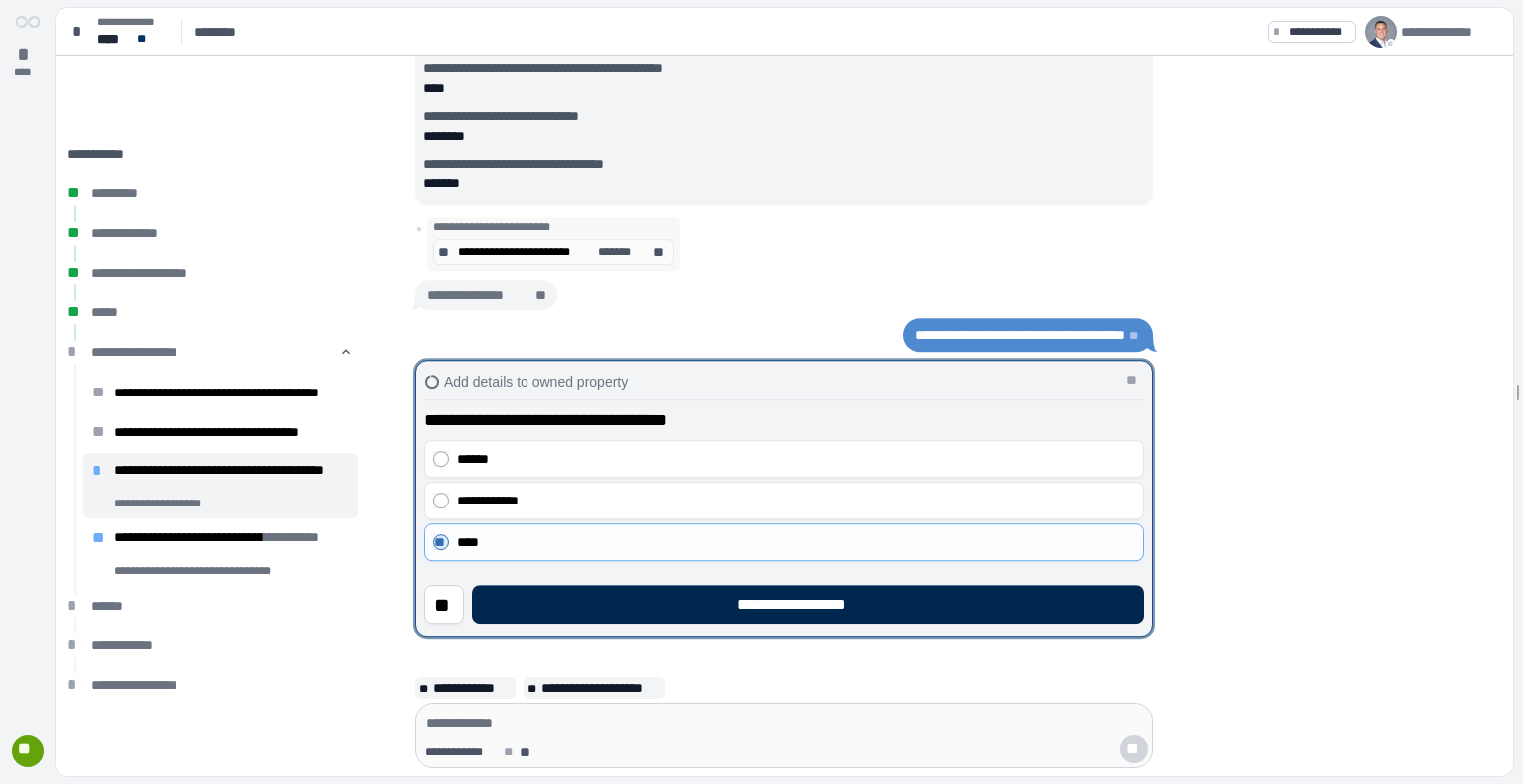 click on "**********" at bounding box center [808, 605] 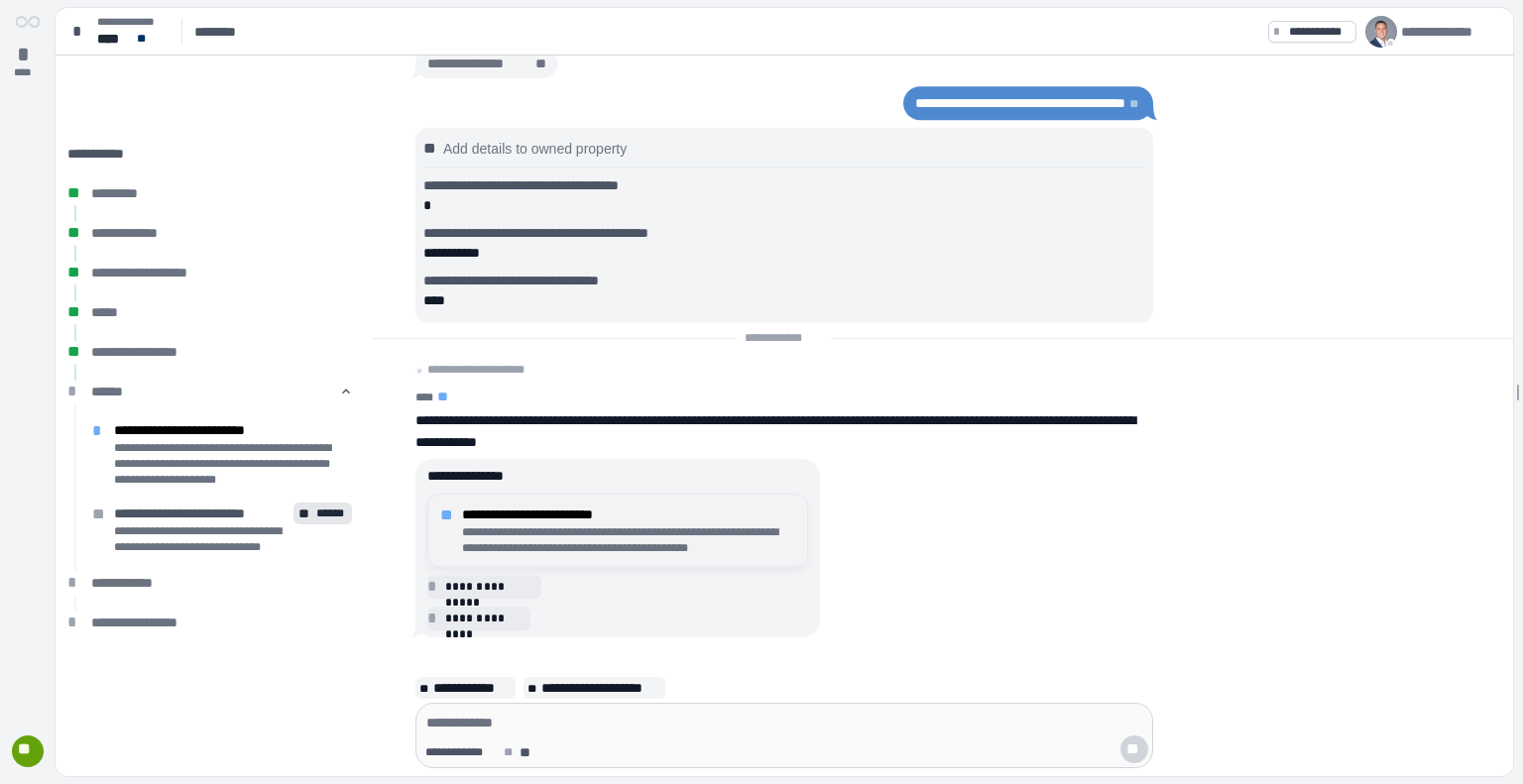 click on "**********" at bounding box center [629, 540] 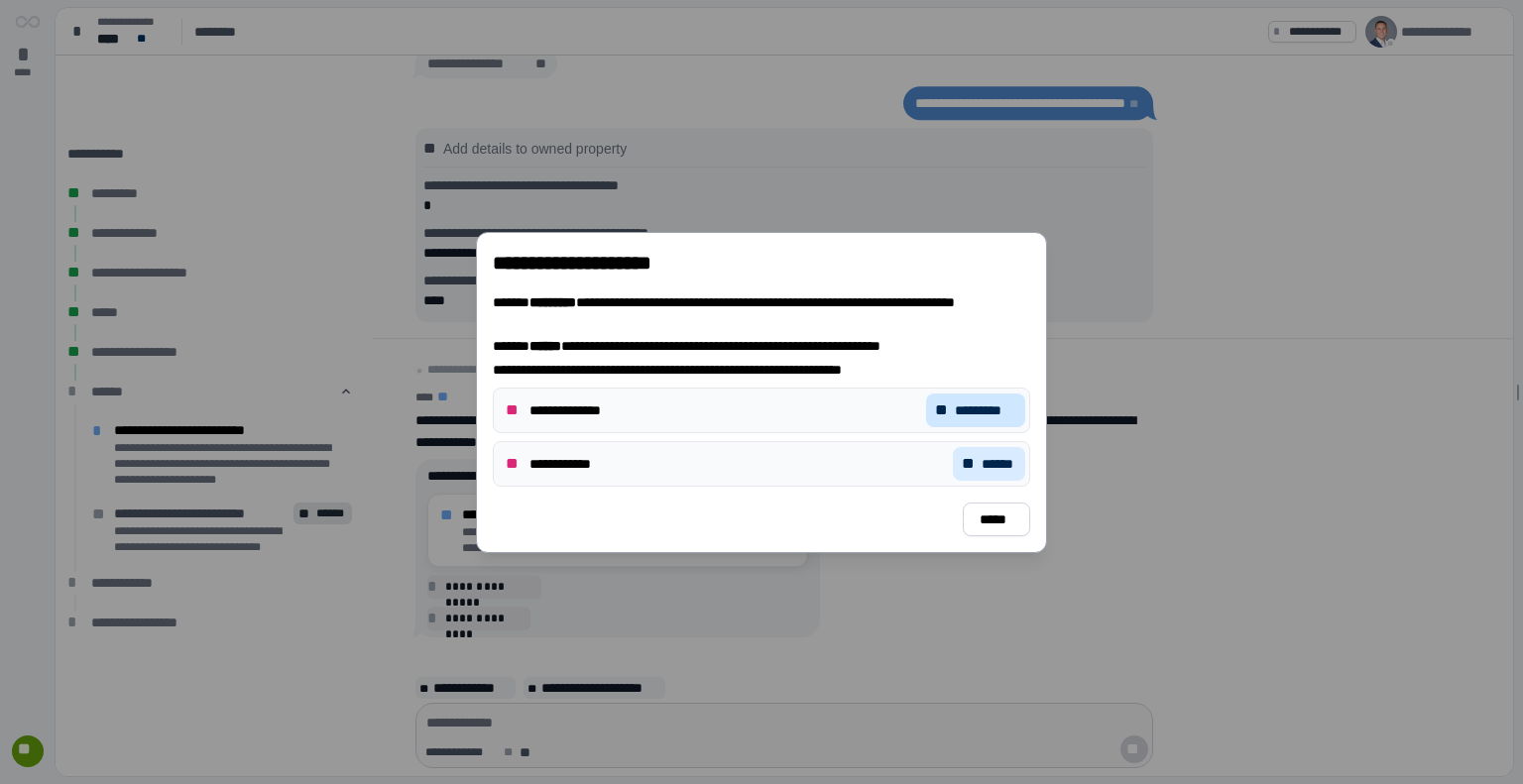 click on "*********" at bounding box center [986, 410] 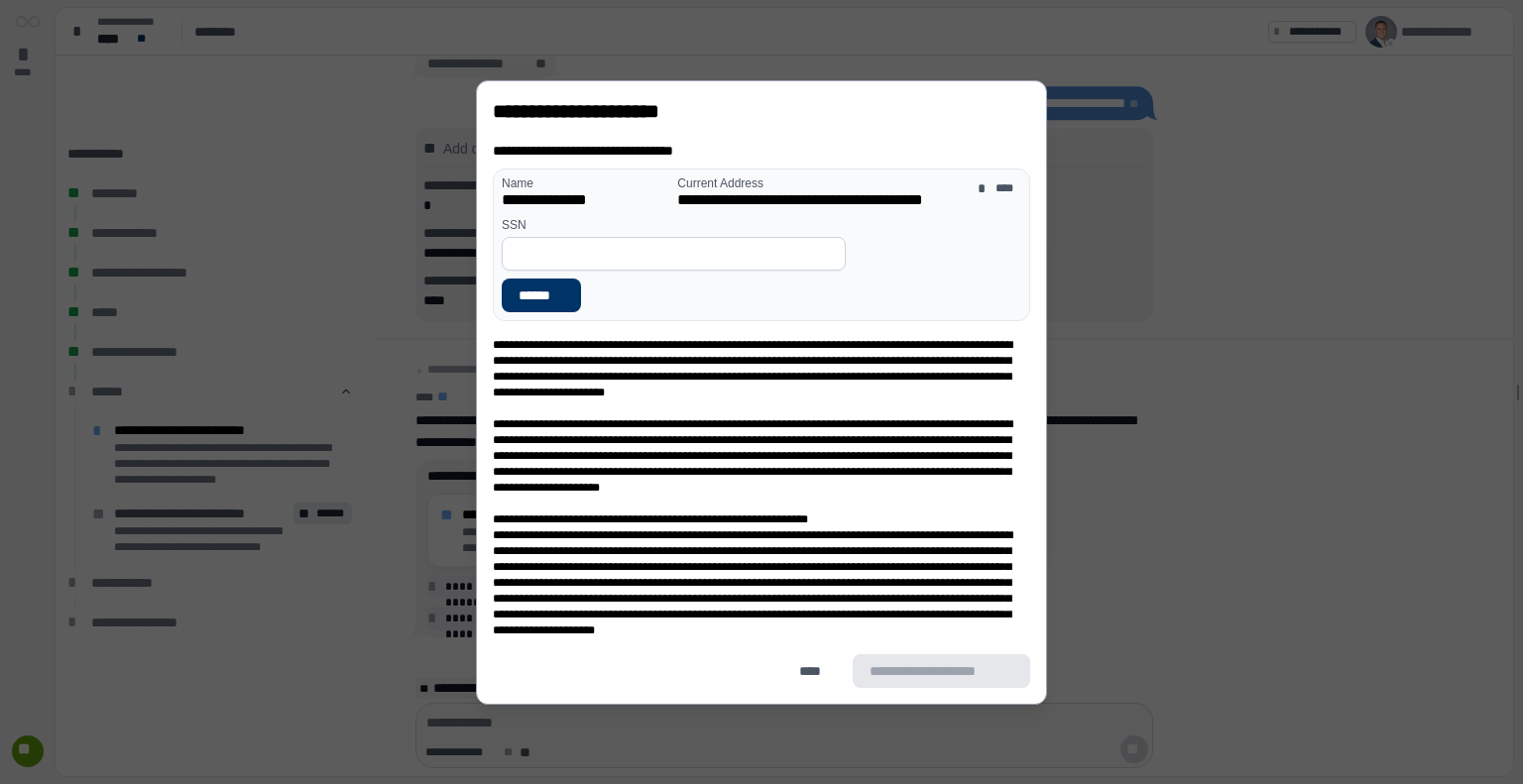 click at bounding box center [673, 254] 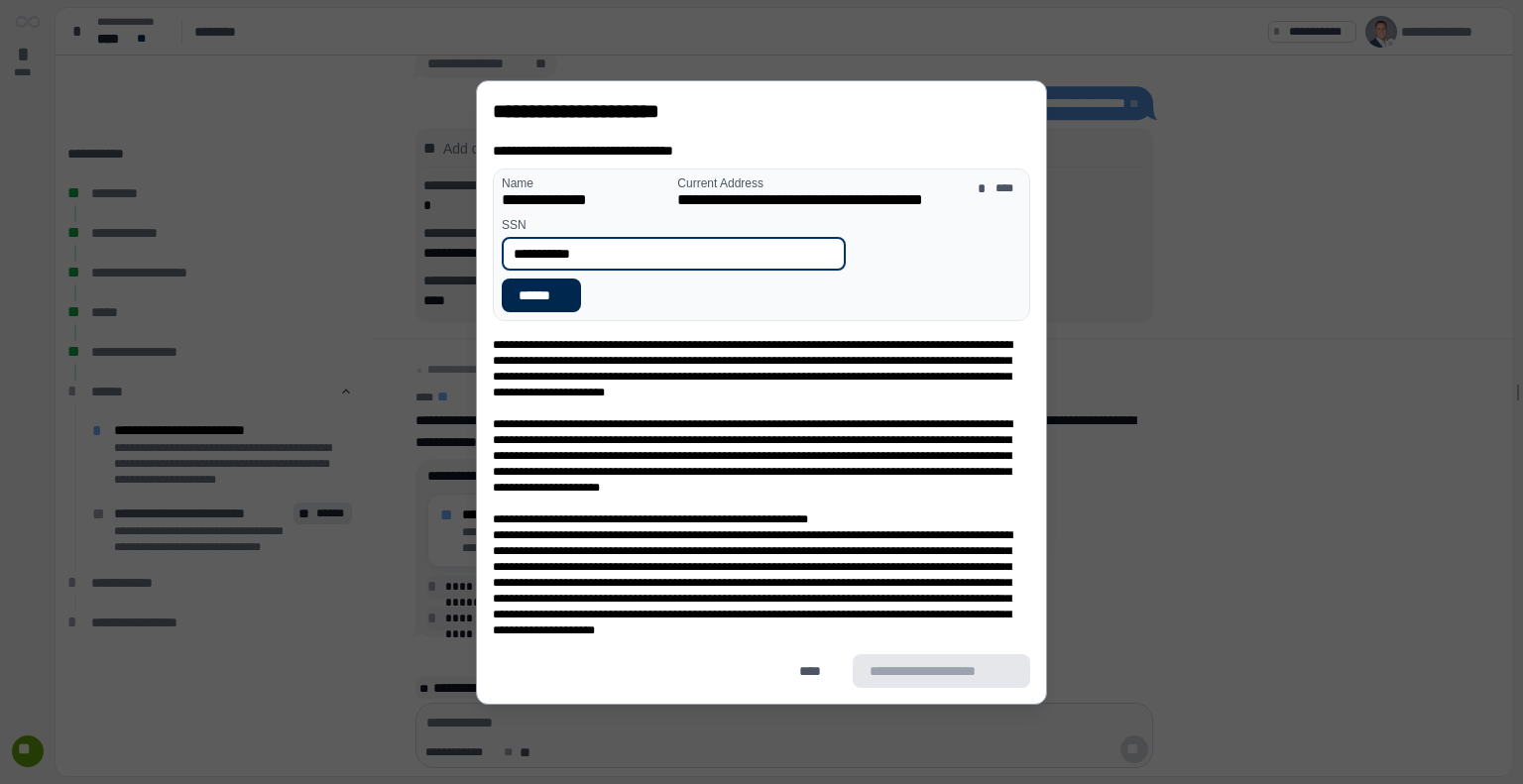 type on "**********" 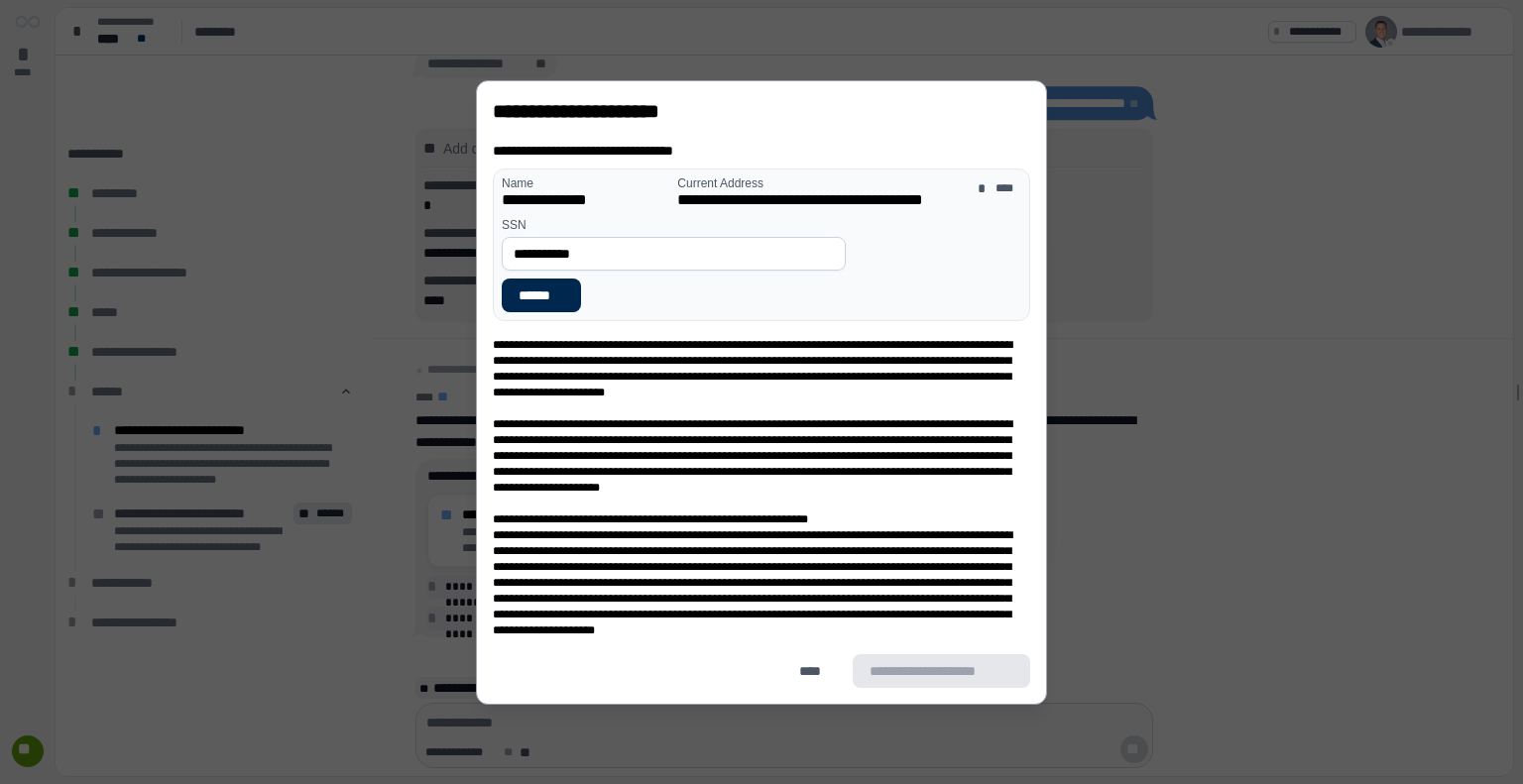 click on "******" at bounding box center [541, 295] 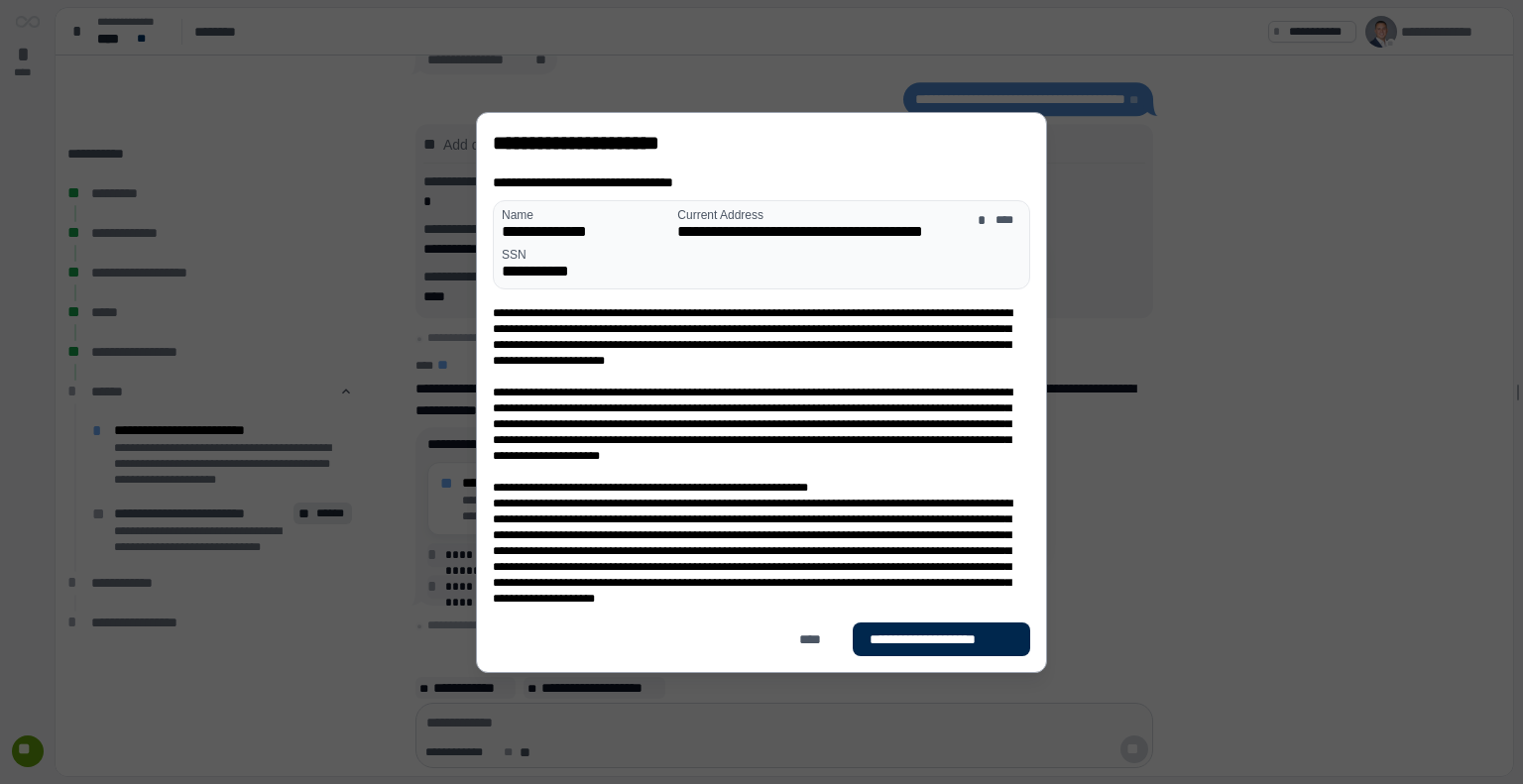 click on "**********" at bounding box center (941, 639) 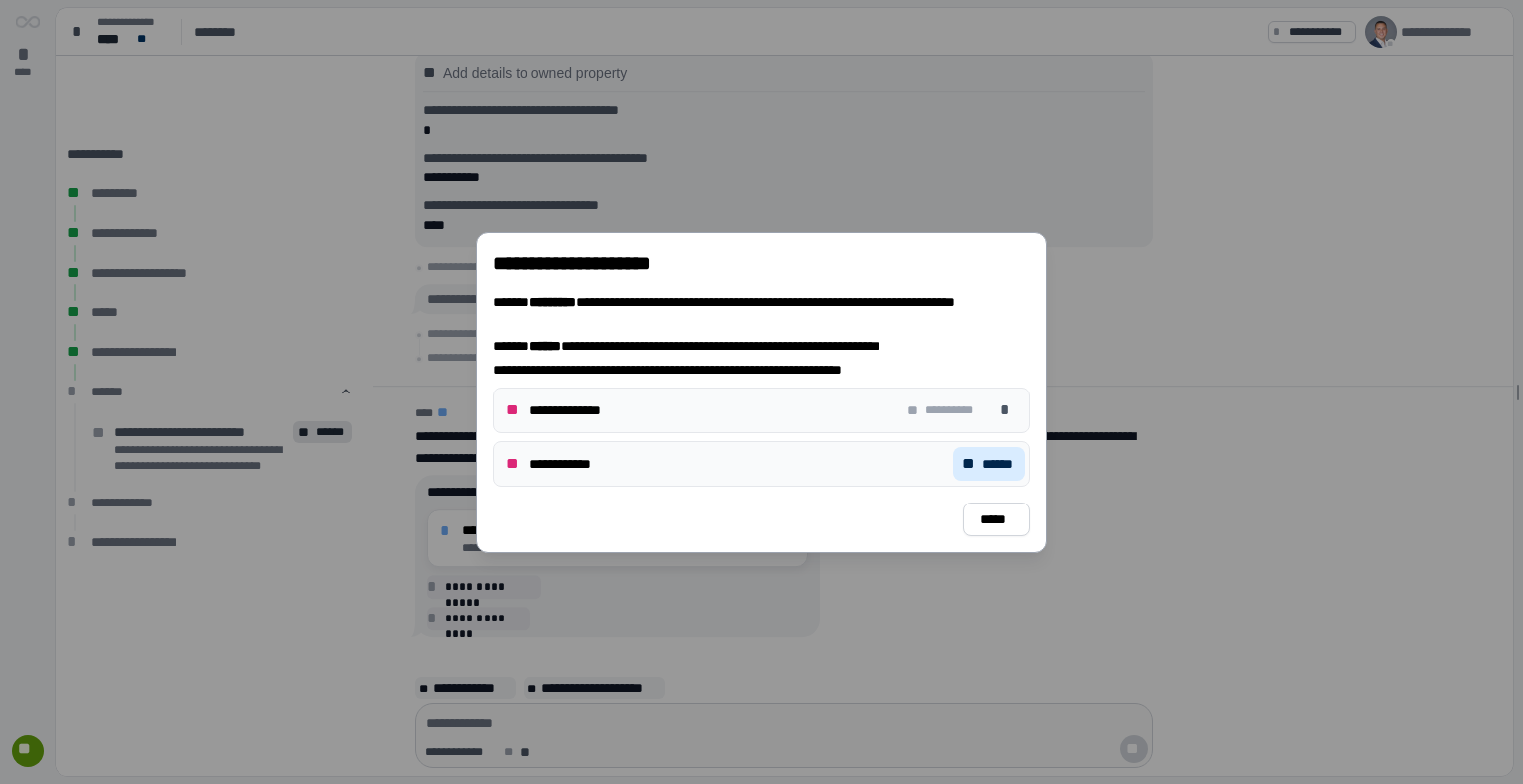 click on "**********" at bounding box center [762, 464] 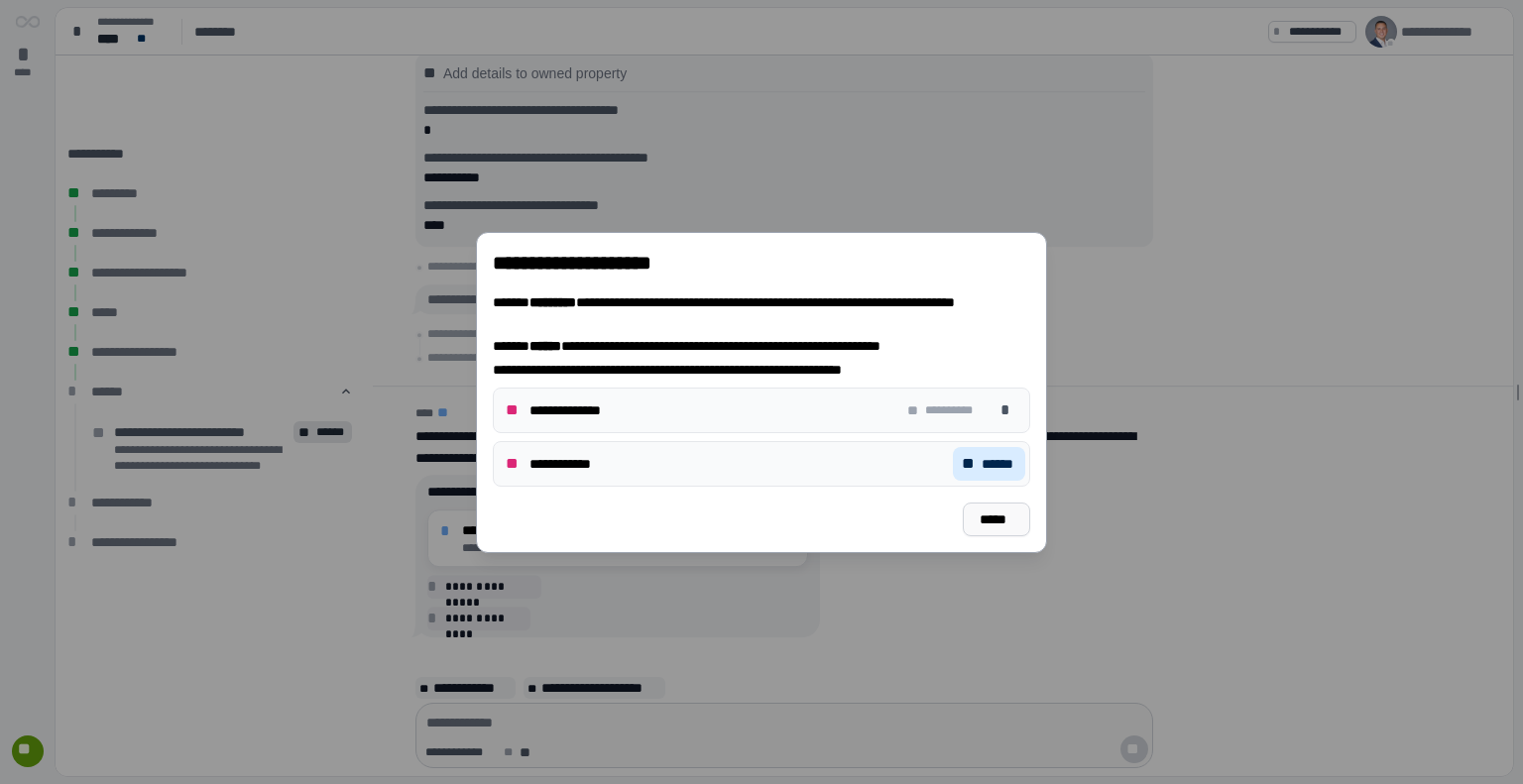 click on "*****" at bounding box center [996, 519] 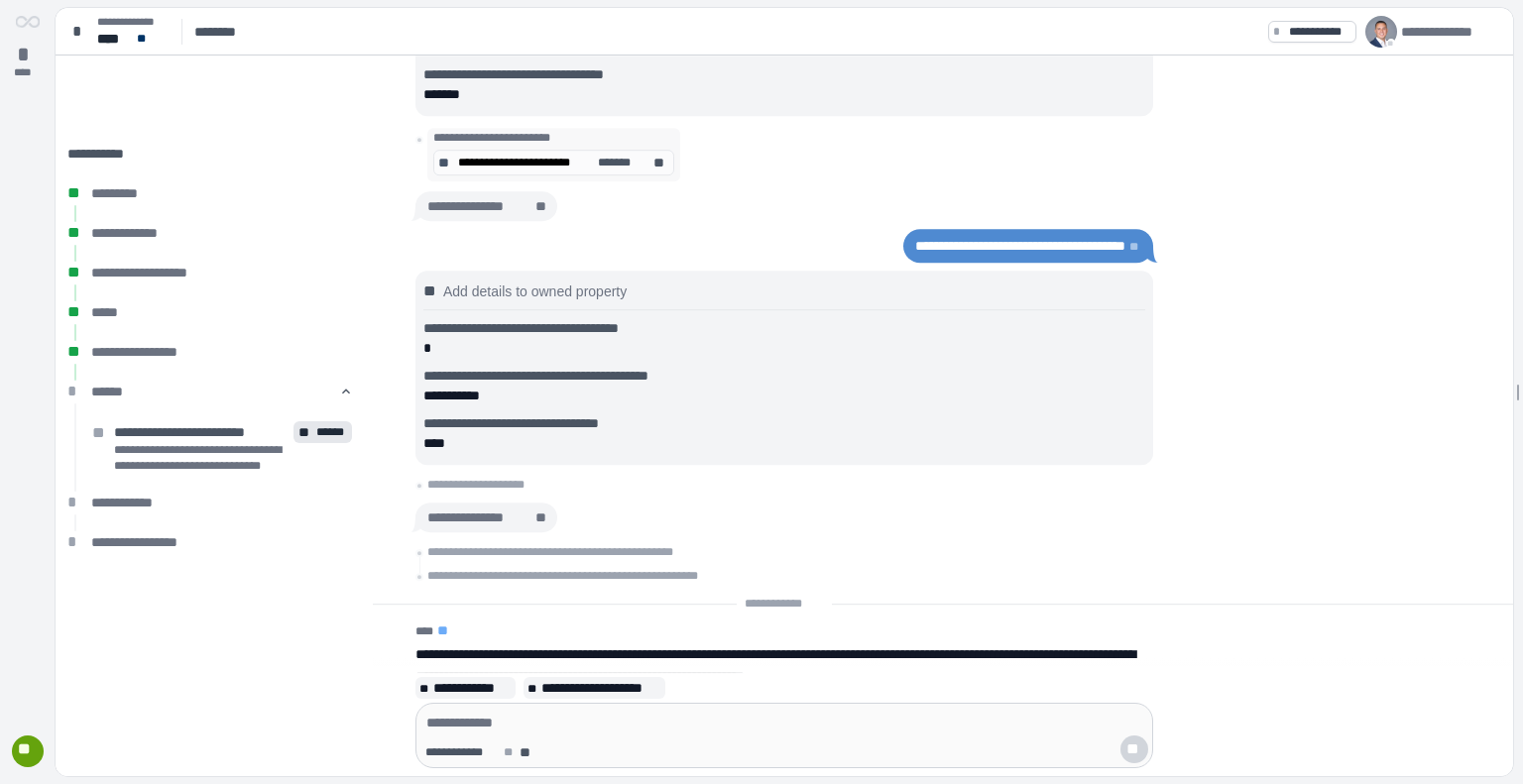 scroll, scrollTop: 0, scrollLeft: 0, axis: both 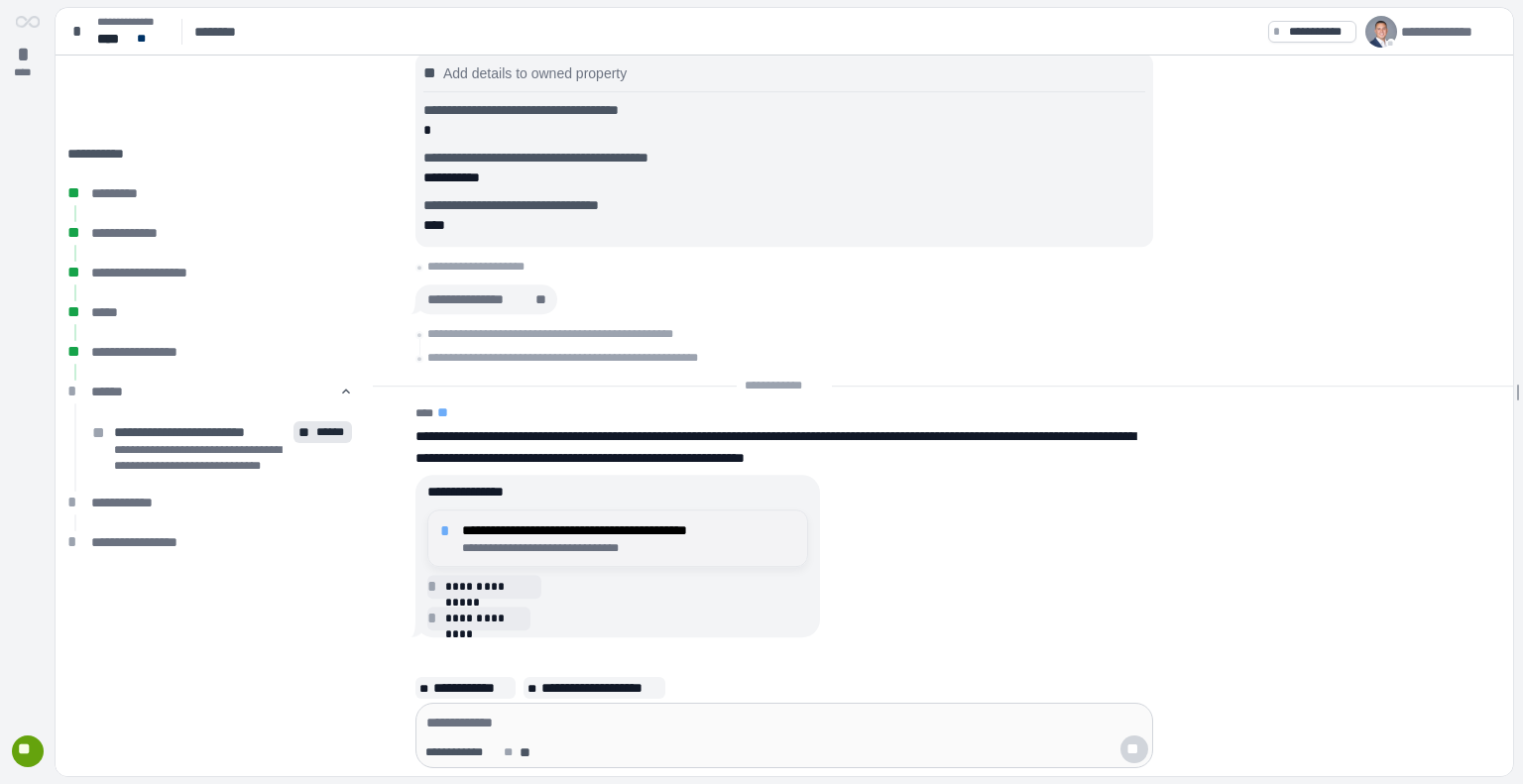 click on "**********" at bounding box center (629, 538) 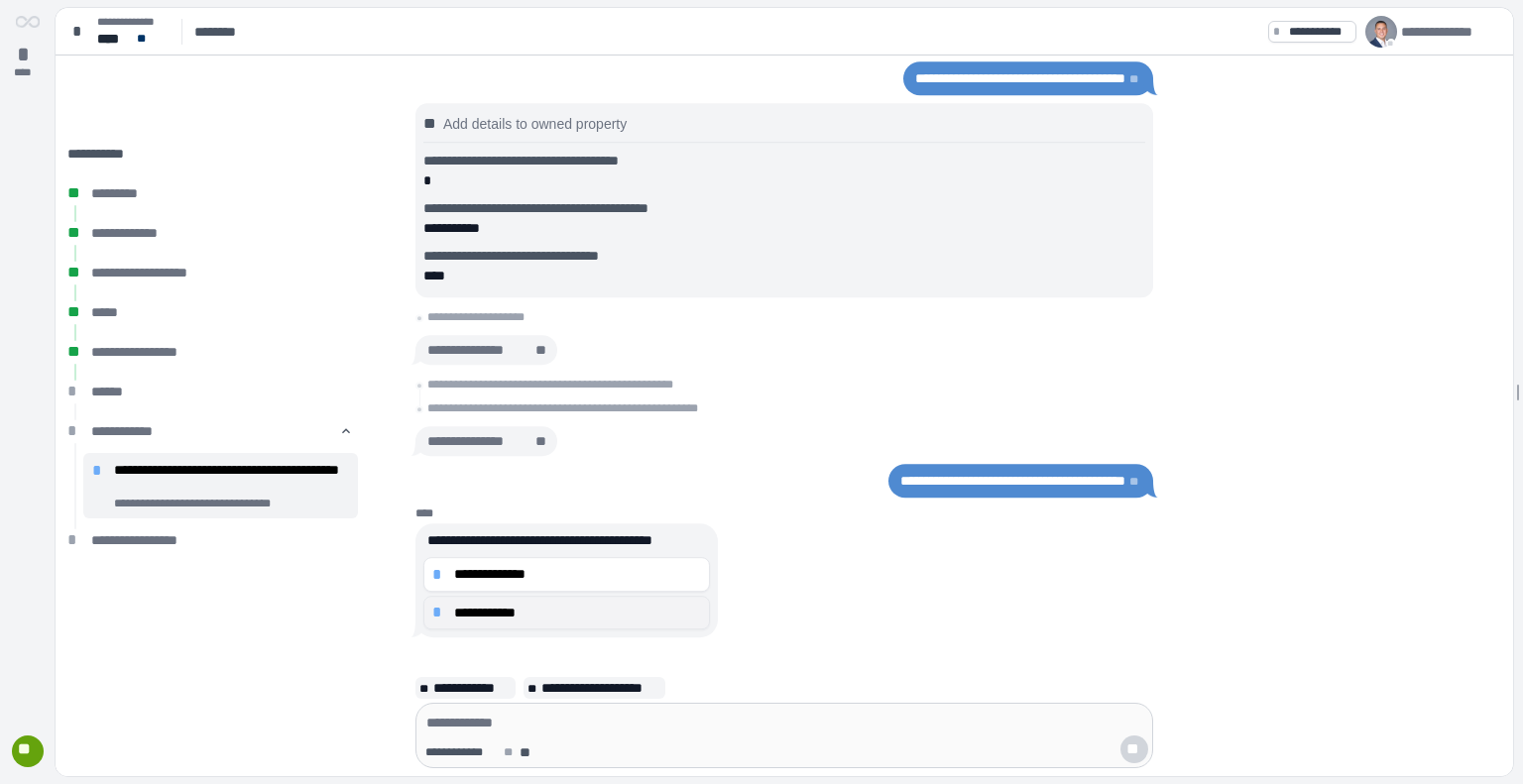 click on "**********" at bounding box center [577, 613] 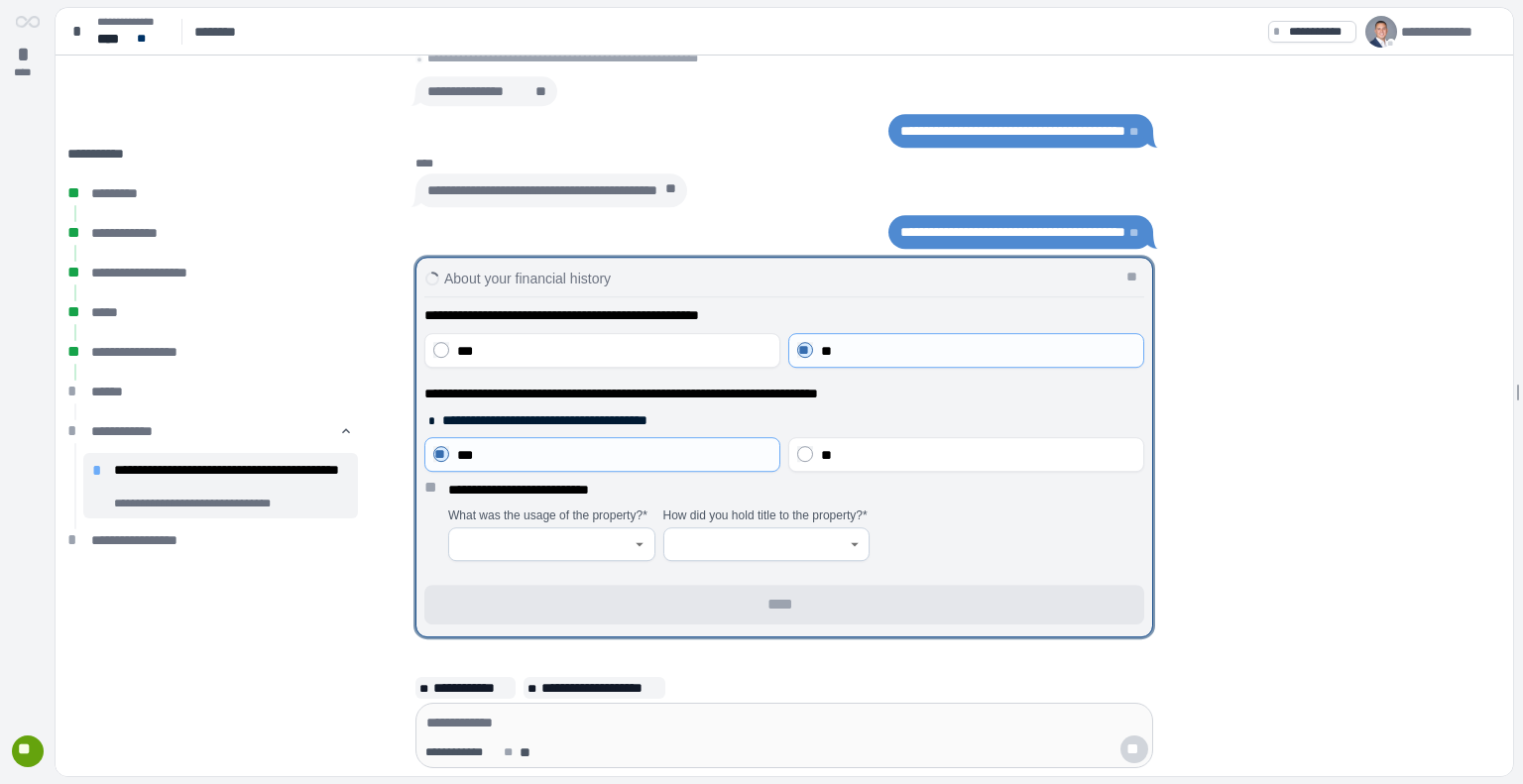 click at bounding box center (540, 544) 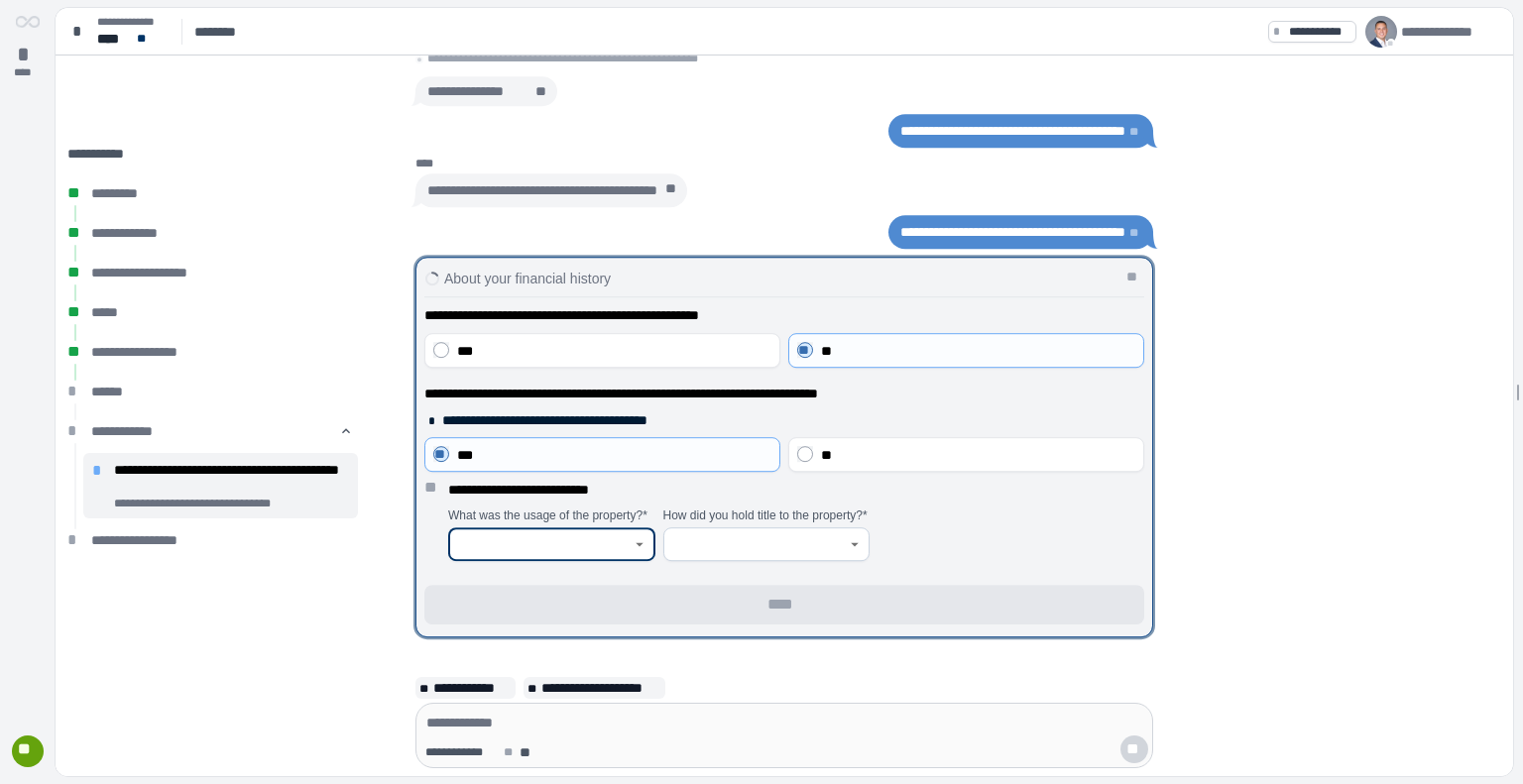 drag, startPoint x: 543, startPoint y: 556, endPoint x: 668, endPoint y: 539, distance: 126.150704 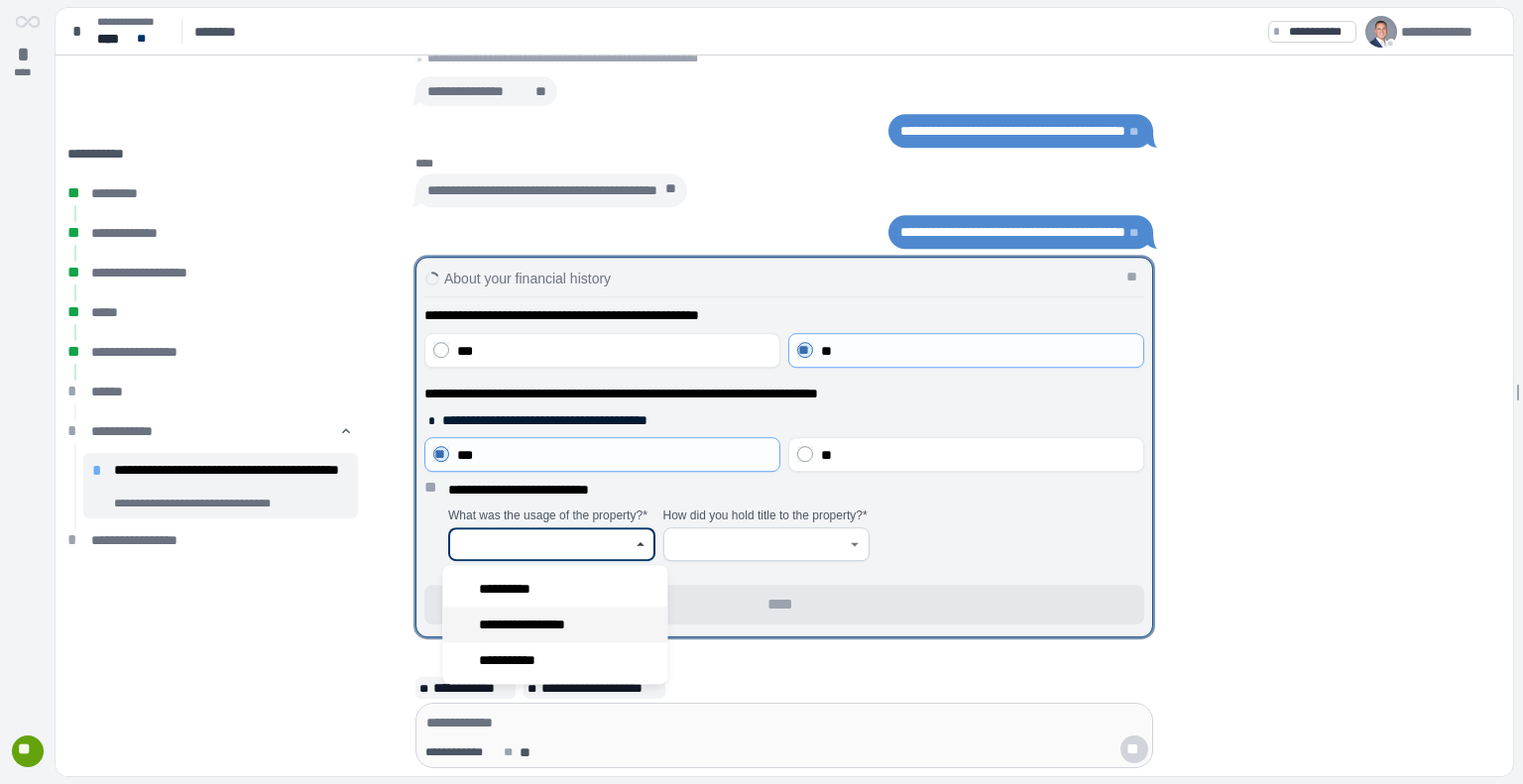click on "**********" at bounding box center [534, 624] 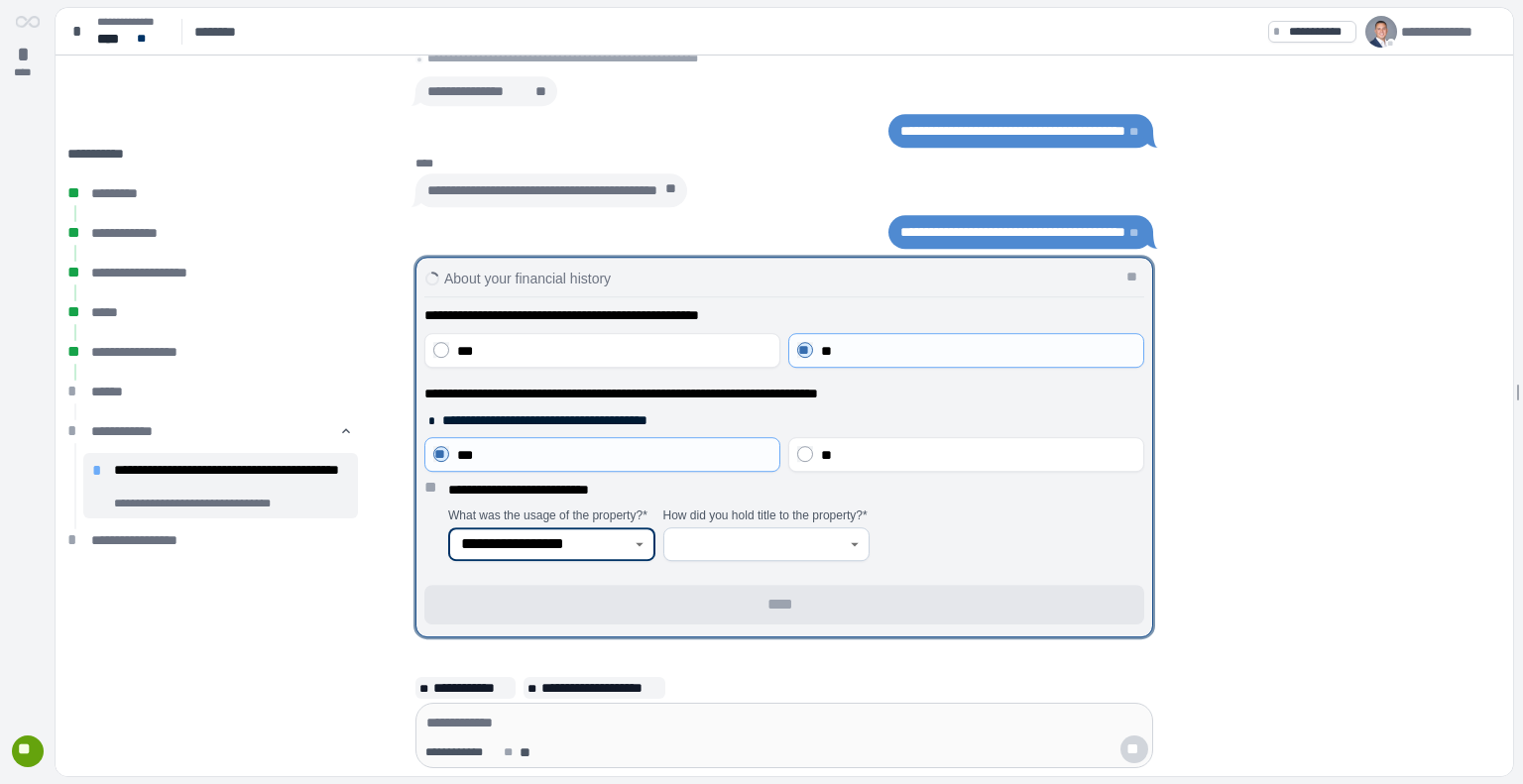 type on "**********" 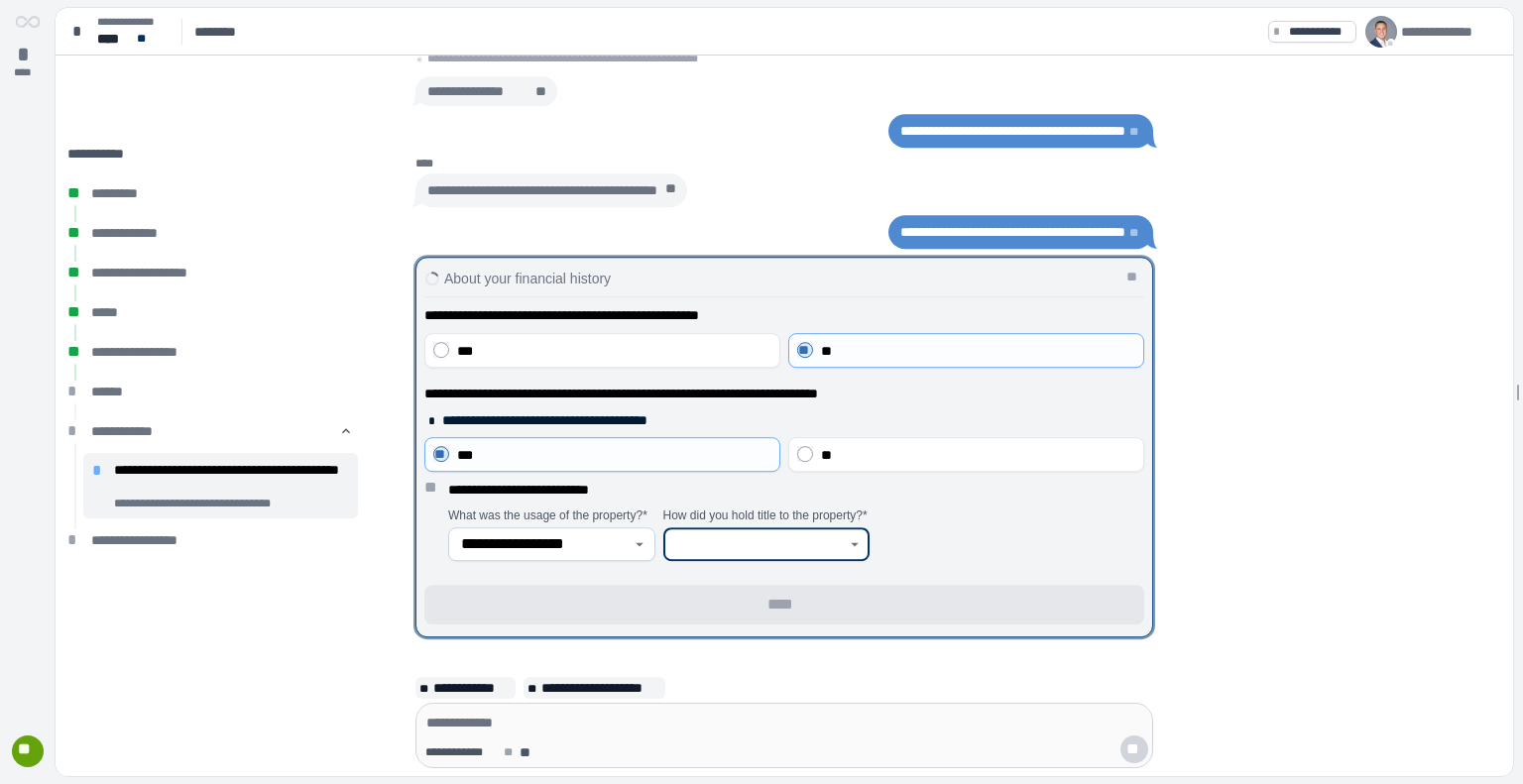 click 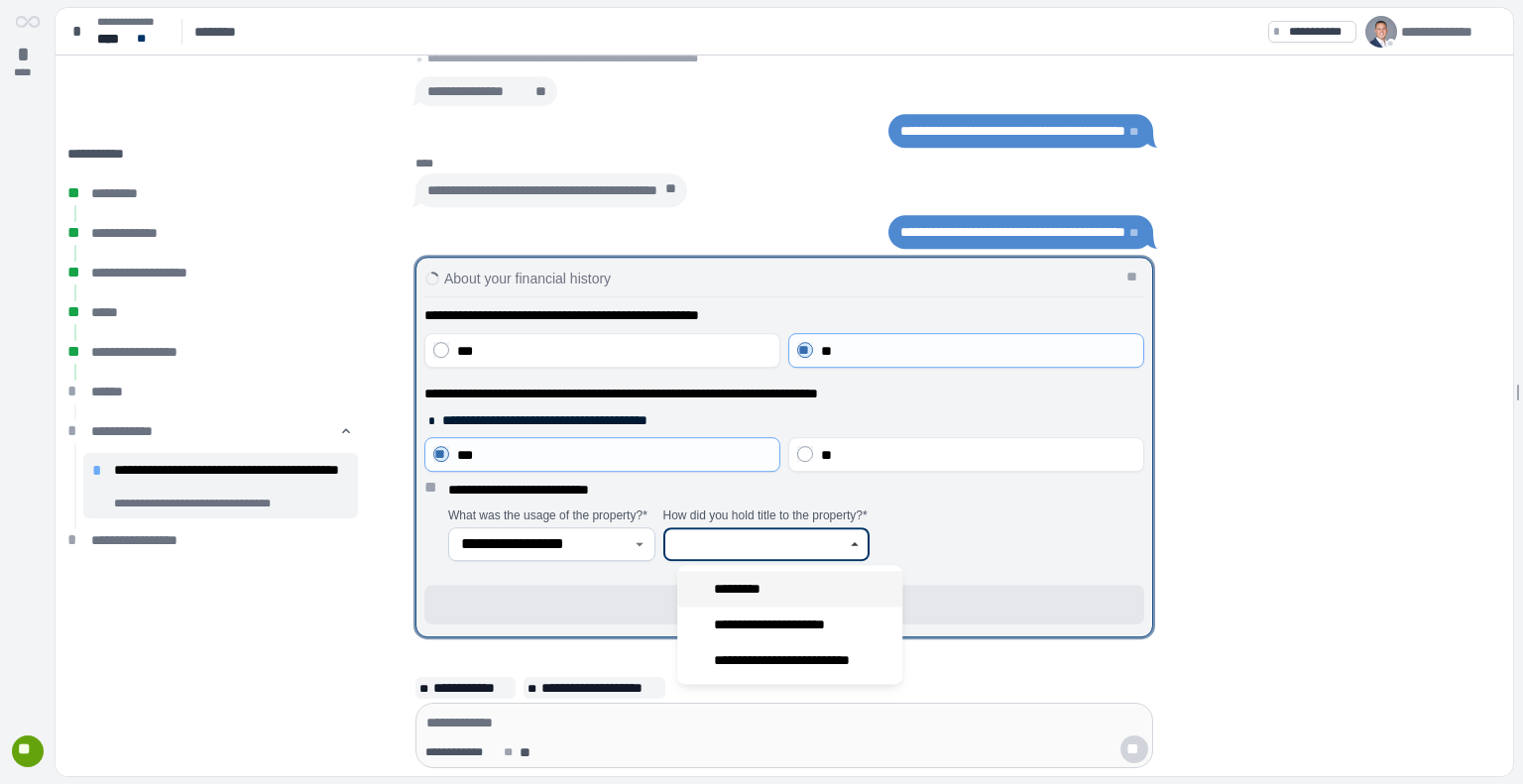 click on "*********" at bounding box center (743, 589) 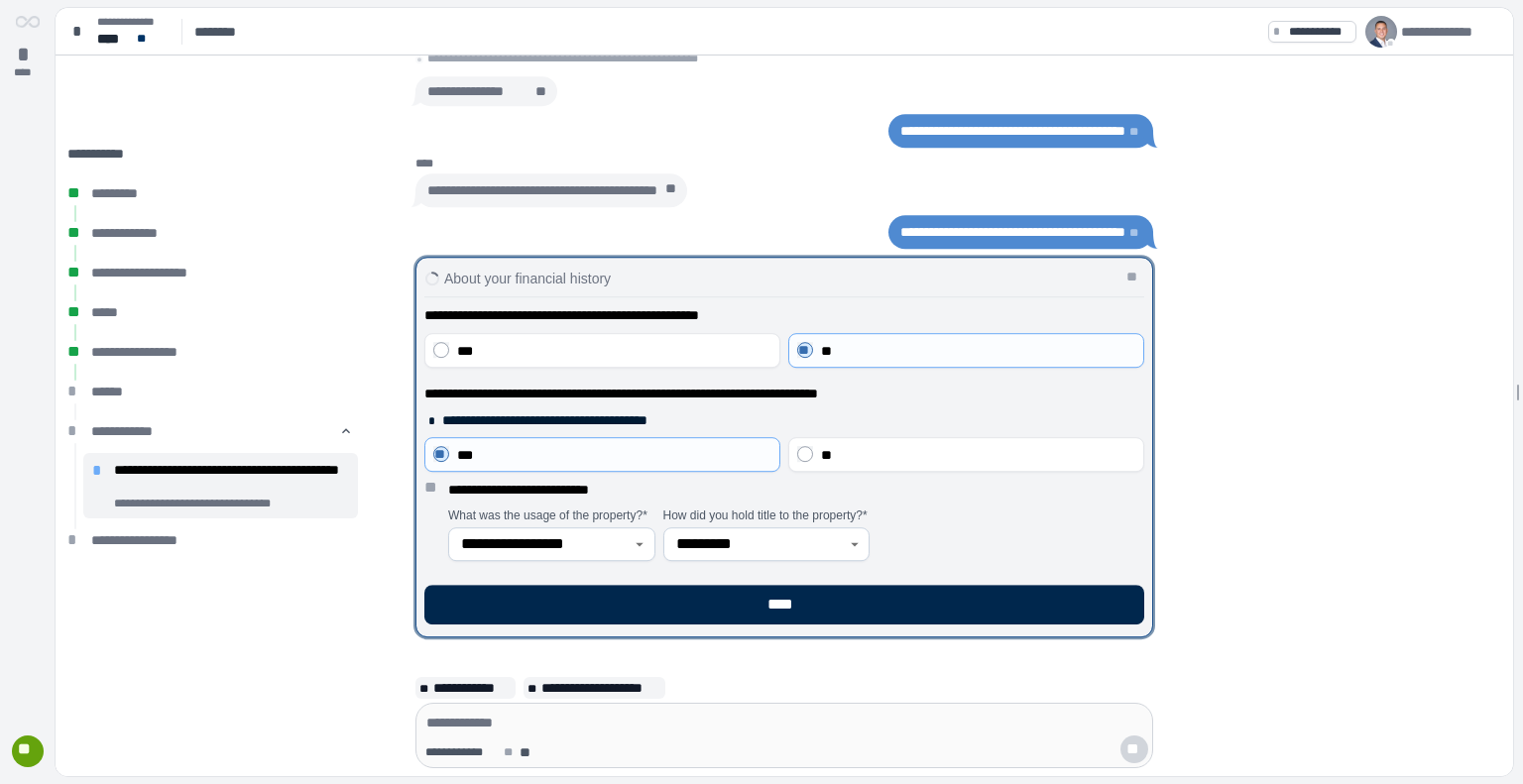 click on "****" at bounding box center [784, 605] 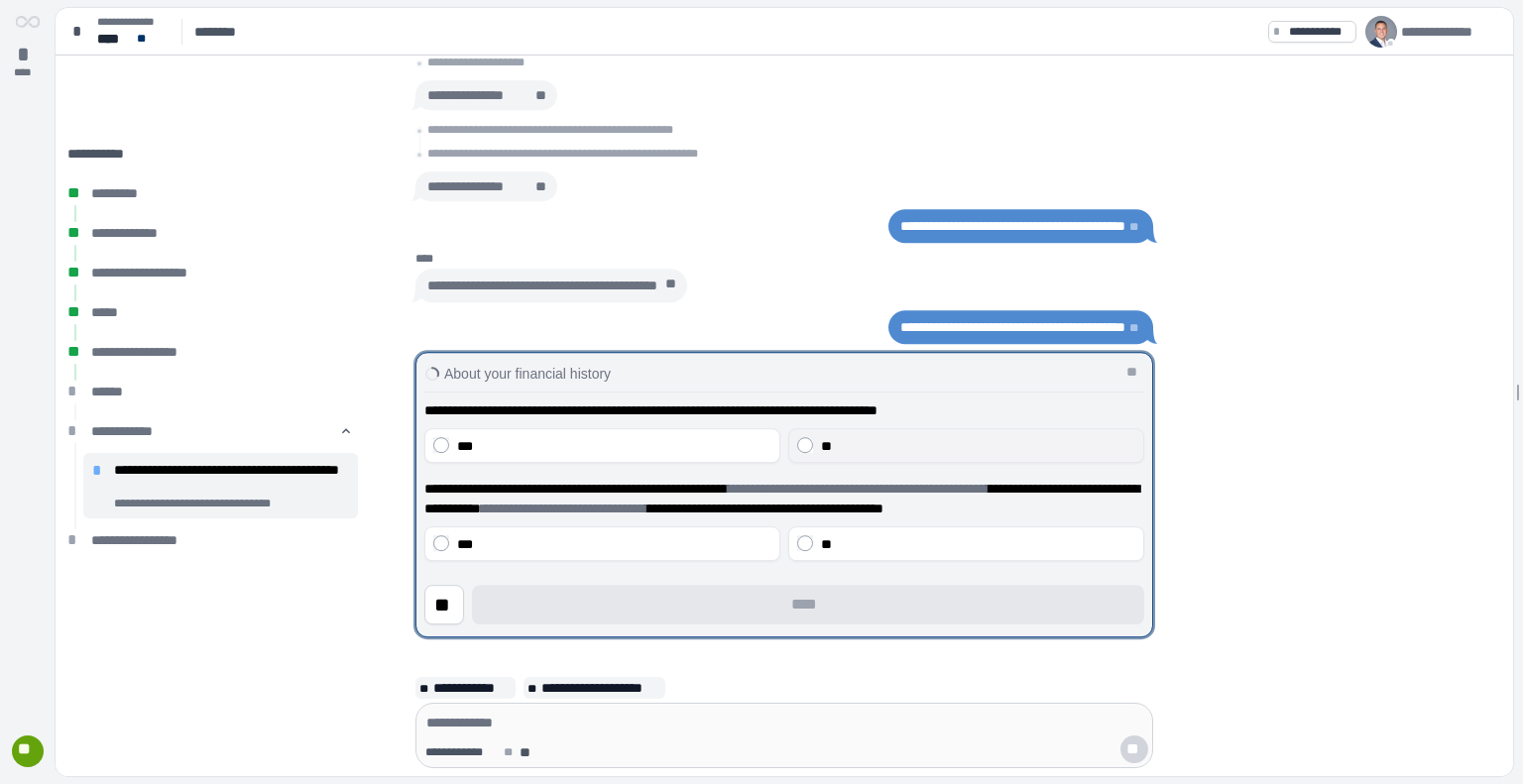 click on "**" at bounding box center (966, 445) 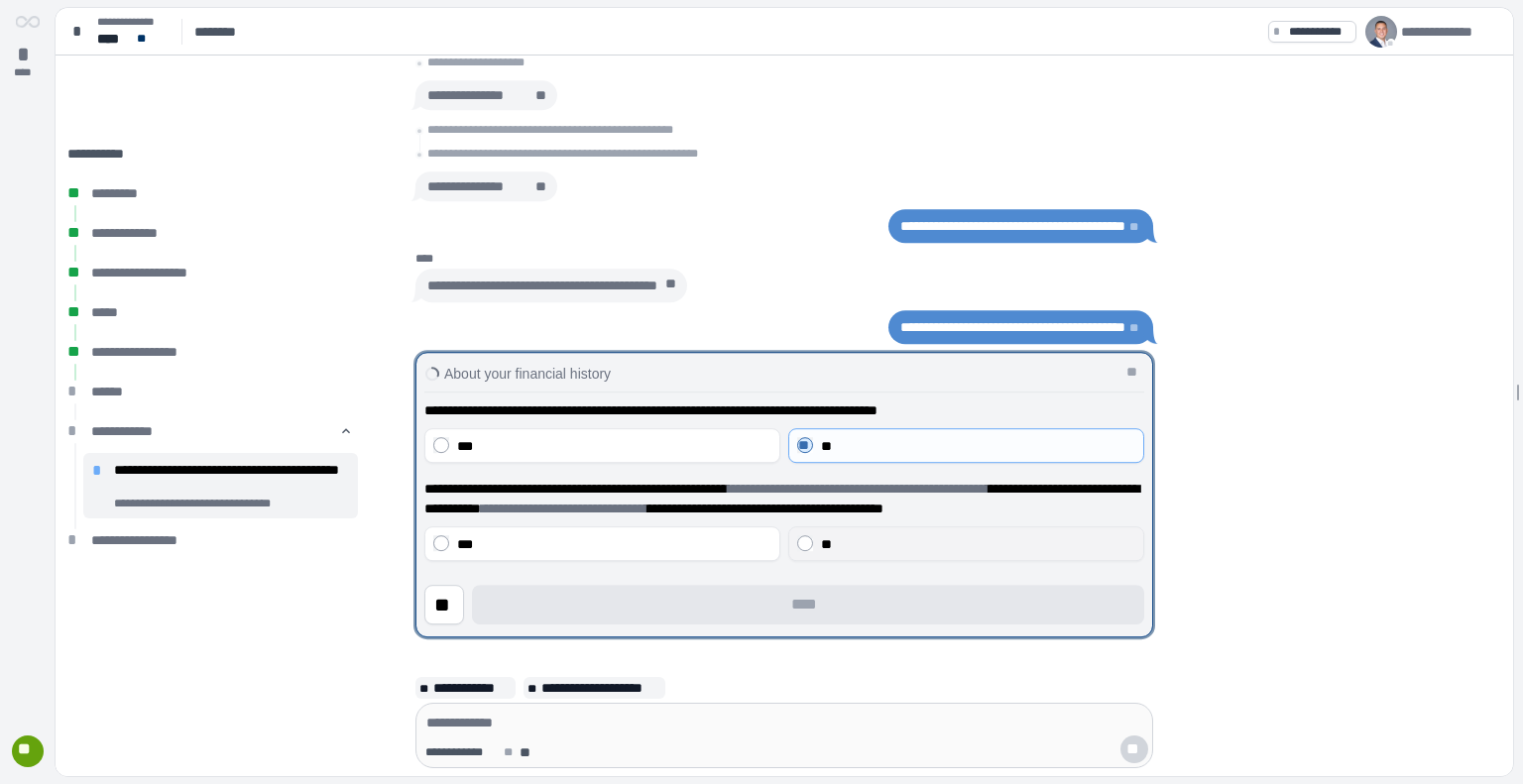 click on "**" at bounding box center [966, 543] 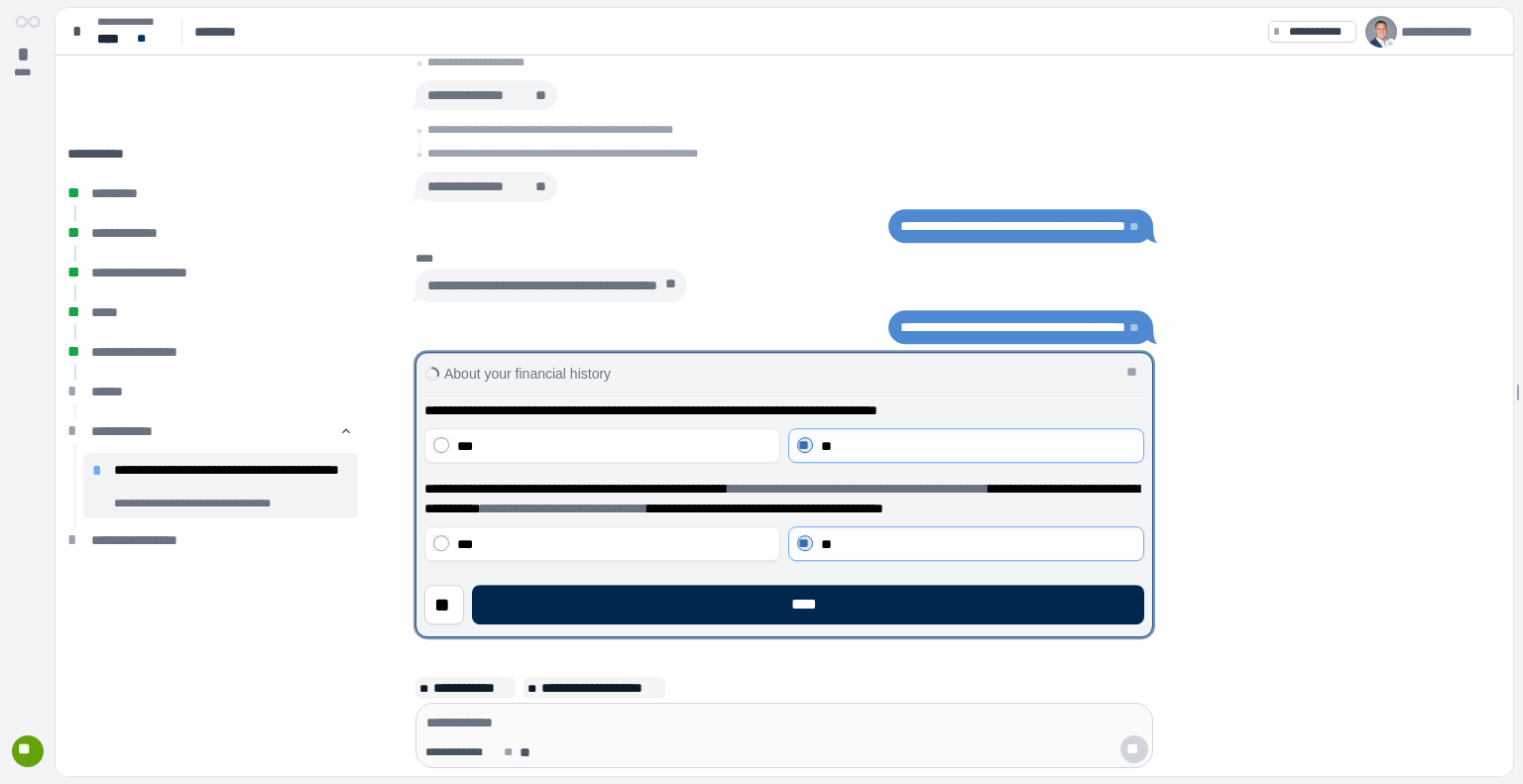 click on "****" at bounding box center (808, 605) 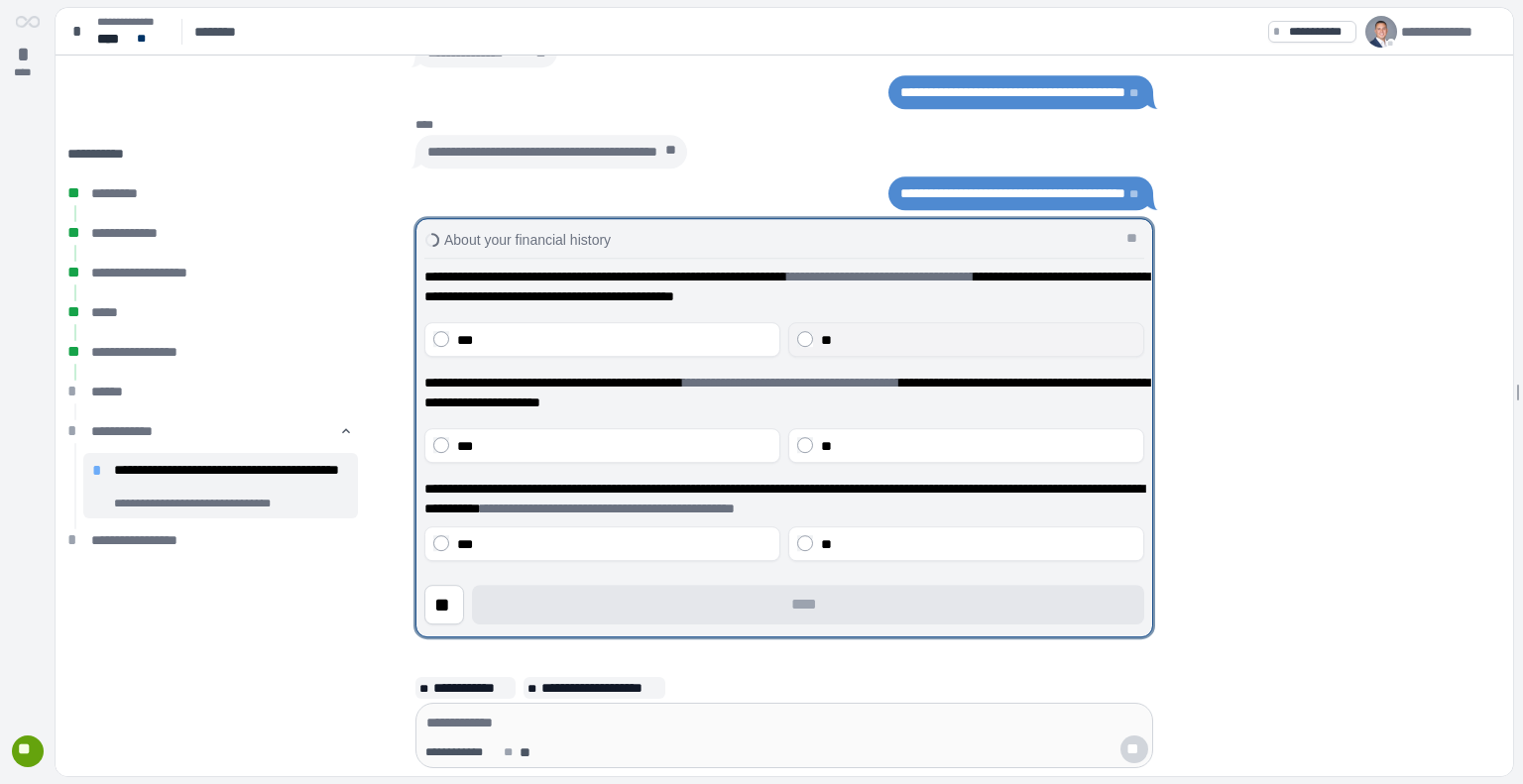 click on "**" at bounding box center [978, 340] 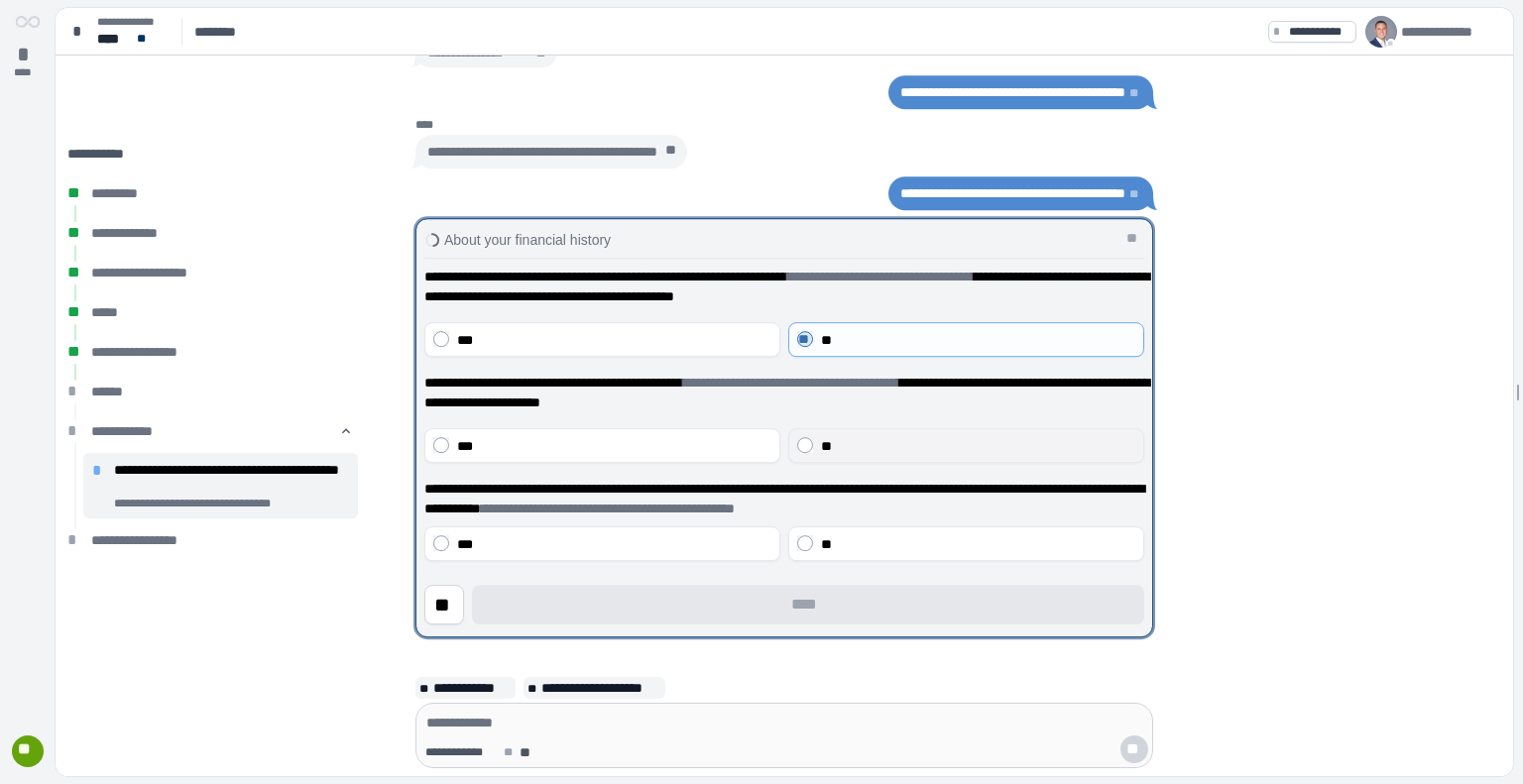click on "**" at bounding box center [978, 446] 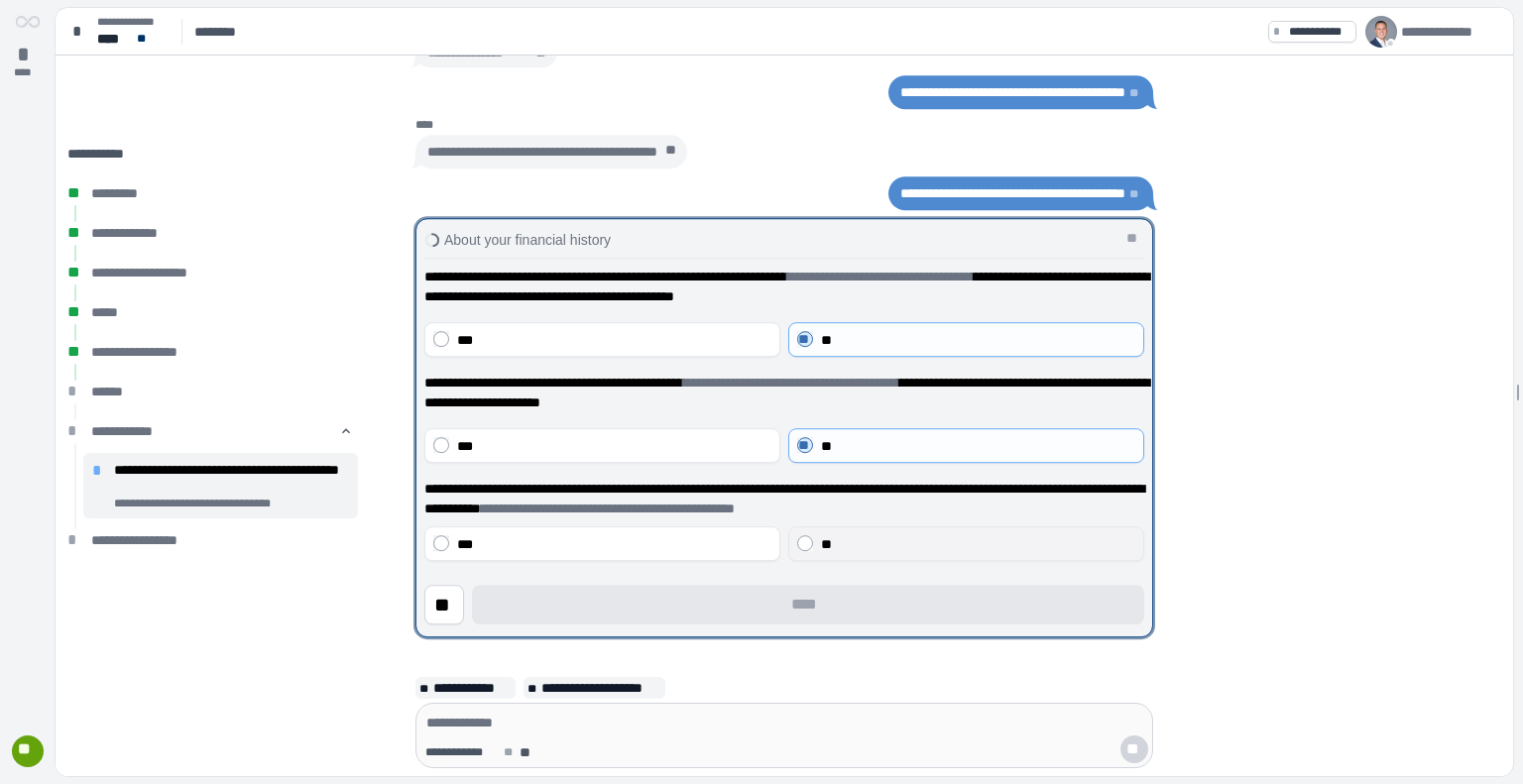 click on "**" at bounding box center [826, 544] 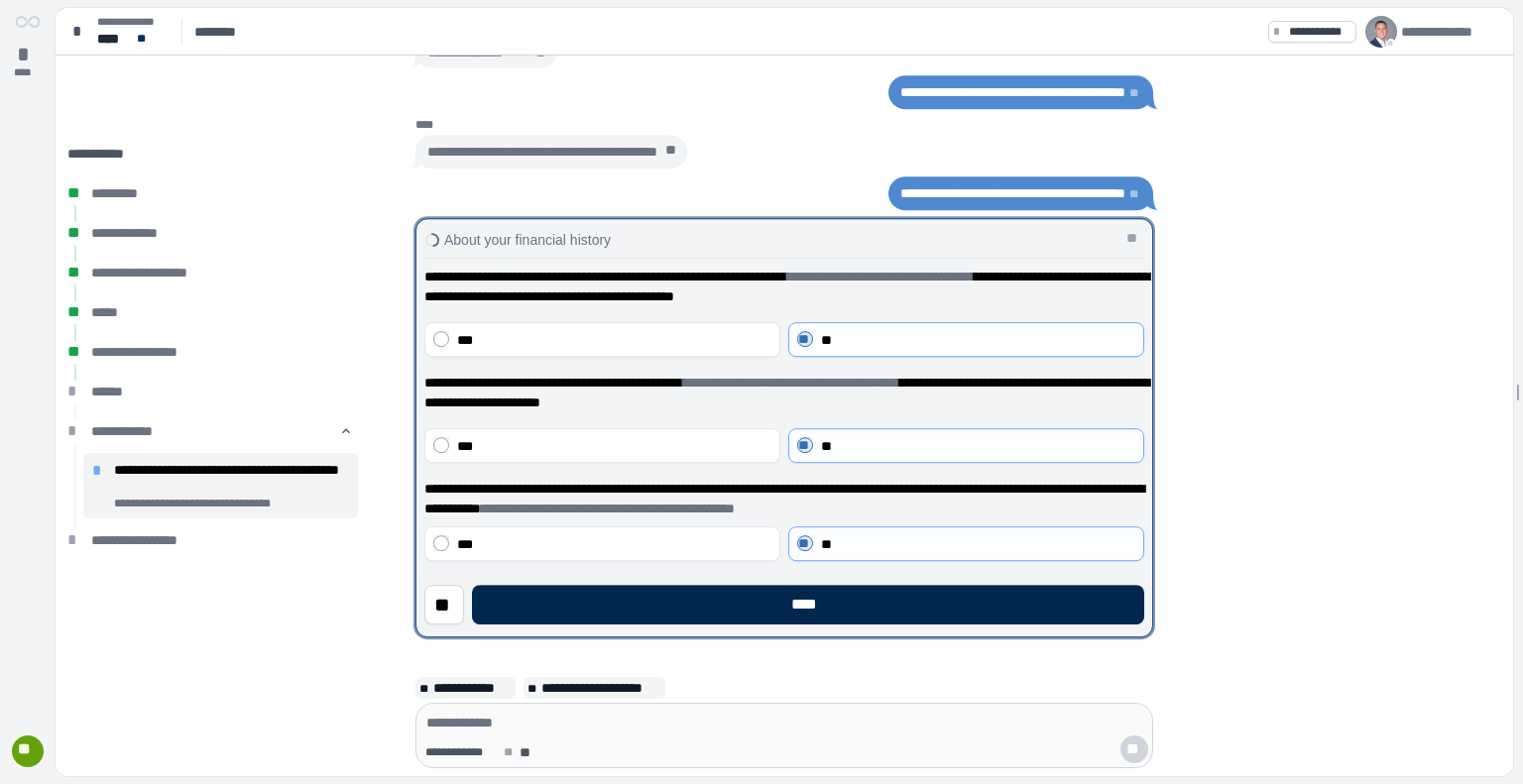 click on "****" at bounding box center [808, 605] 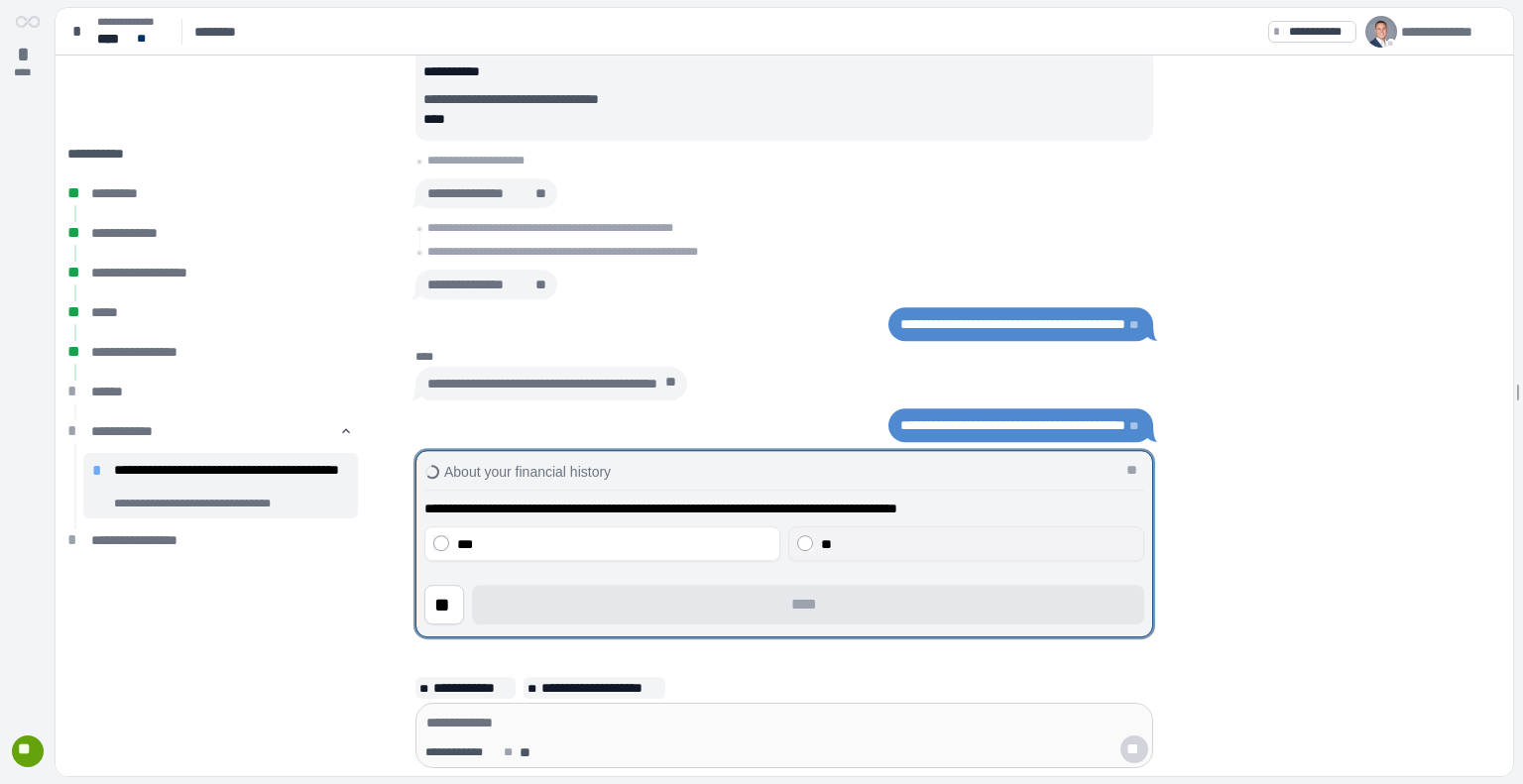 click on "**" at bounding box center [966, 543] 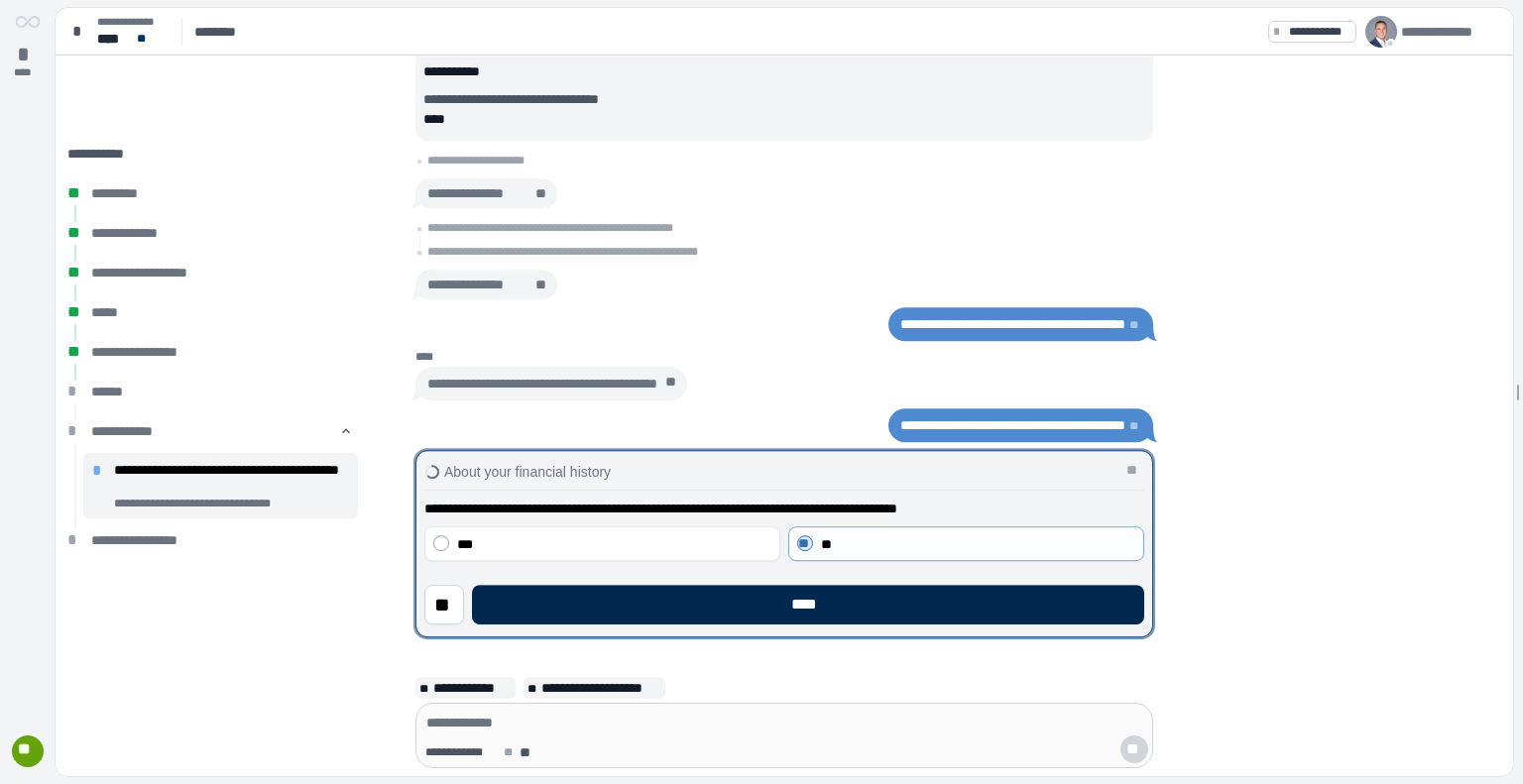 click on "****" at bounding box center [808, 605] 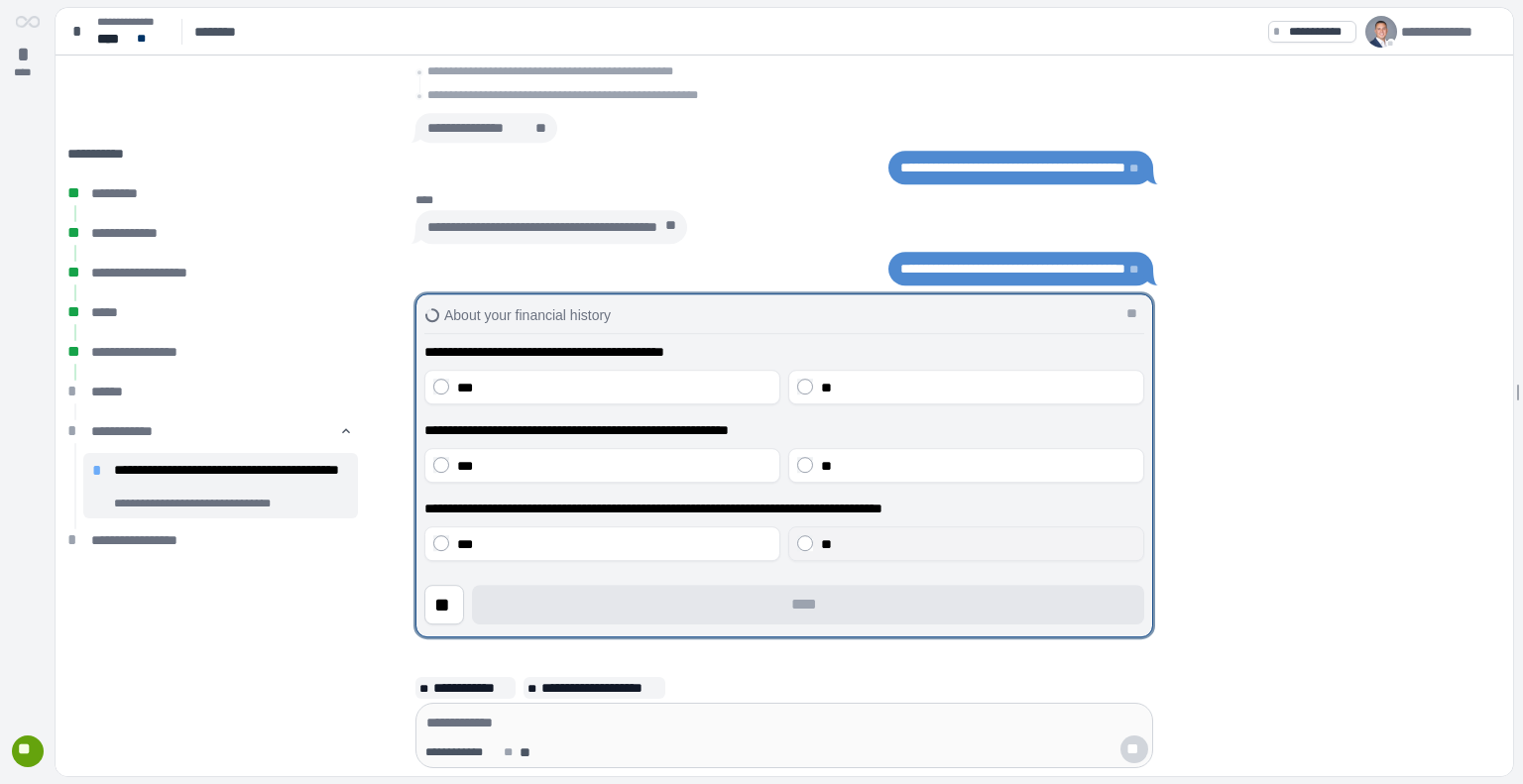 click on "**********" at bounding box center (784, 529) 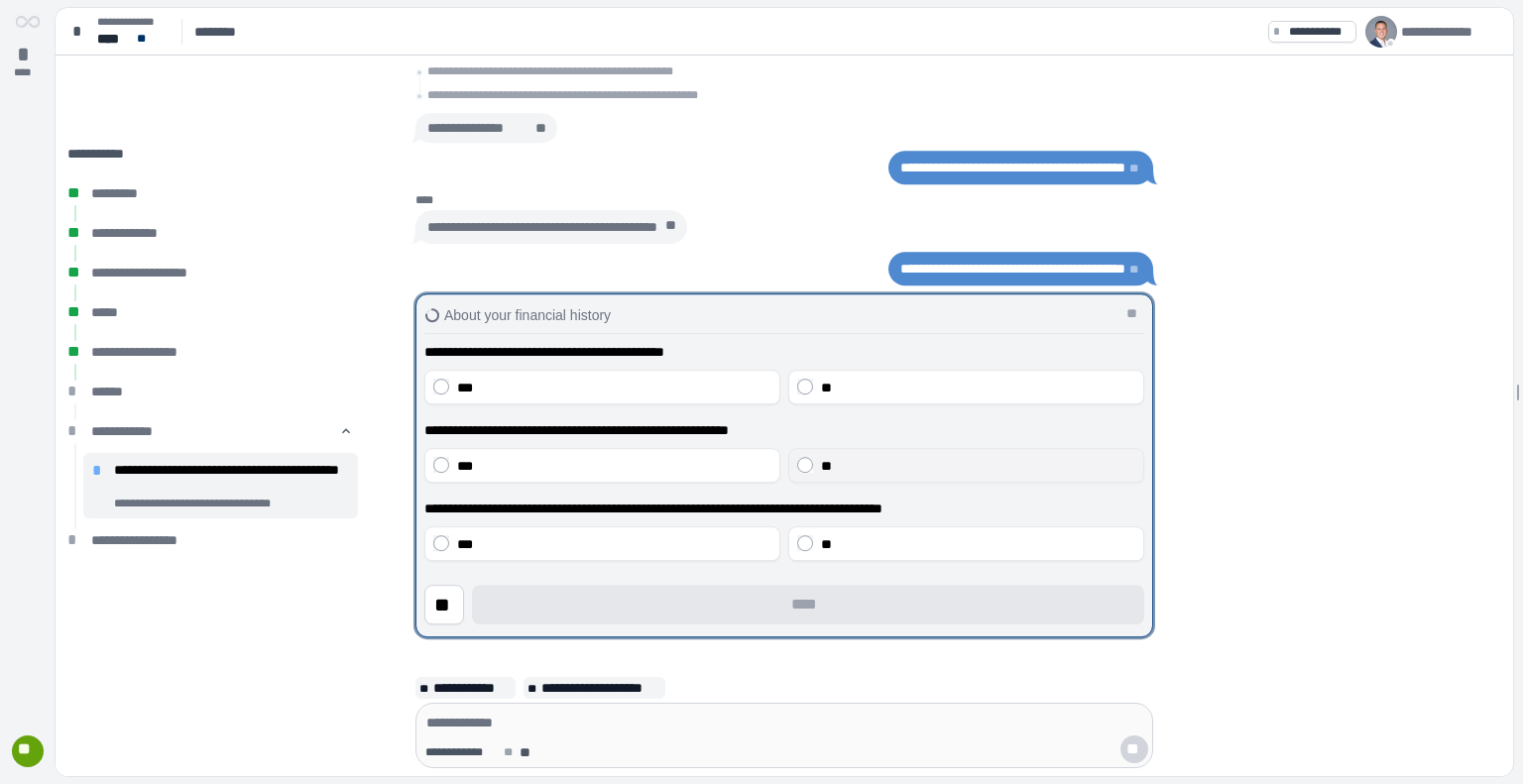 drag, startPoint x: 829, startPoint y: 531, endPoint x: 833, endPoint y: 459, distance: 72.111026 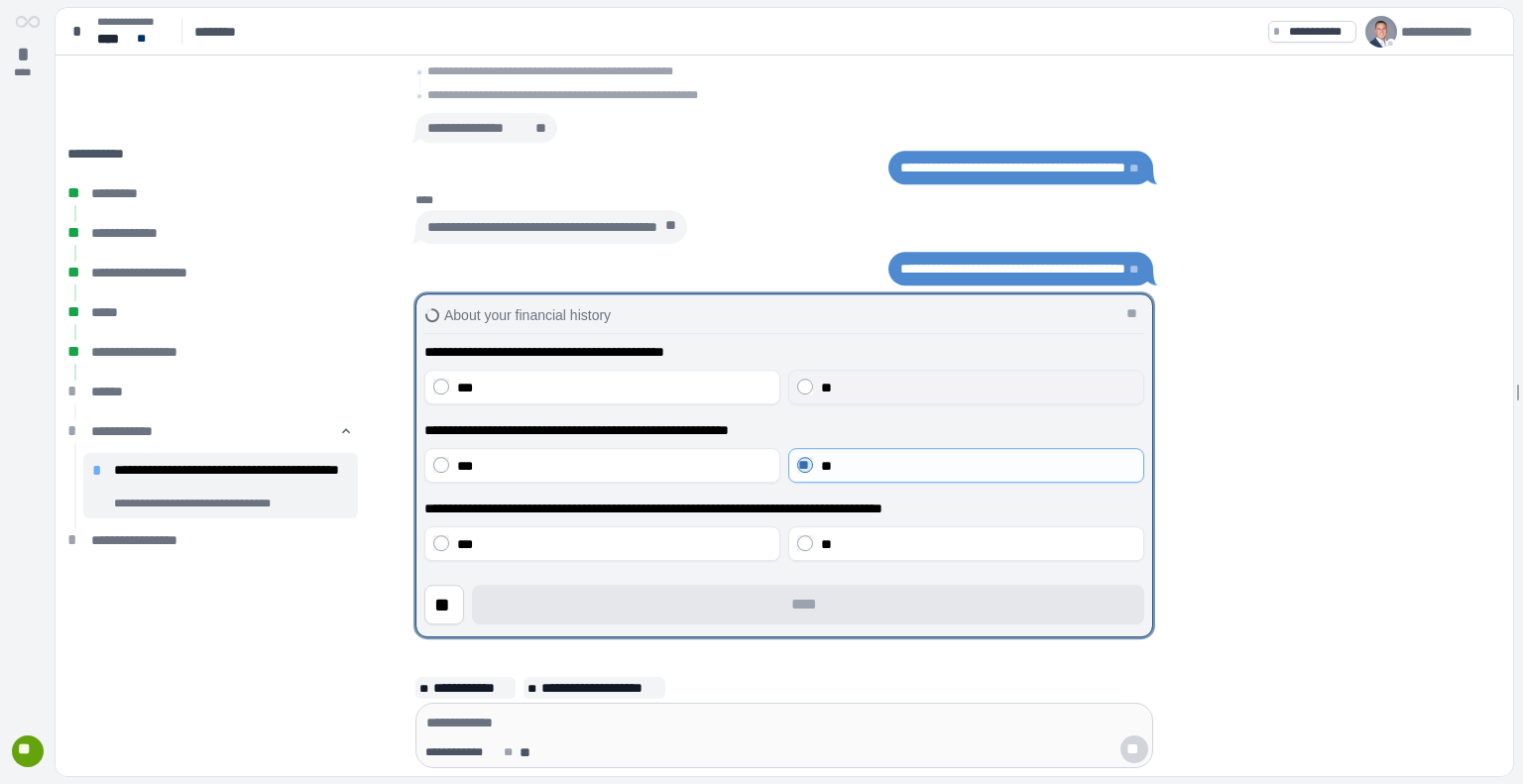 click on "**" at bounding box center [966, 387] 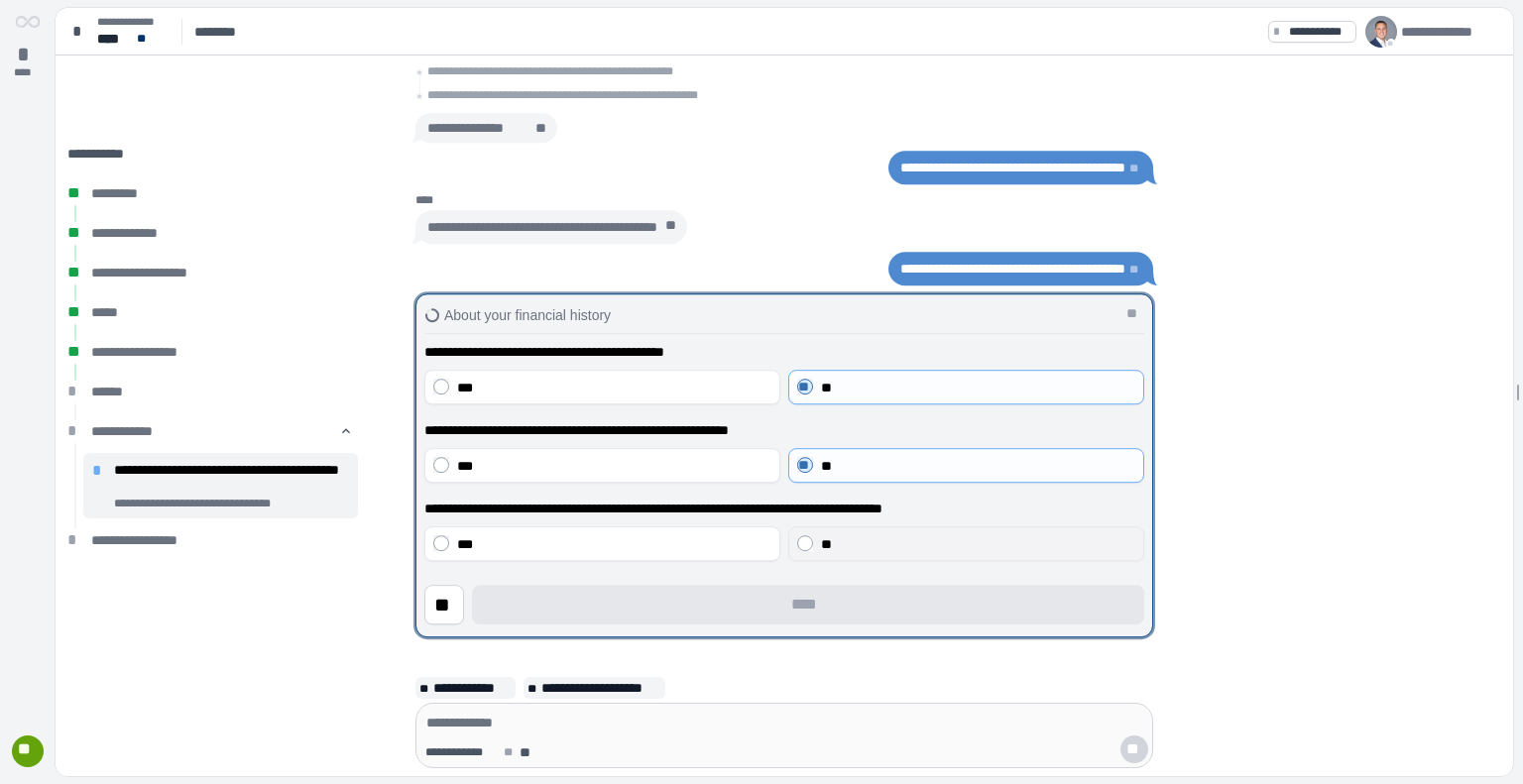 click on "**" at bounding box center (978, 544) 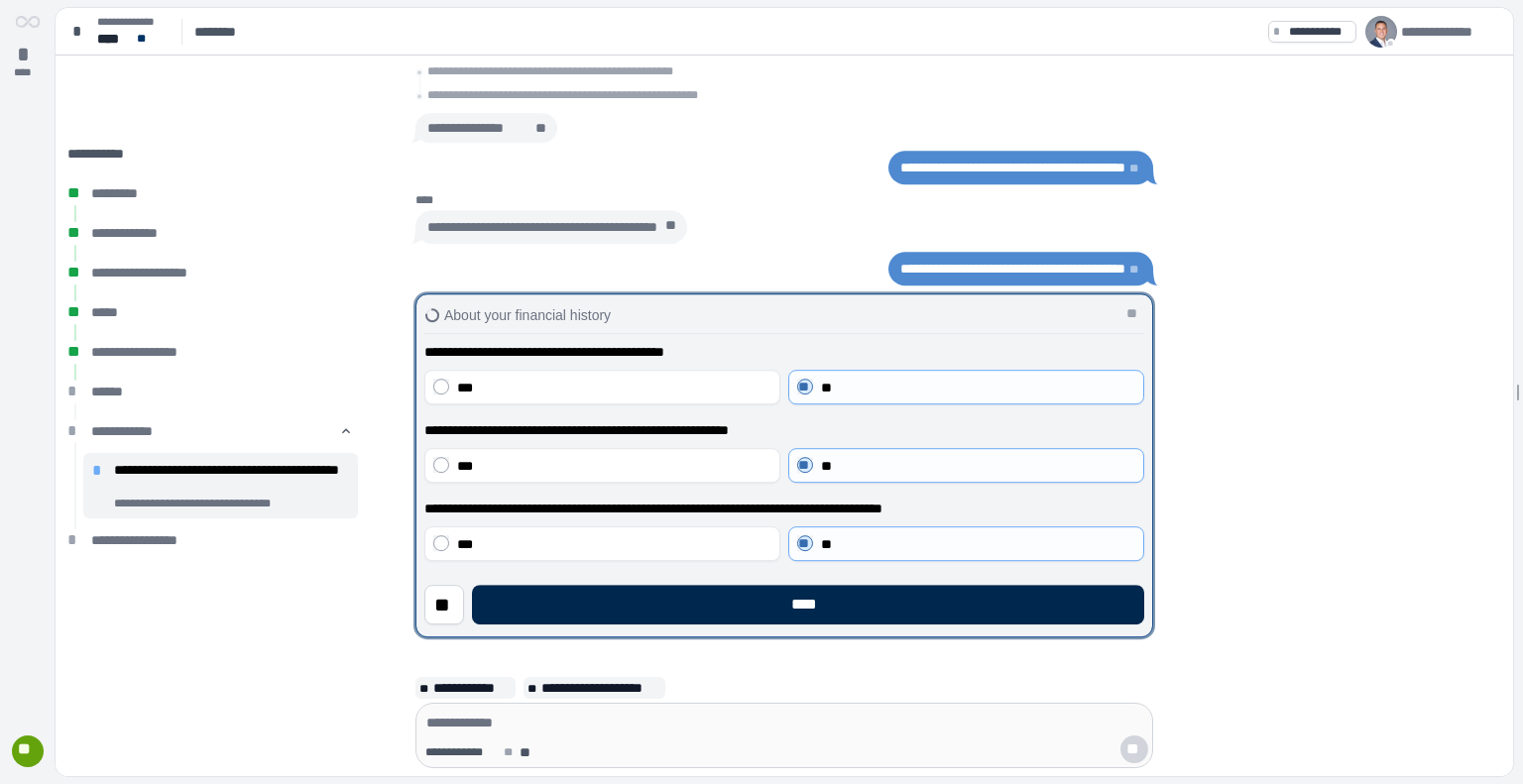 click on "****" at bounding box center [808, 605] 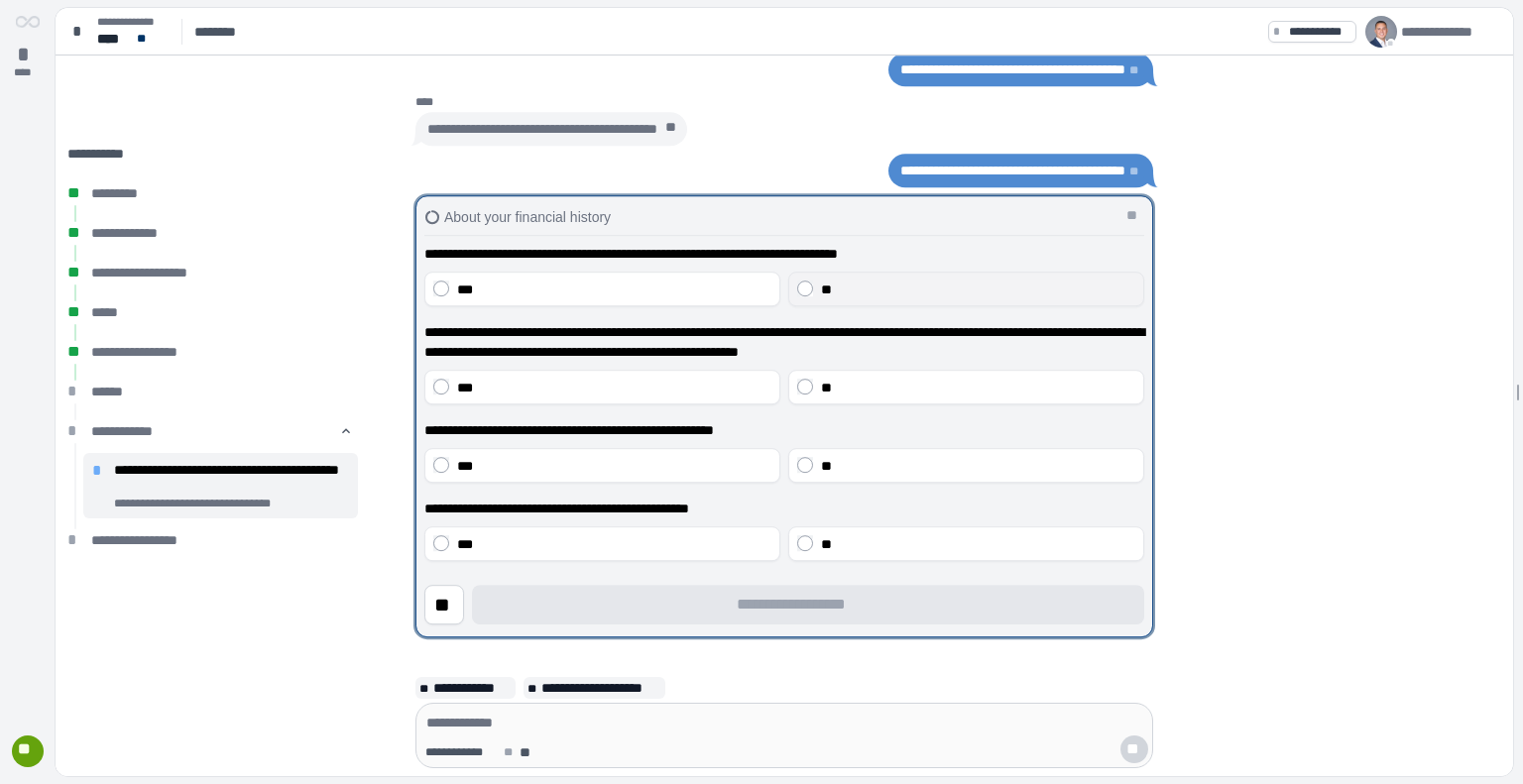 click on "**" at bounding box center (978, 289) 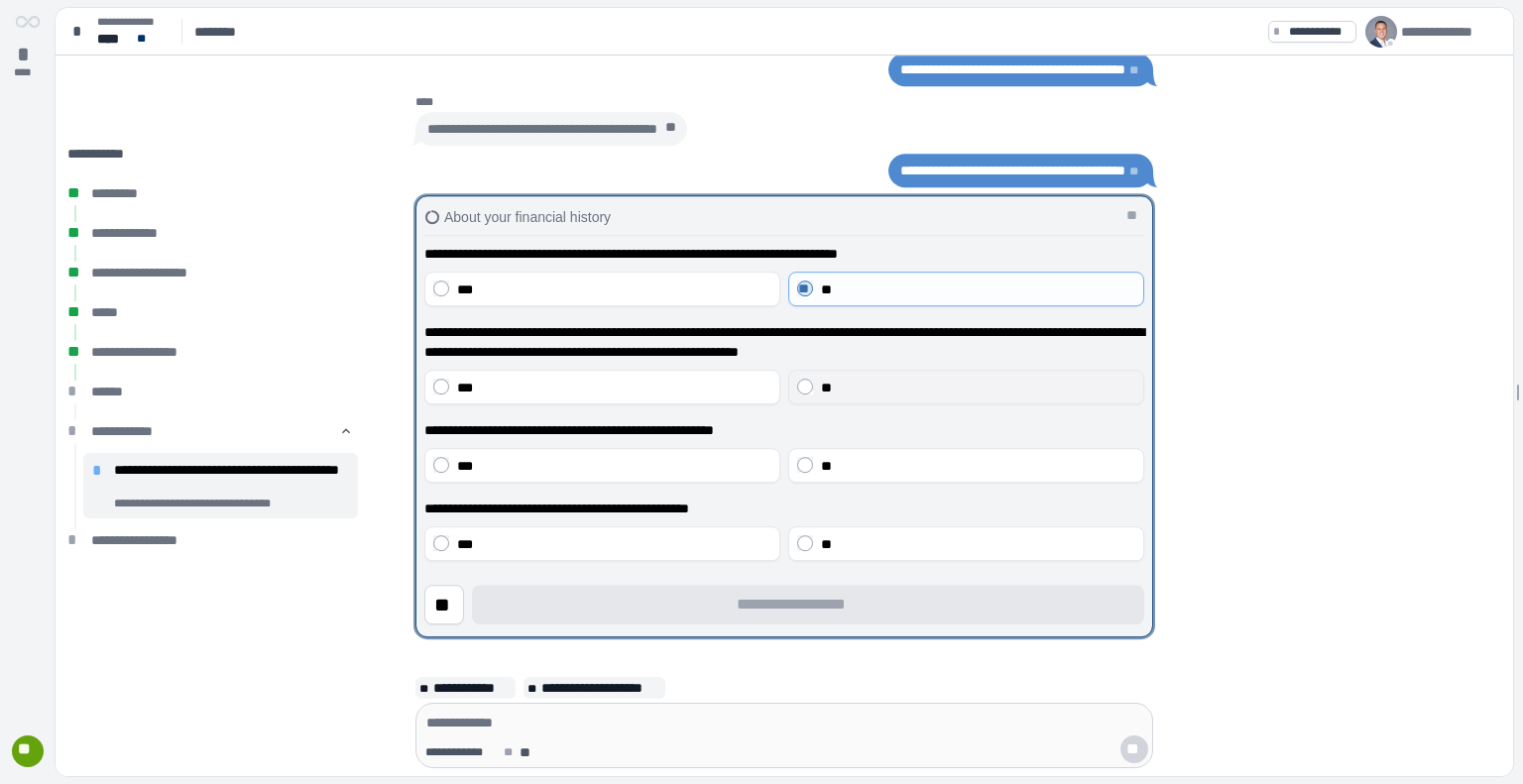 drag, startPoint x: 821, startPoint y: 387, endPoint x: 831, endPoint y: 399, distance: 15.6205 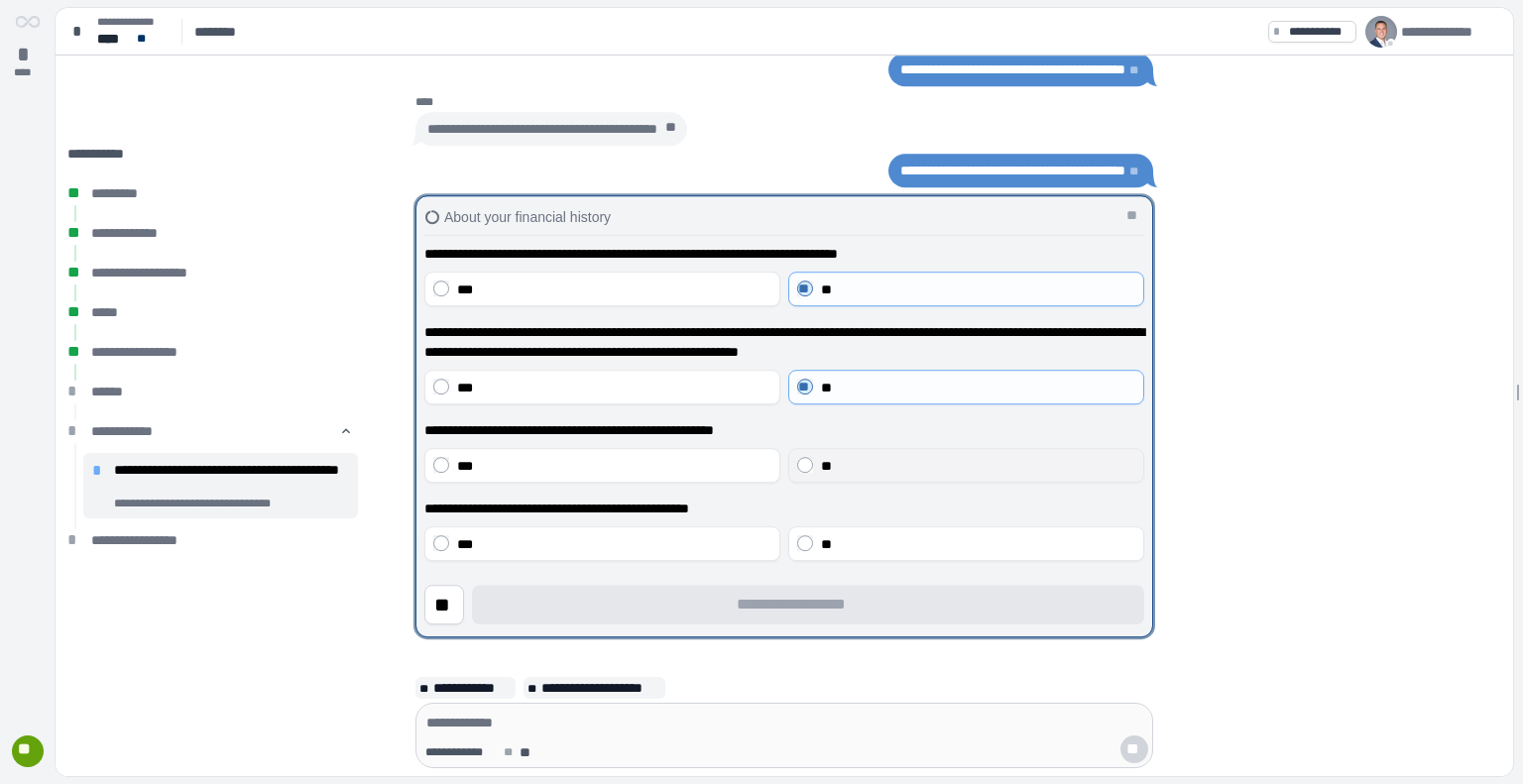 click on "**" at bounding box center [826, 466] 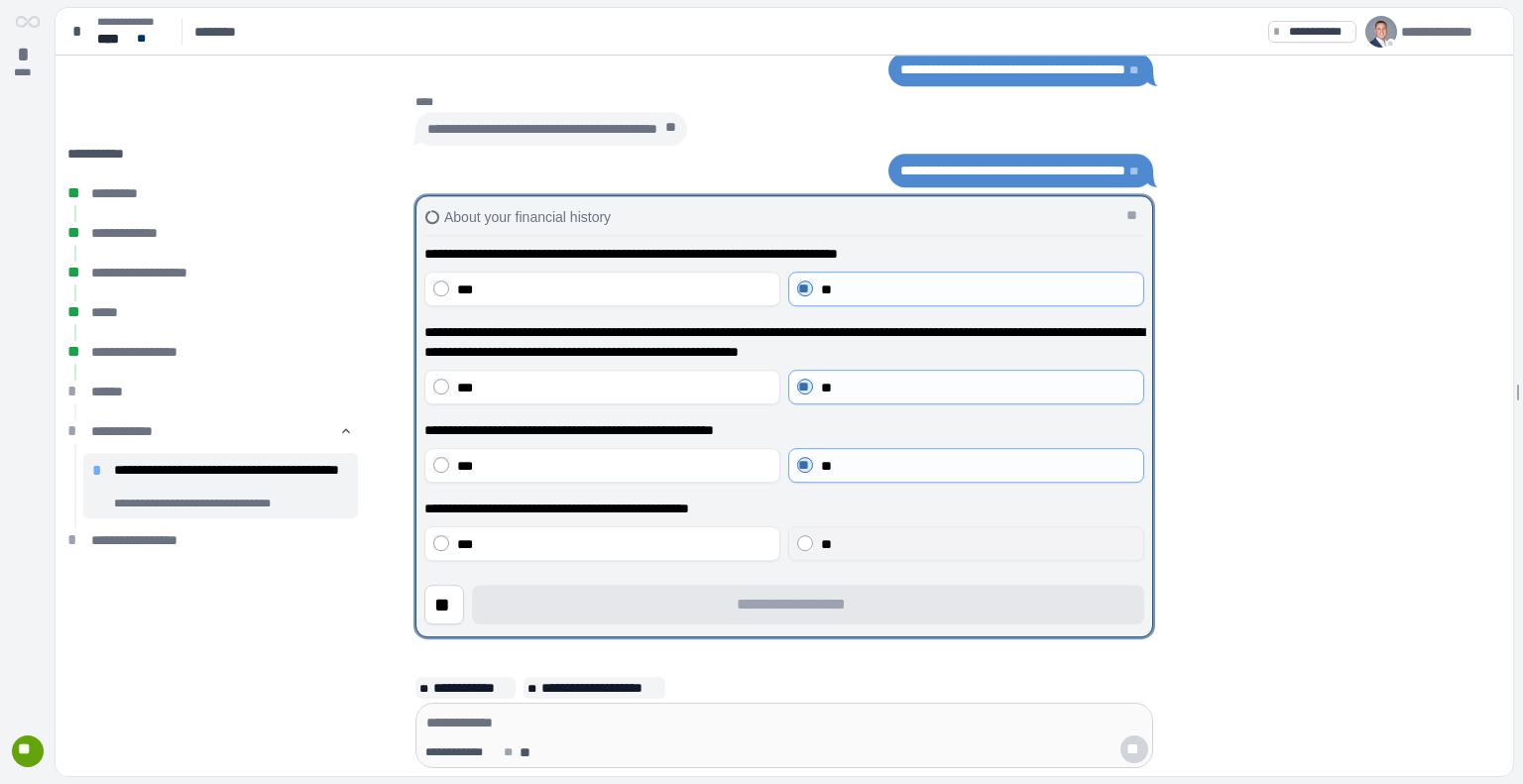 click on "**" at bounding box center (966, 543) 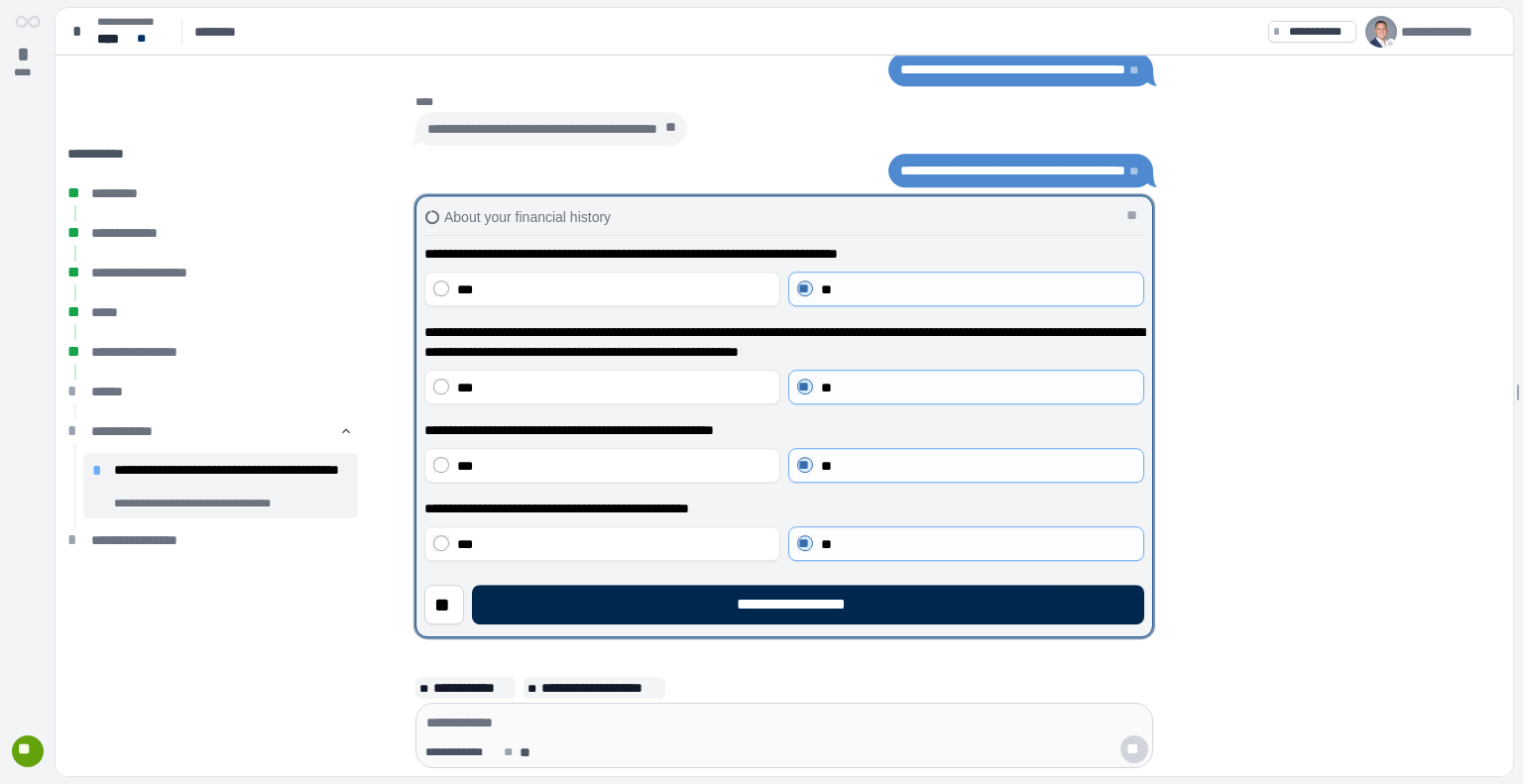 click on "**********" at bounding box center (808, 605) 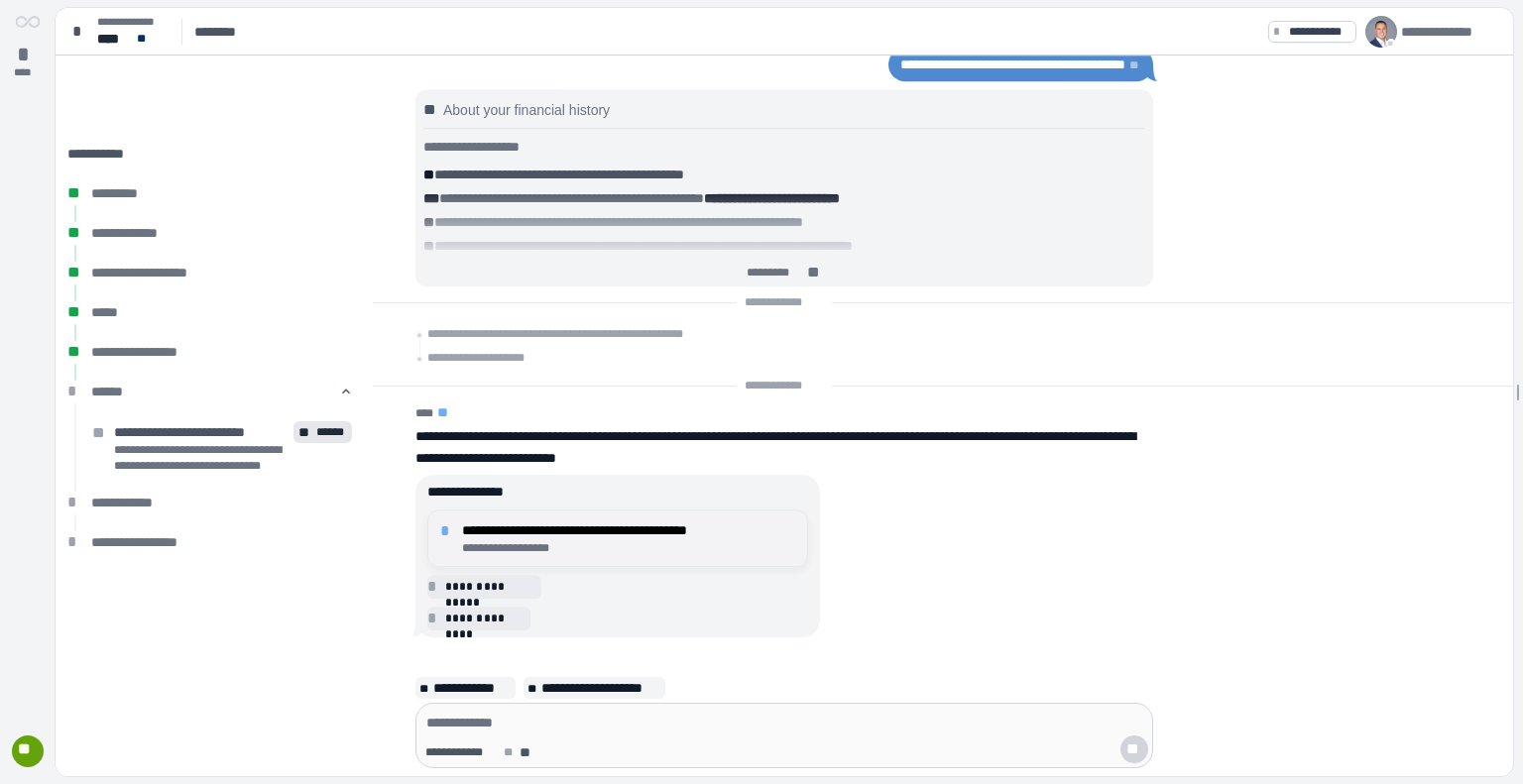 click on "**********" at bounding box center (629, 548) 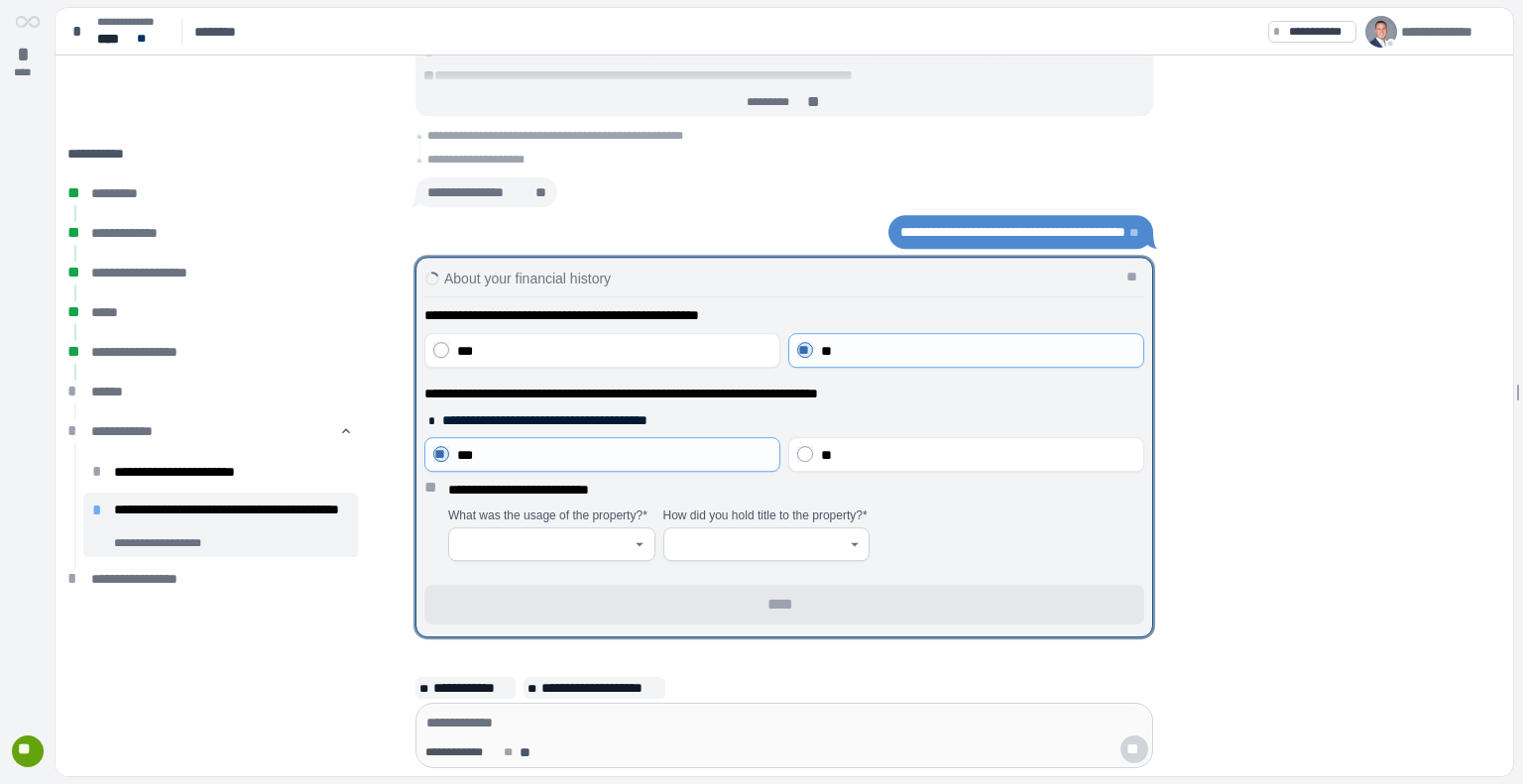 click at bounding box center [551, 544] 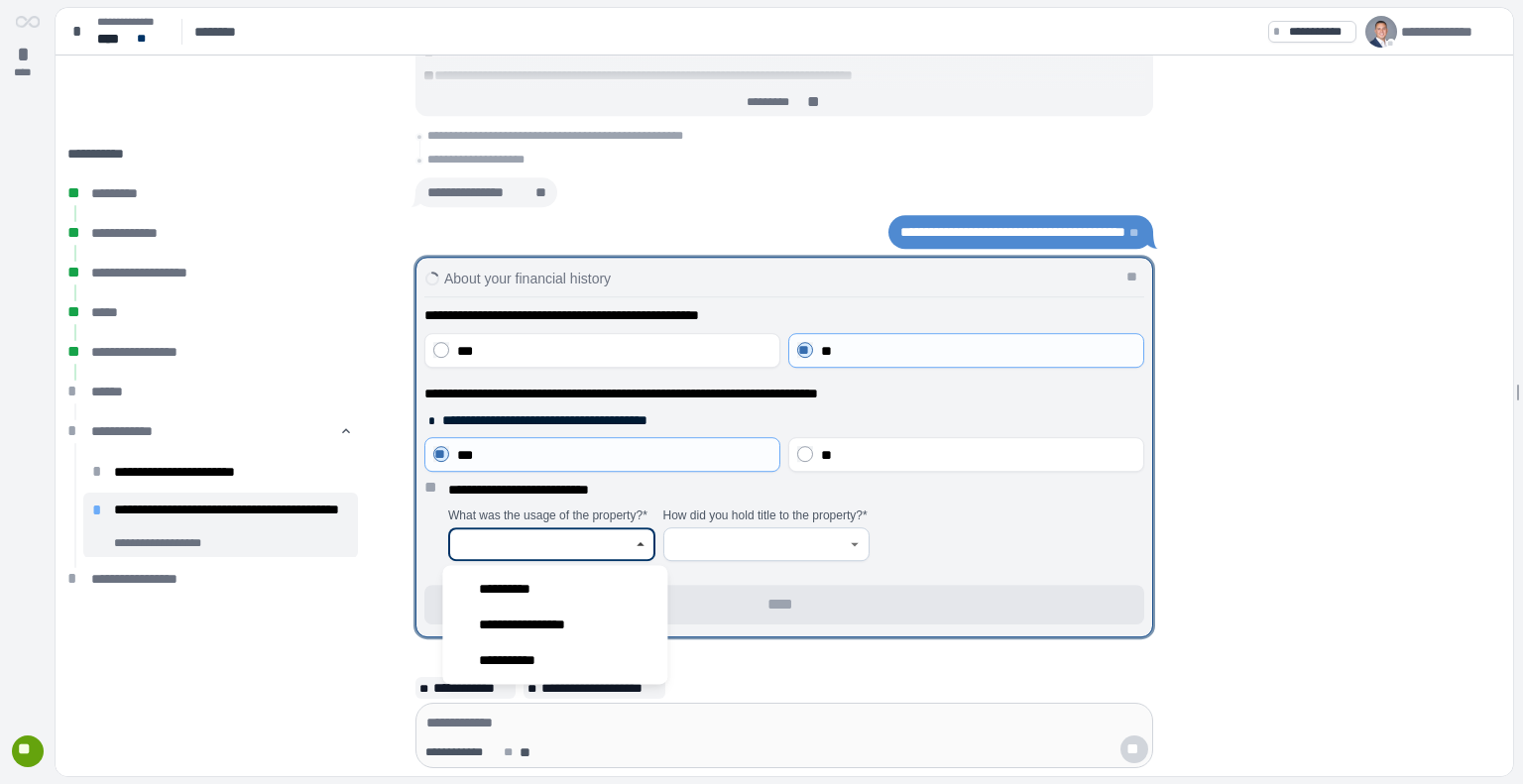 drag, startPoint x: 524, startPoint y: 618, endPoint x: 626, endPoint y: 594, distance: 104.7855 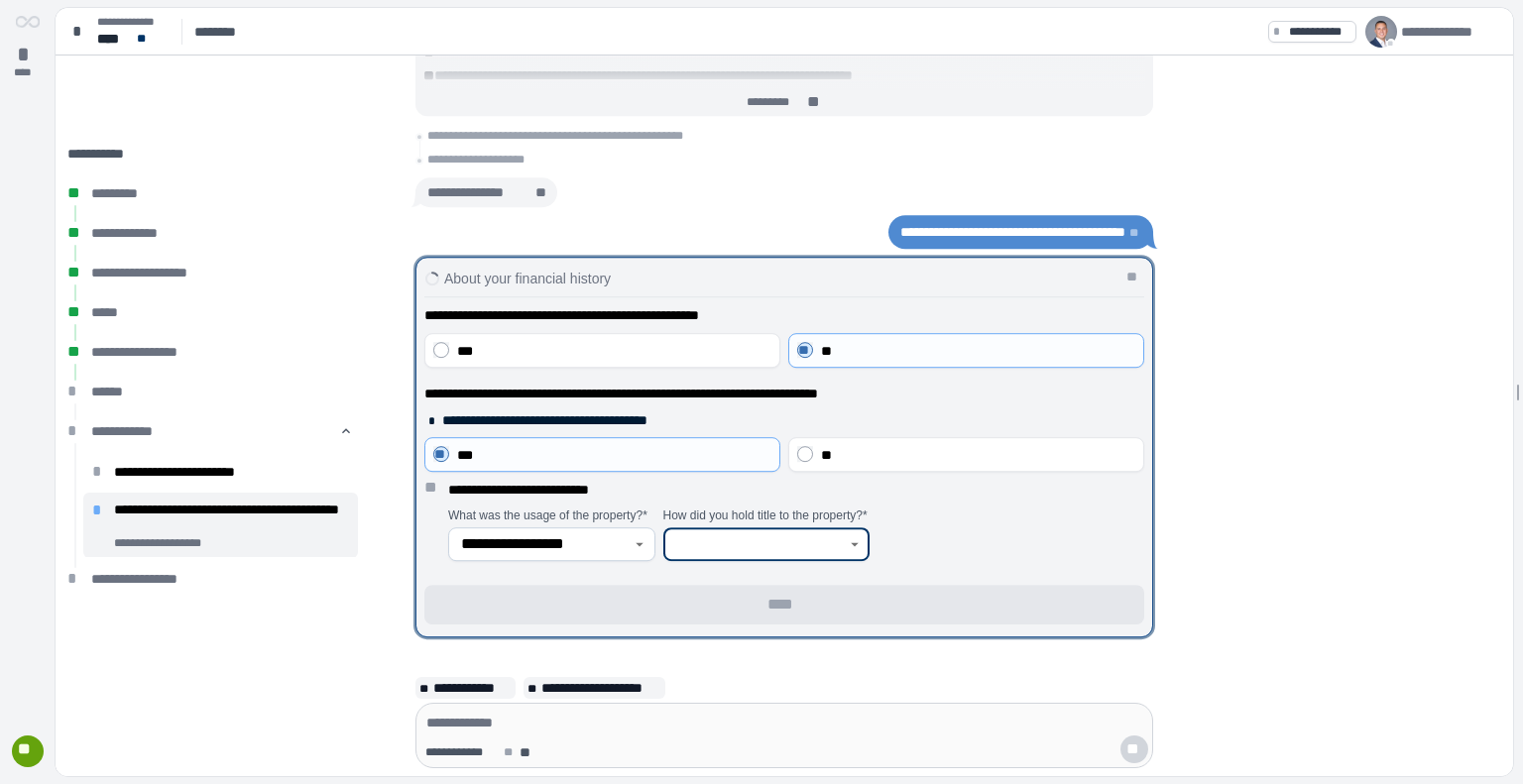 click at bounding box center [756, 544] 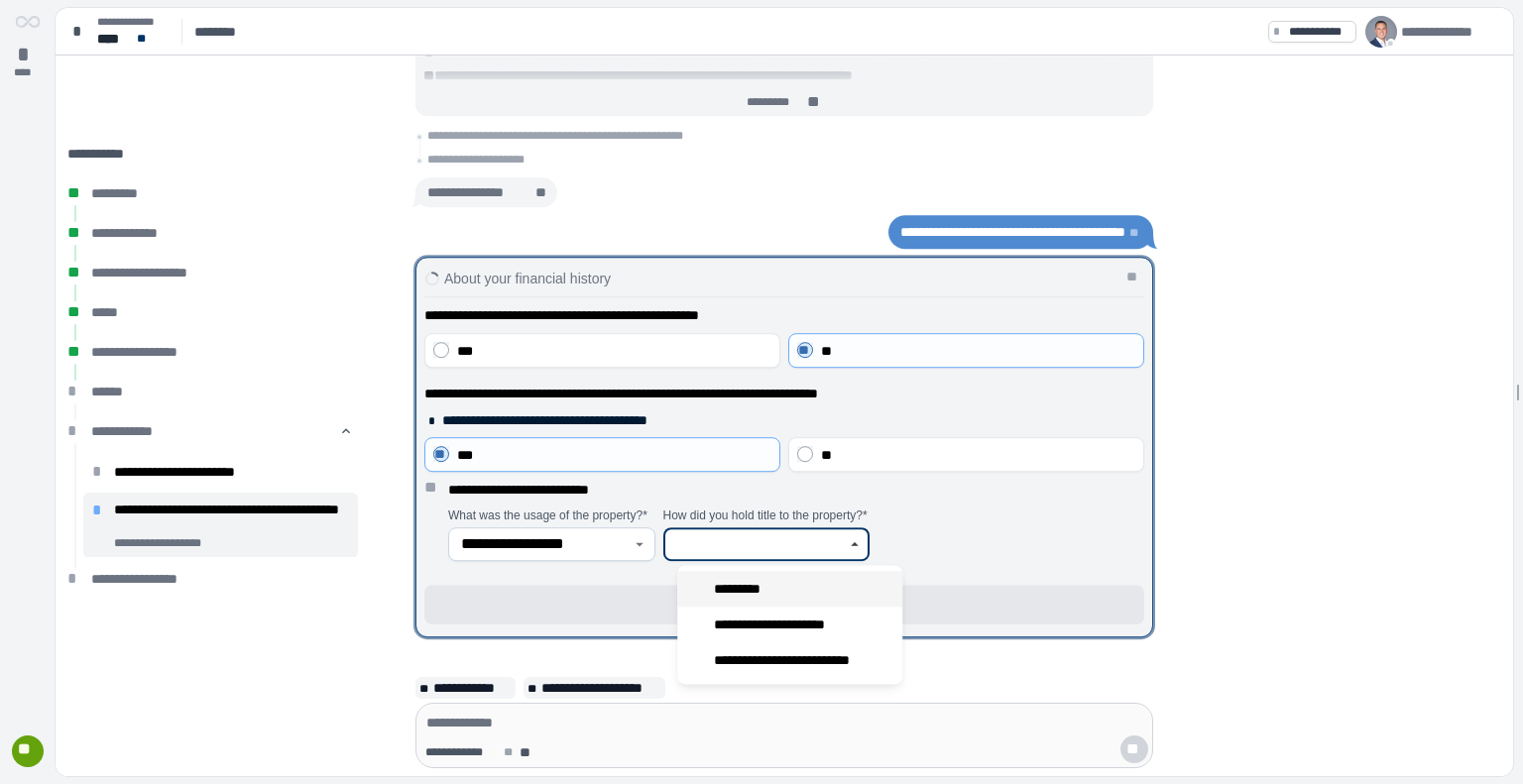 click on "*********" at bounding box center [743, 589] 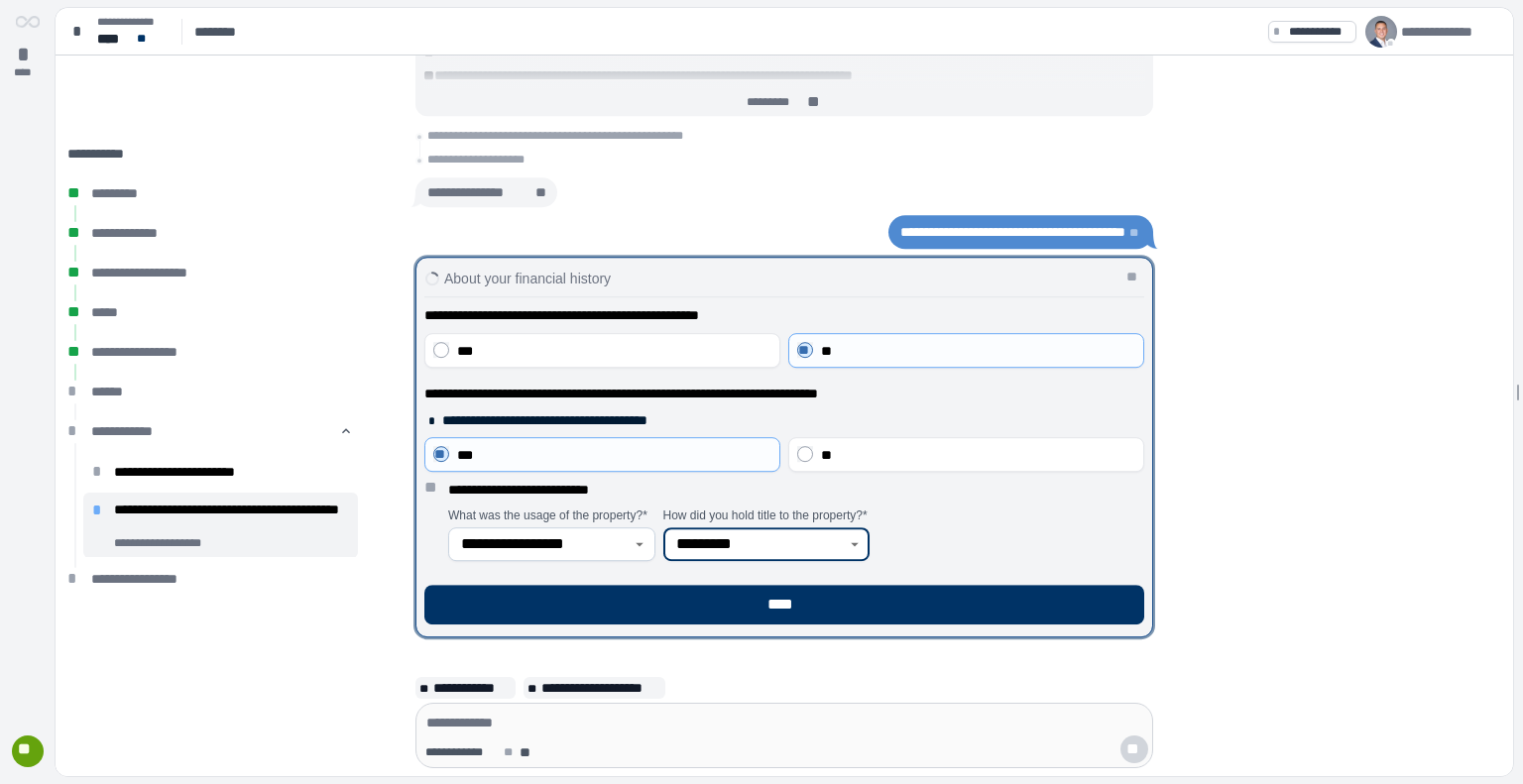 type on "*********" 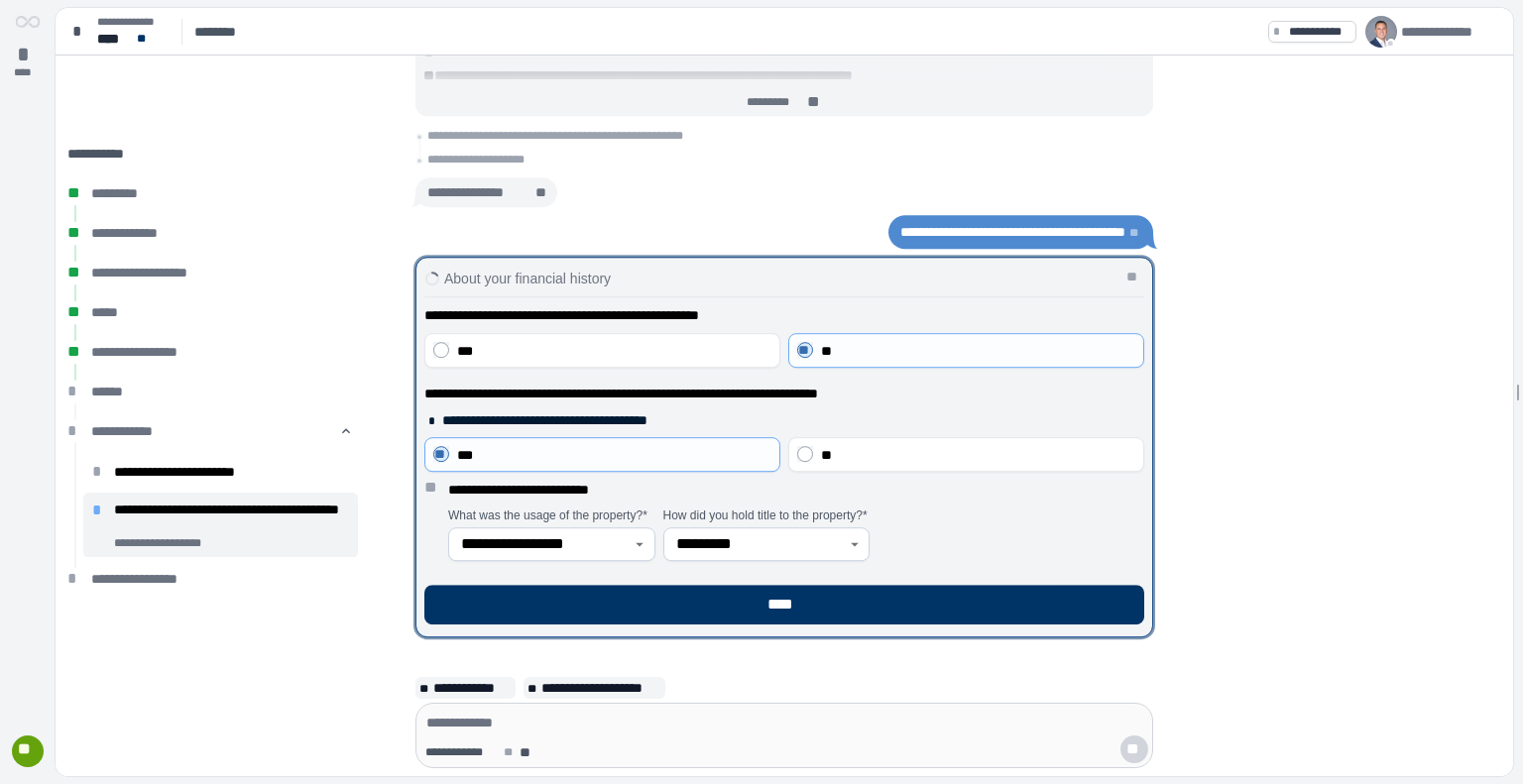 click on "****" at bounding box center (784, 597) 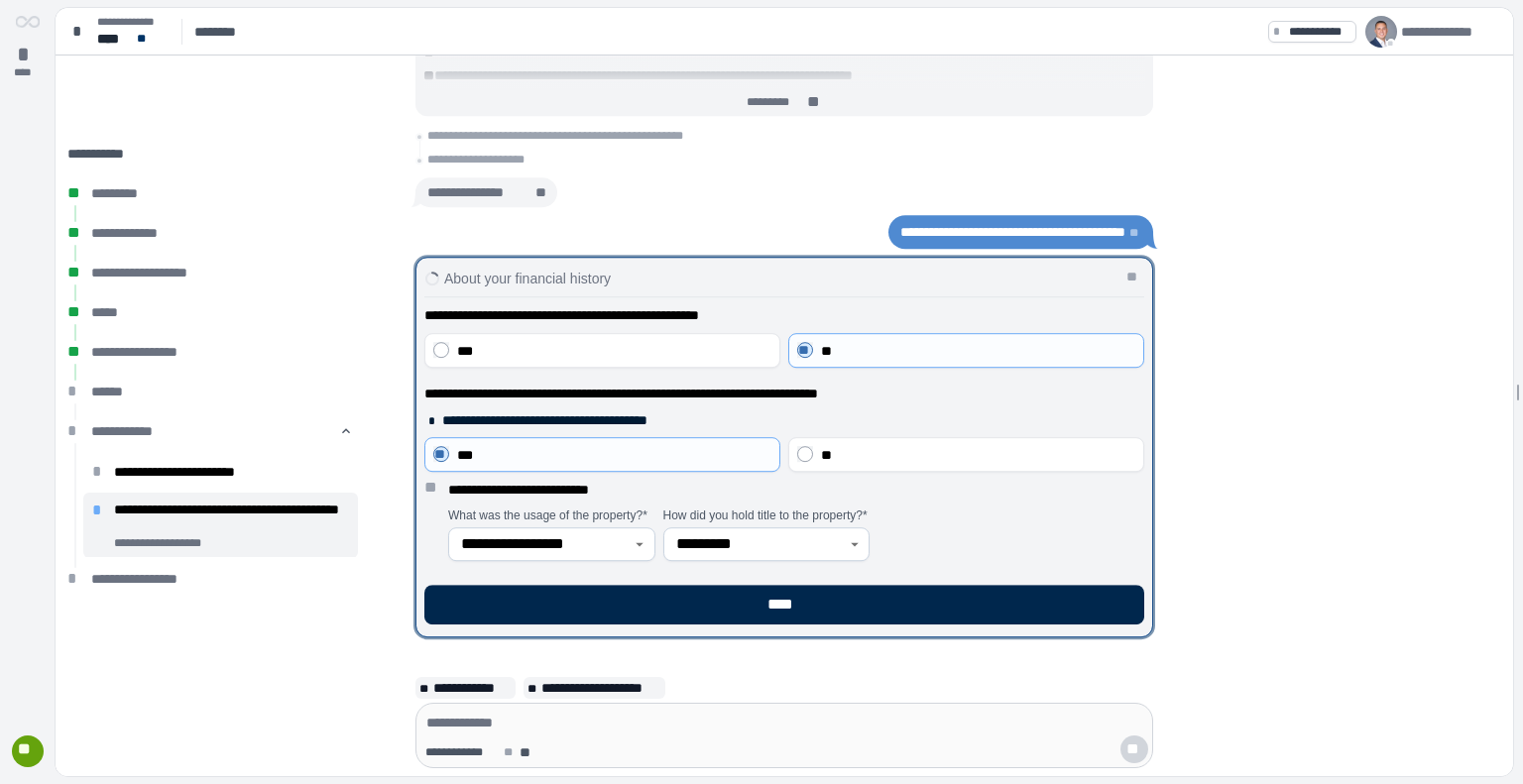 click on "****" at bounding box center (784, 605) 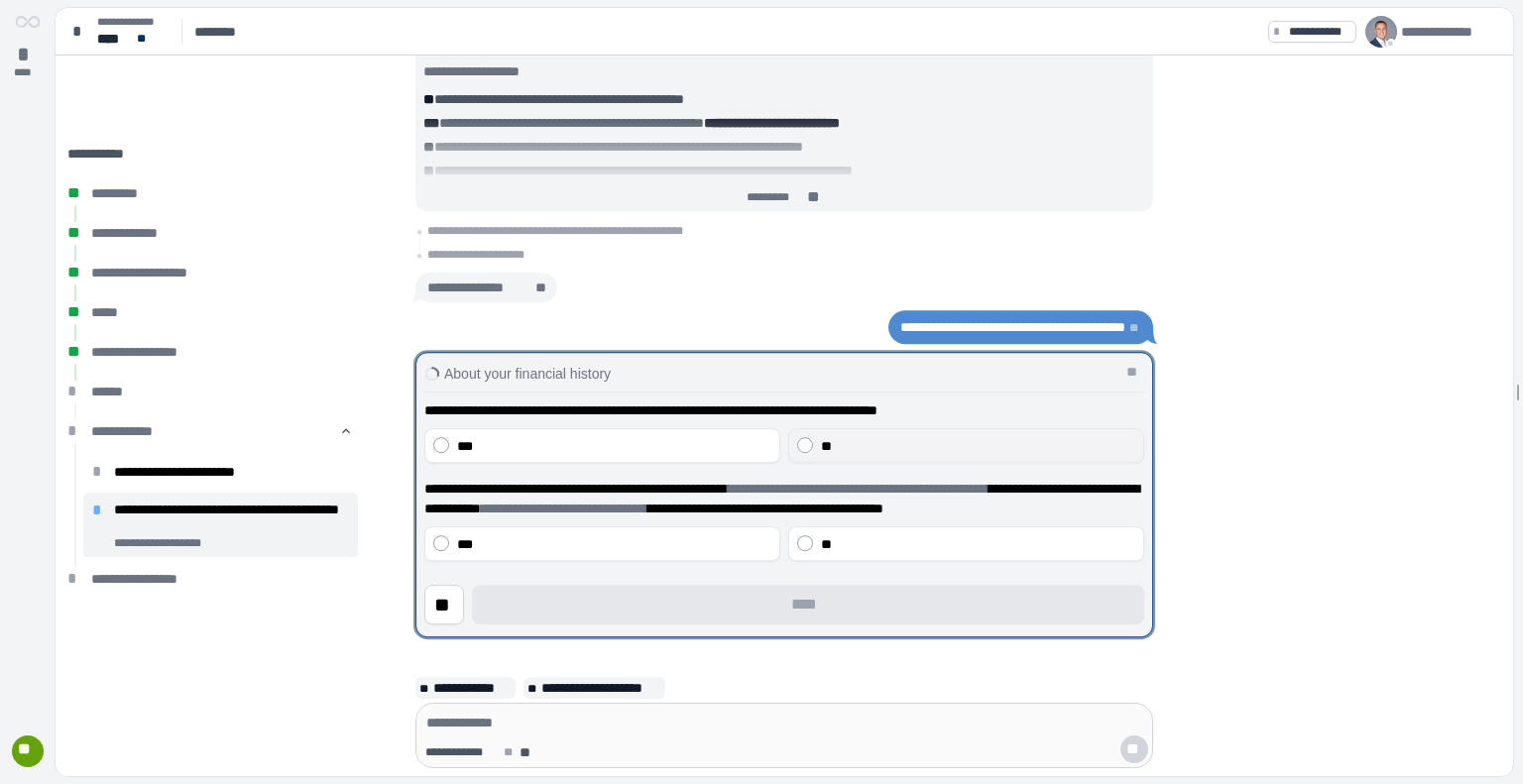 click on "**" at bounding box center [978, 446] 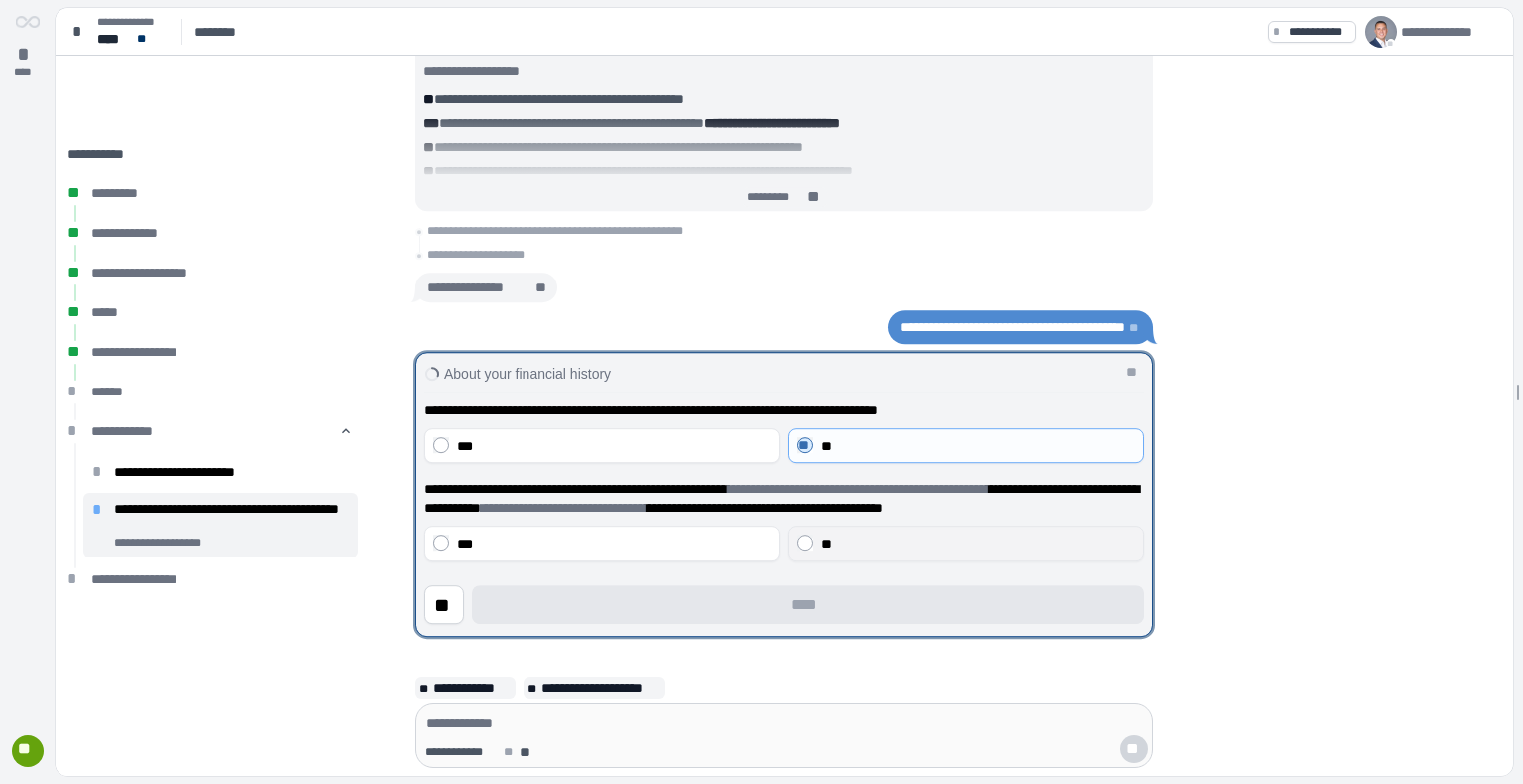 click on "**" at bounding box center [978, 544] 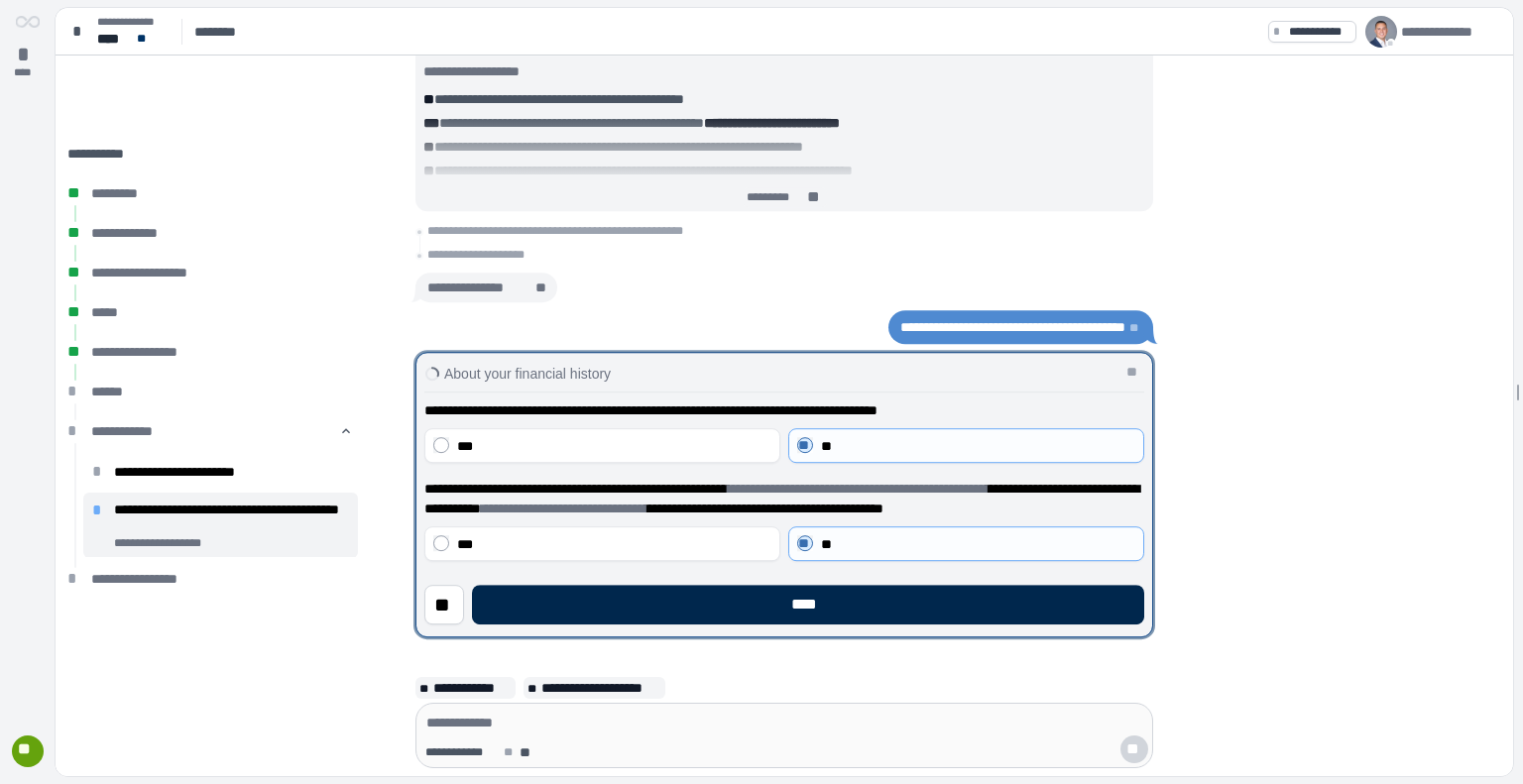 click on "****" at bounding box center (808, 605) 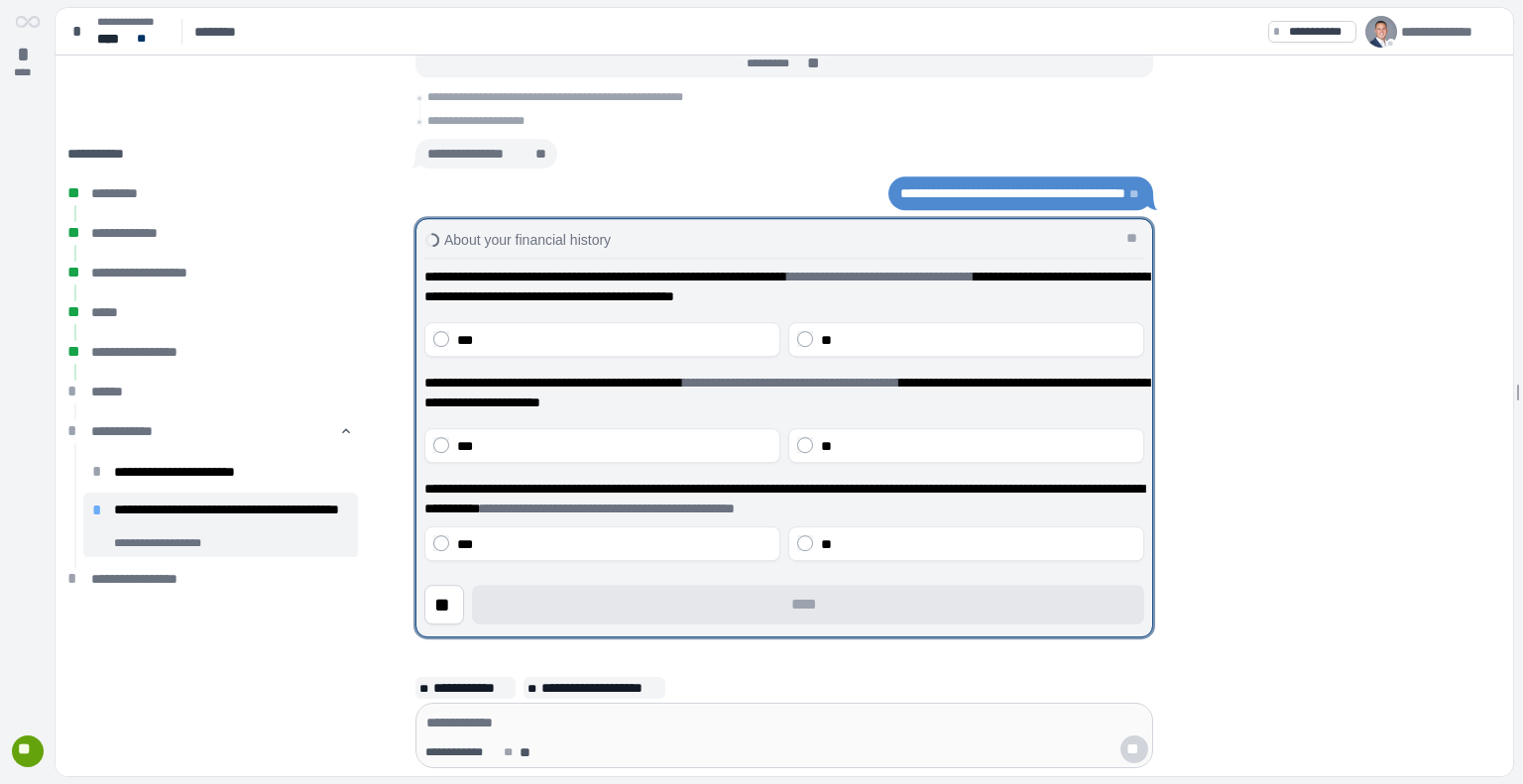 click on "**" at bounding box center [966, 339] 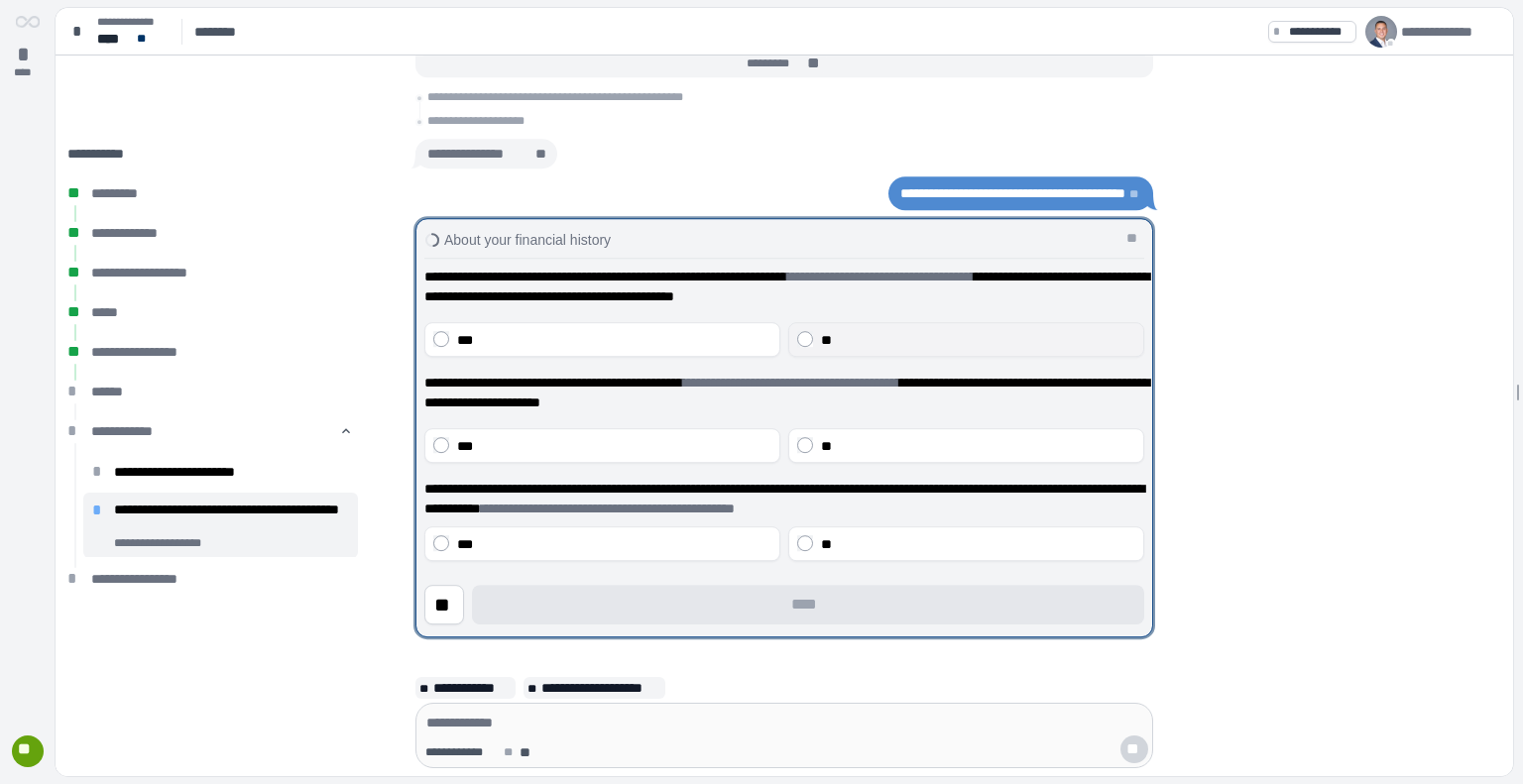 click on "**" at bounding box center (978, 340) 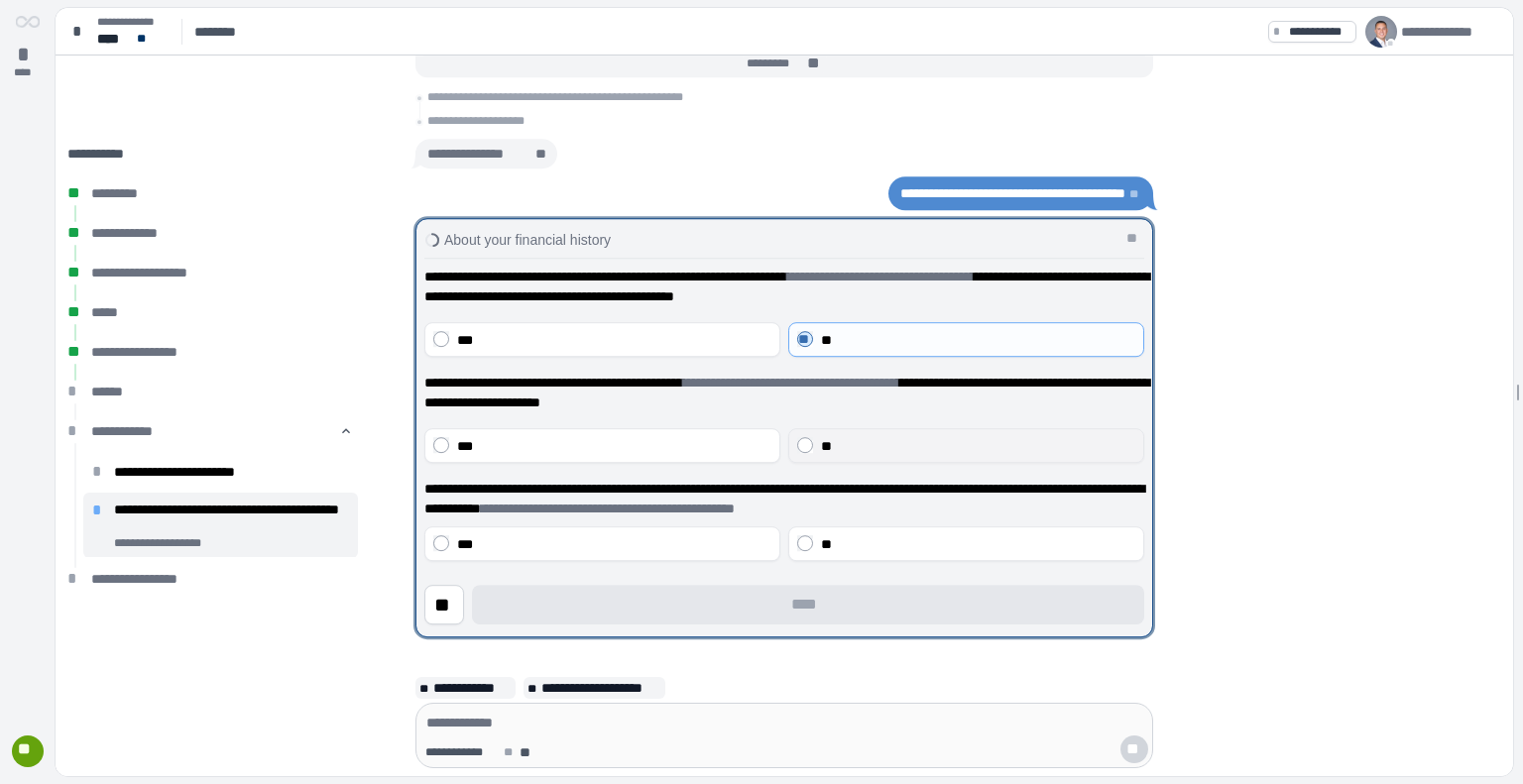 click on "**" at bounding box center [978, 446] 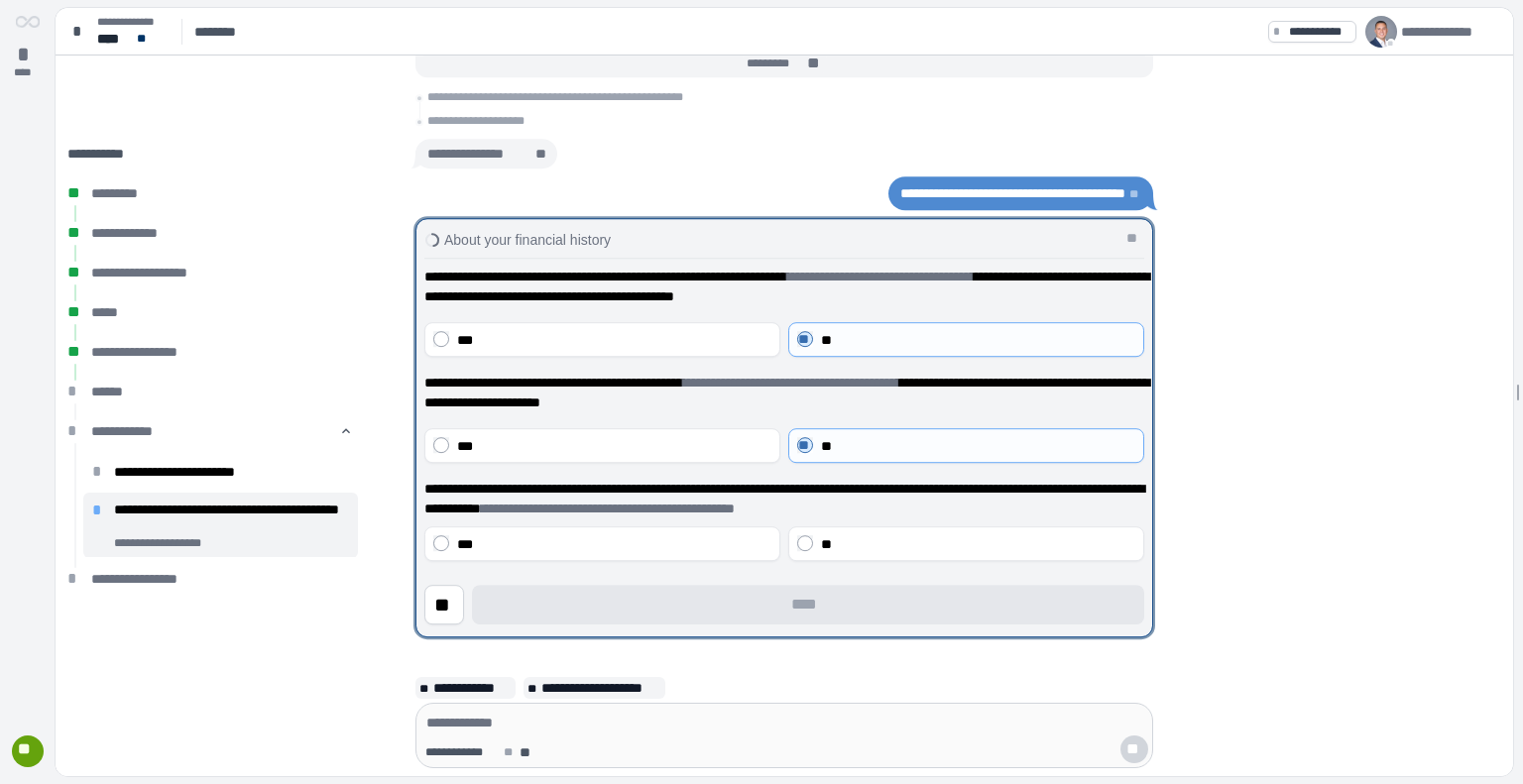 scroll, scrollTop: 6, scrollLeft: 0, axis: vertical 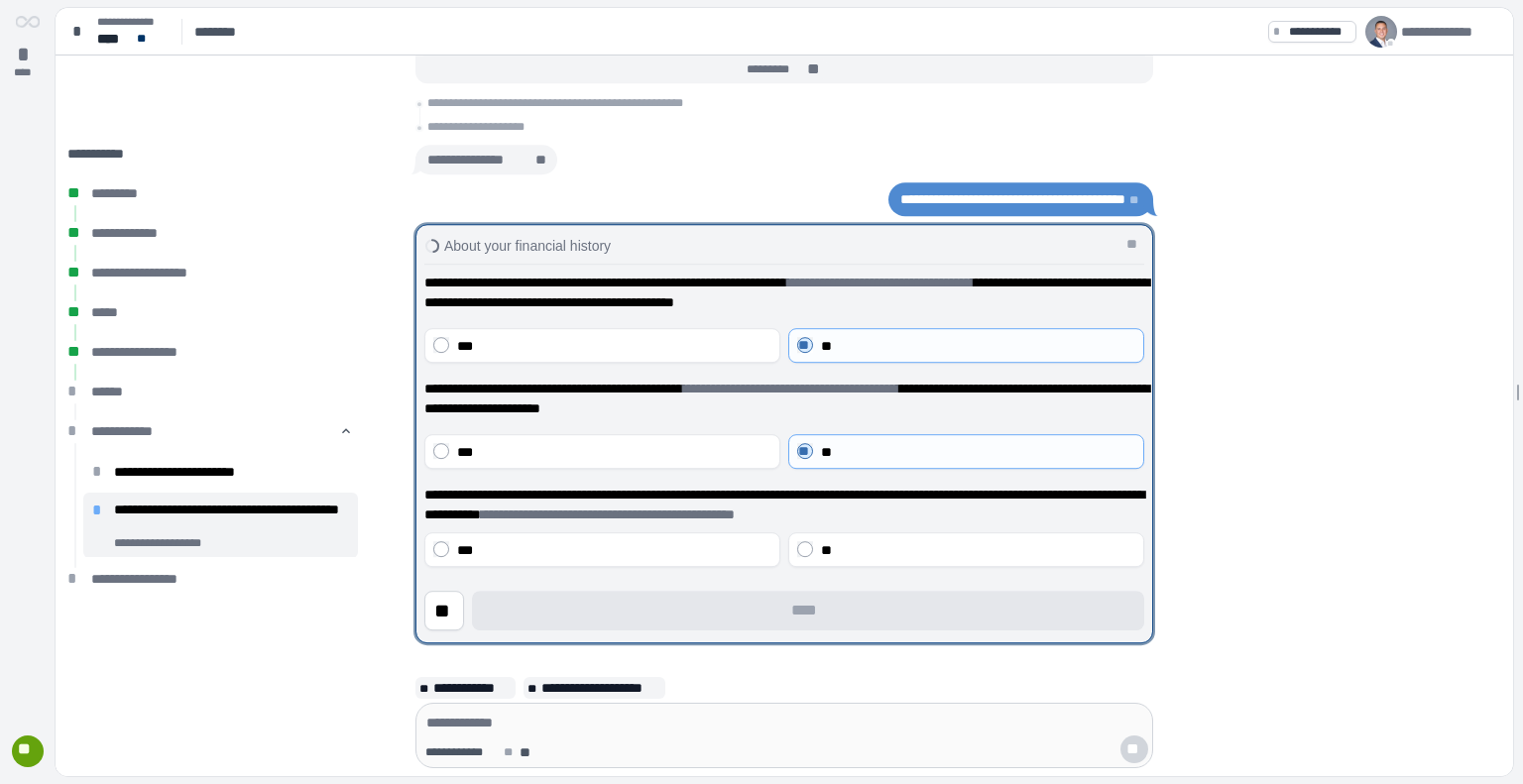 click on "**********" at bounding box center [608, 514] 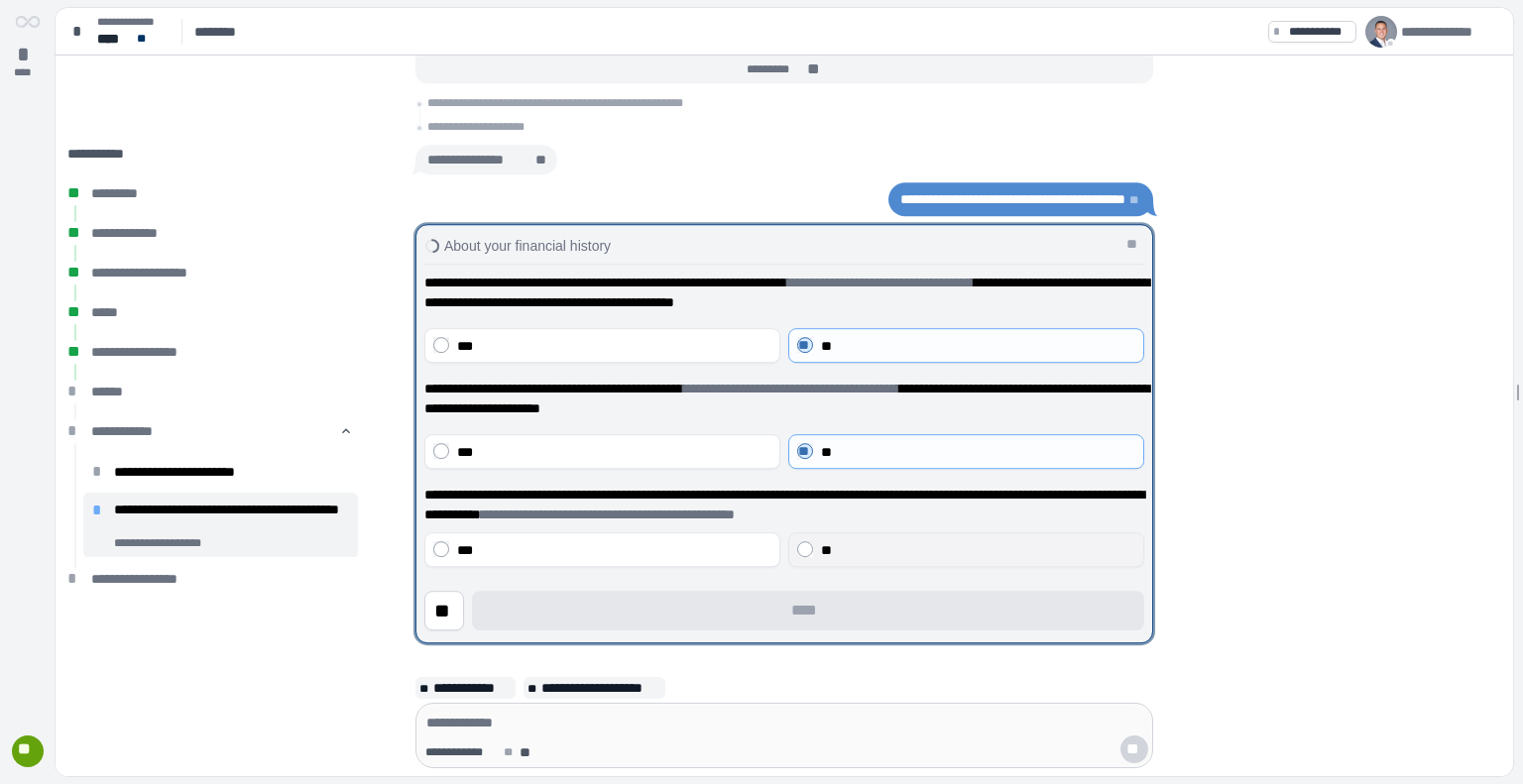 click on "**" at bounding box center [826, 550] 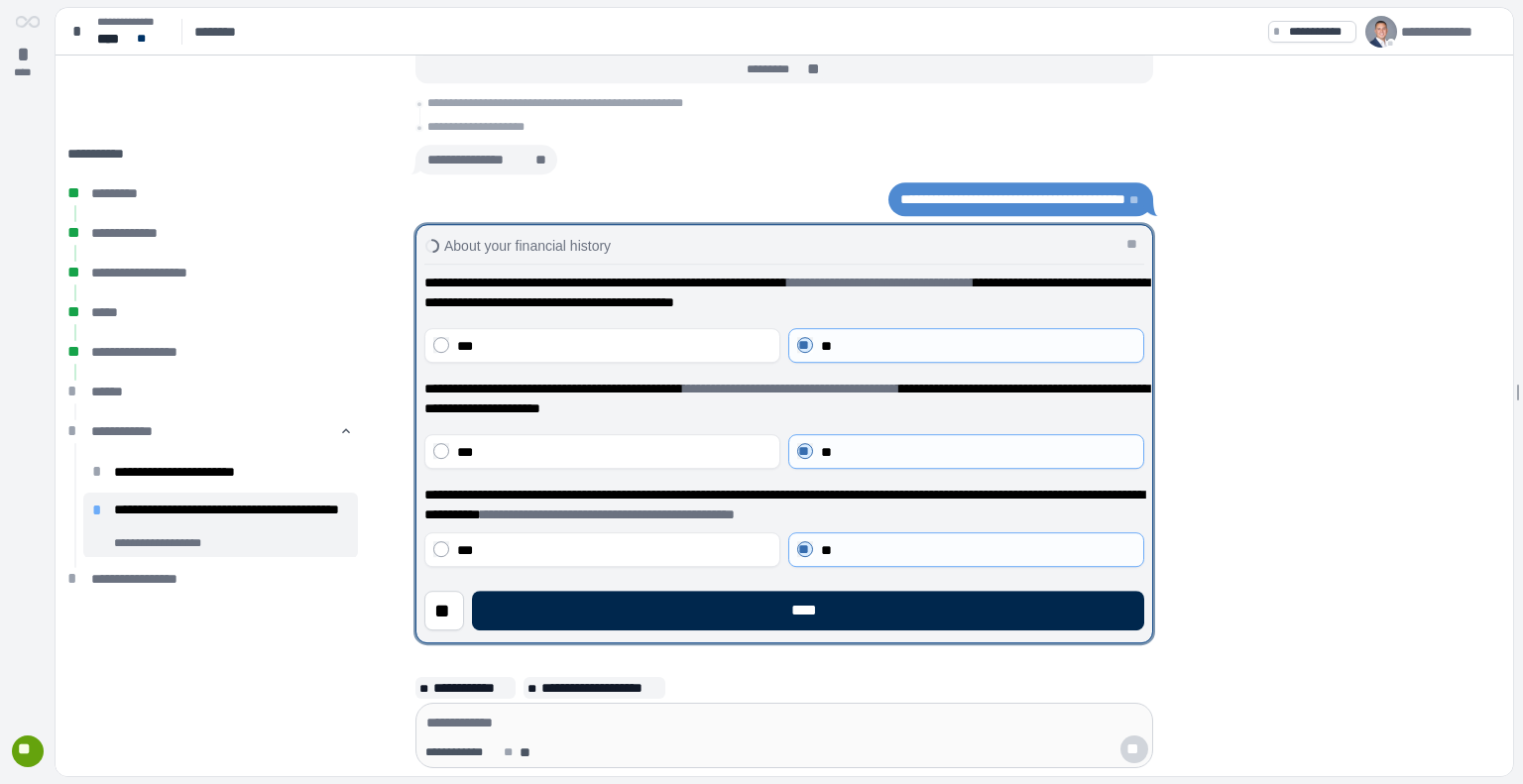 click on "****" at bounding box center [808, 611] 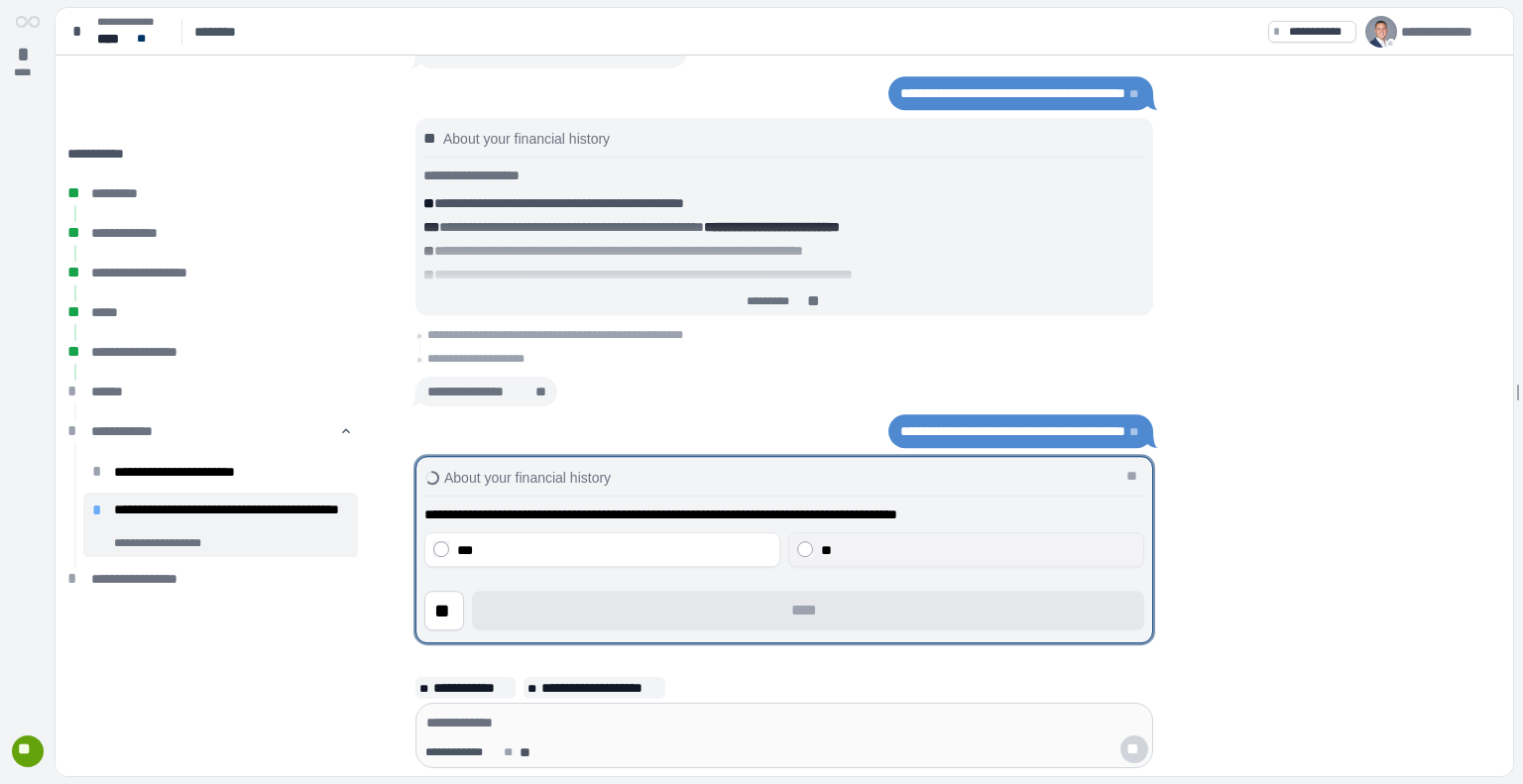 click on "**" at bounding box center (966, 549) 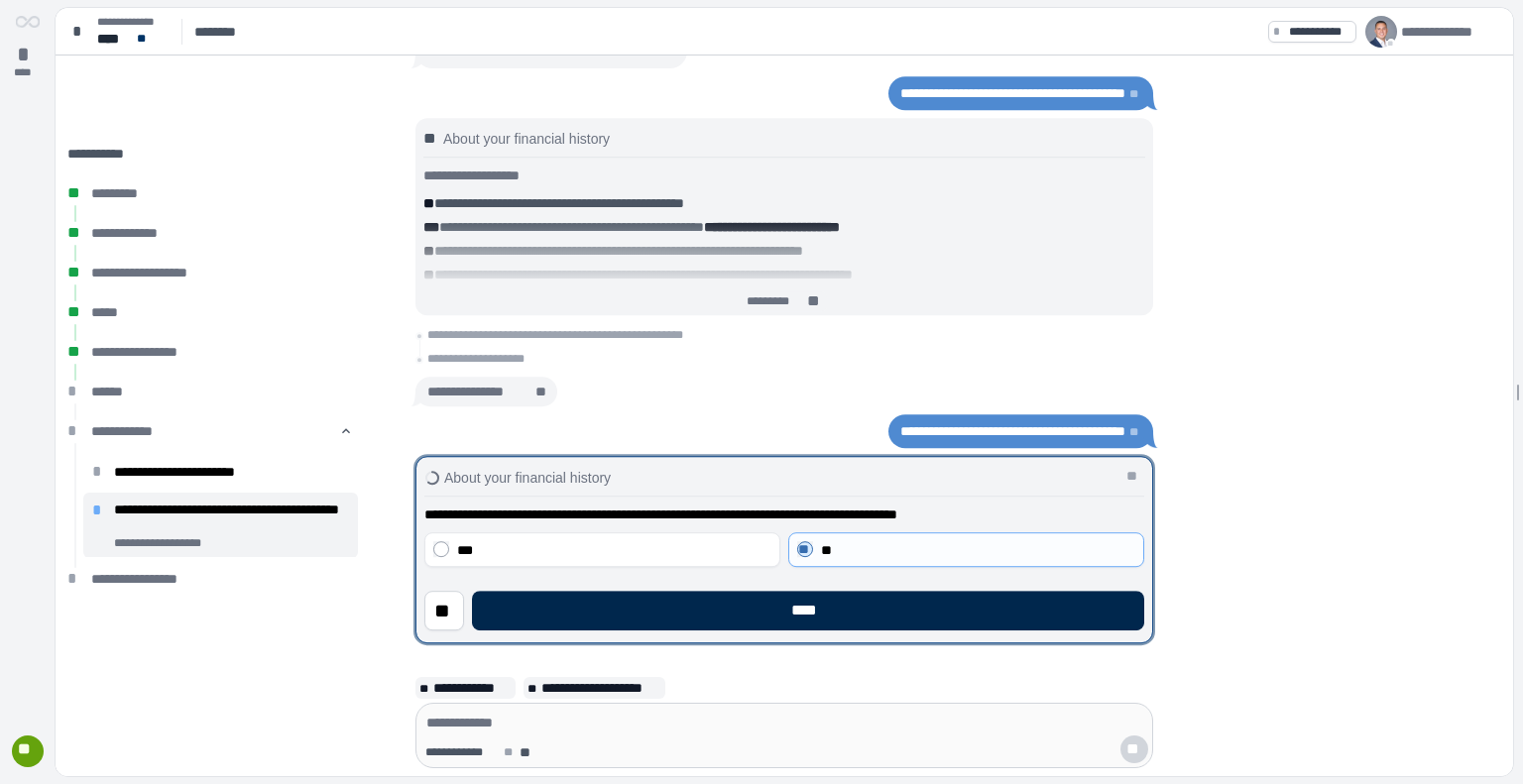 click on "****" at bounding box center (808, 611) 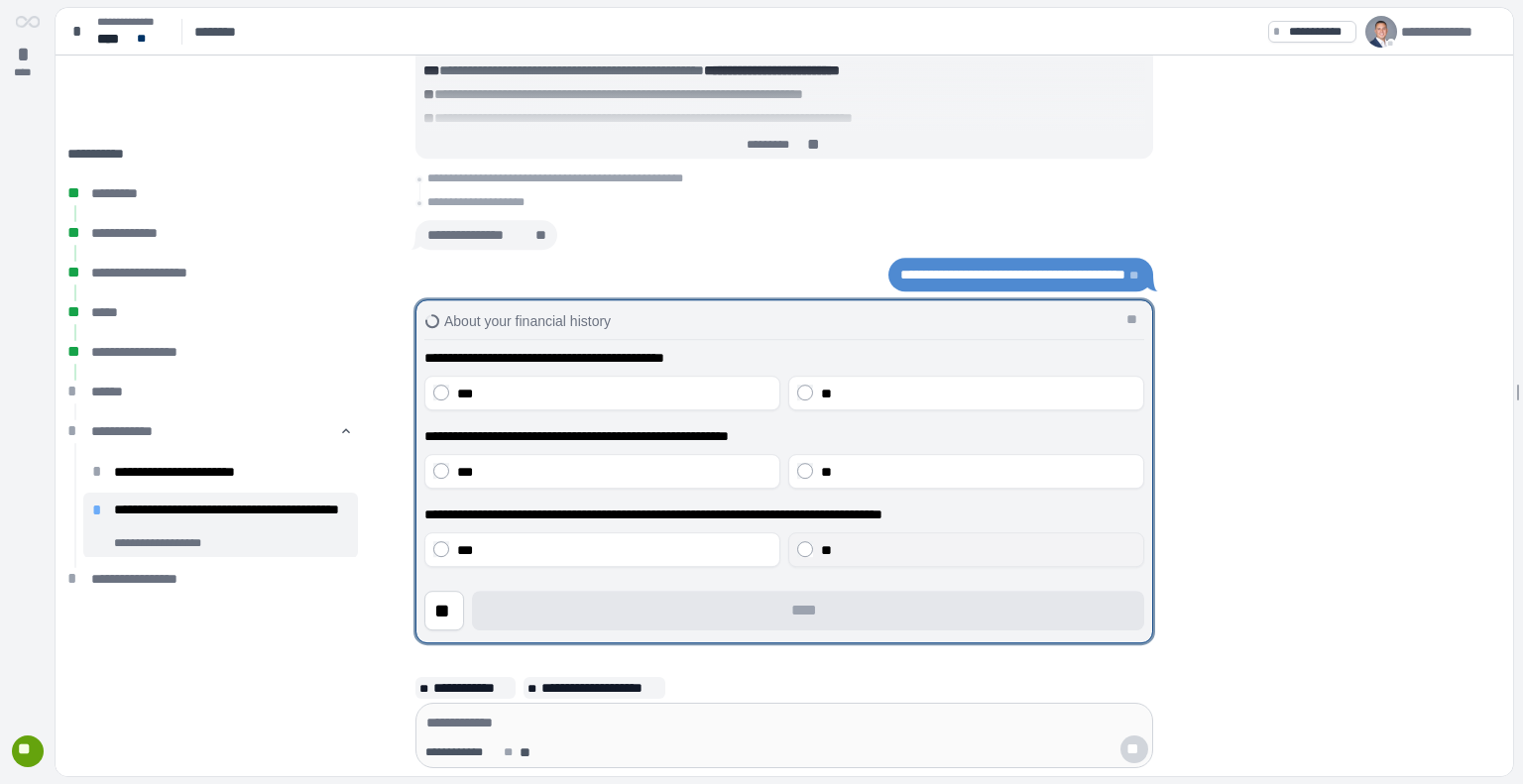 click on "**" at bounding box center (978, 550) 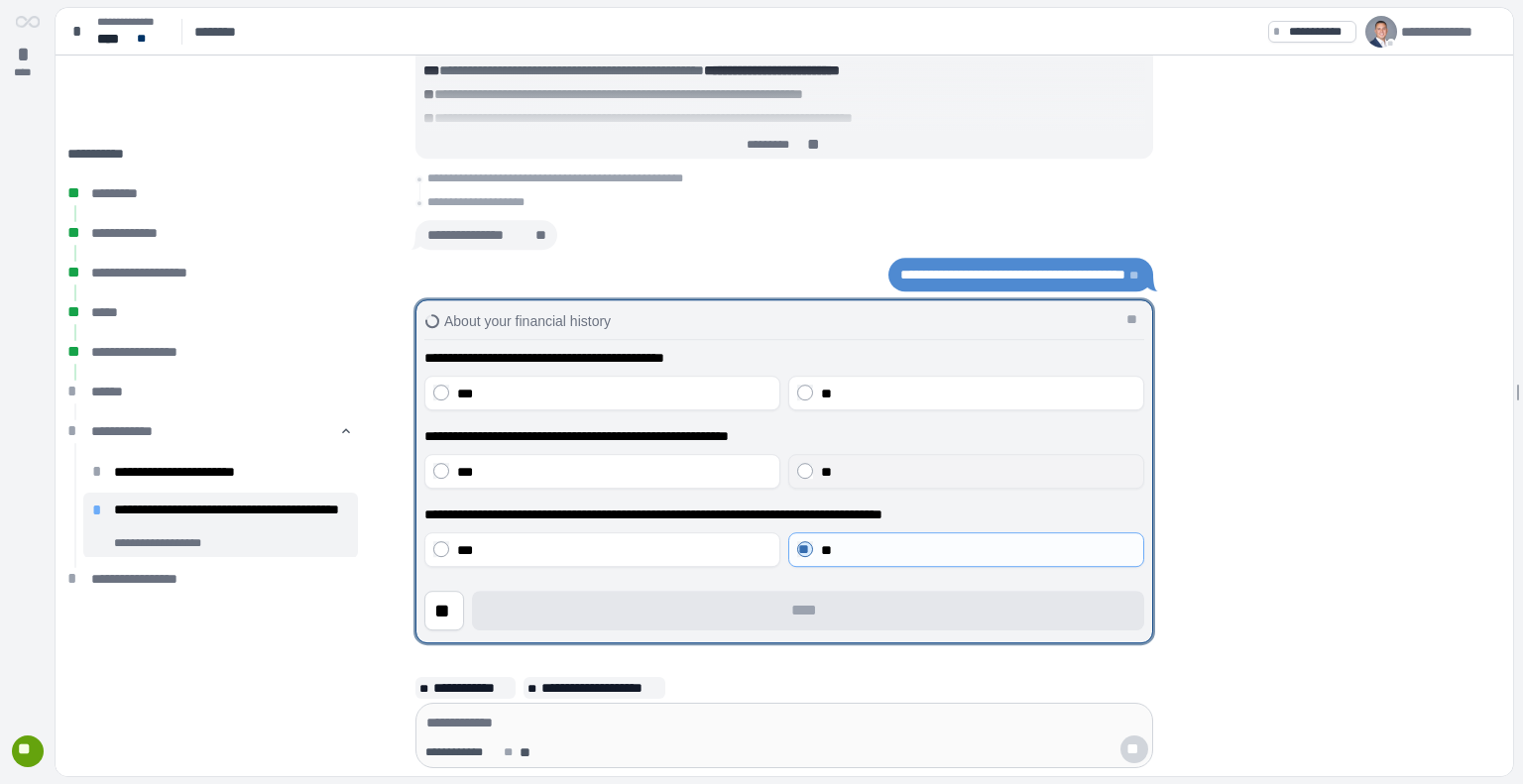 click on "**" at bounding box center (978, 472) 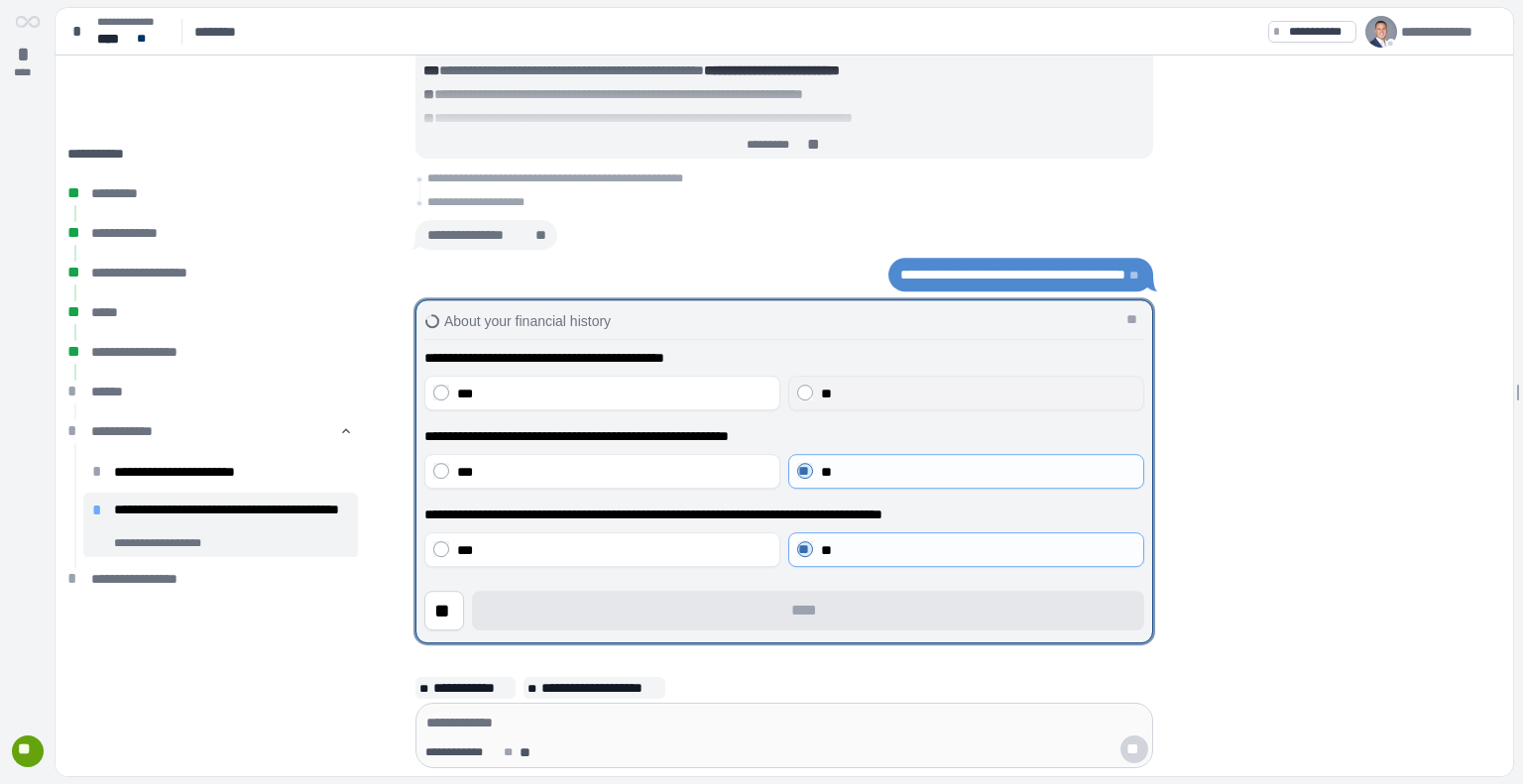 click on "**" at bounding box center [978, 393] 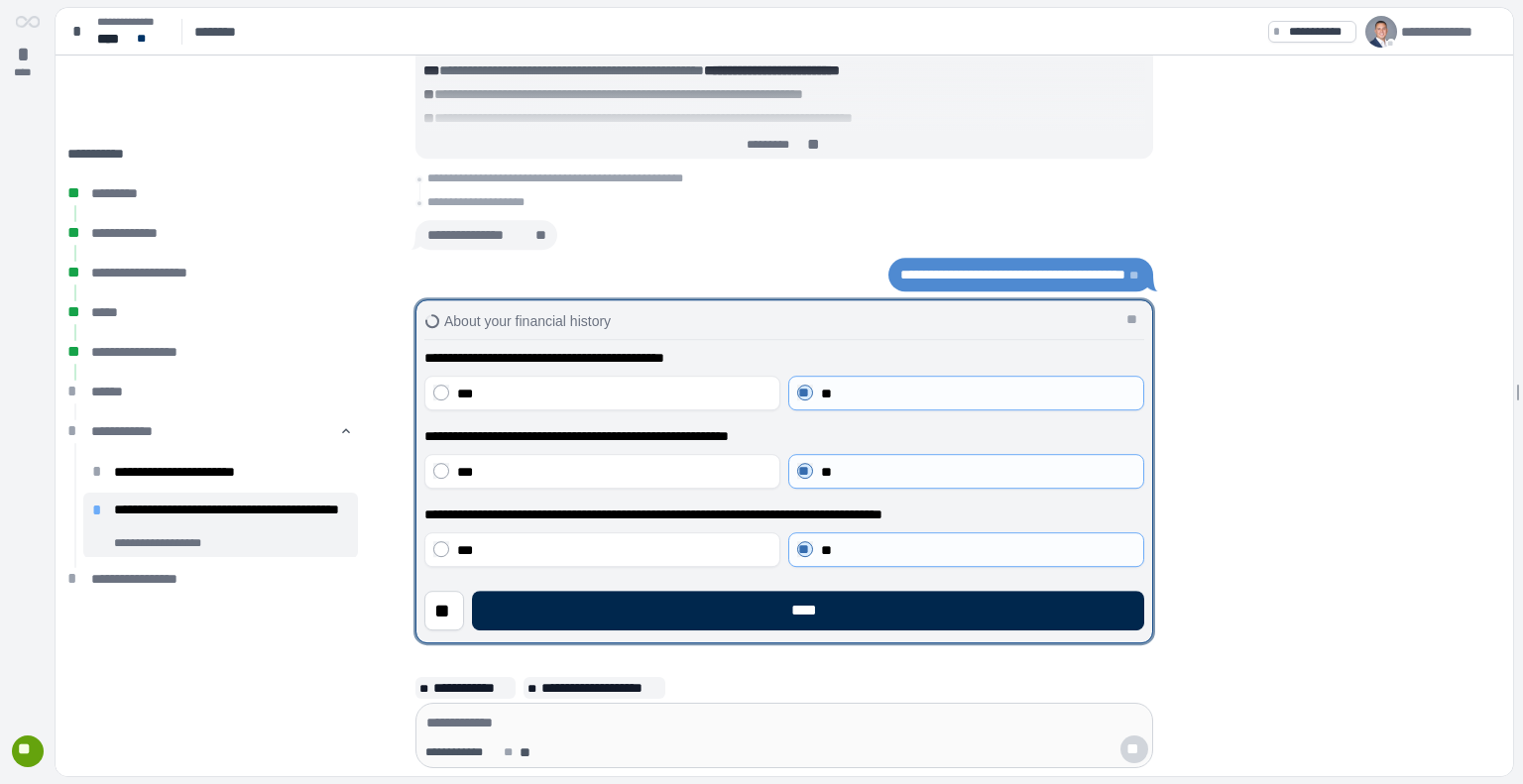 click on "****" at bounding box center (808, 611) 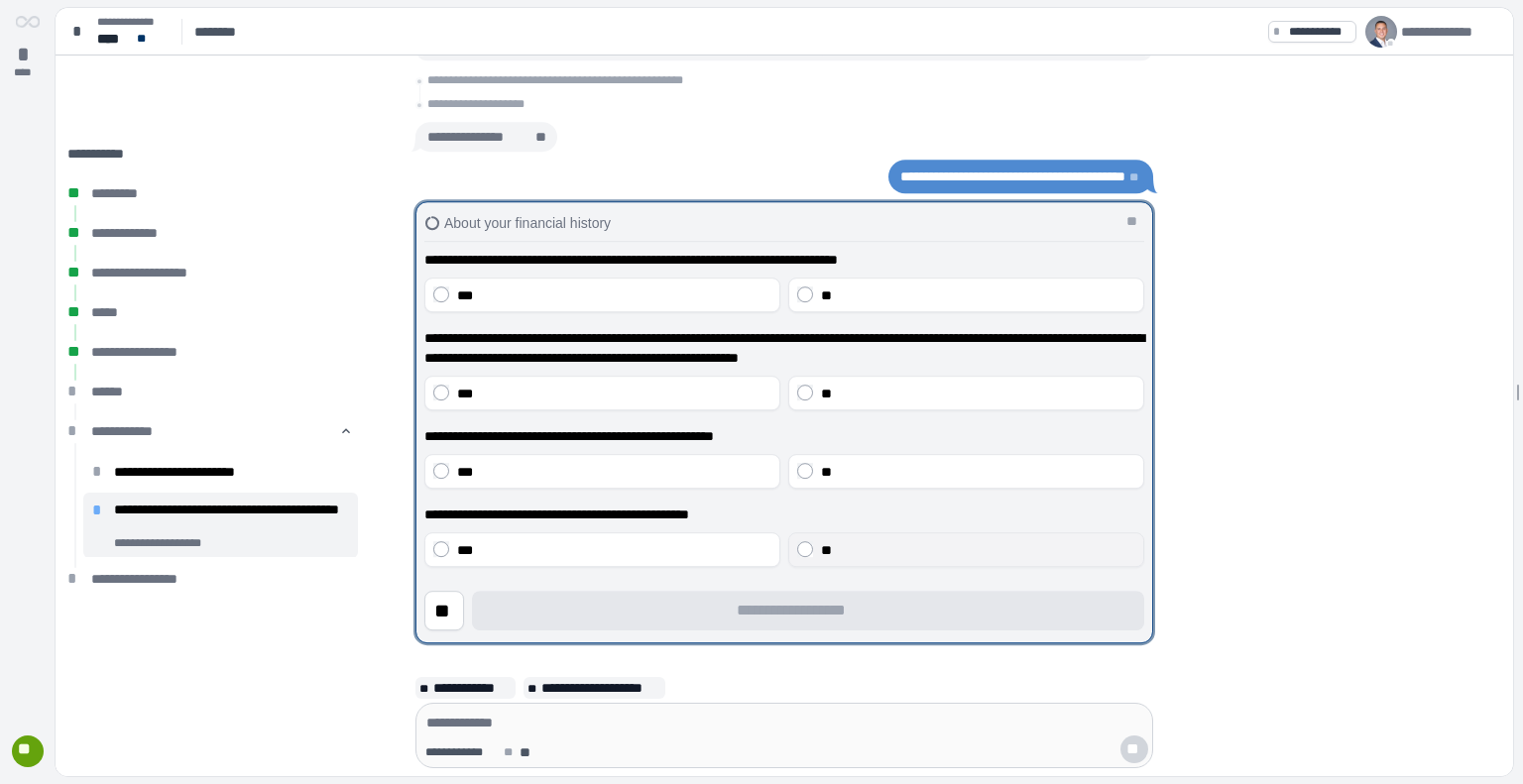 click on "**" at bounding box center (966, 549) 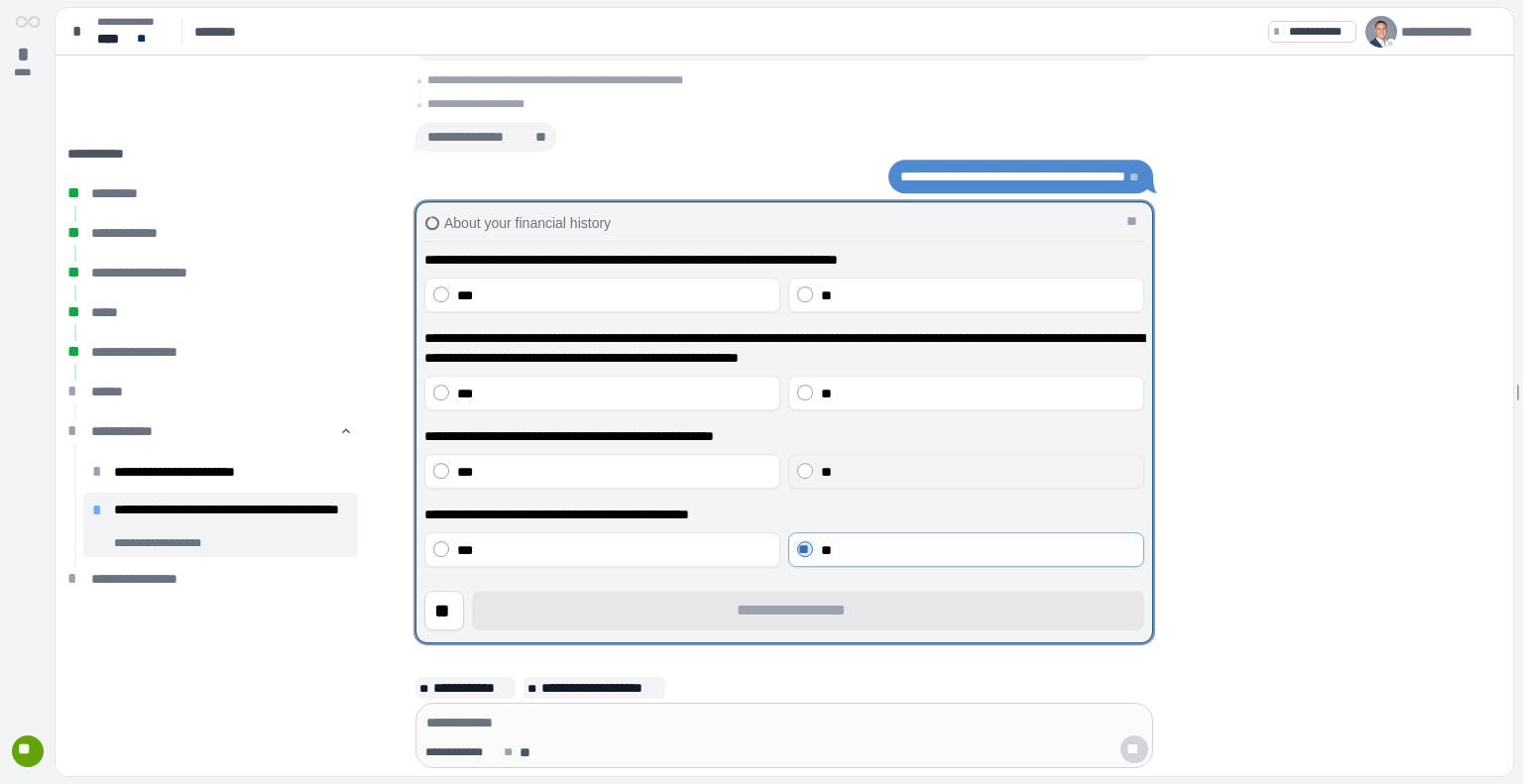 click on "**" at bounding box center (966, 471) 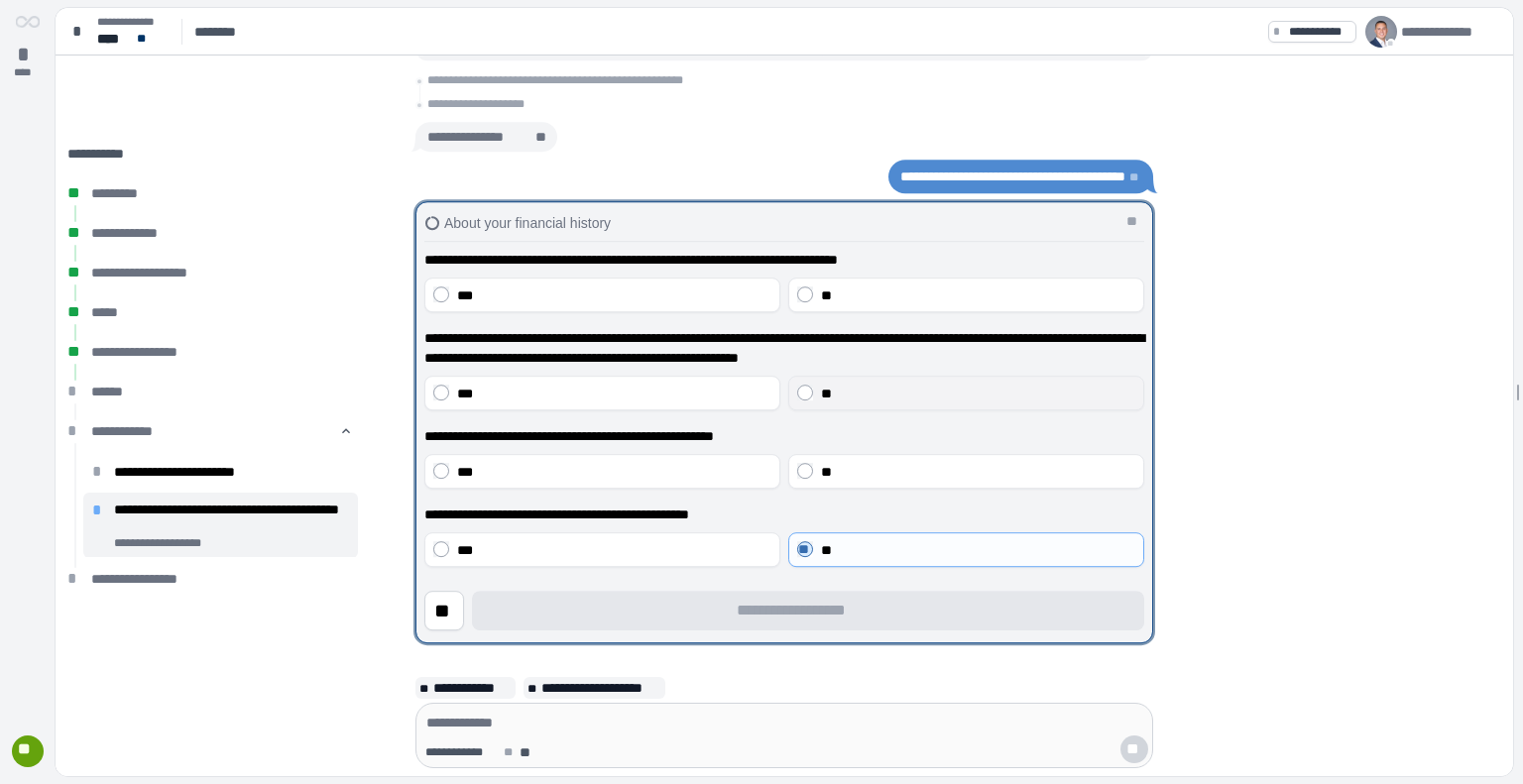 click on "**" at bounding box center [978, 393] 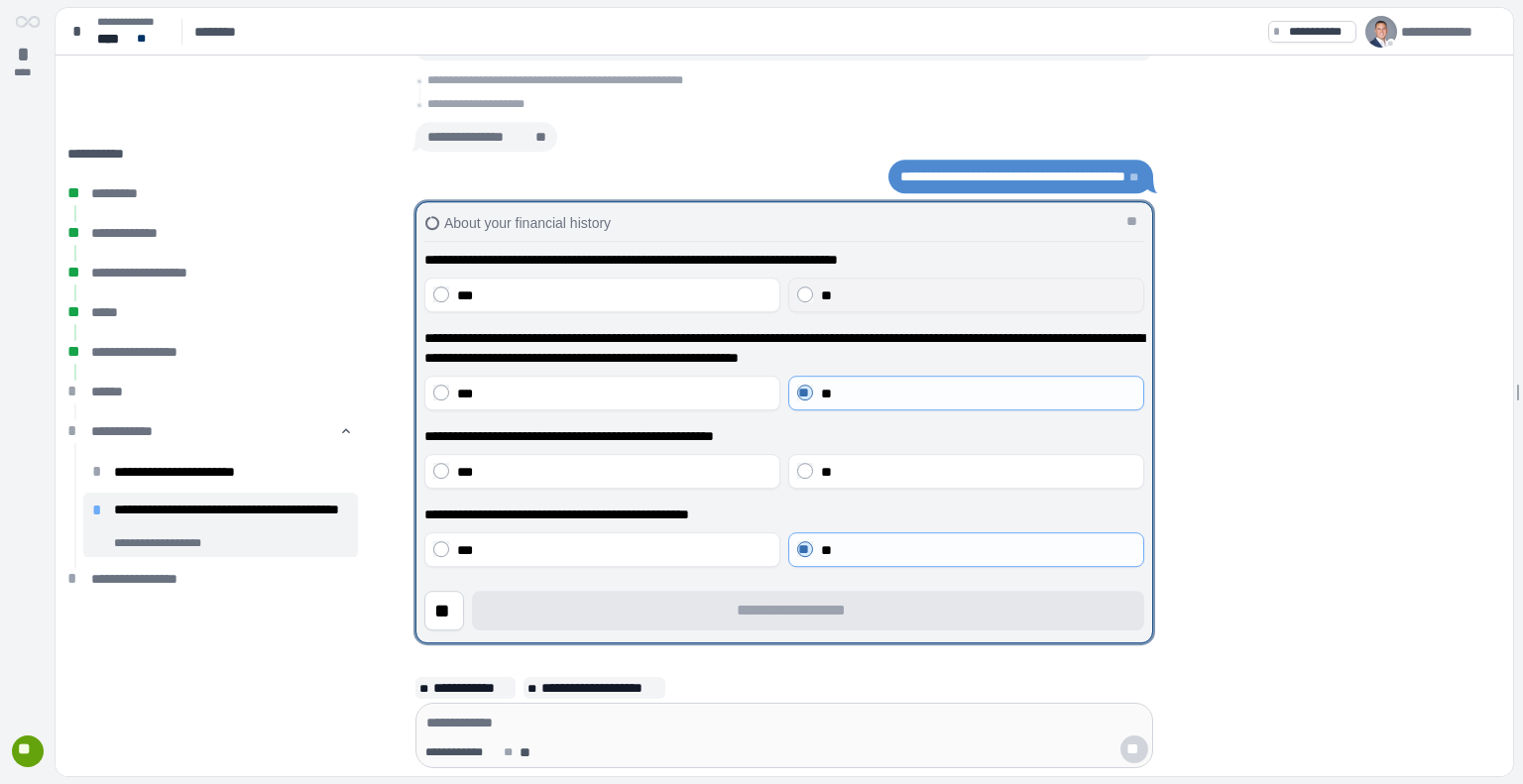 click on "**" at bounding box center [978, 295] 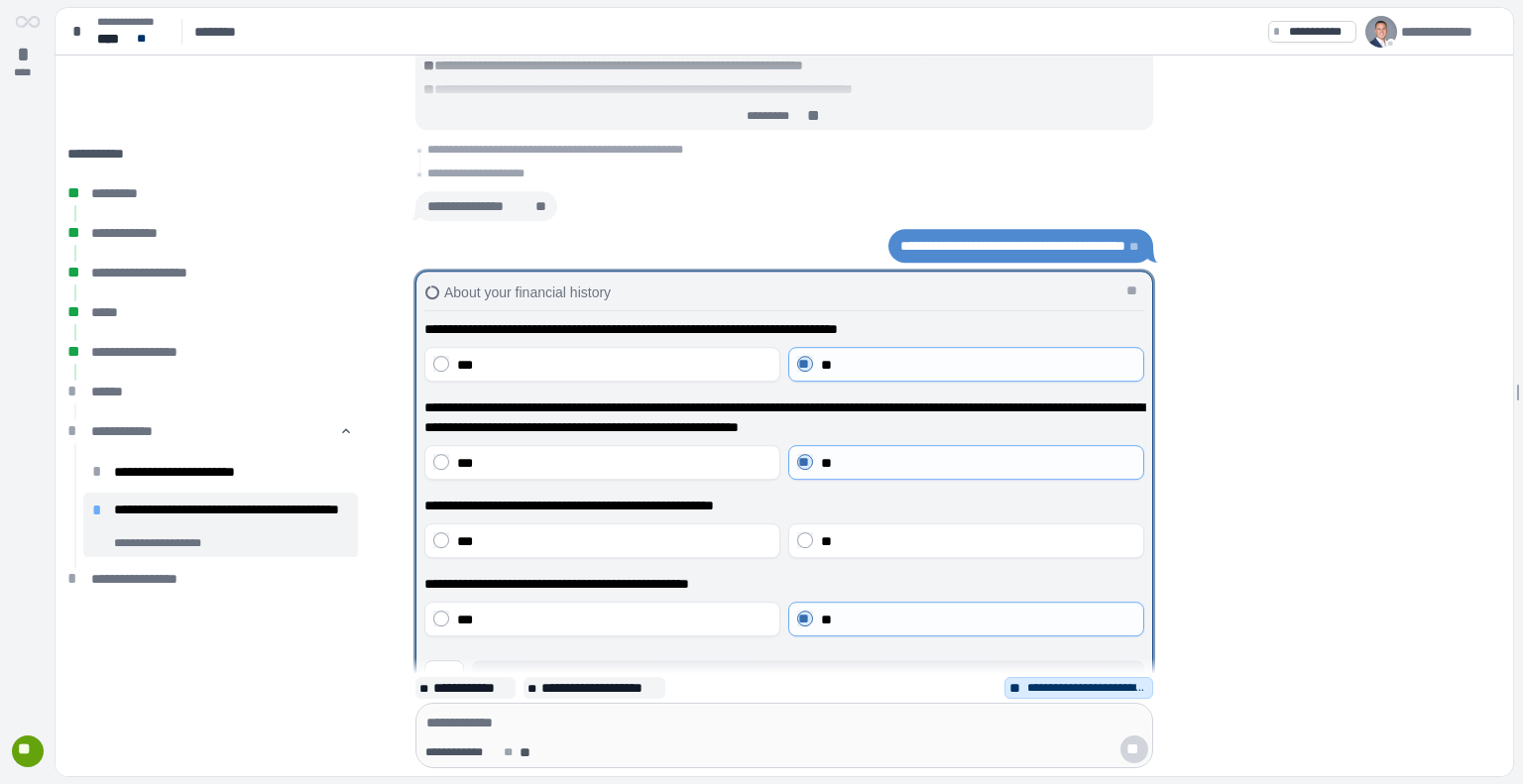 scroll, scrollTop: 0, scrollLeft: 0, axis: both 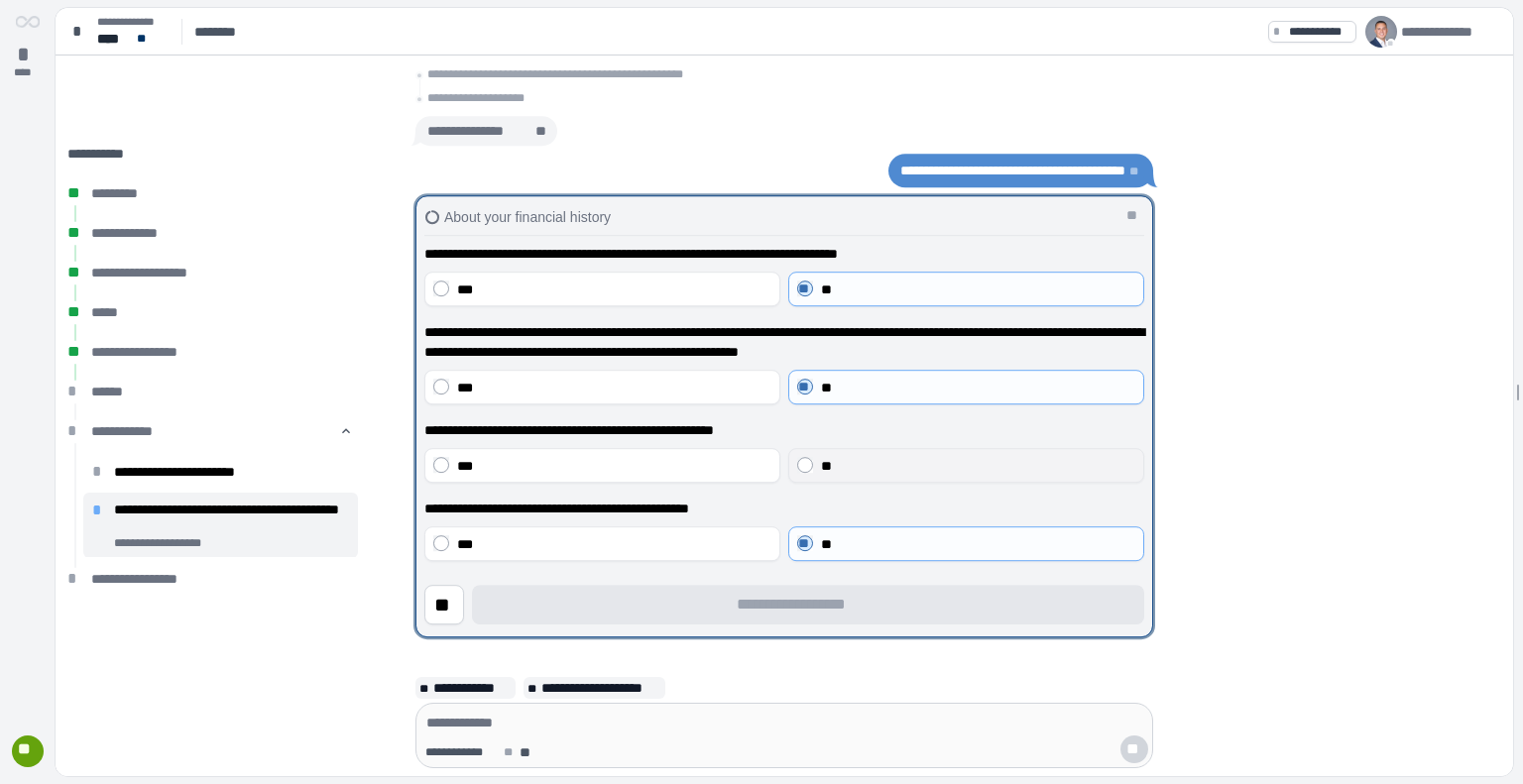 click on "**" at bounding box center [966, 465] 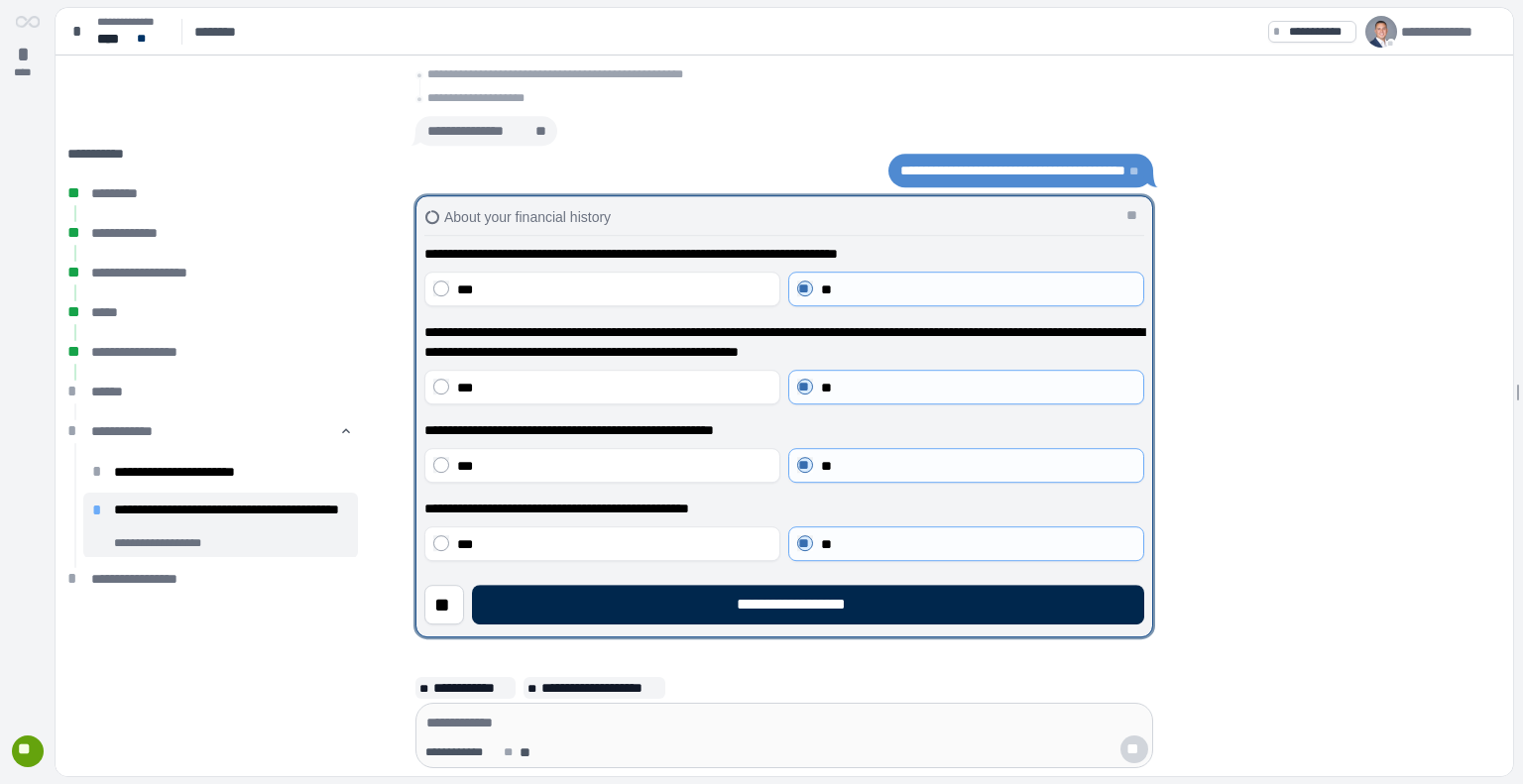 click on "**********" at bounding box center (808, 605) 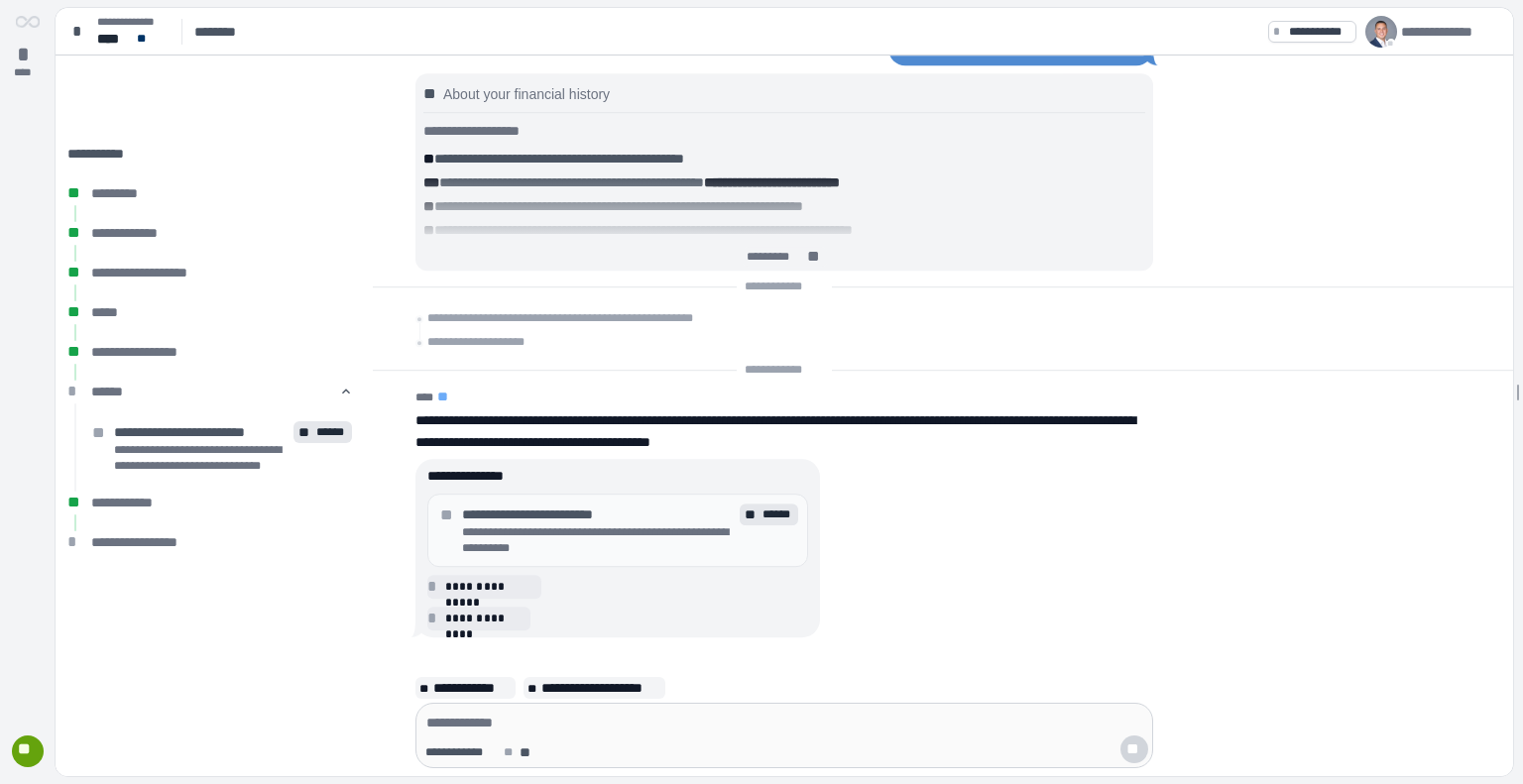 click on "**********" at bounding box center (598, 540) 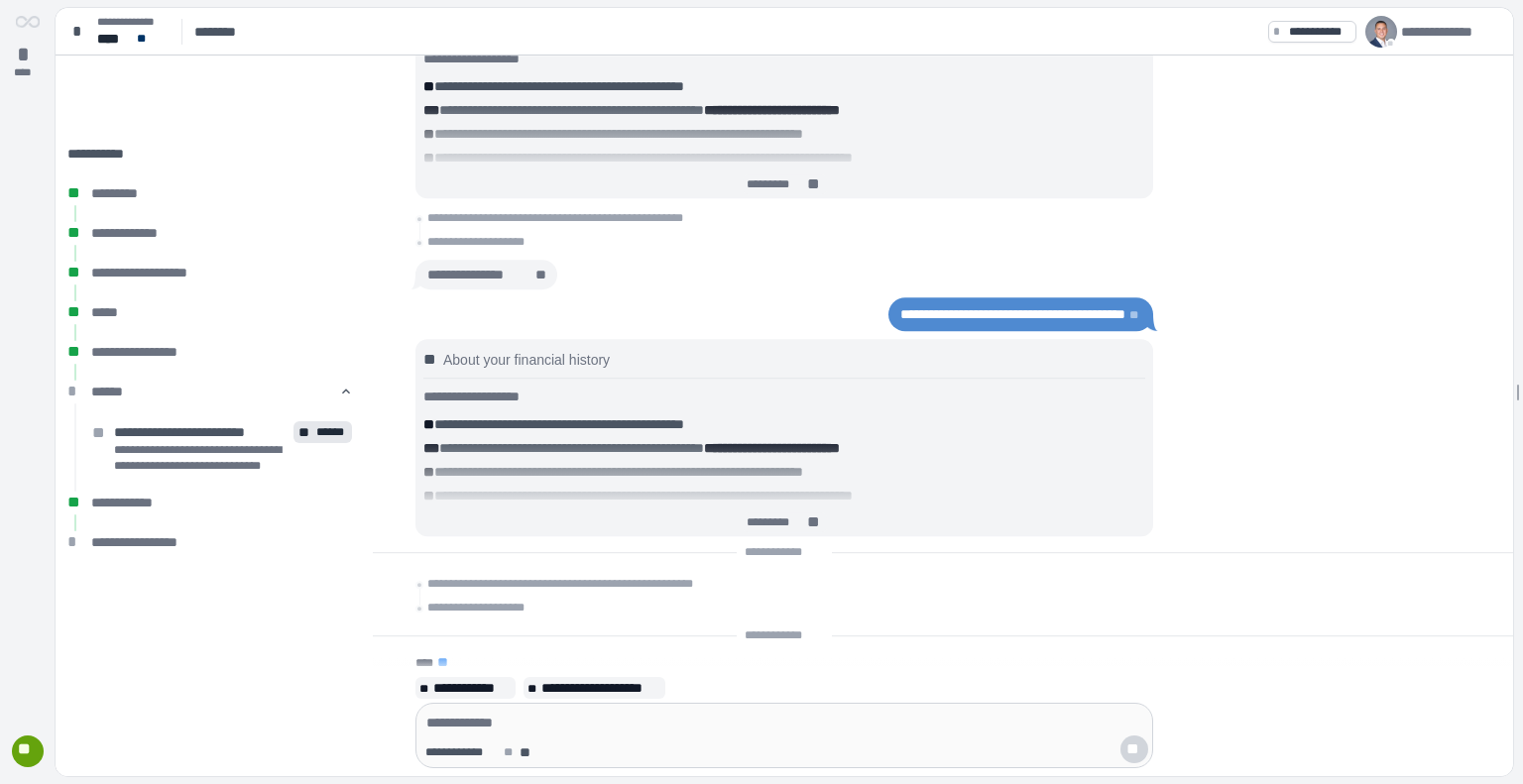 scroll, scrollTop: 0, scrollLeft: 0, axis: both 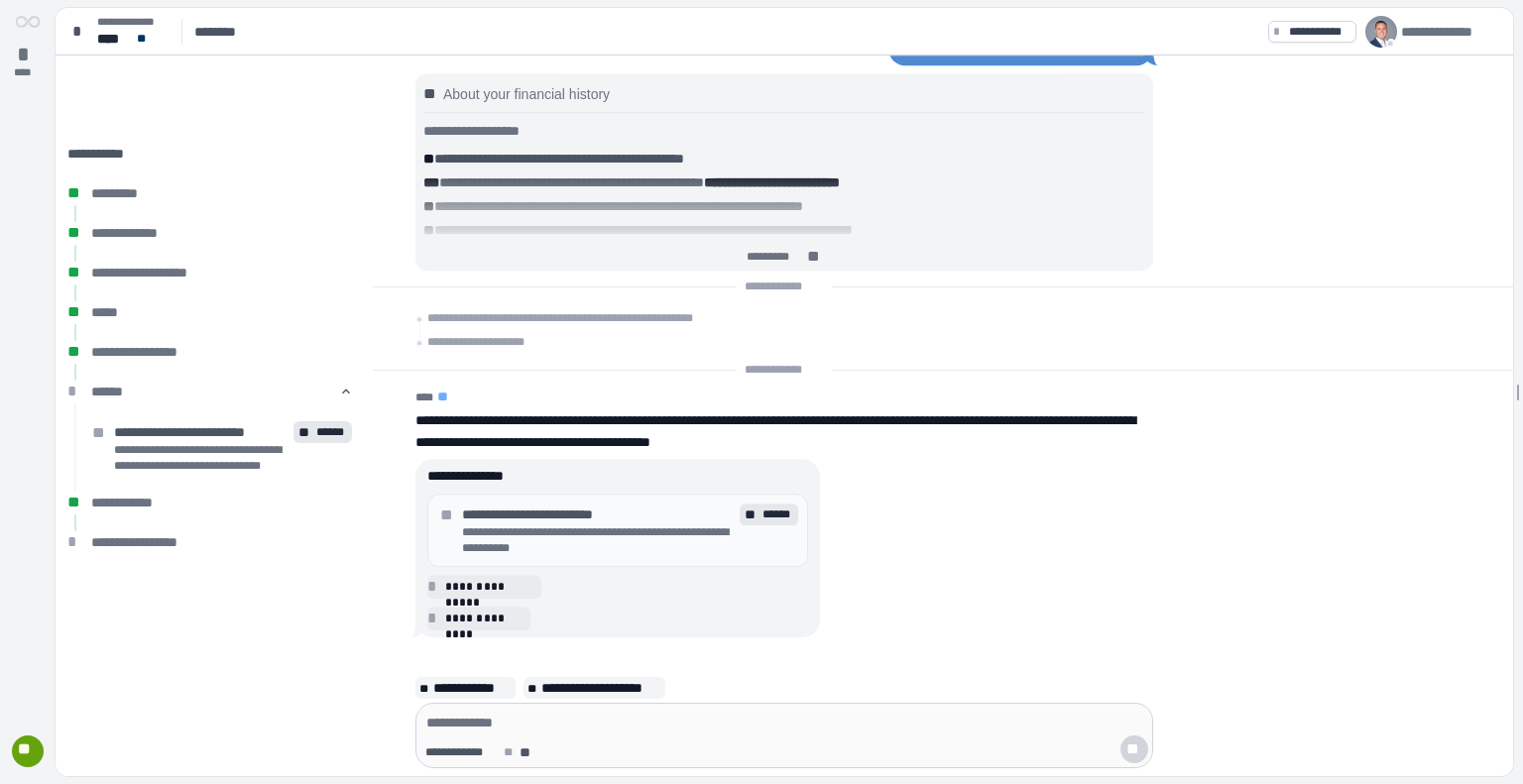 click on "**********" at bounding box center (598, 540) 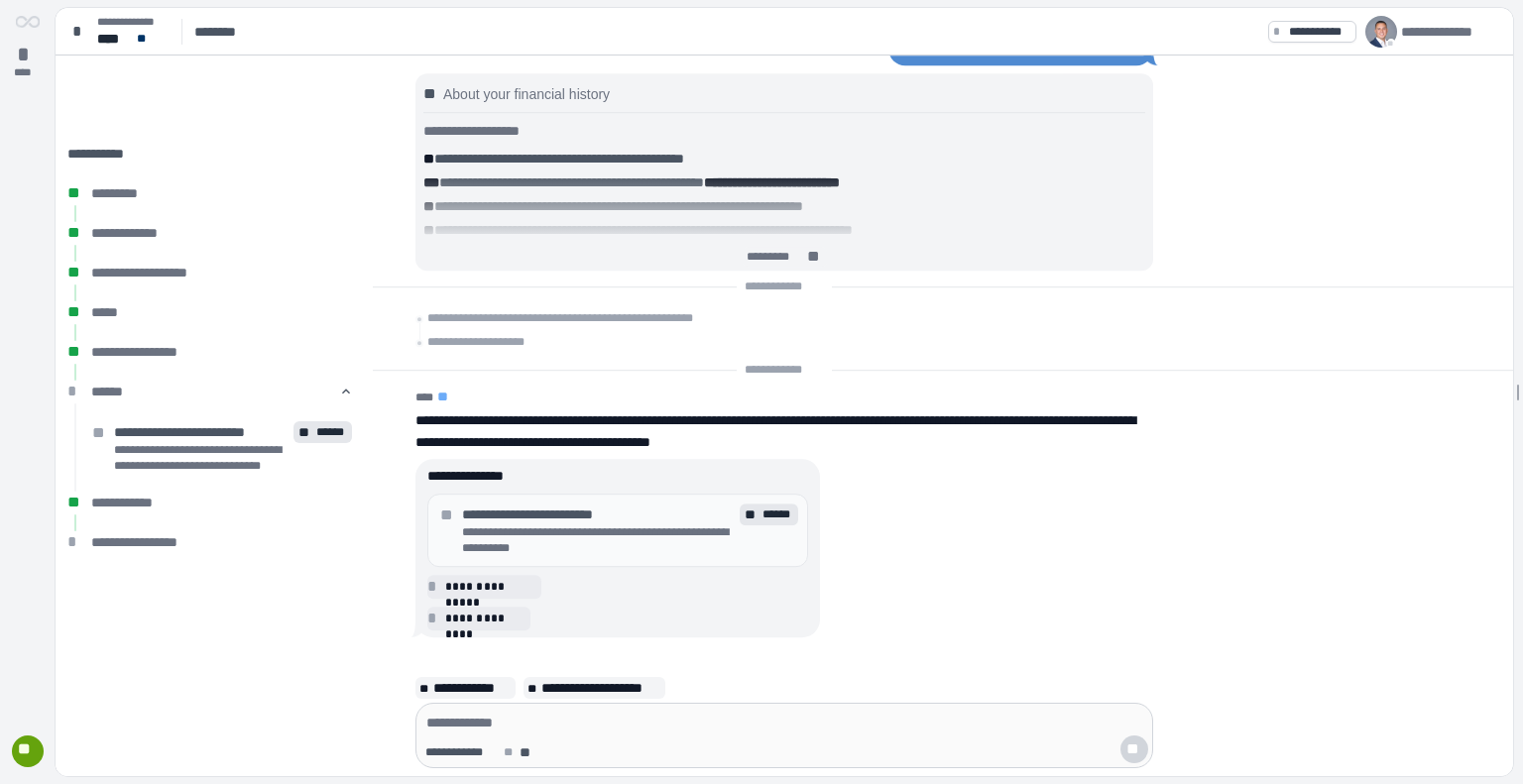 click on "******" at bounding box center (777, 514) 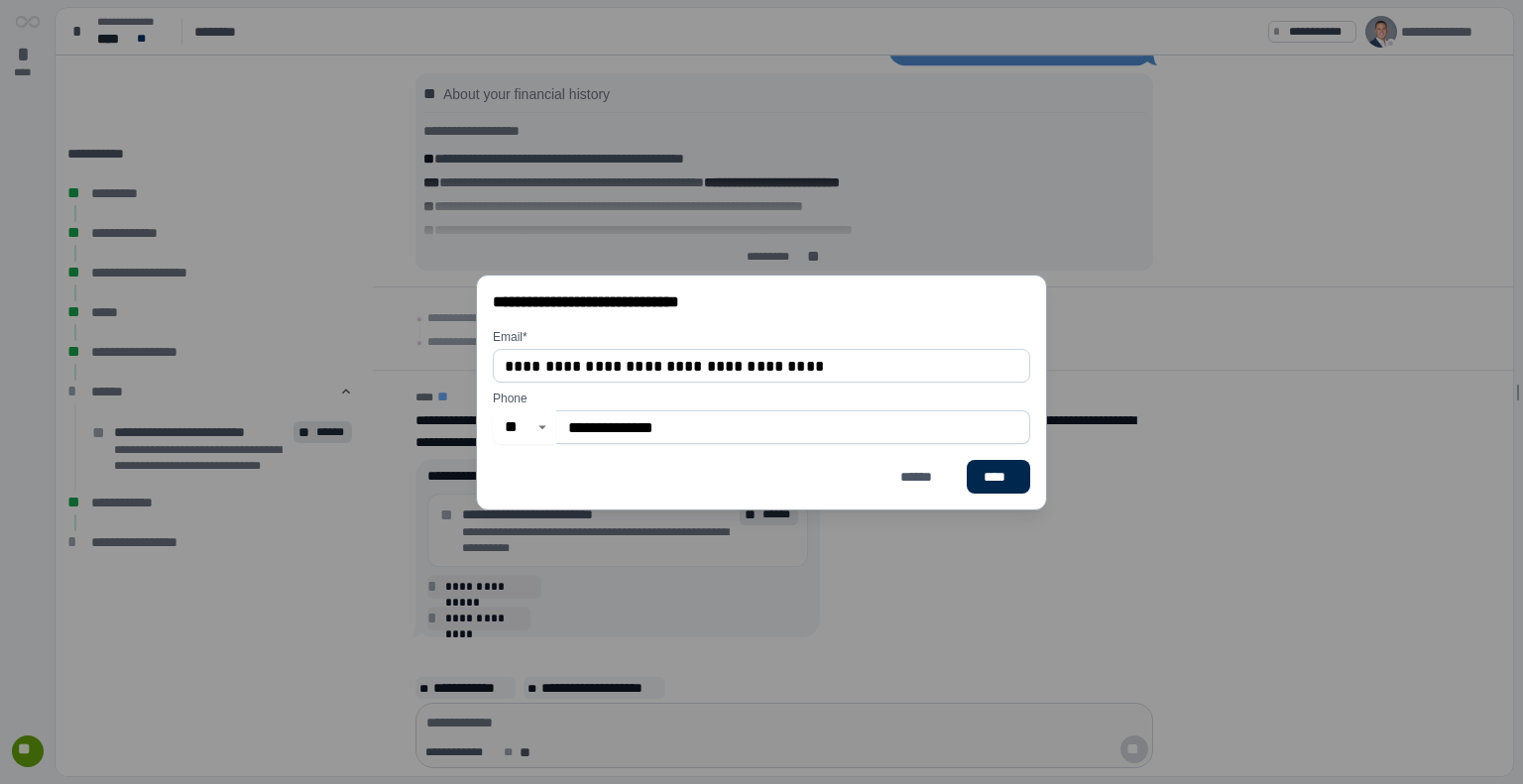 click on "****" at bounding box center (998, 477) 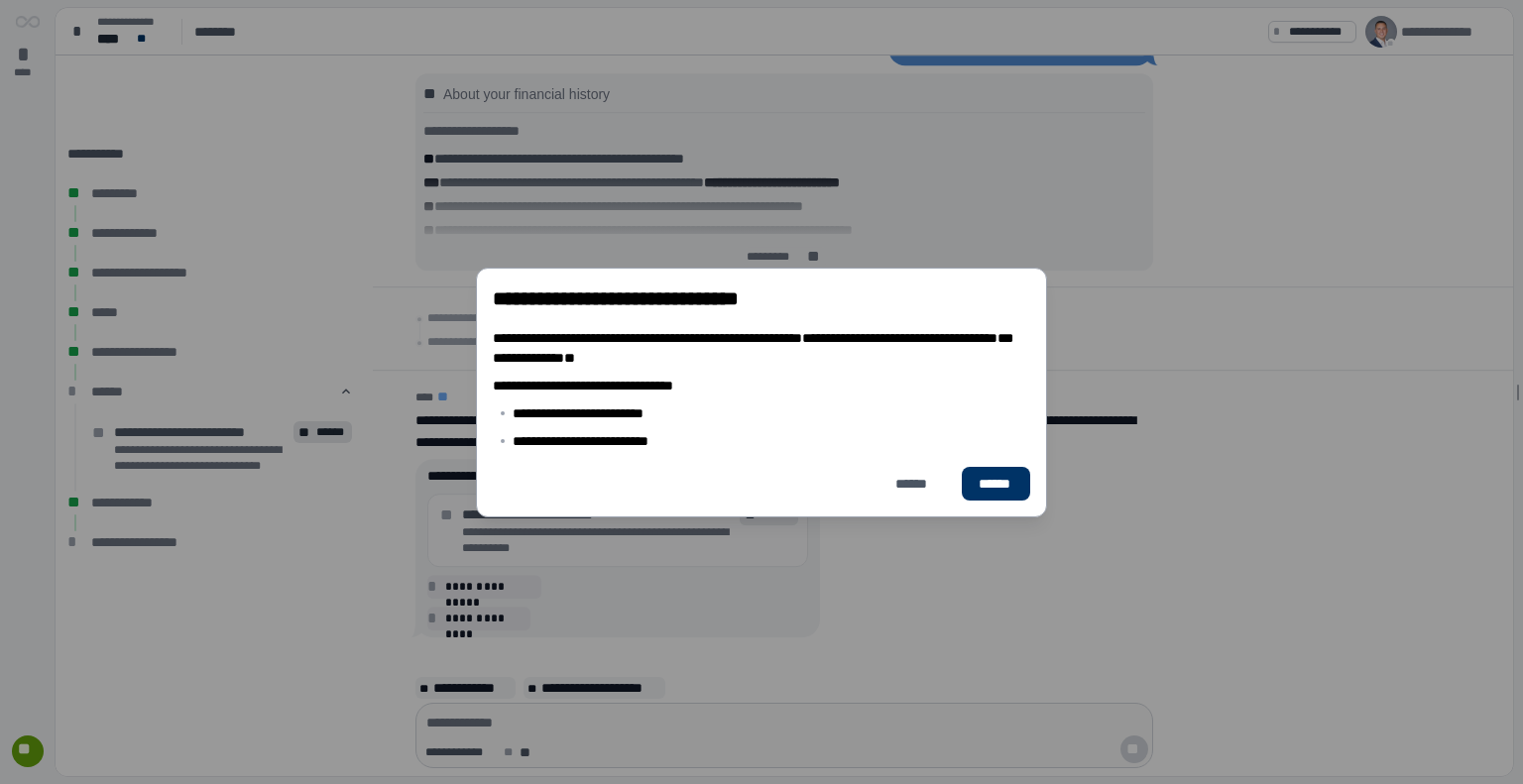 click on "**********" at bounding box center (762, 392) 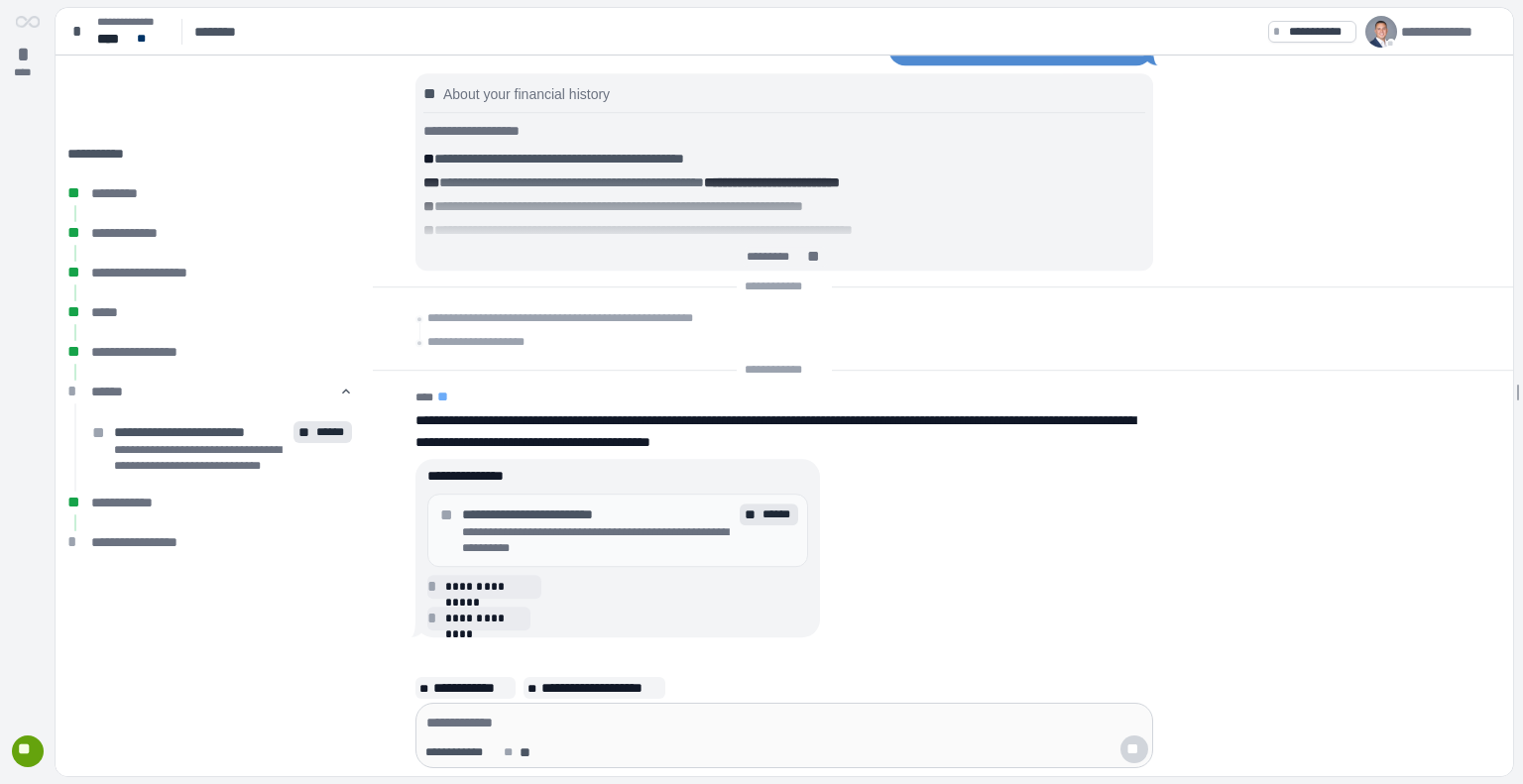 click on "******" at bounding box center (777, 514) 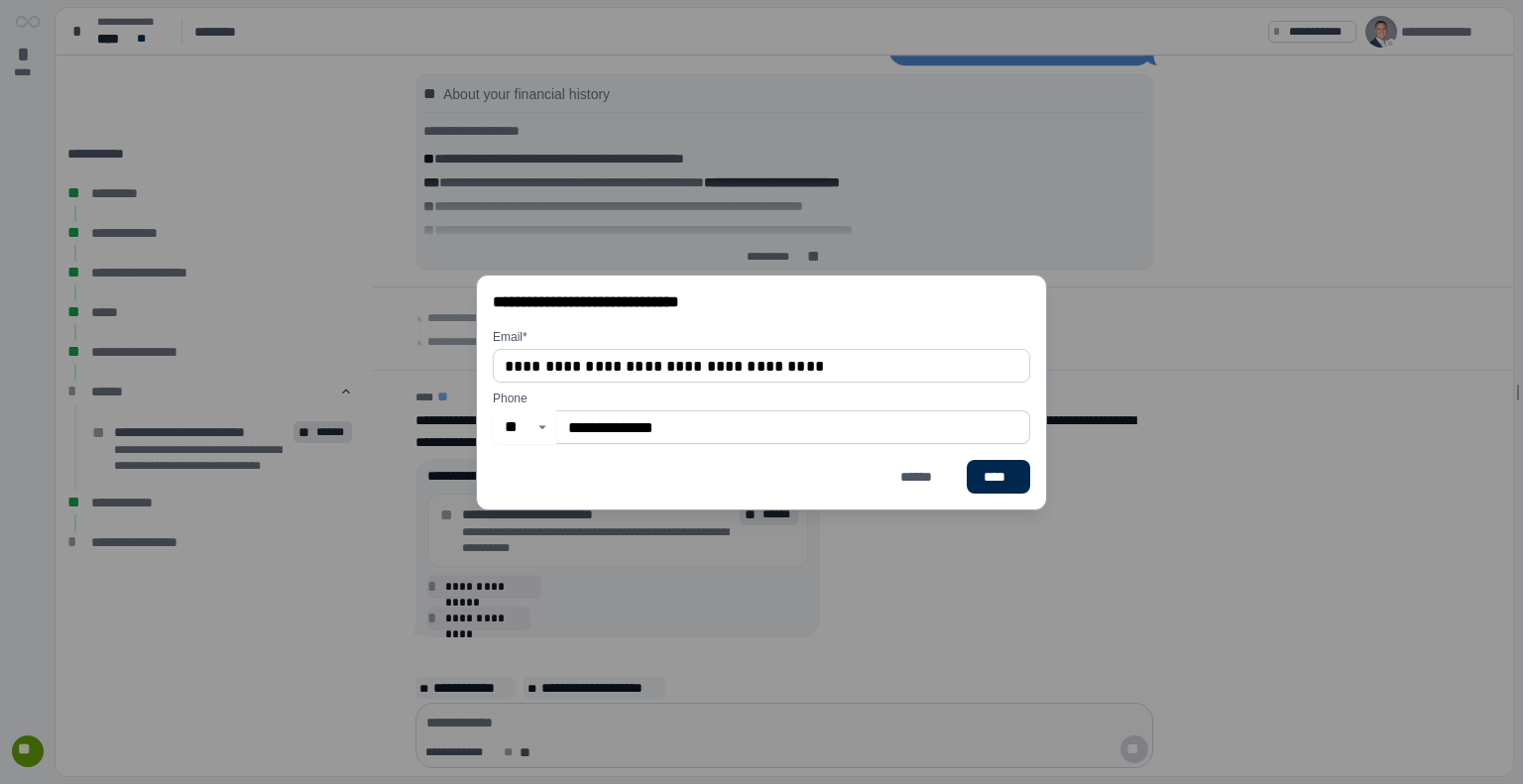 click on "****" at bounding box center (998, 477) 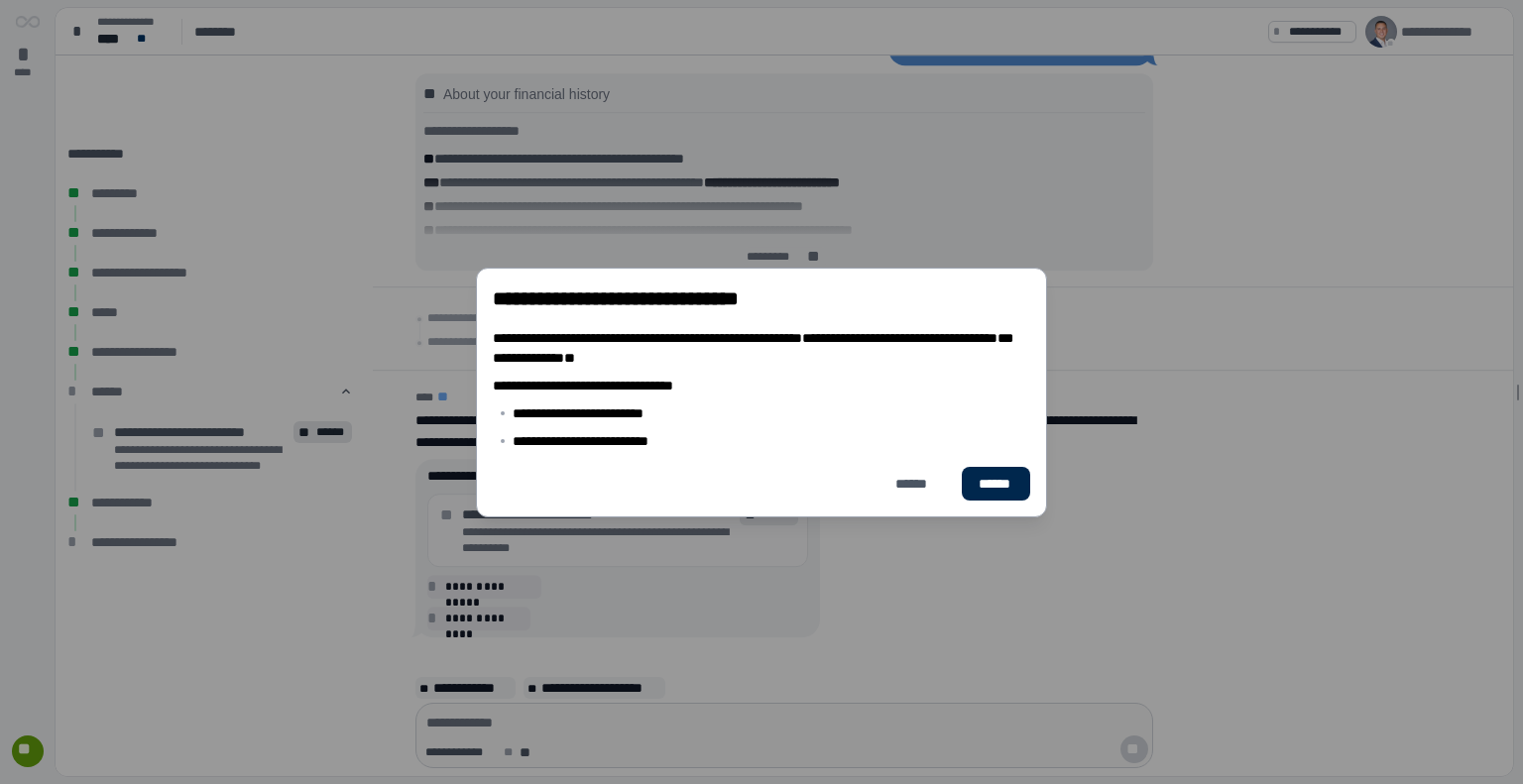 click on "******" at bounding box center [996, 484] 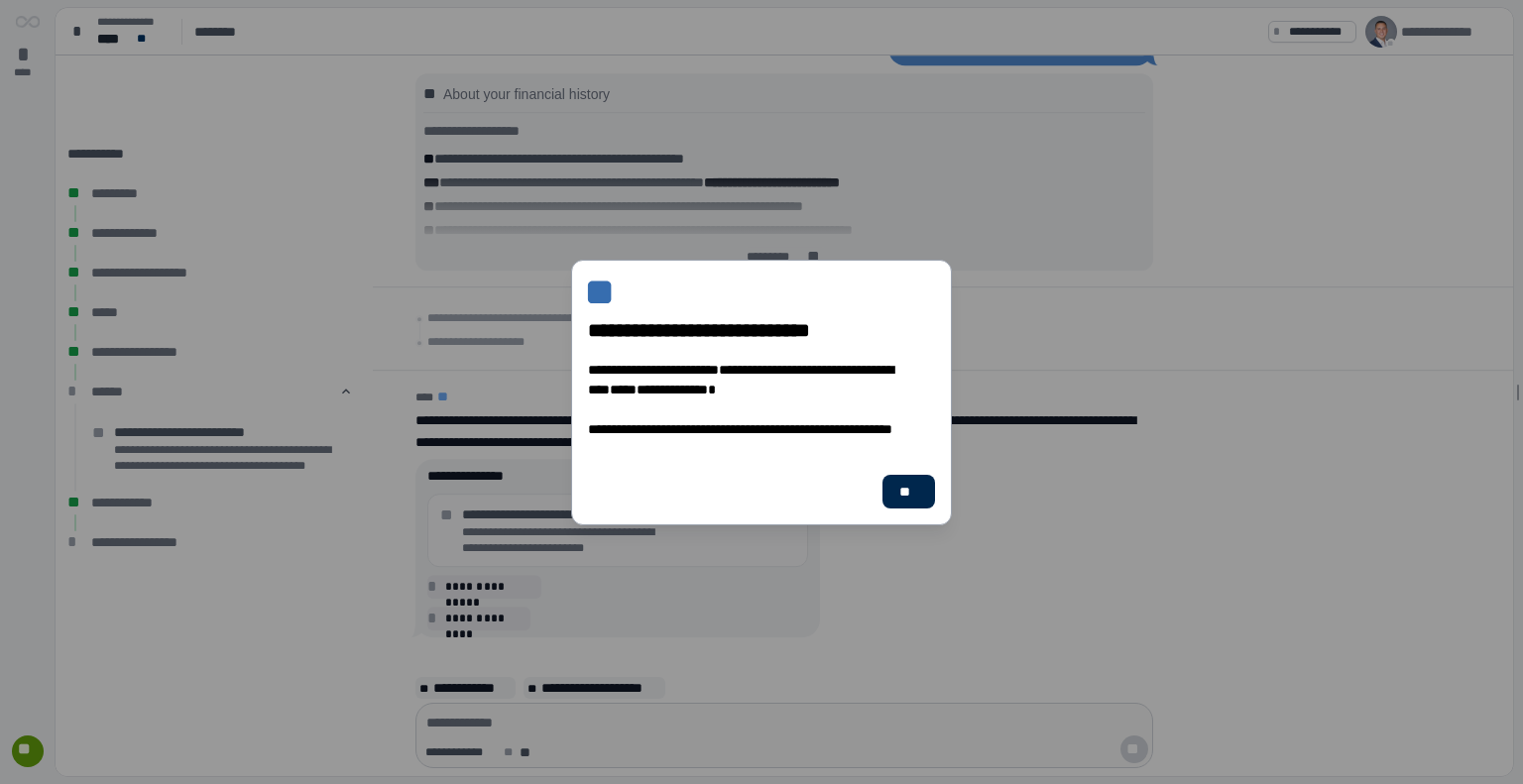 click on "**" at bounding box center (908, 492) 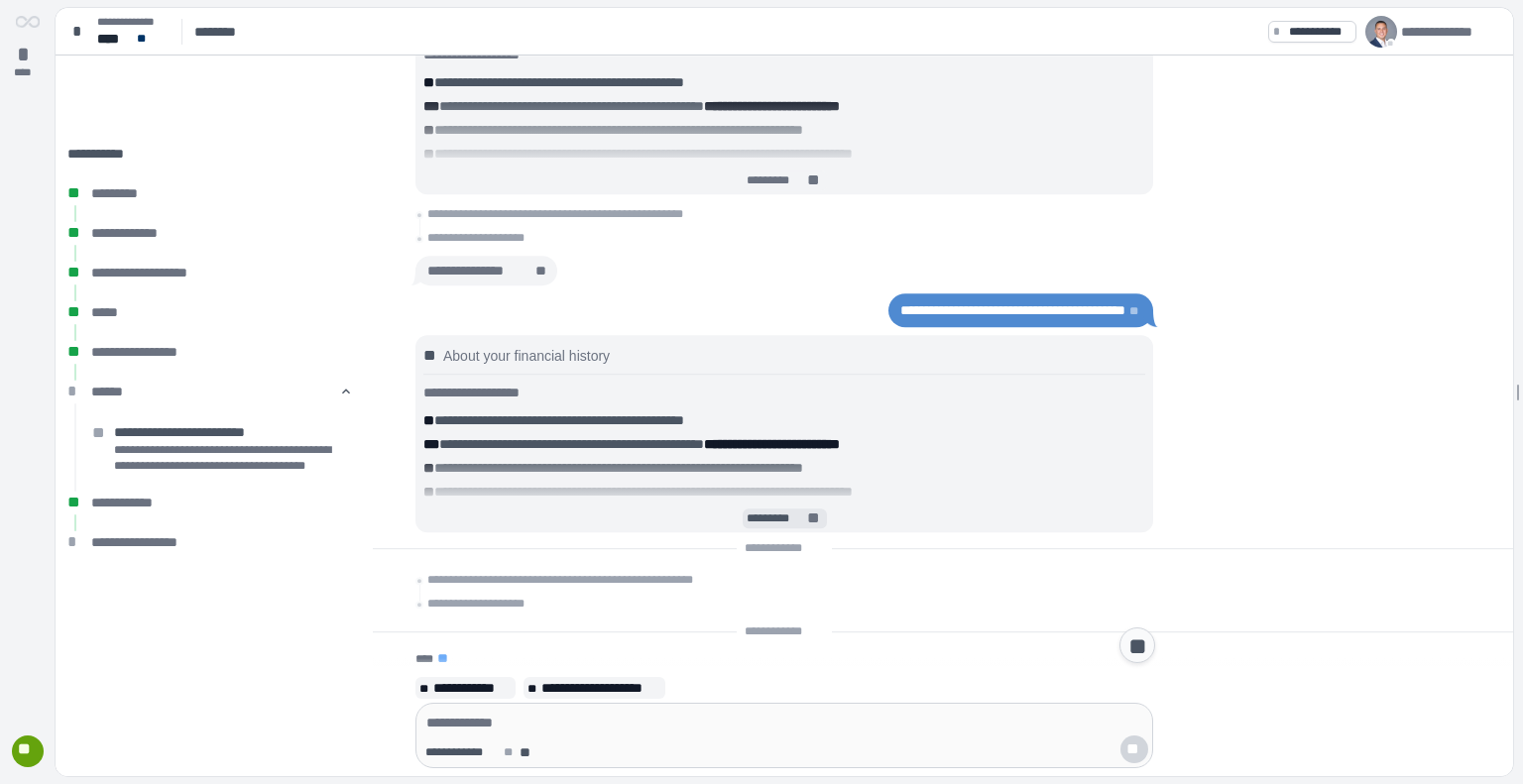 scroll, scrollTop: 0, scrollLeft: 0, axis: both 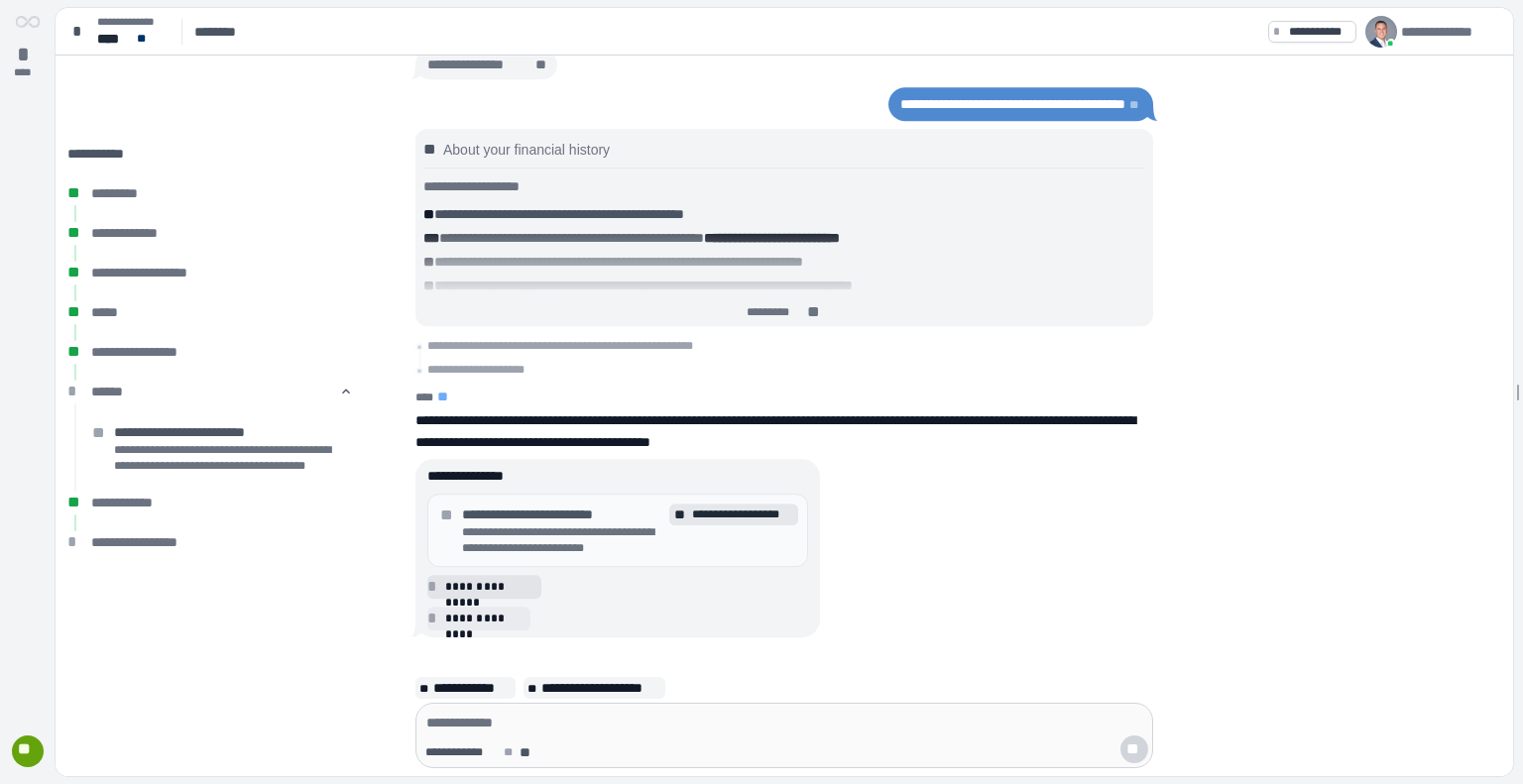 click on "**********" at bounding box center [490, 587] 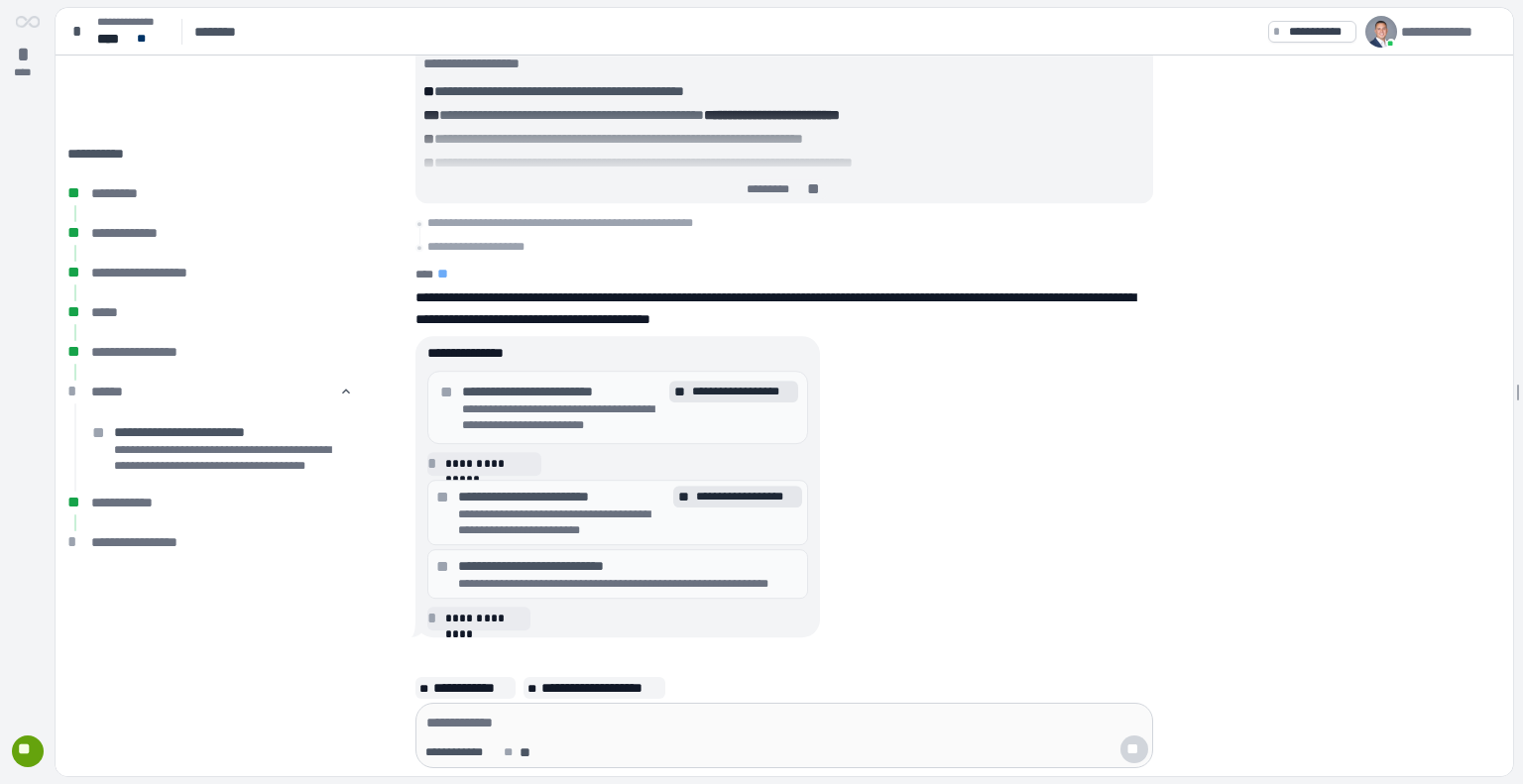 click on "**********" at bounding box center (743, 392) 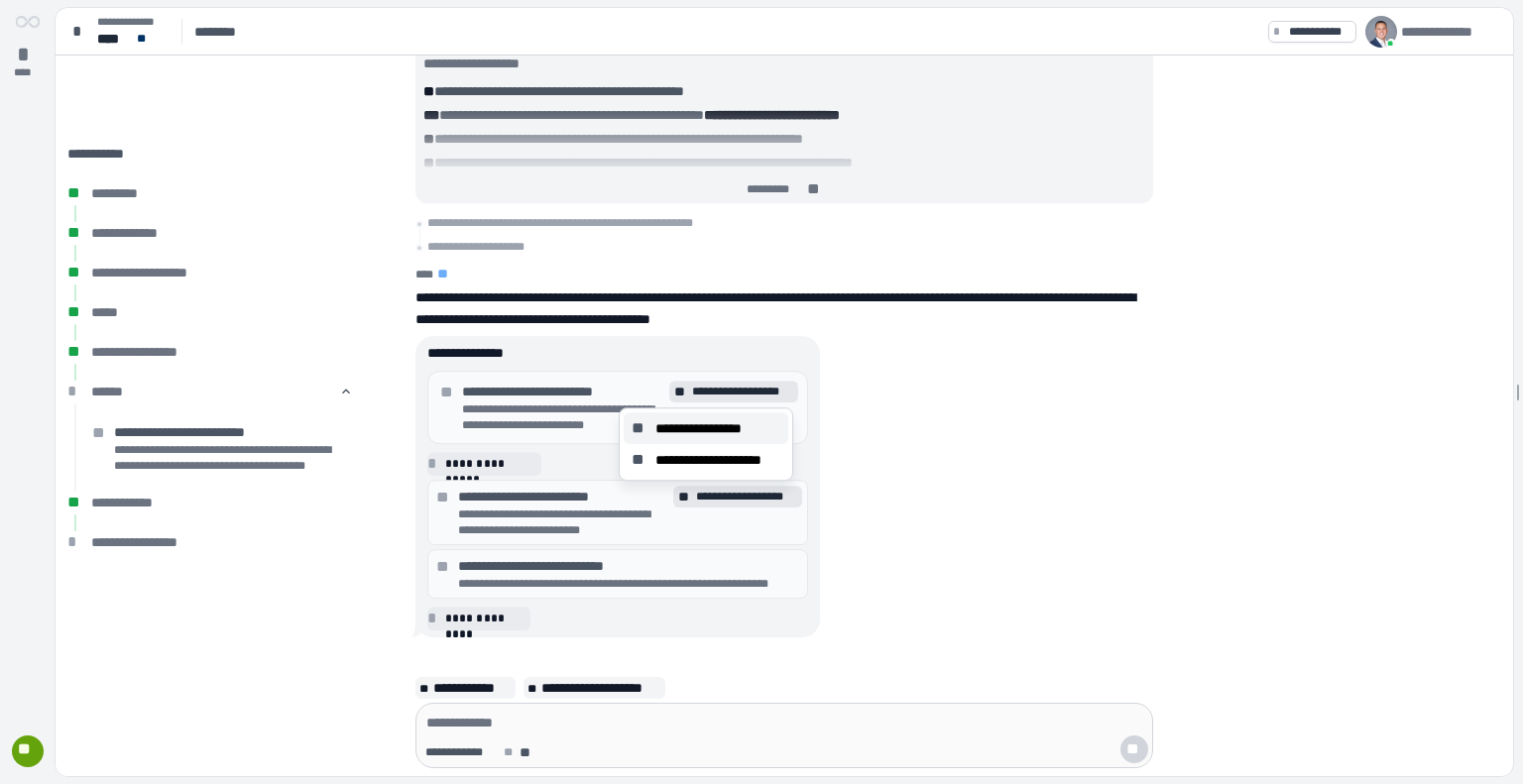 click on "**********" at bounding box center (708, 428) 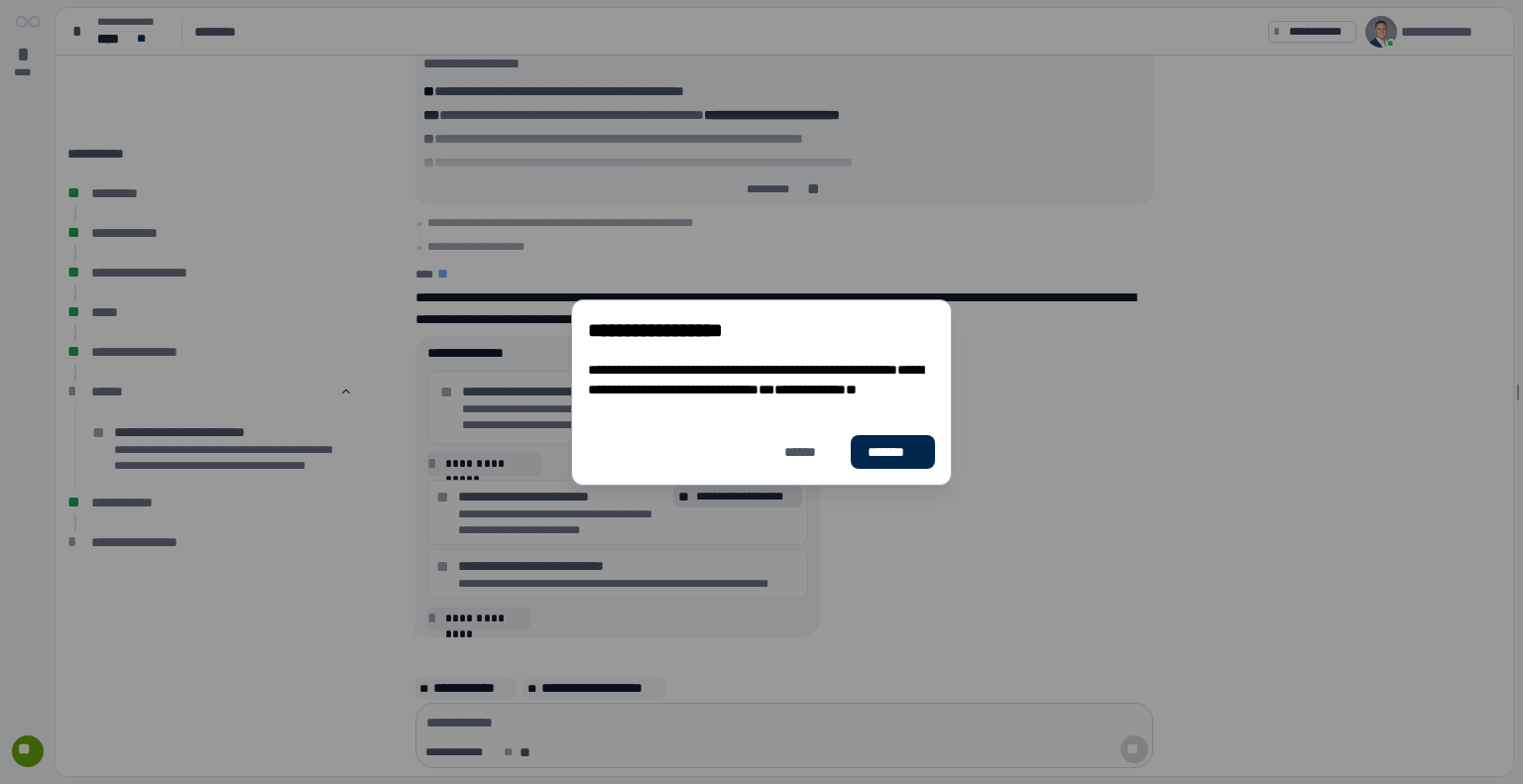 click on "*******" at bounding box center (892, 452) 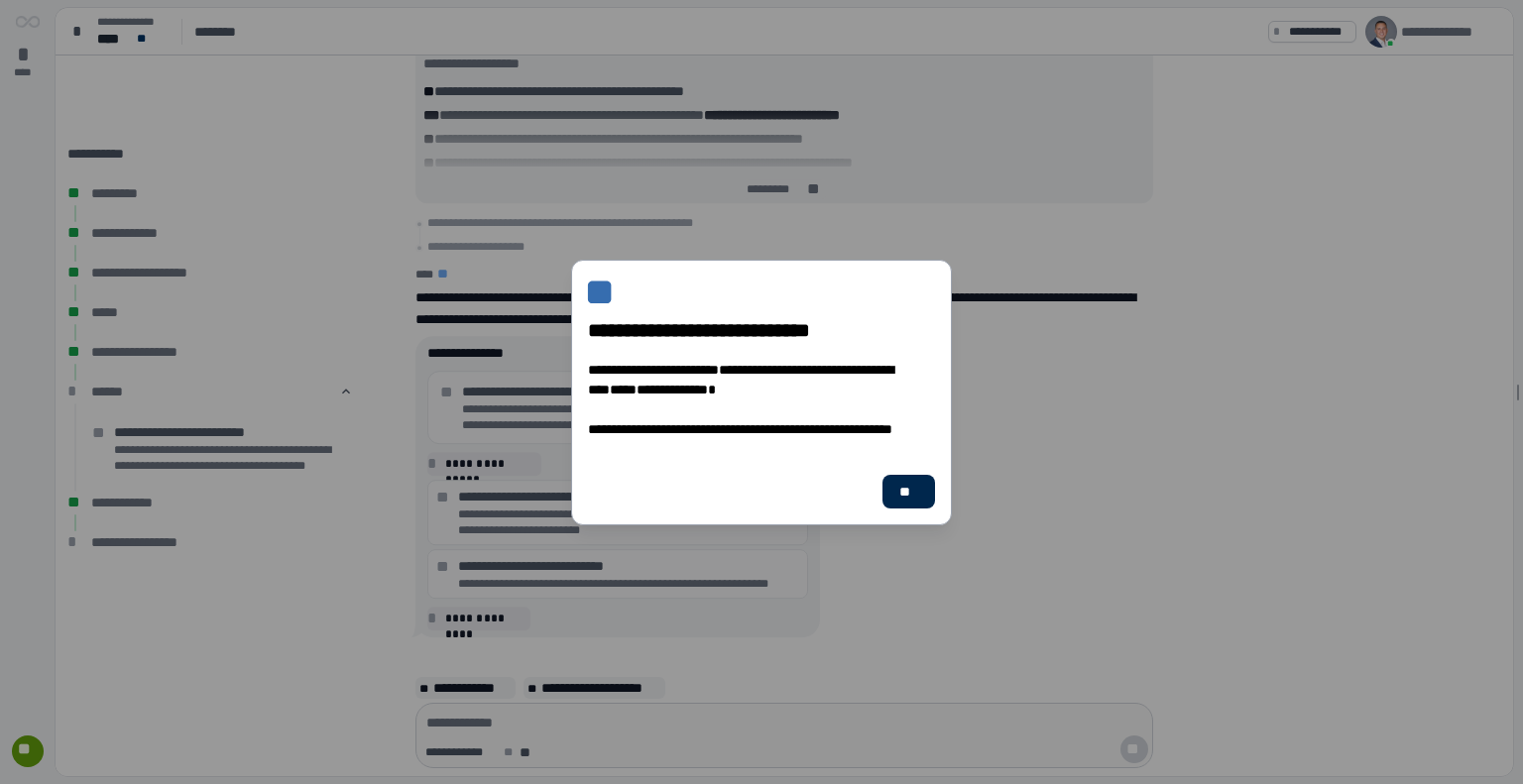click on "**" at bounding box center [908, 492] 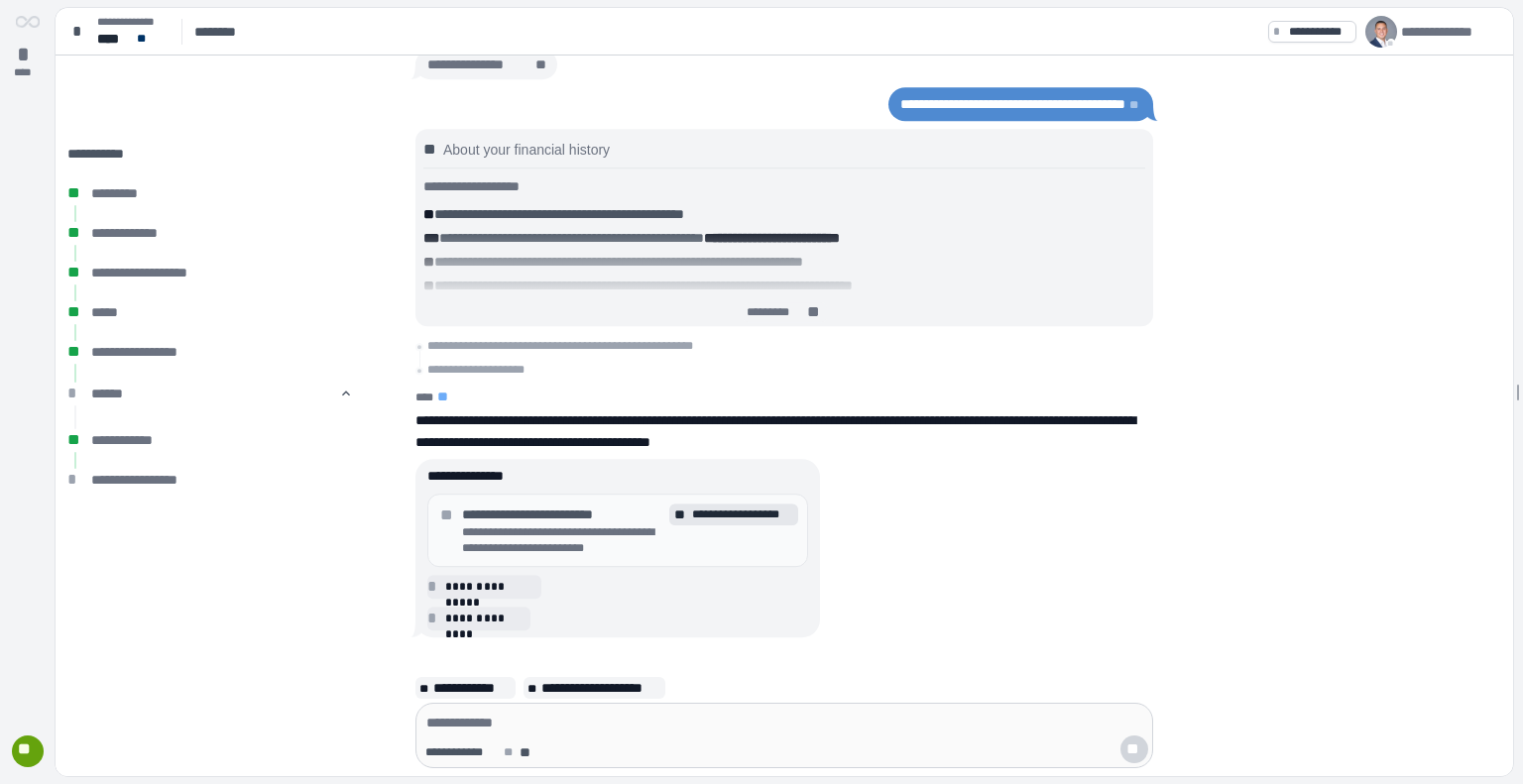 scroll, scrollTop: 0, scrollLeft: 0, axis: both 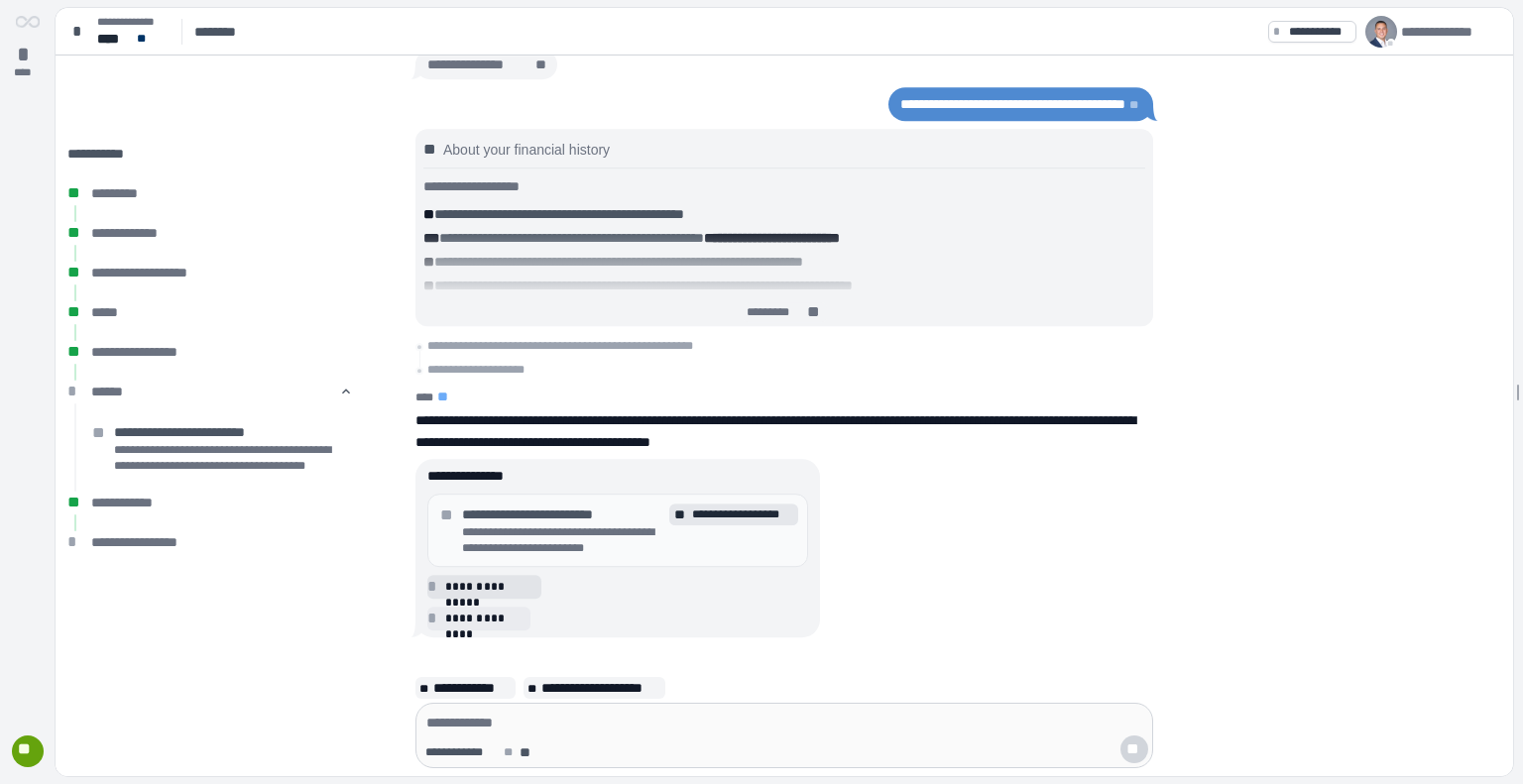 click on "**********" at bounding box center (490, 587) 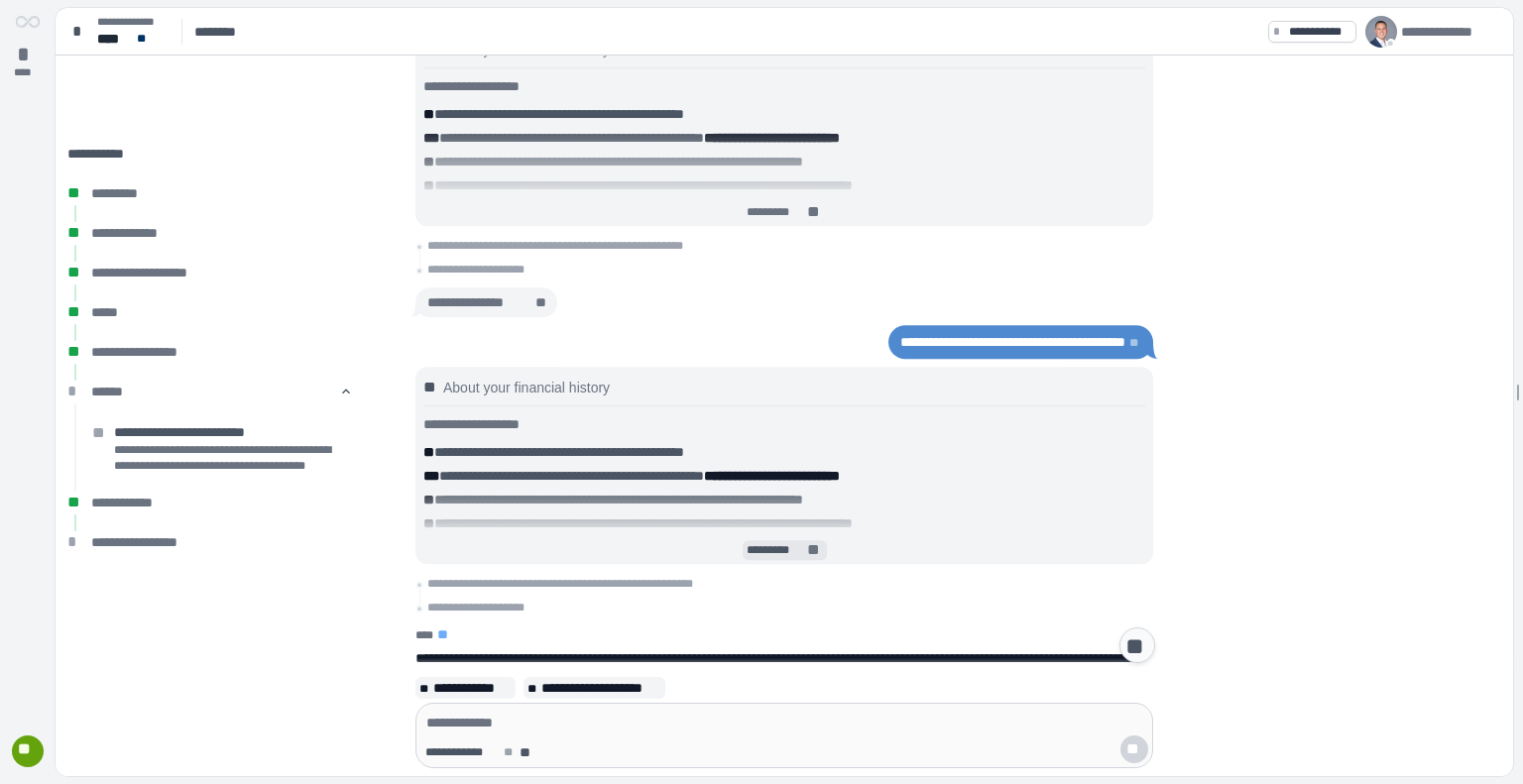 scroll, scrollTop: 0, scrollLeft: 0, axis: both 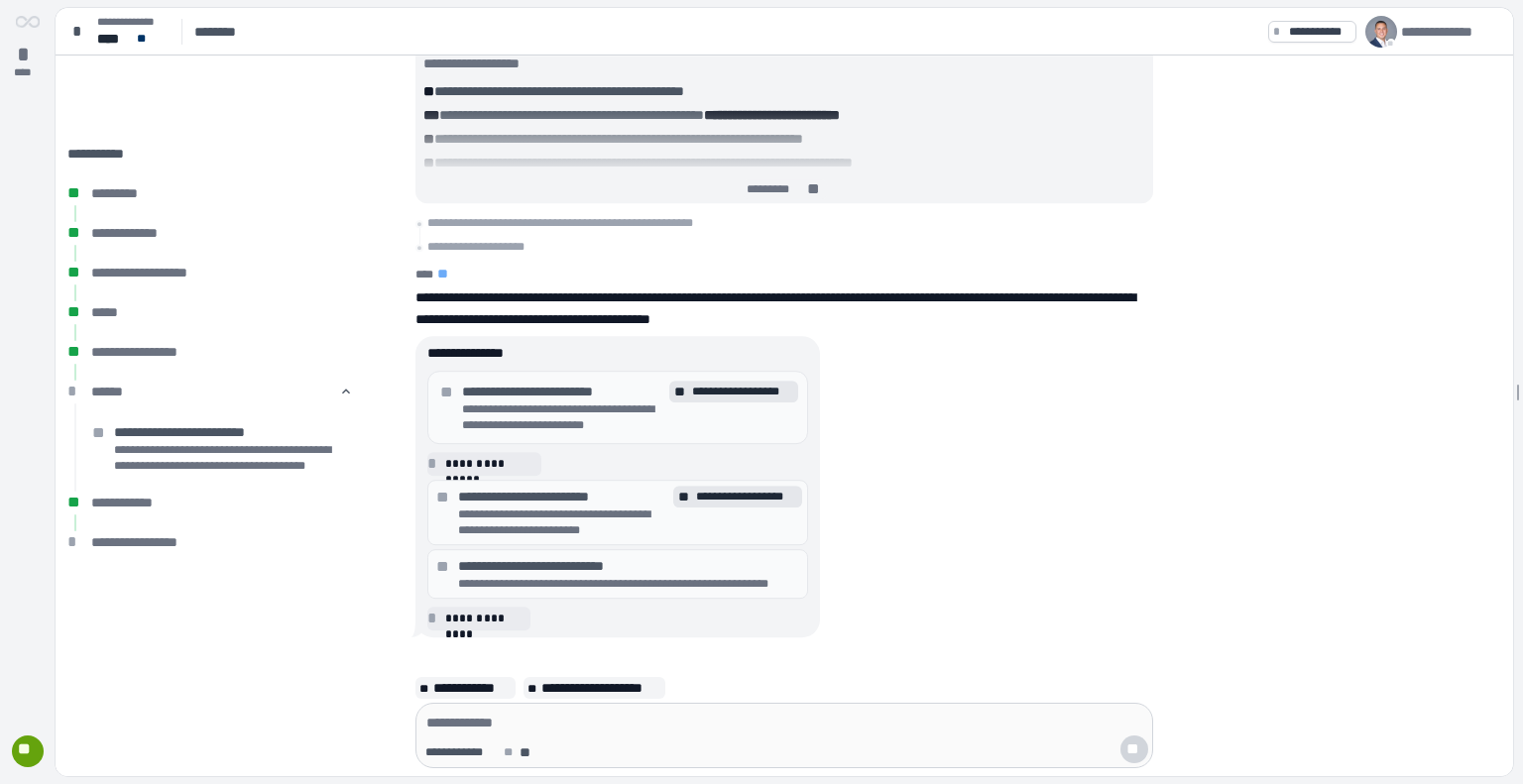 click on "**********" at bounding box center (629, 584) 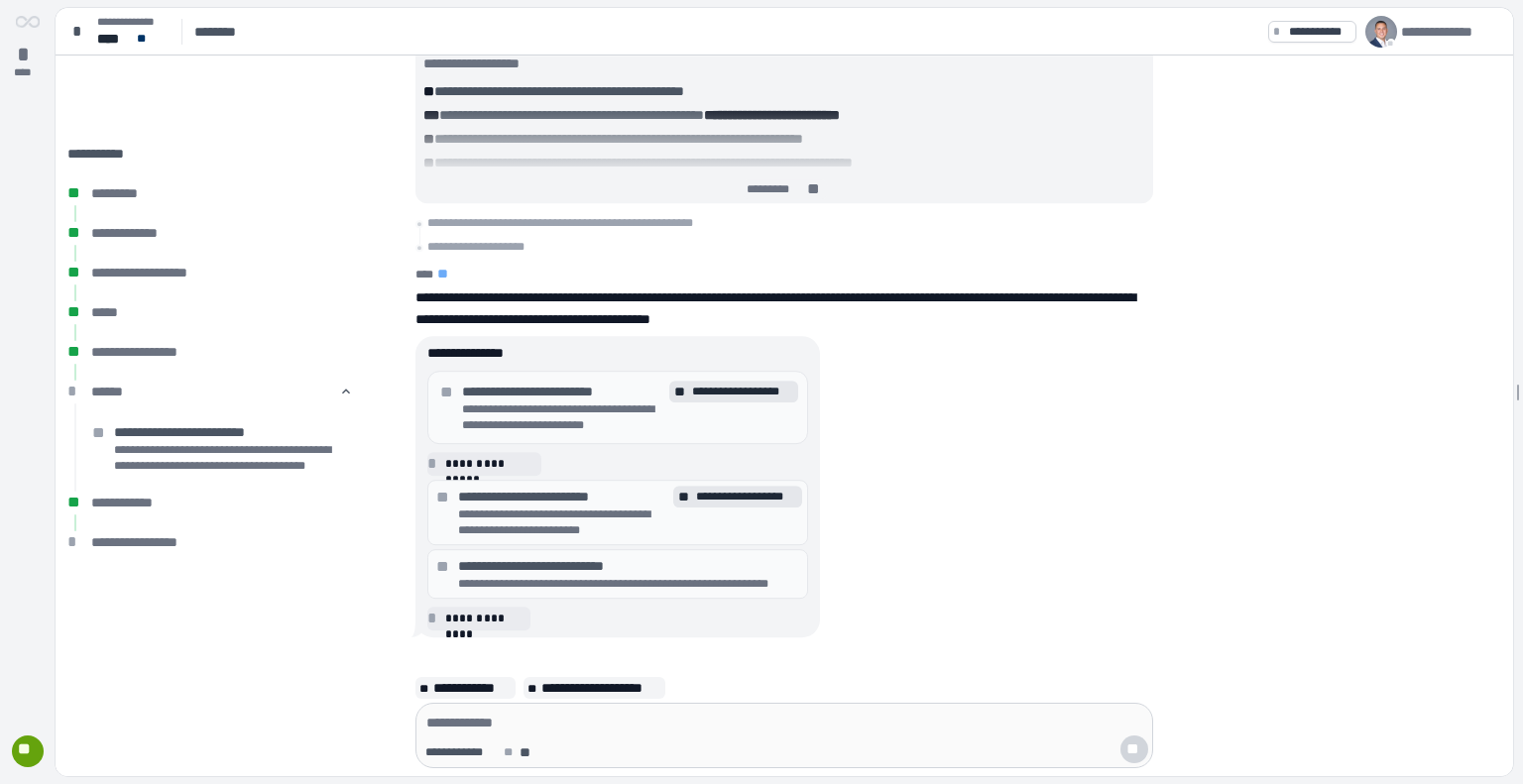 click on "**********" at bounding box center (629, 566) 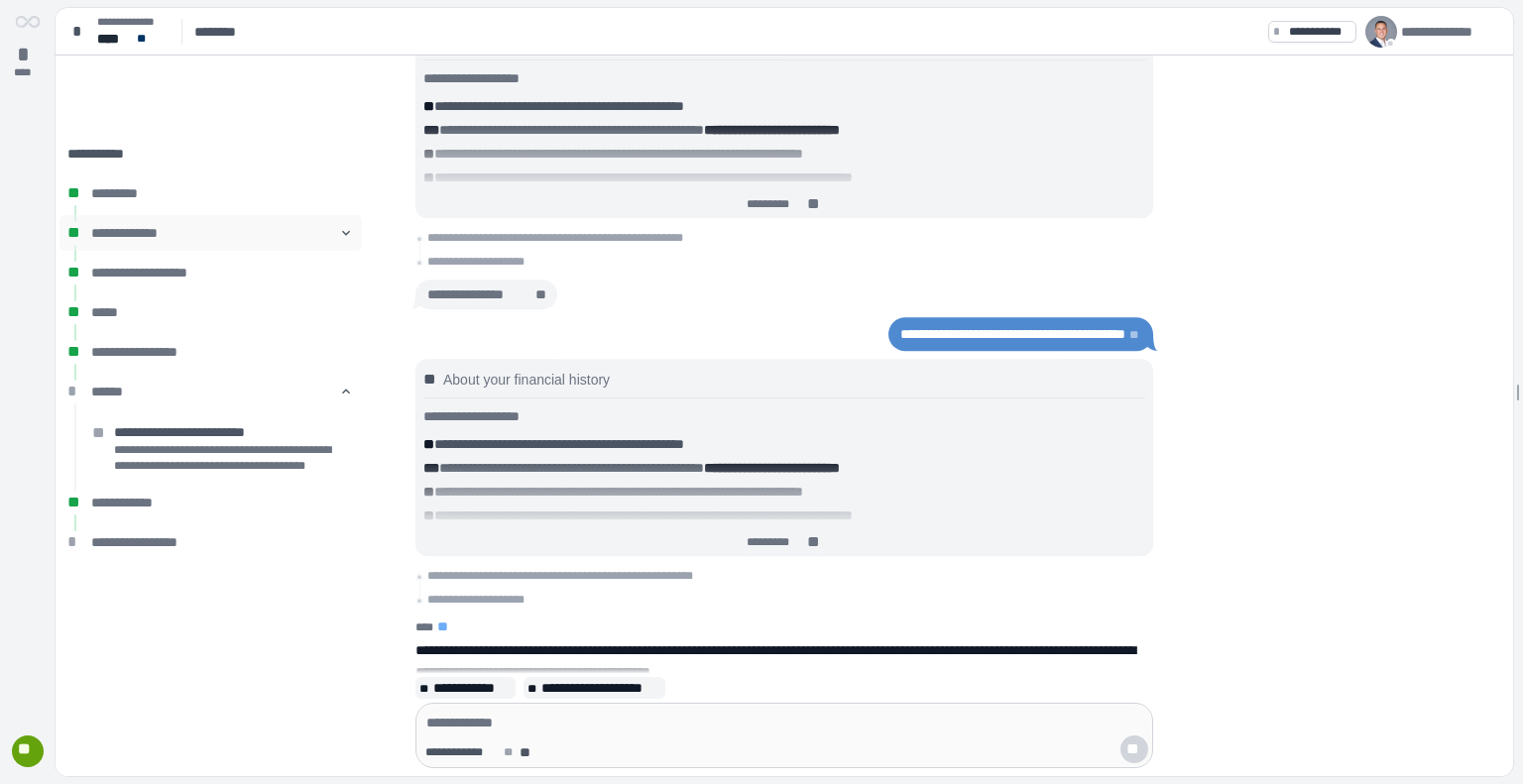 scroll, scrollTop: 368, scrollLeft: 0, axis: vertical 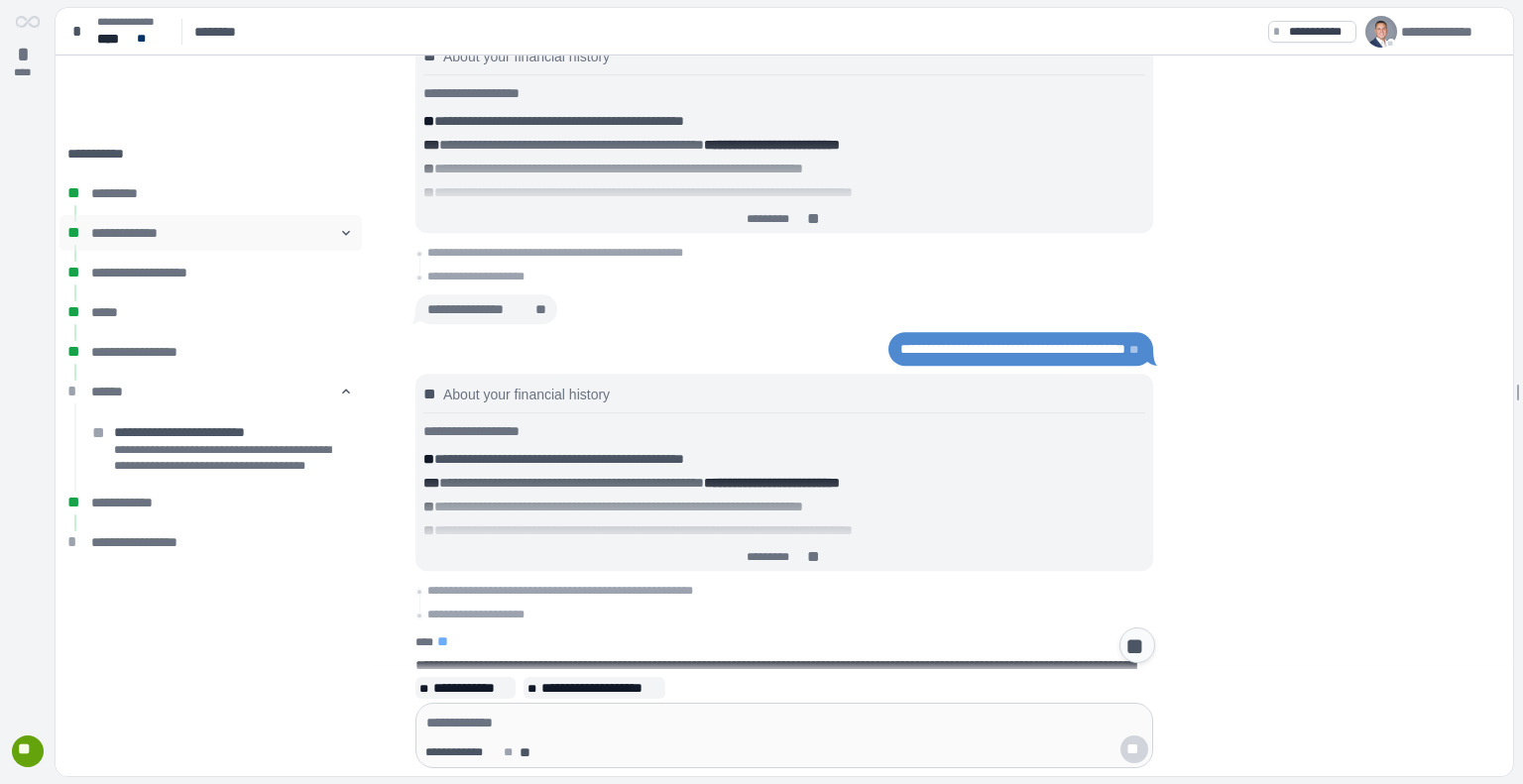 click on "**********" at bounding box center [210, 233] 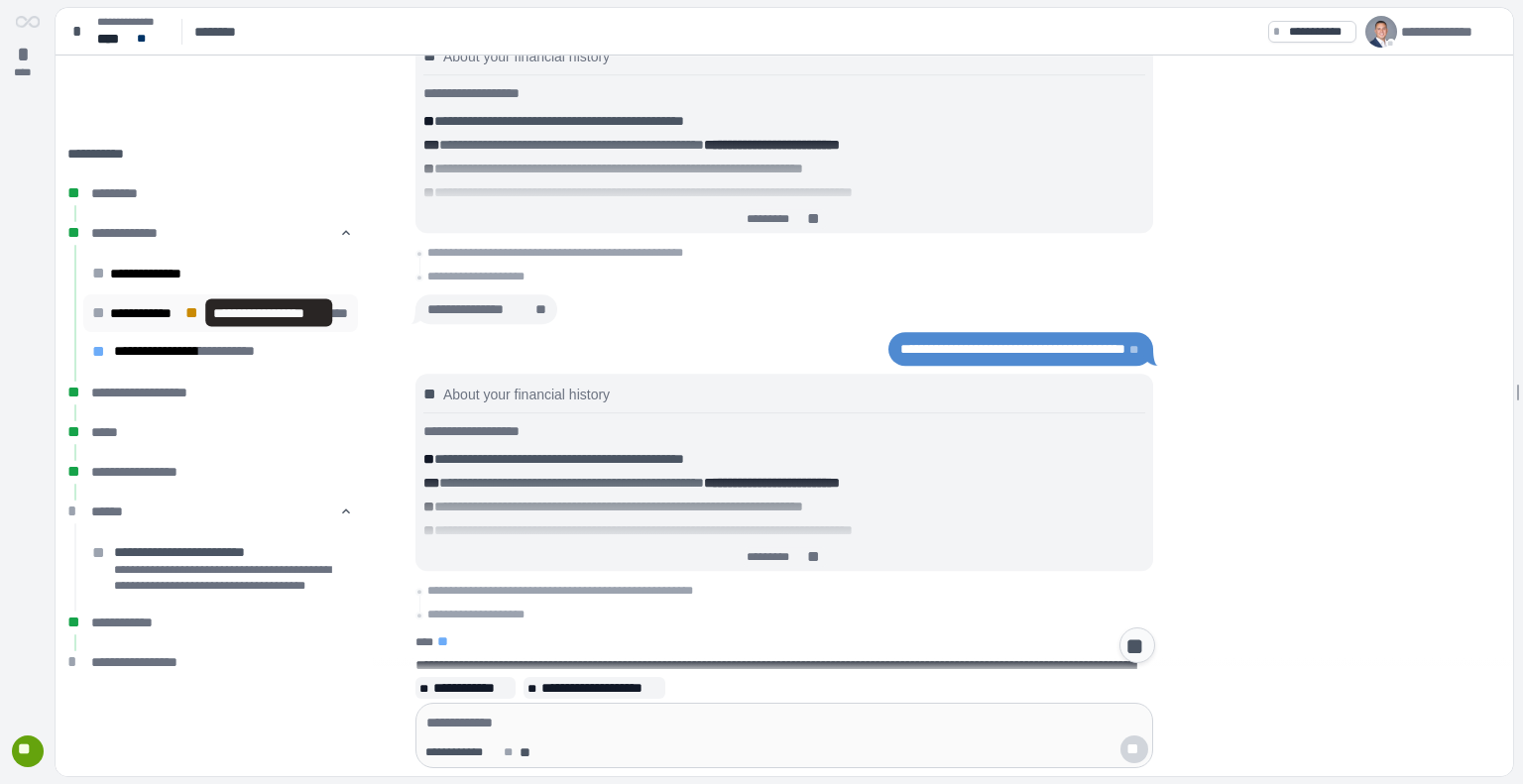 click on "**" at bounding box center [193, 313] 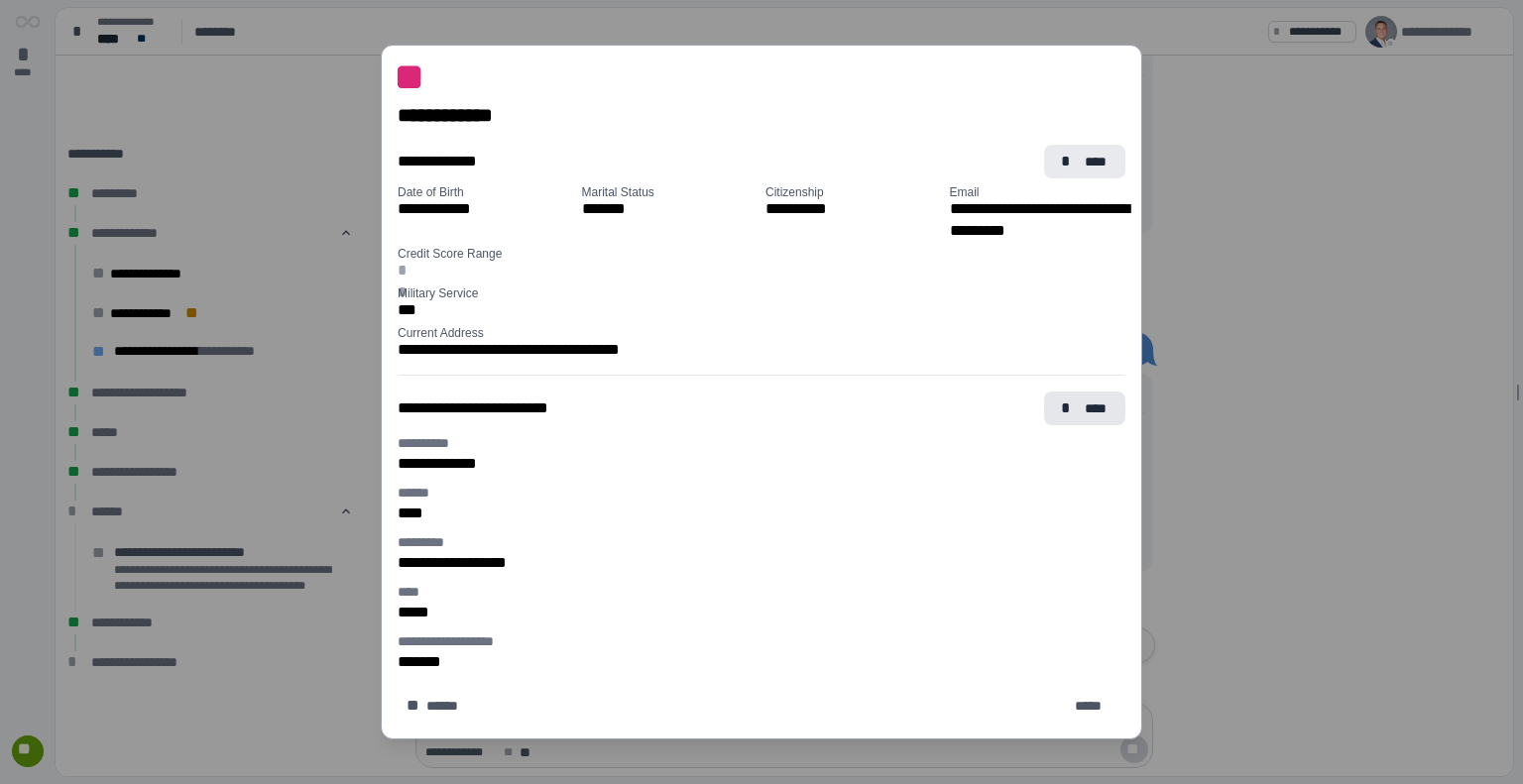 click on "*" at bounding box center (1069, 162) 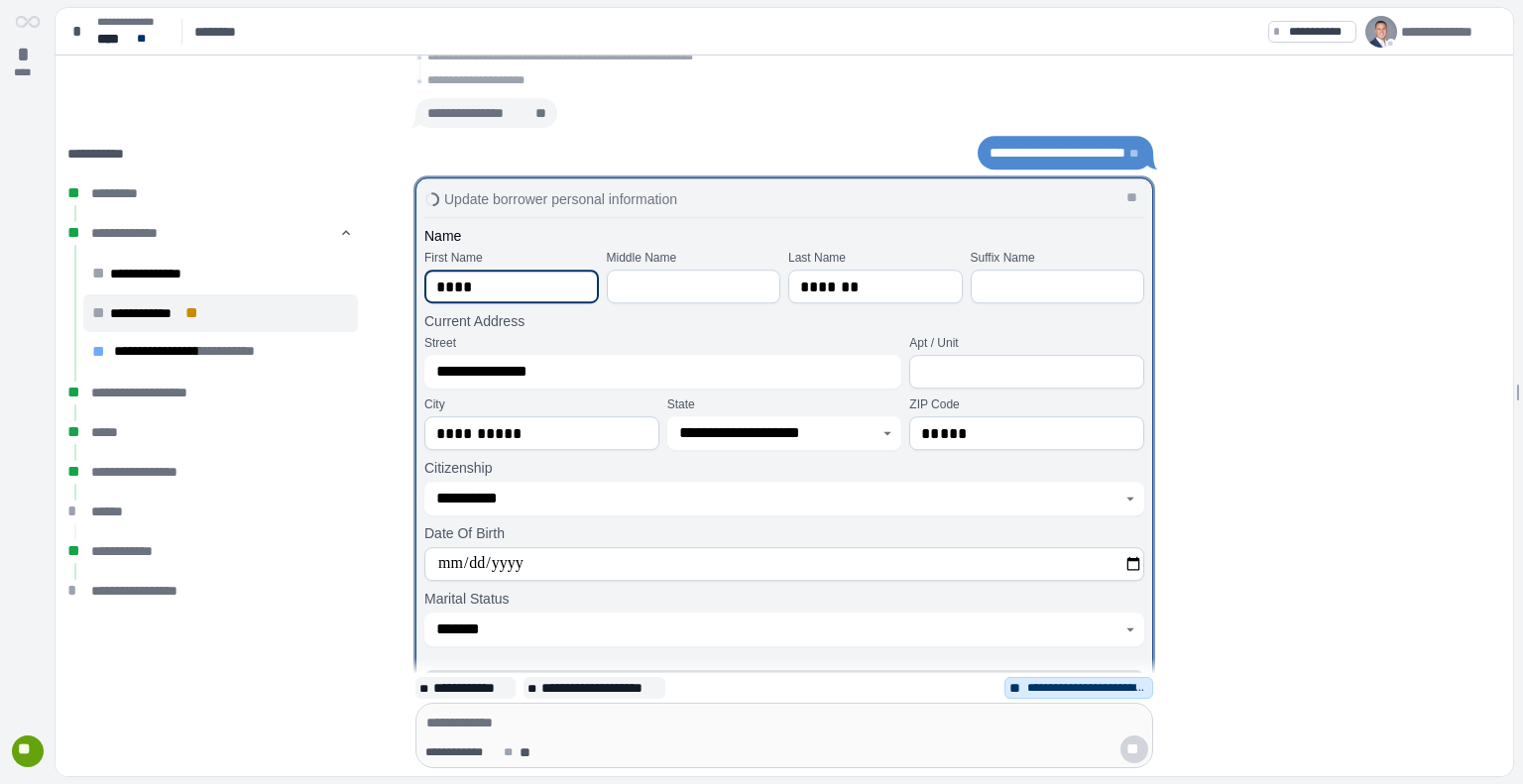 scroll, scrollTop: 0, scrollLeft: 0, axis: both 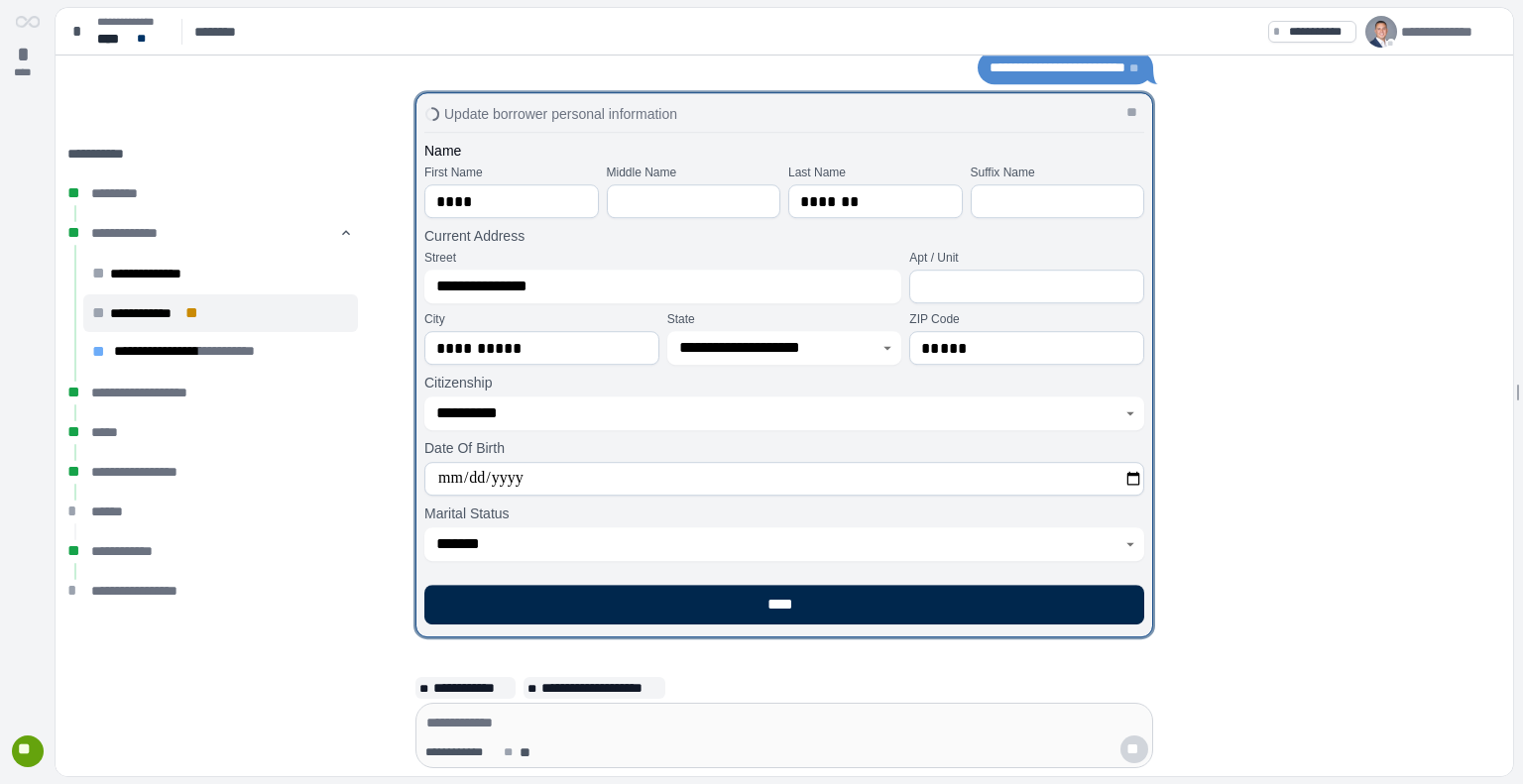 click on "****" at bounding box center (784, 605) 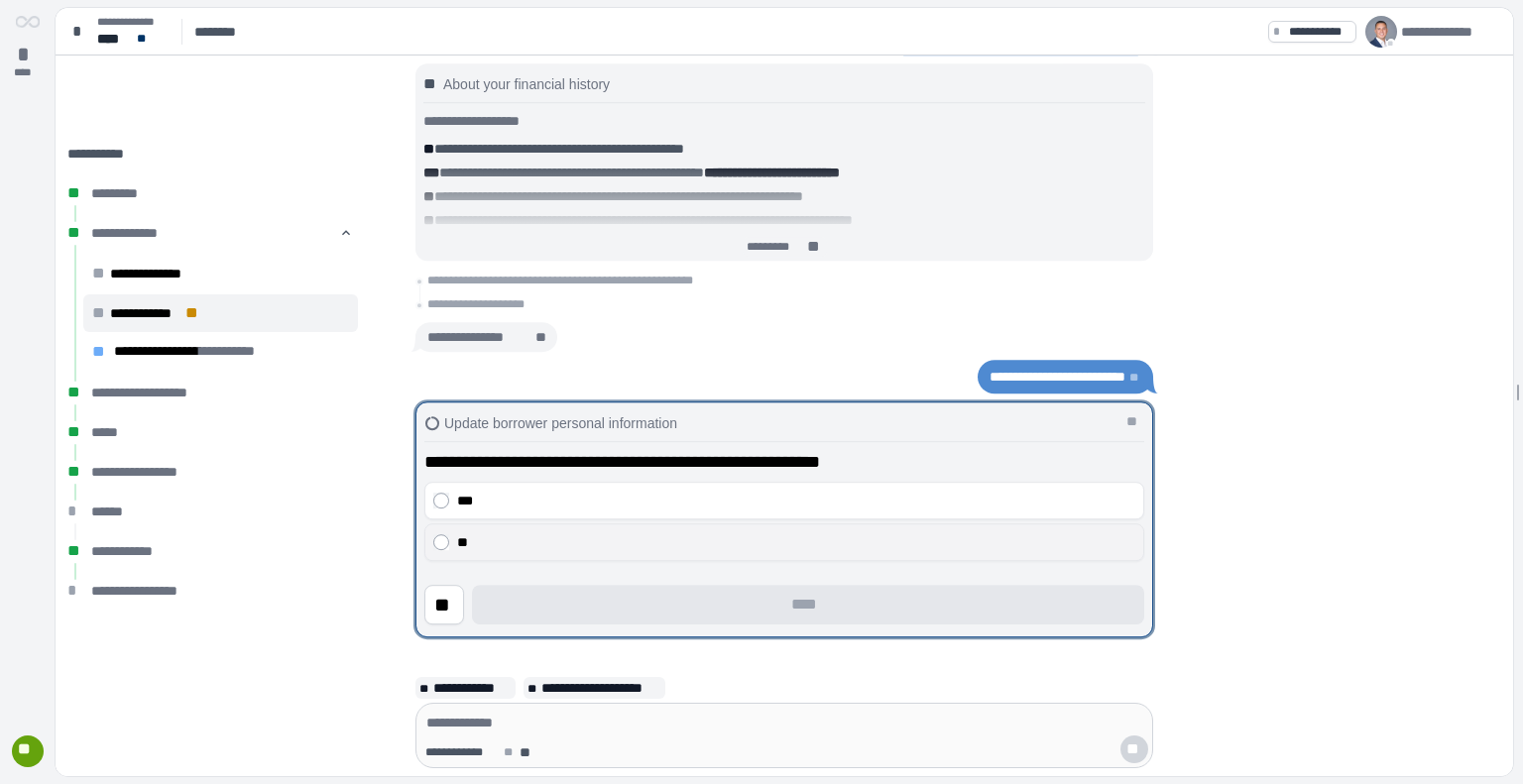 click on "**" at bounding box center [796, 542] 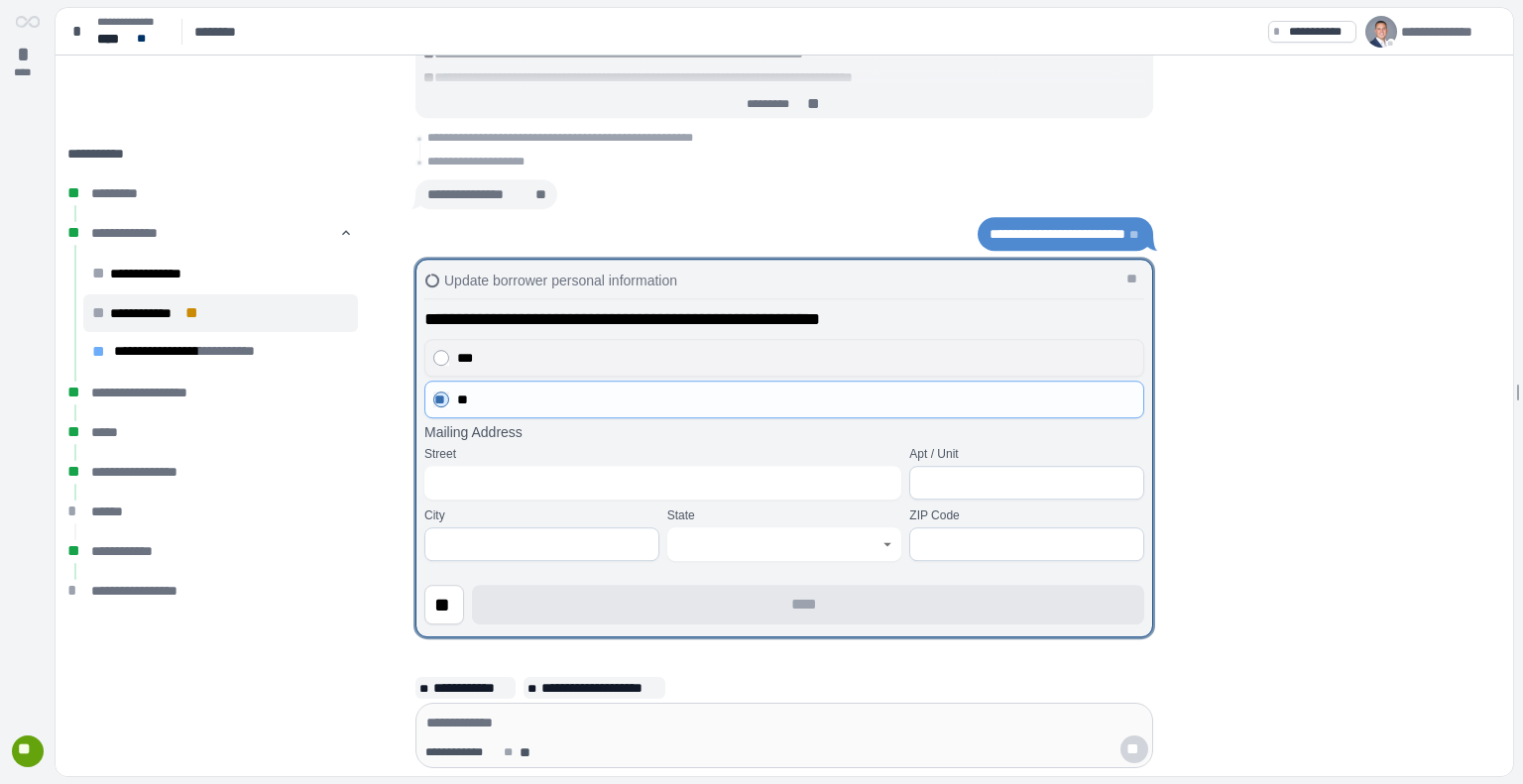 click on "***" at bounding box center (796, 358) 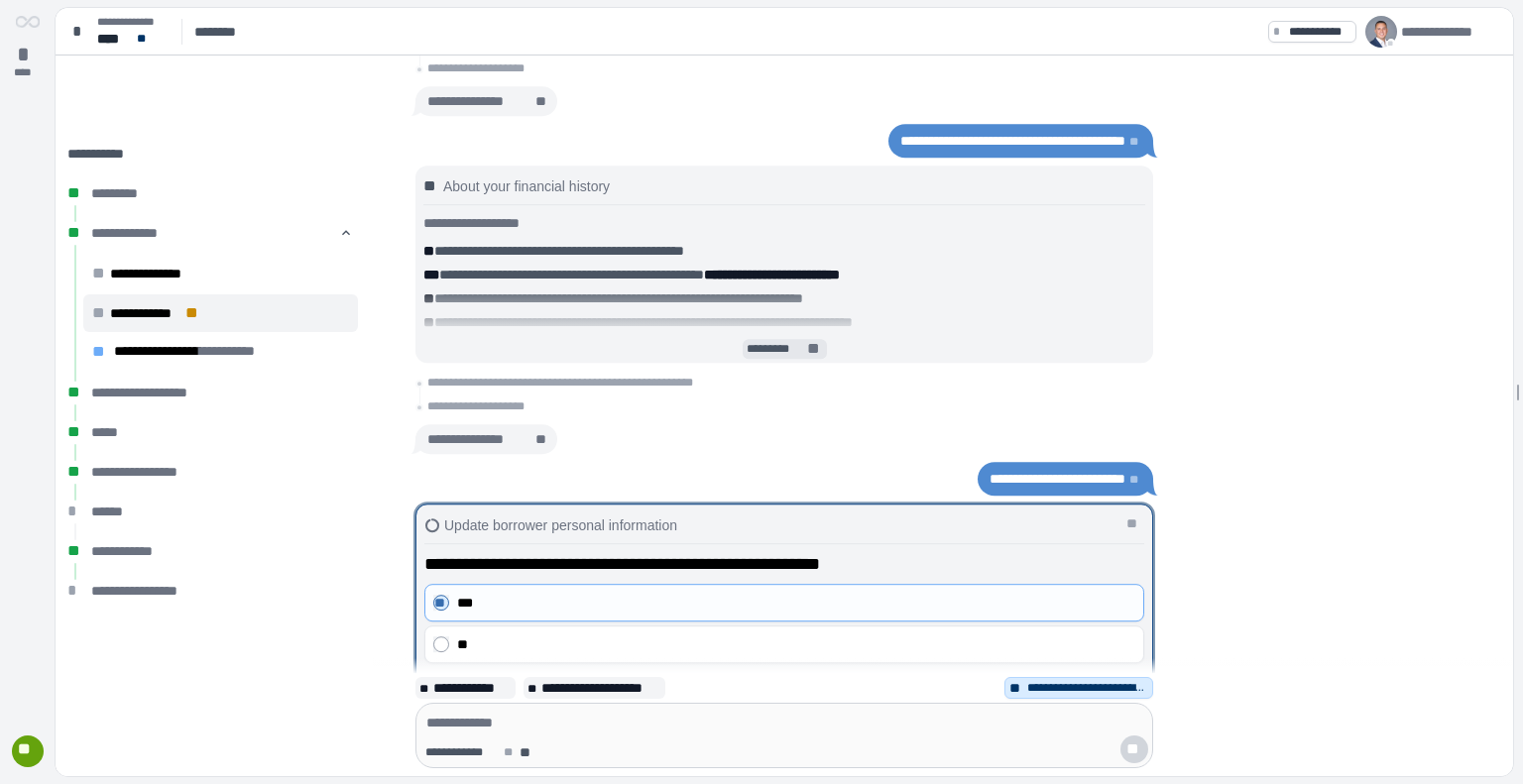 scroll, scrollTop: 0, scrollLeft: 0, axis: both 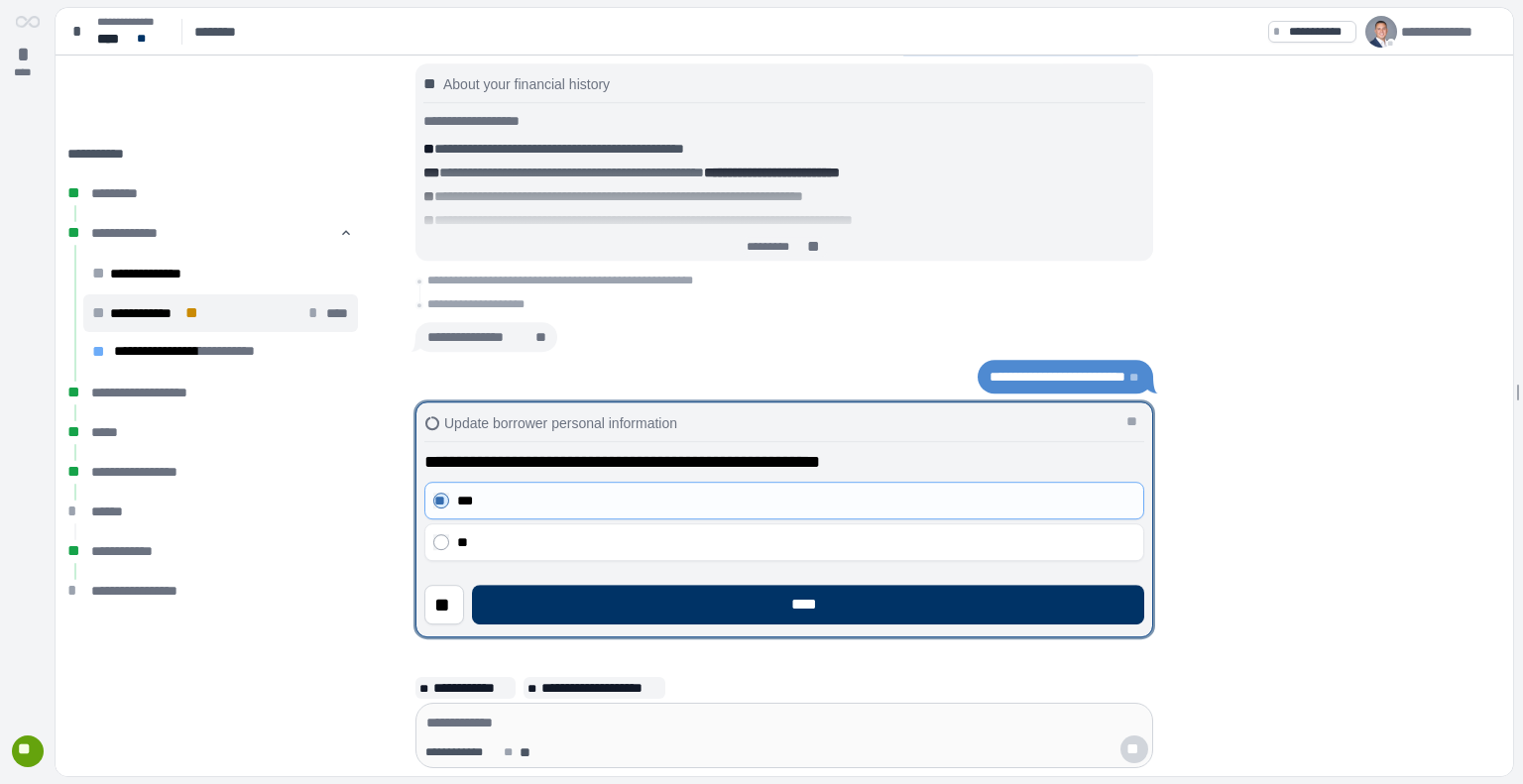 click on "**********" at bounding box center [146, 313] 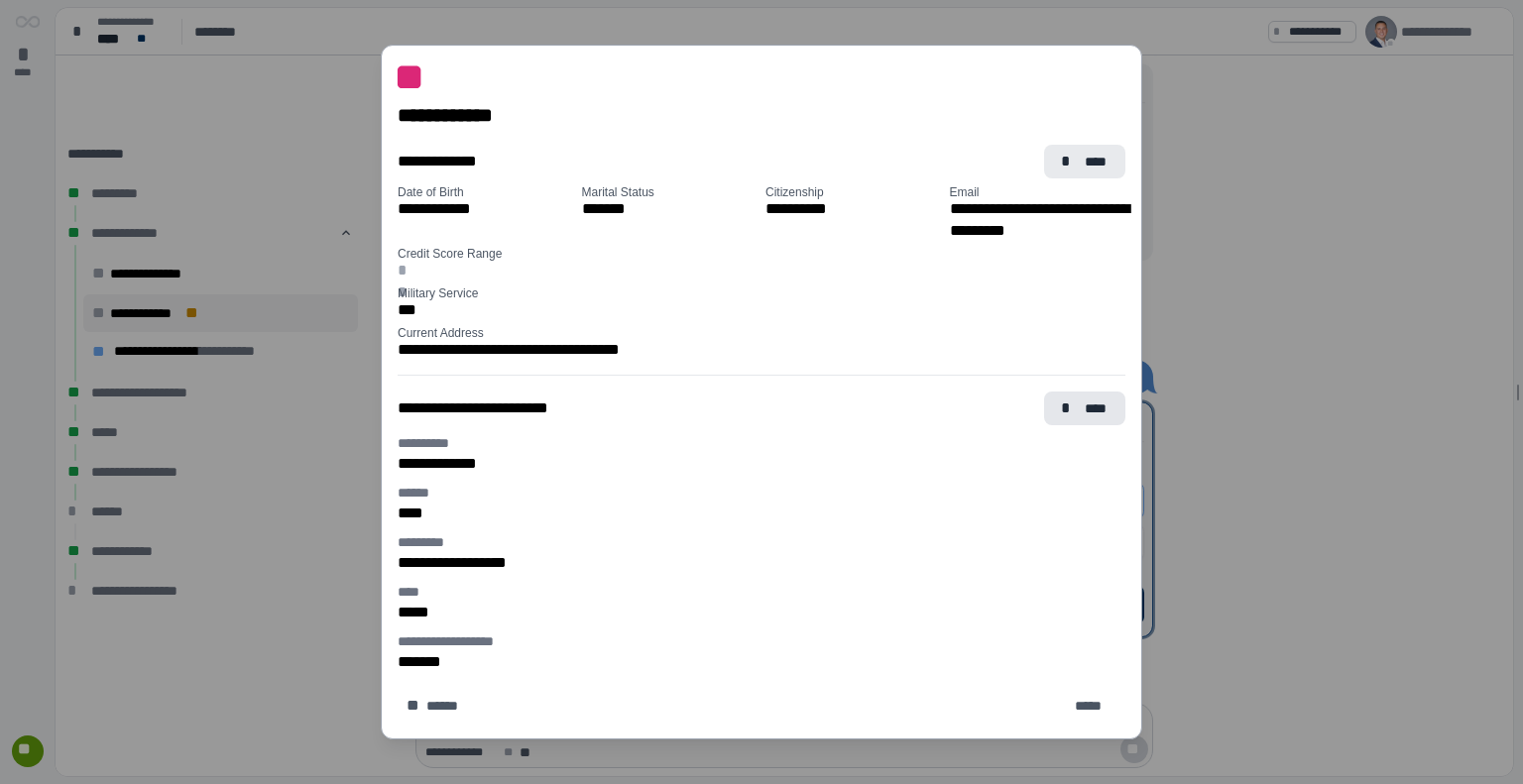 click on "* ****" at bounding box center [1085, 162] 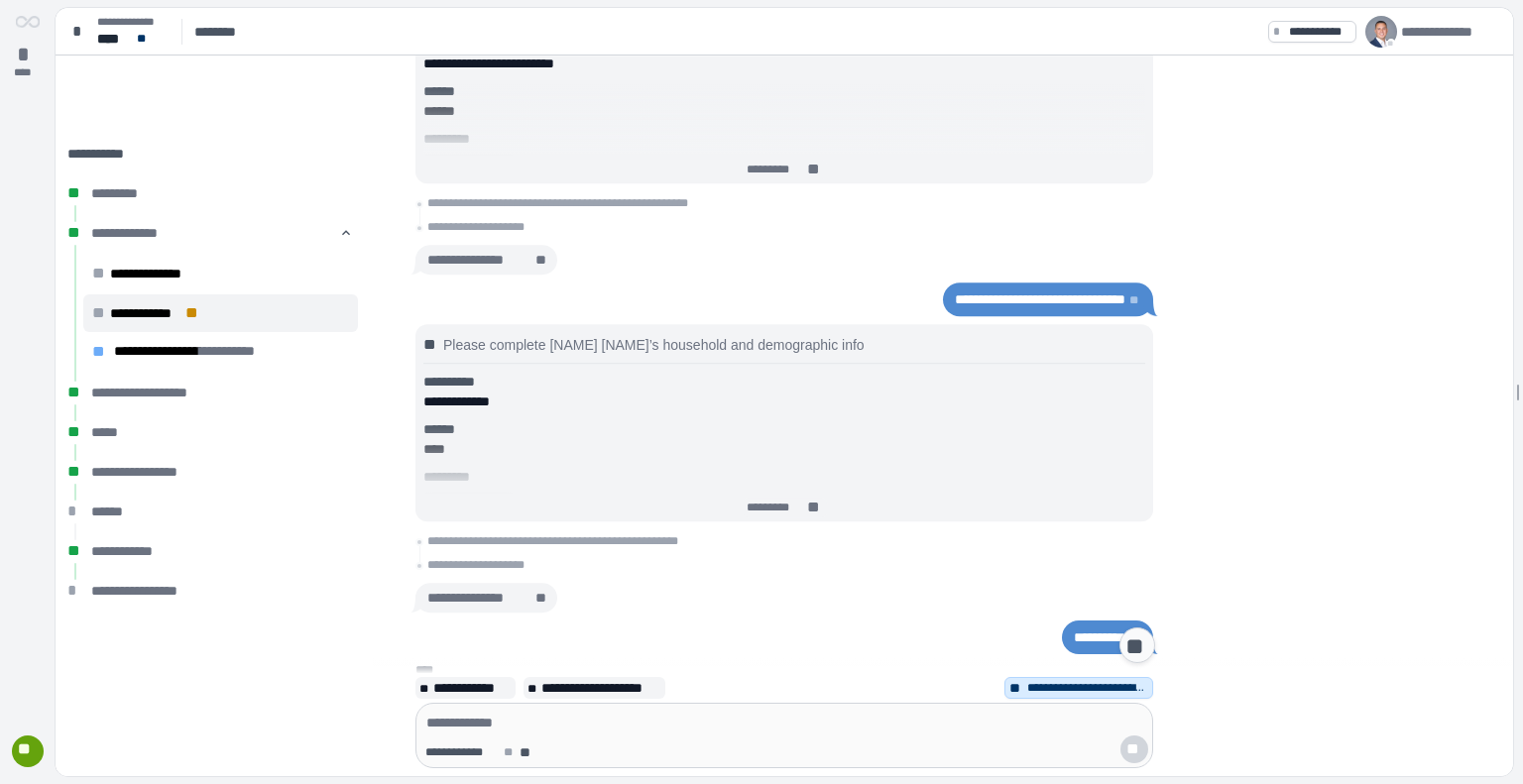 scroll, scrollTop: 3176, scrollLeft: 0, axis: vertical 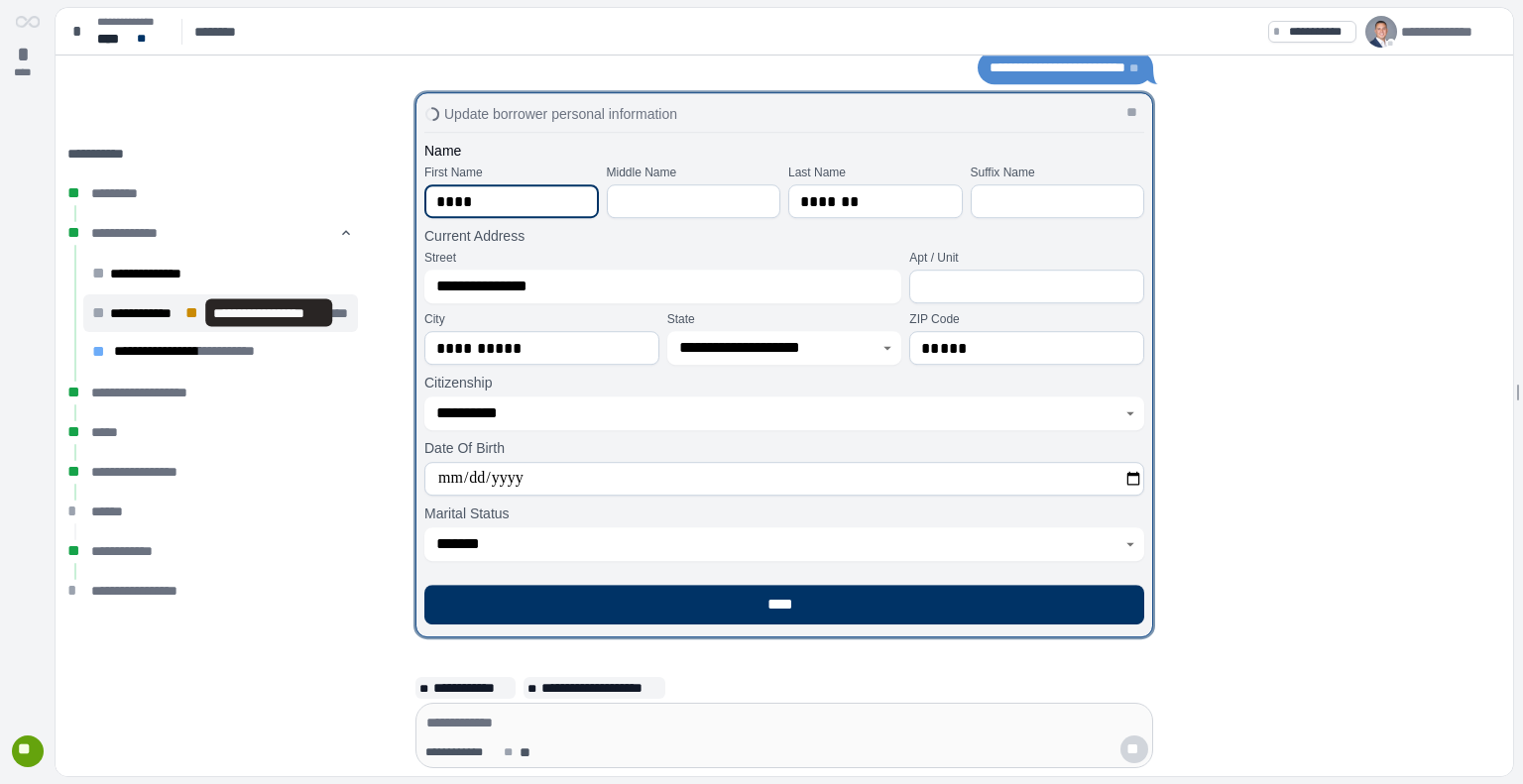 click on "**" at bounding box center (193, 313) 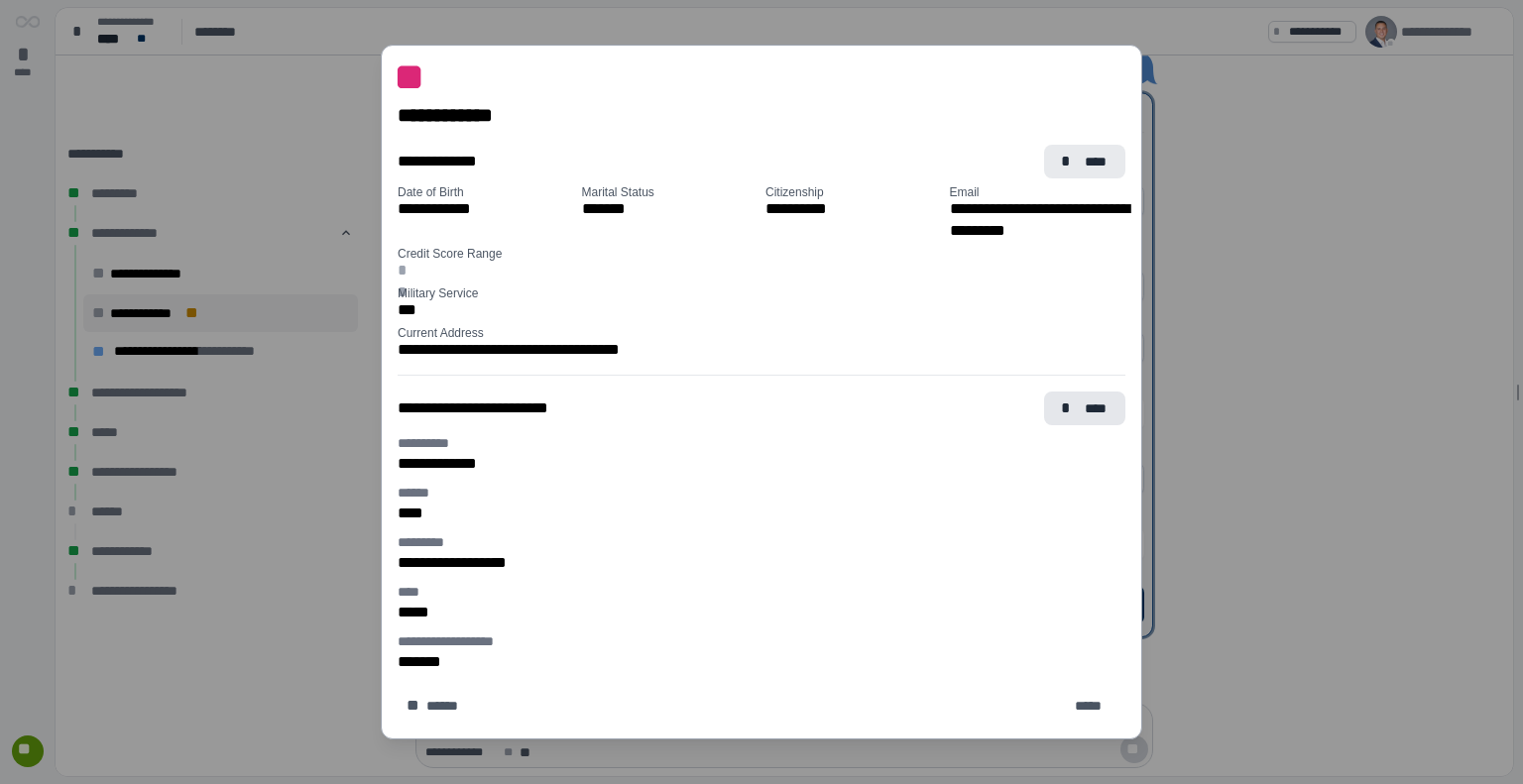 click on "* ****" at bounding box center (1085, 162) 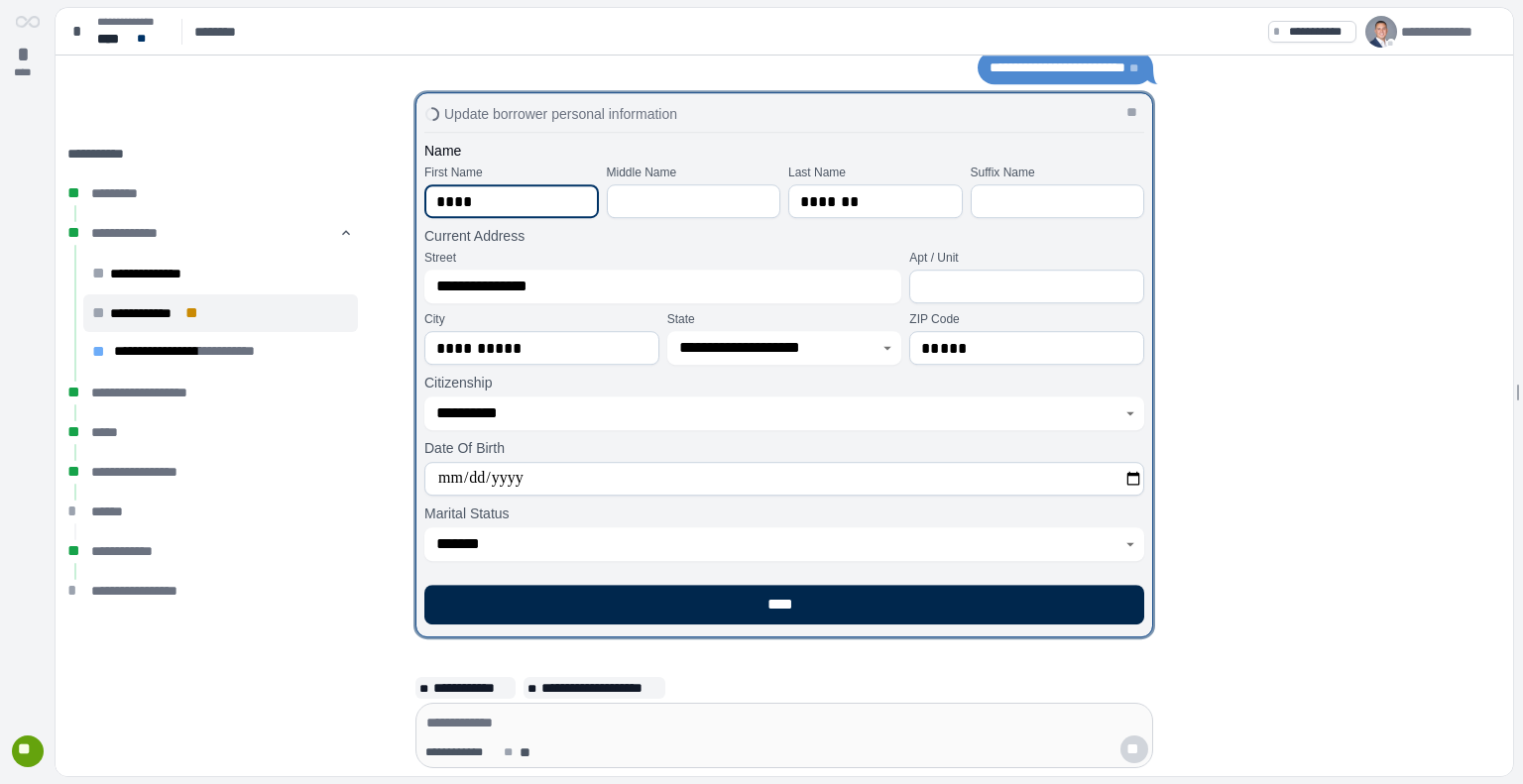 click on "****" at bounding box center [784, 605] 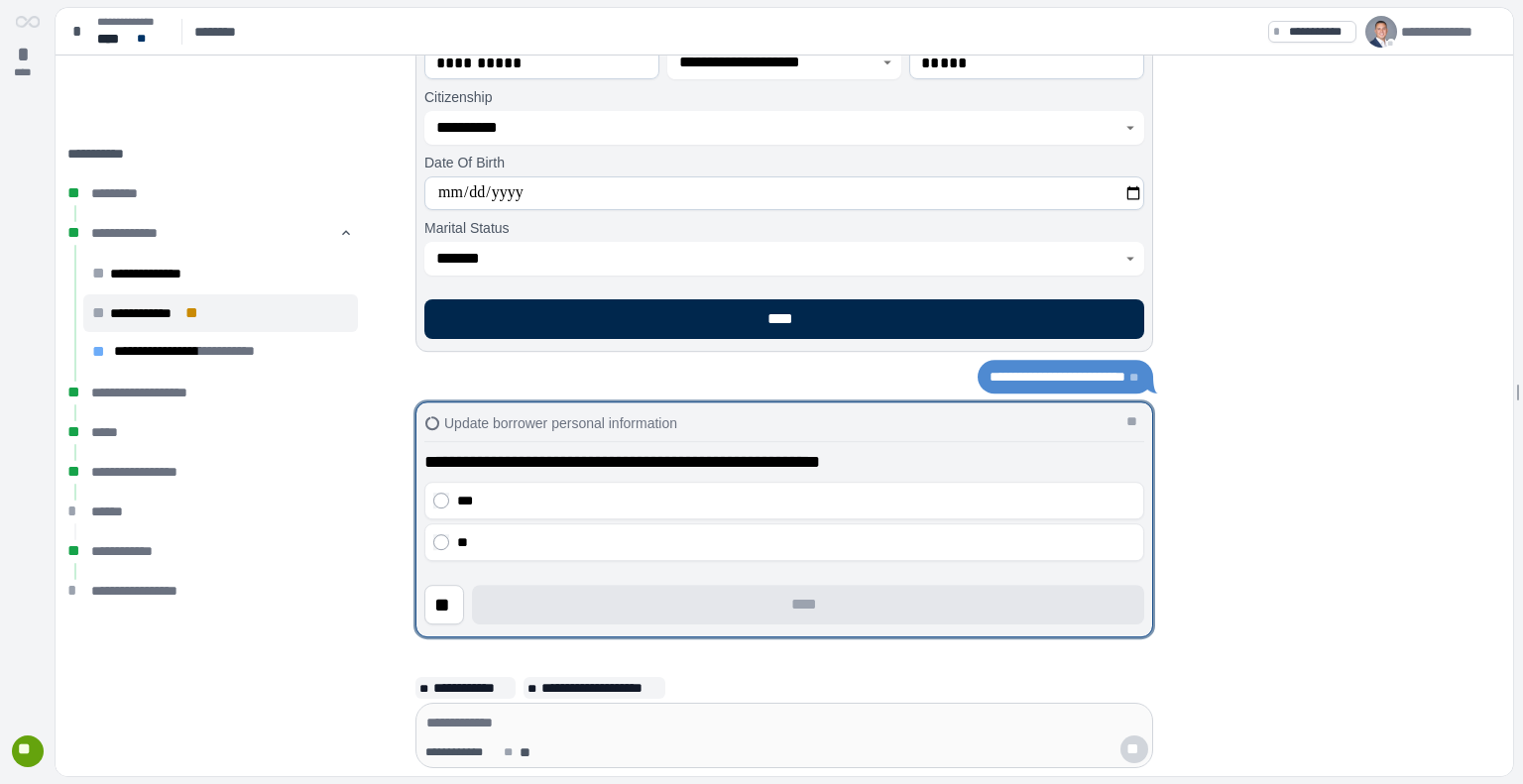 click on "****" at bounding box center (784, 319) 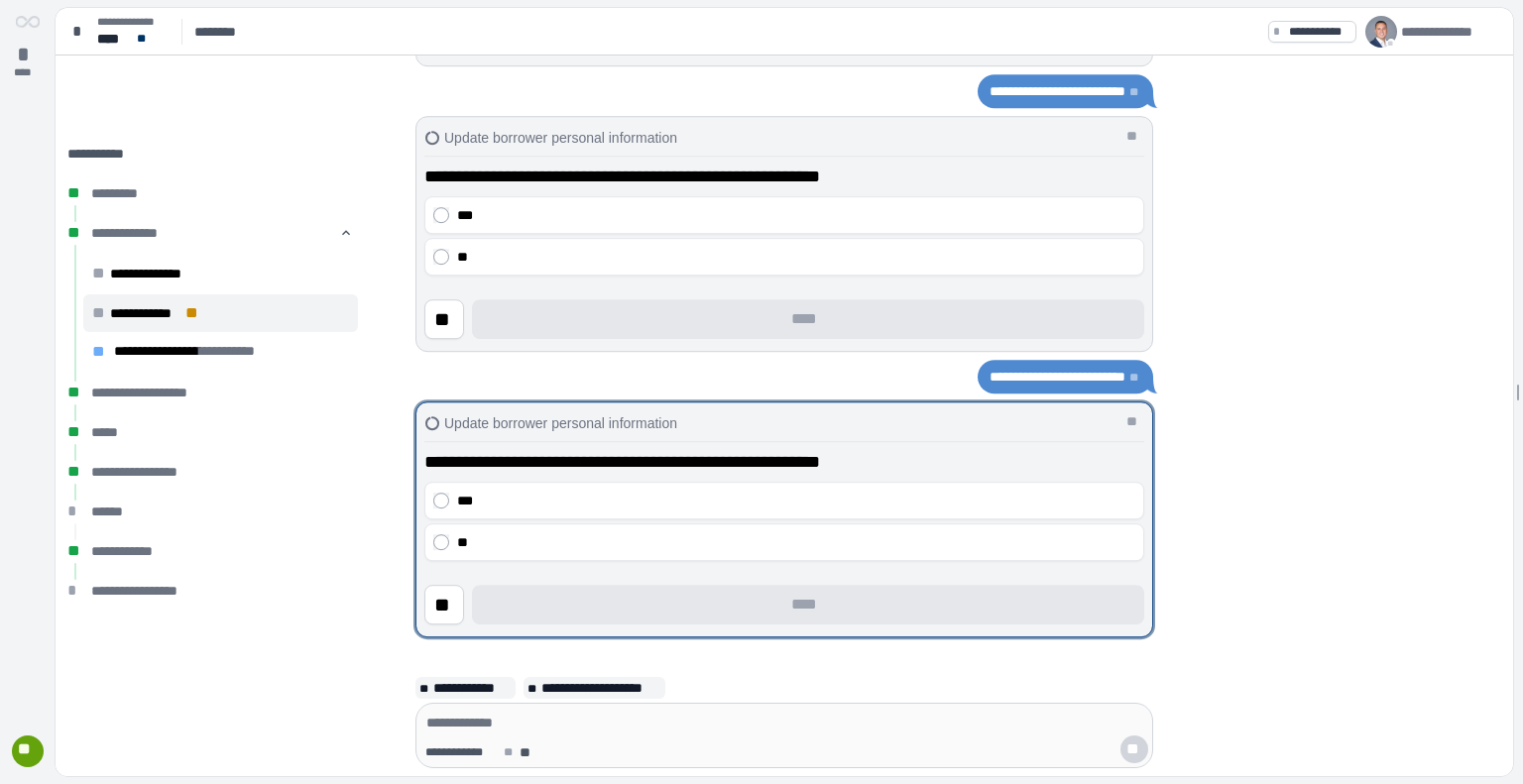 click on "**********" at bounding box center [784, 462] 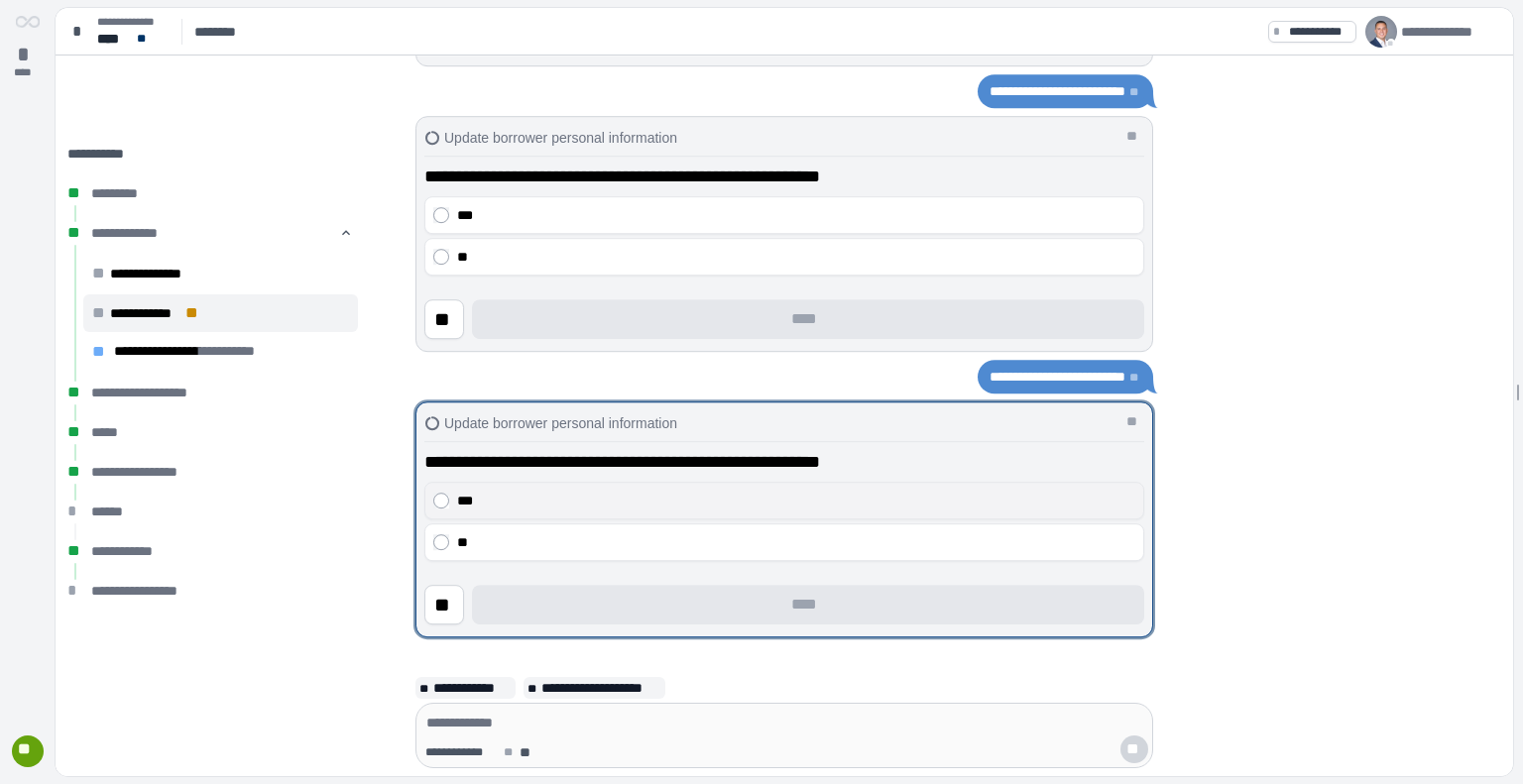 click on "***" at bounding box center [784, 501] 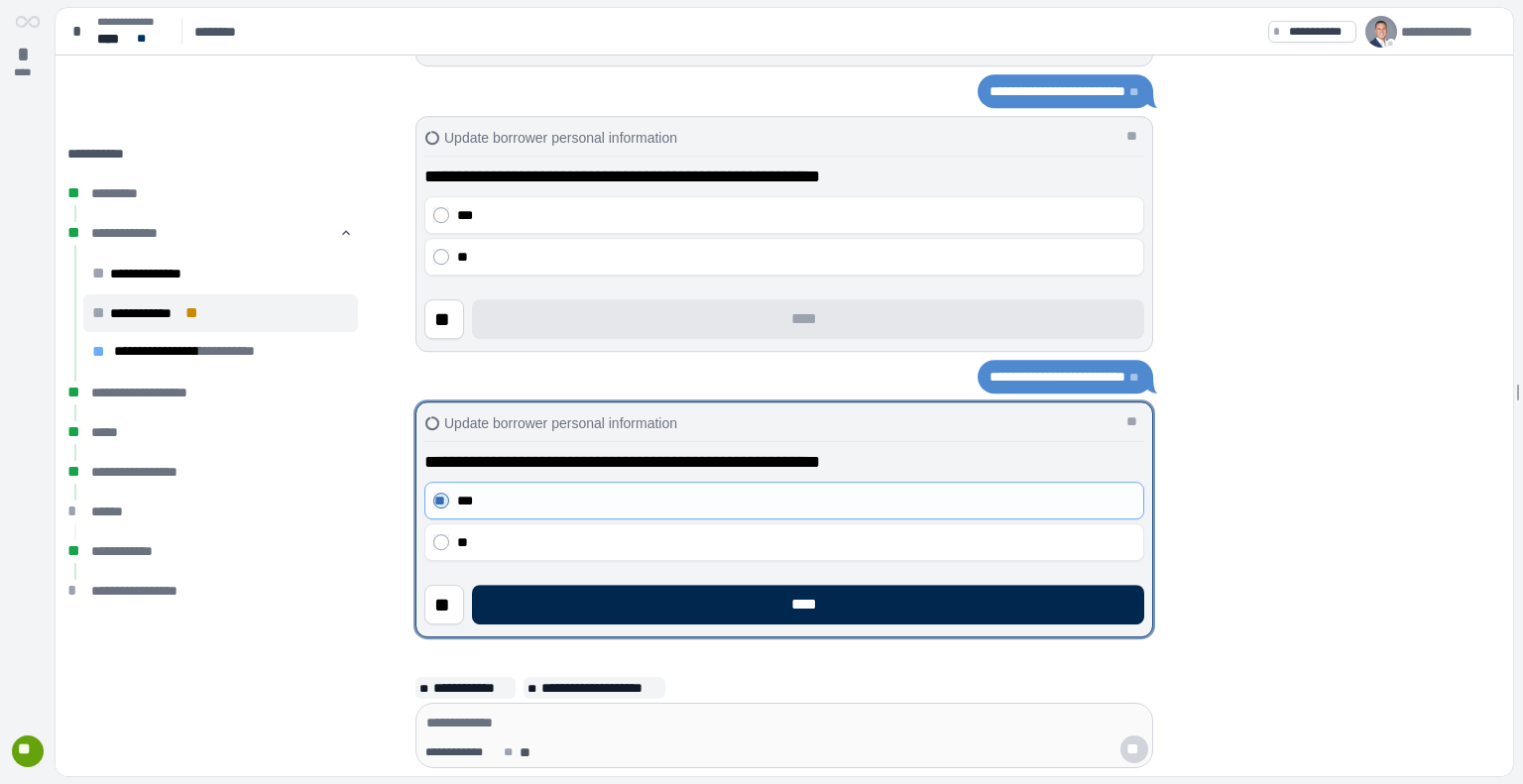 drag, startPoint x: 636, startPoint y: 593, endPoint x: 635, endPoint y: 610, distance: 17.029386 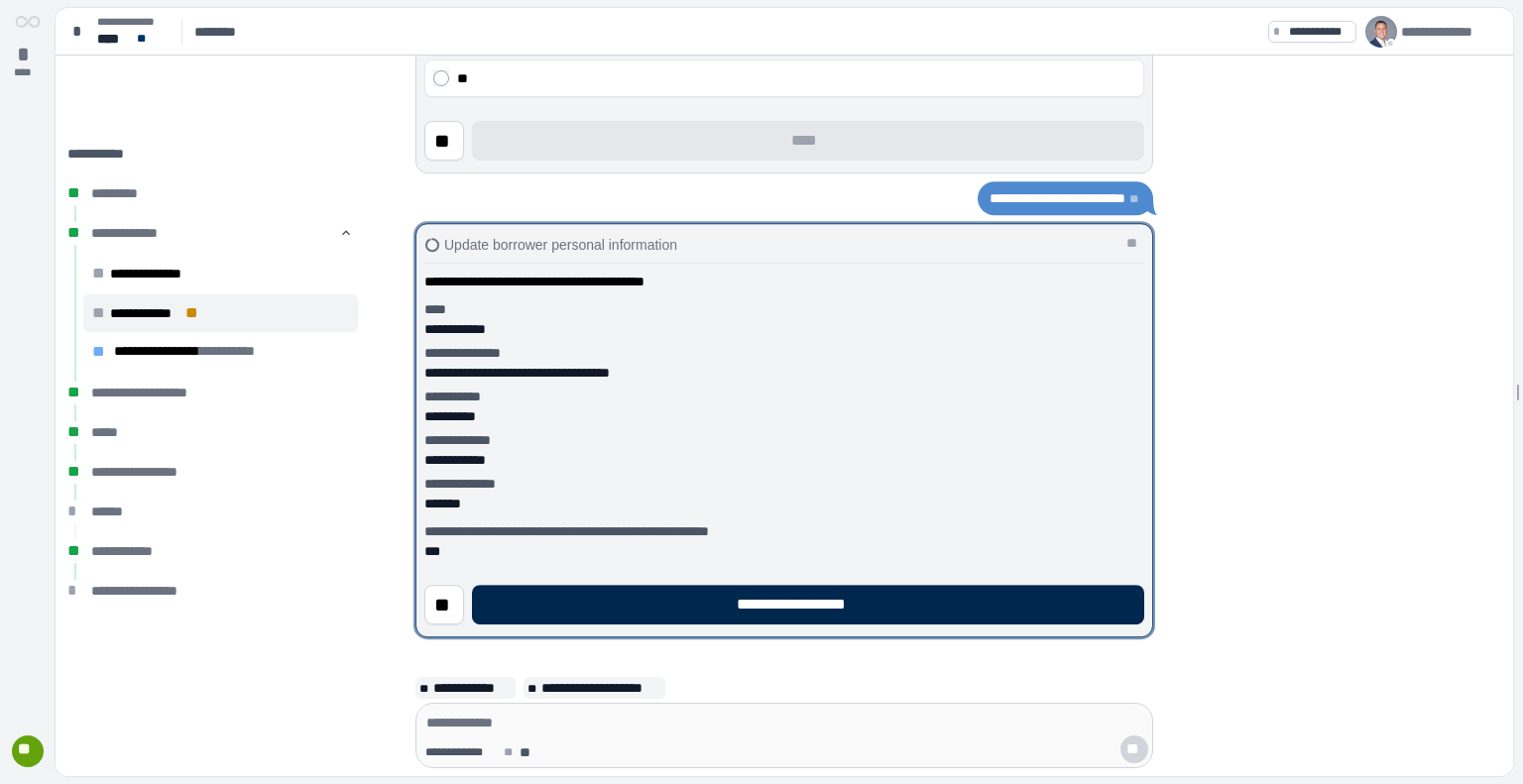 click on "**********" at bounding box center [808, 605] 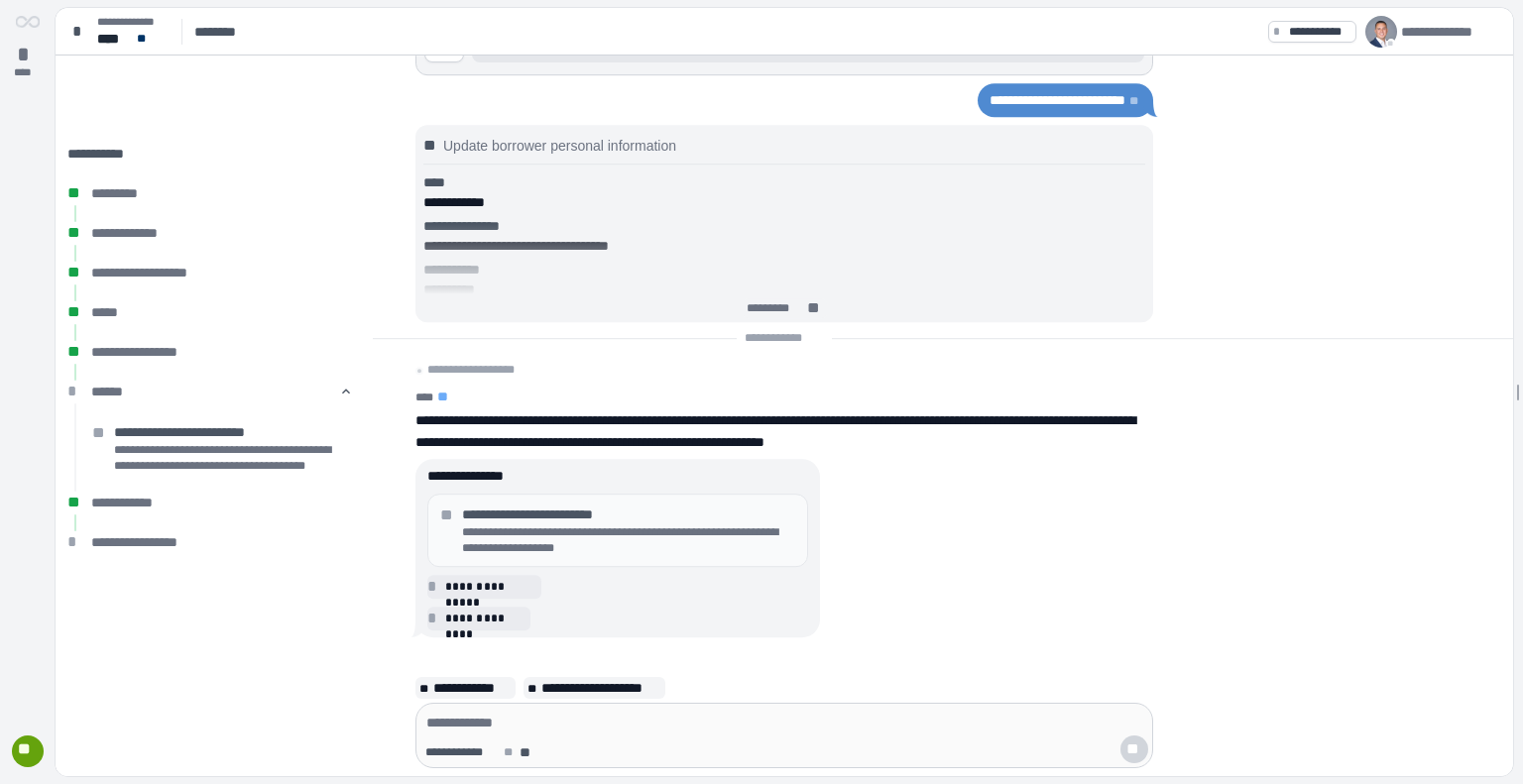 click on "**********" at bounding box center (629, 514) 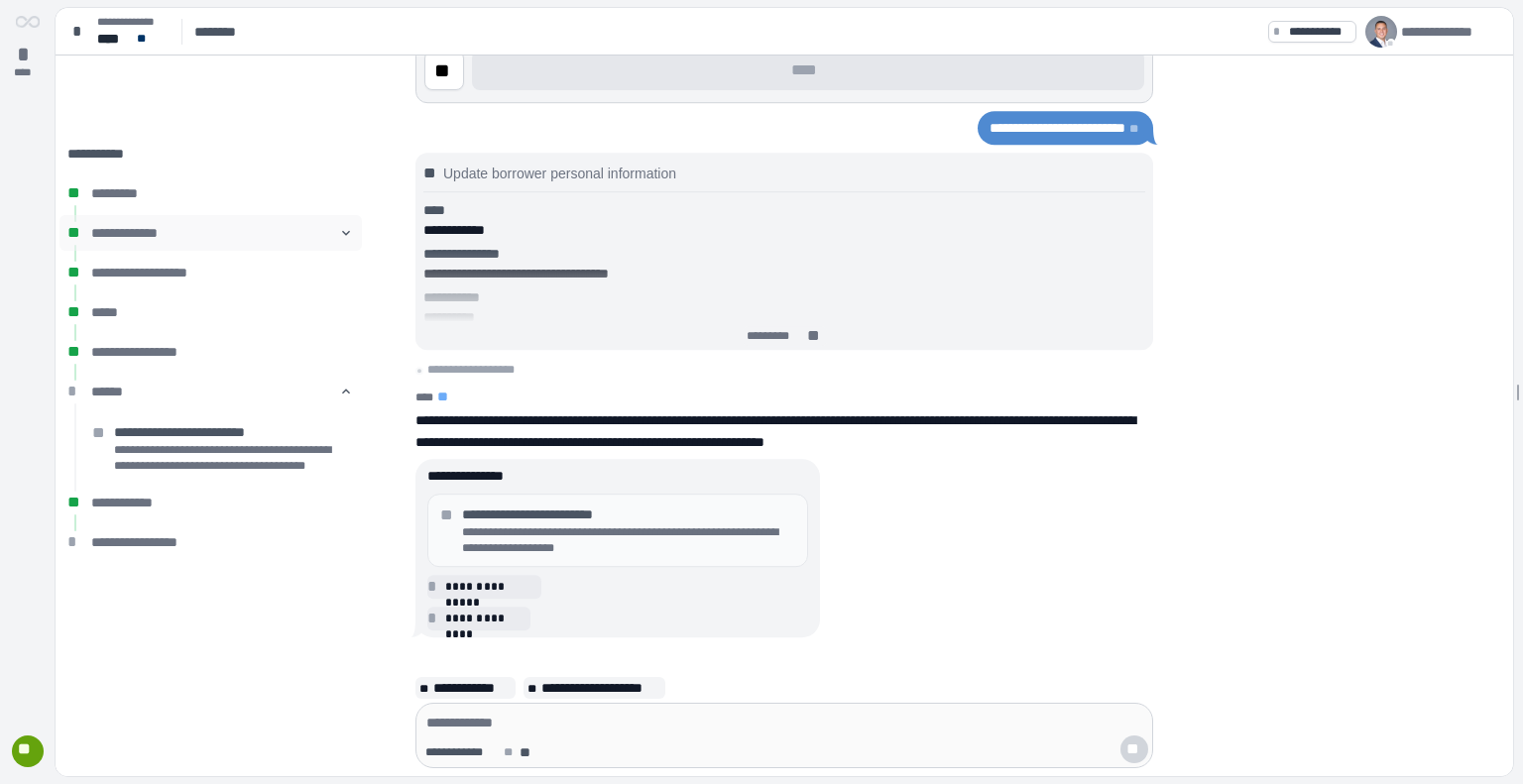 click on "**********" at bounding box center [210, 233] 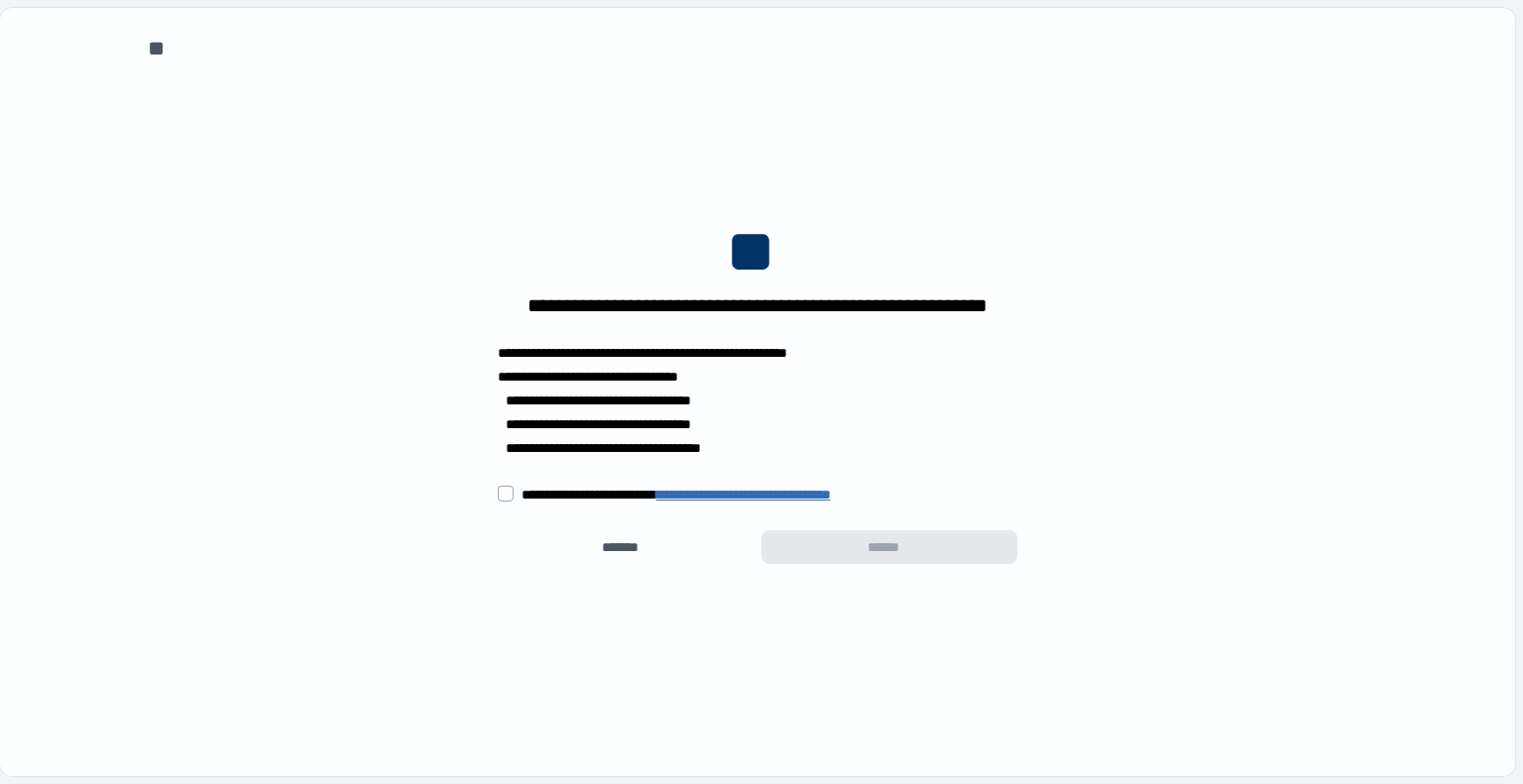 scroll, scrollTop: 0, scrollLeft: 0, axis: both 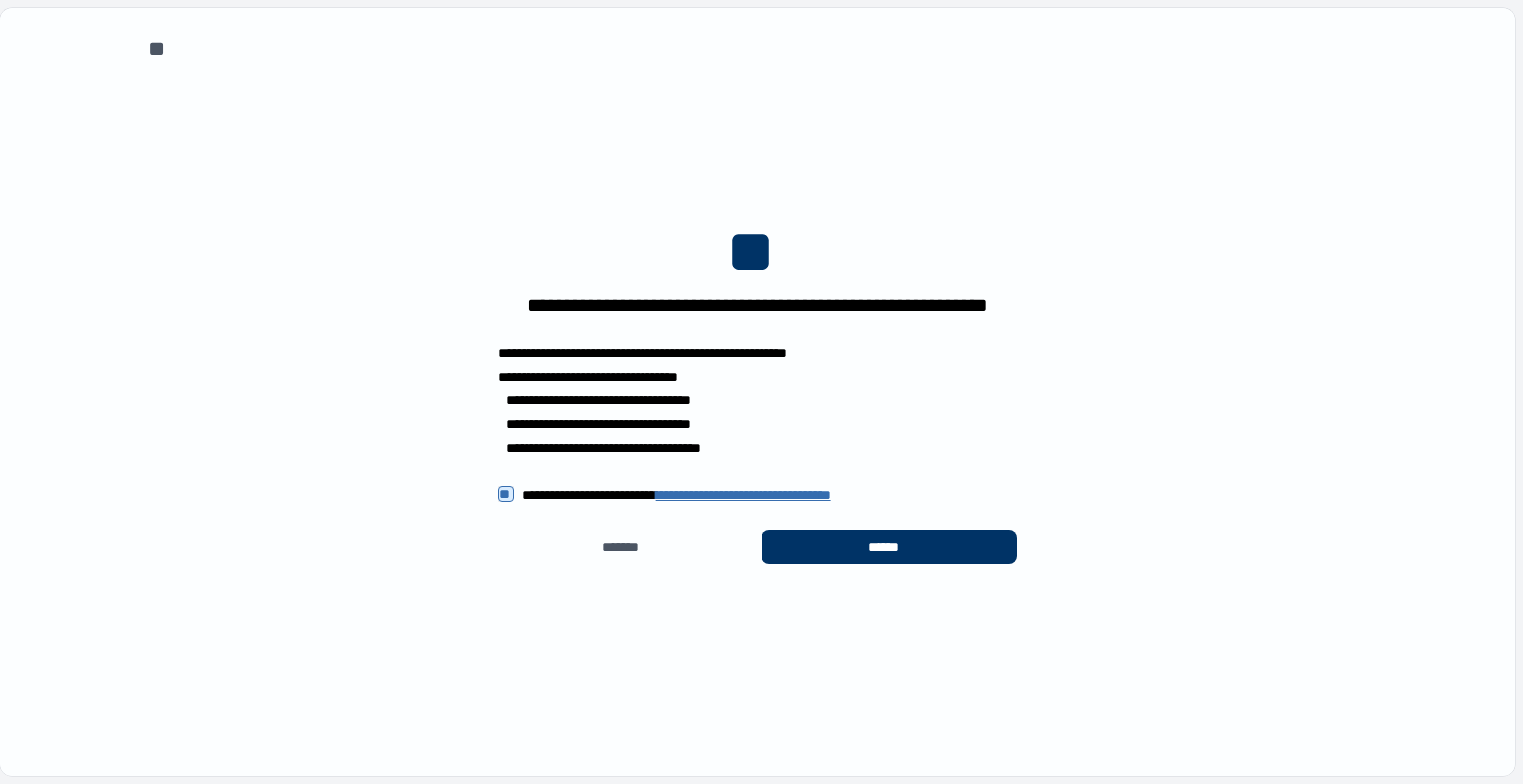 click on "******" at bounding box center (889, 547) 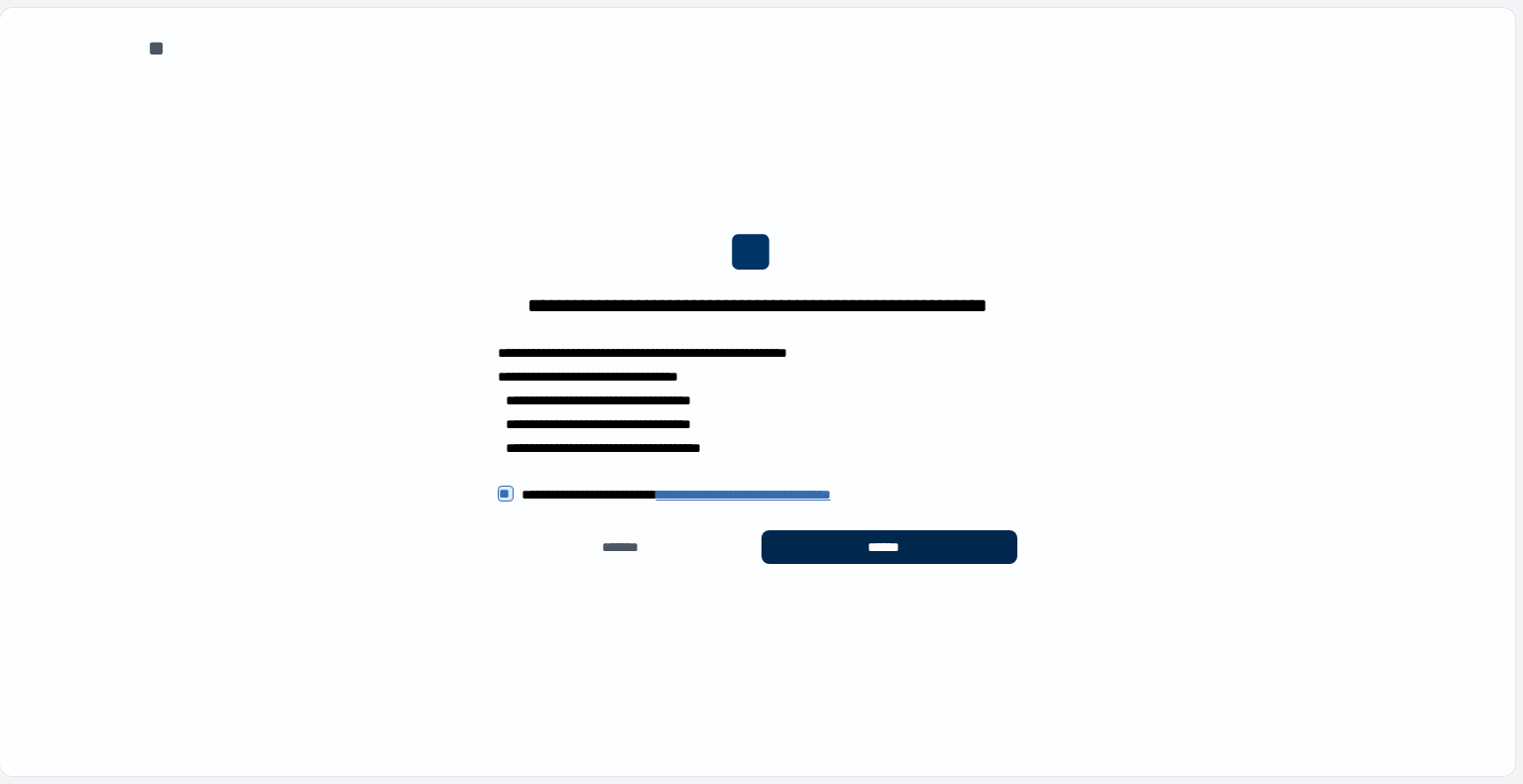 click on "******" at bounding box center [889, 547] 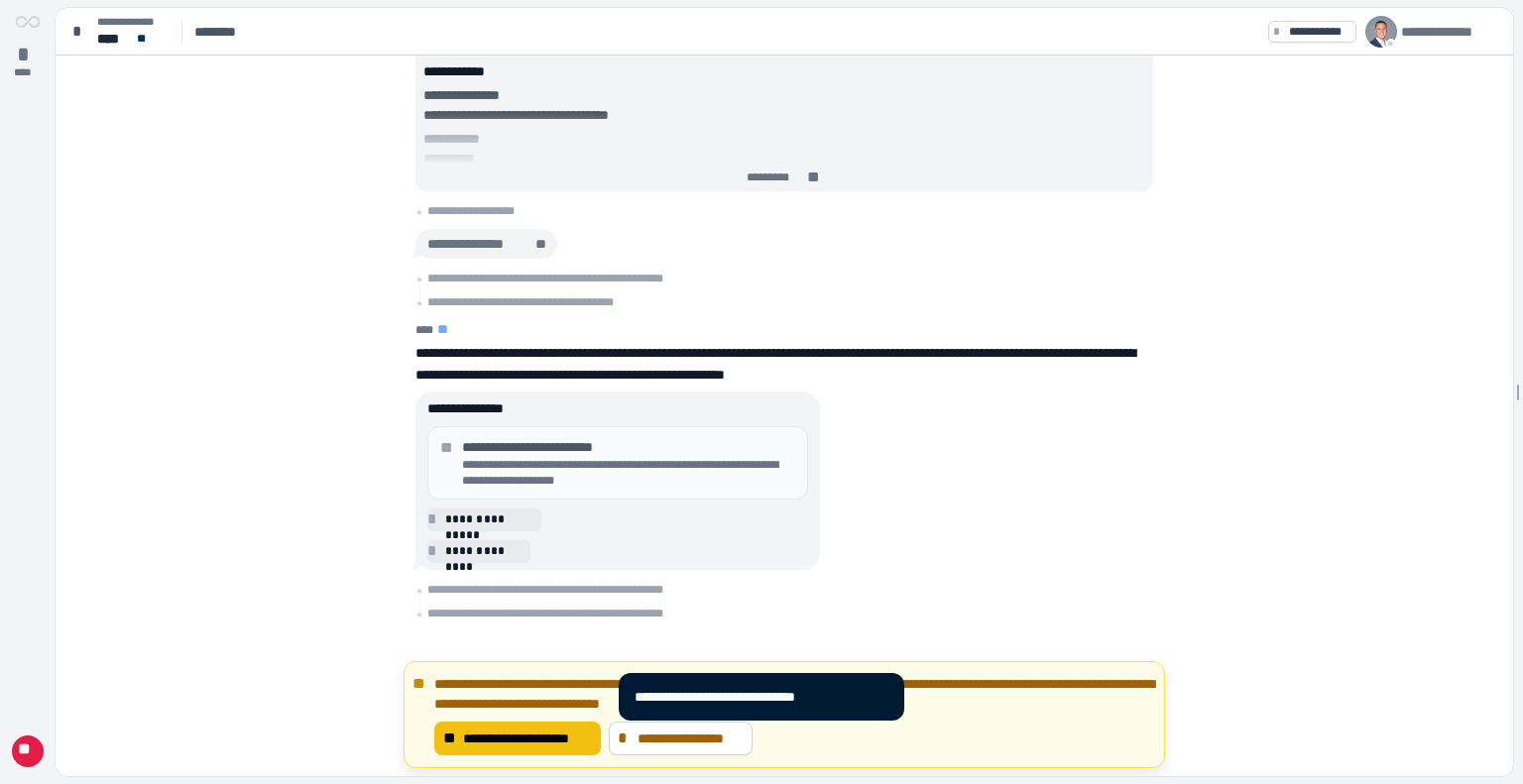 click on "**********" at bounding box center [527, 738] 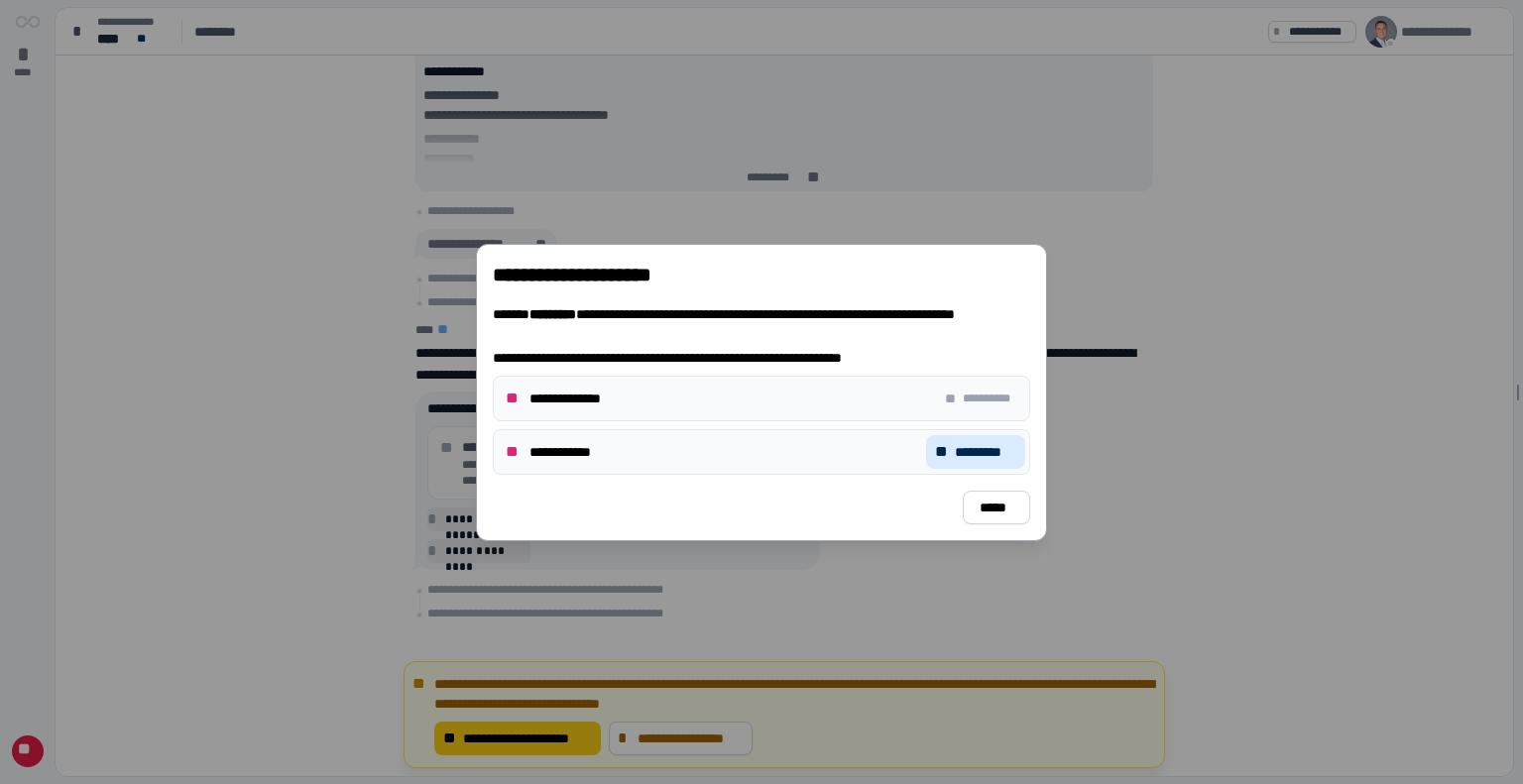 click on "**********" at bounding box center [757, 390] 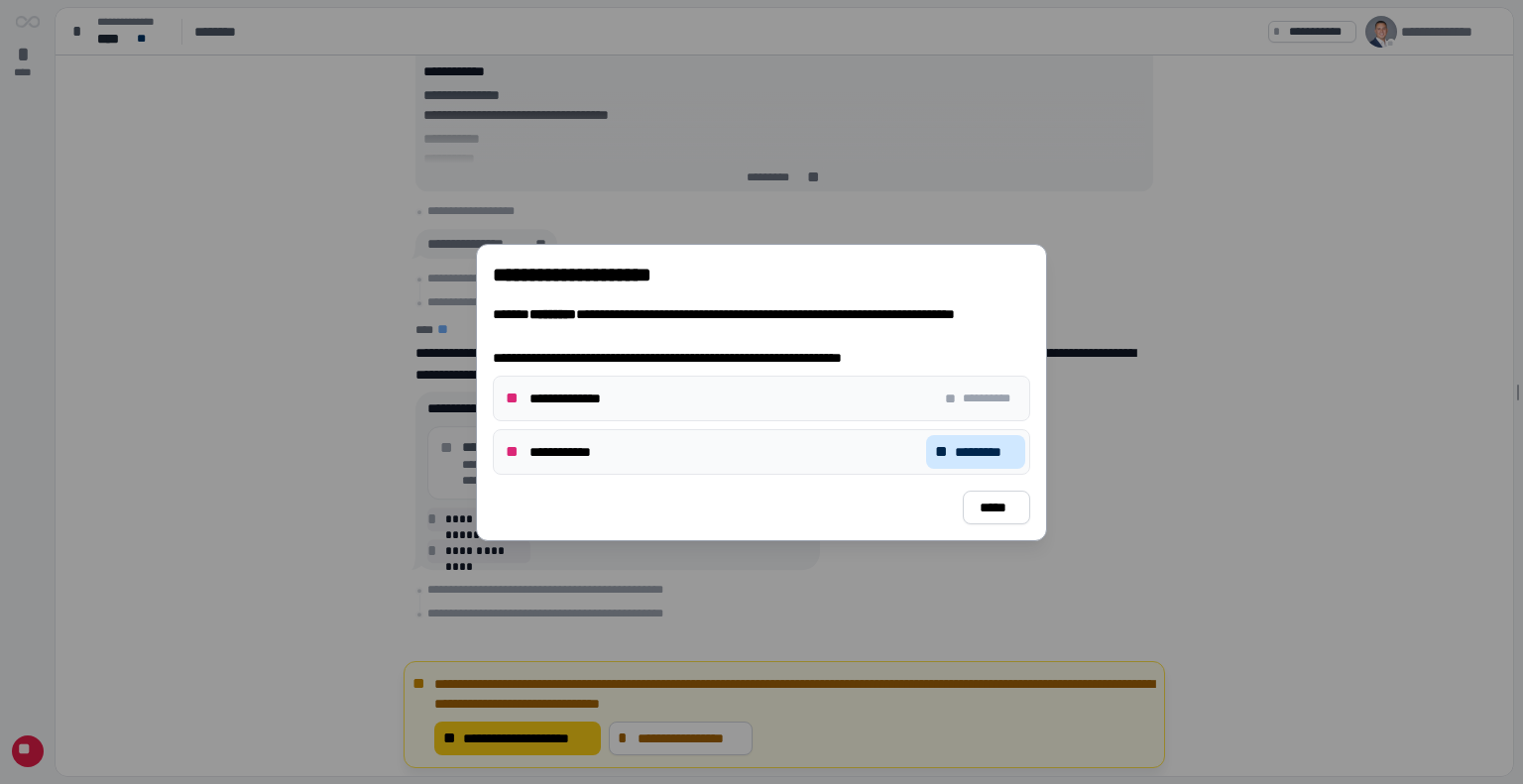 click on "*********" at bounding box center [986, 452] 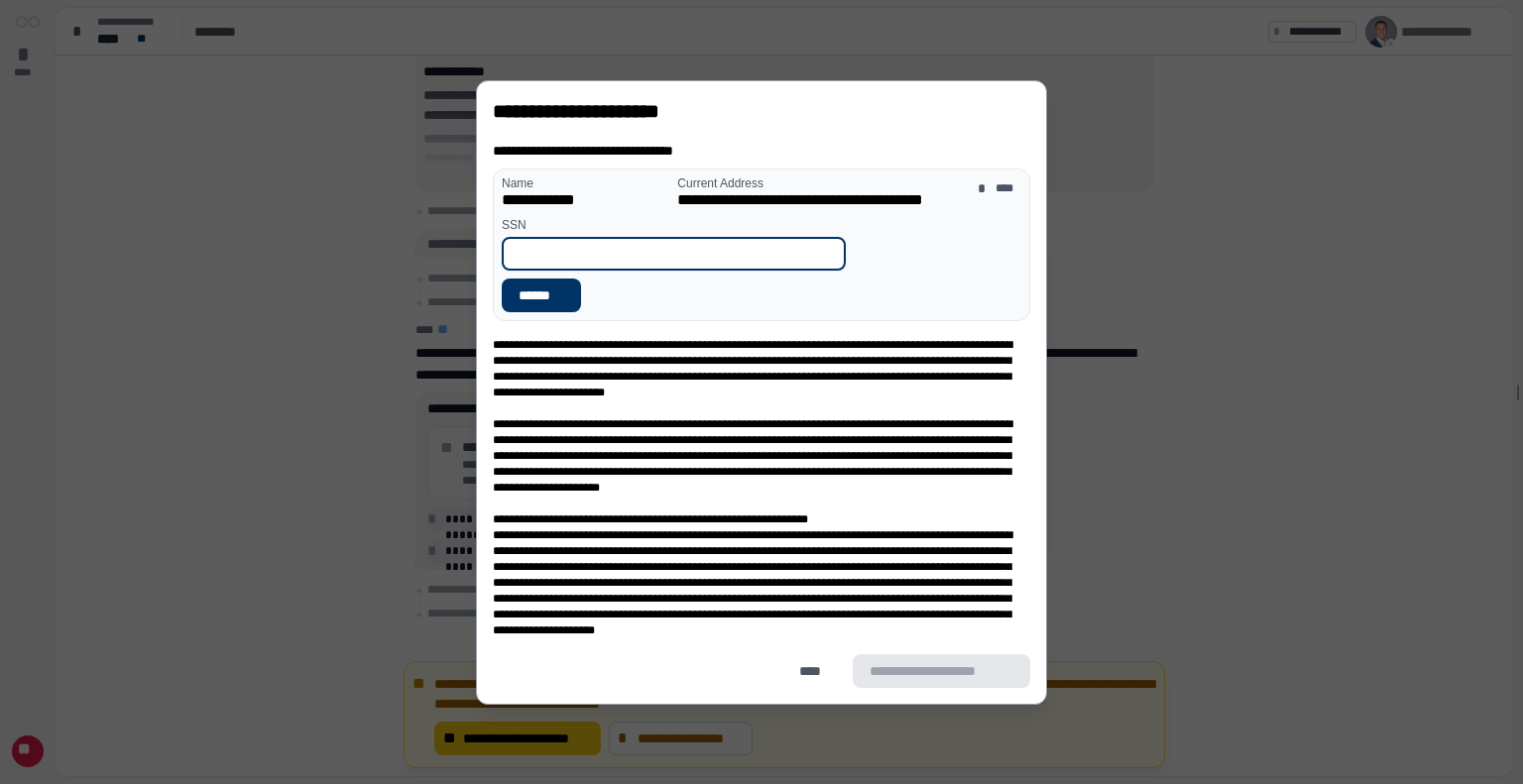 click at bounding box center (673, 254) 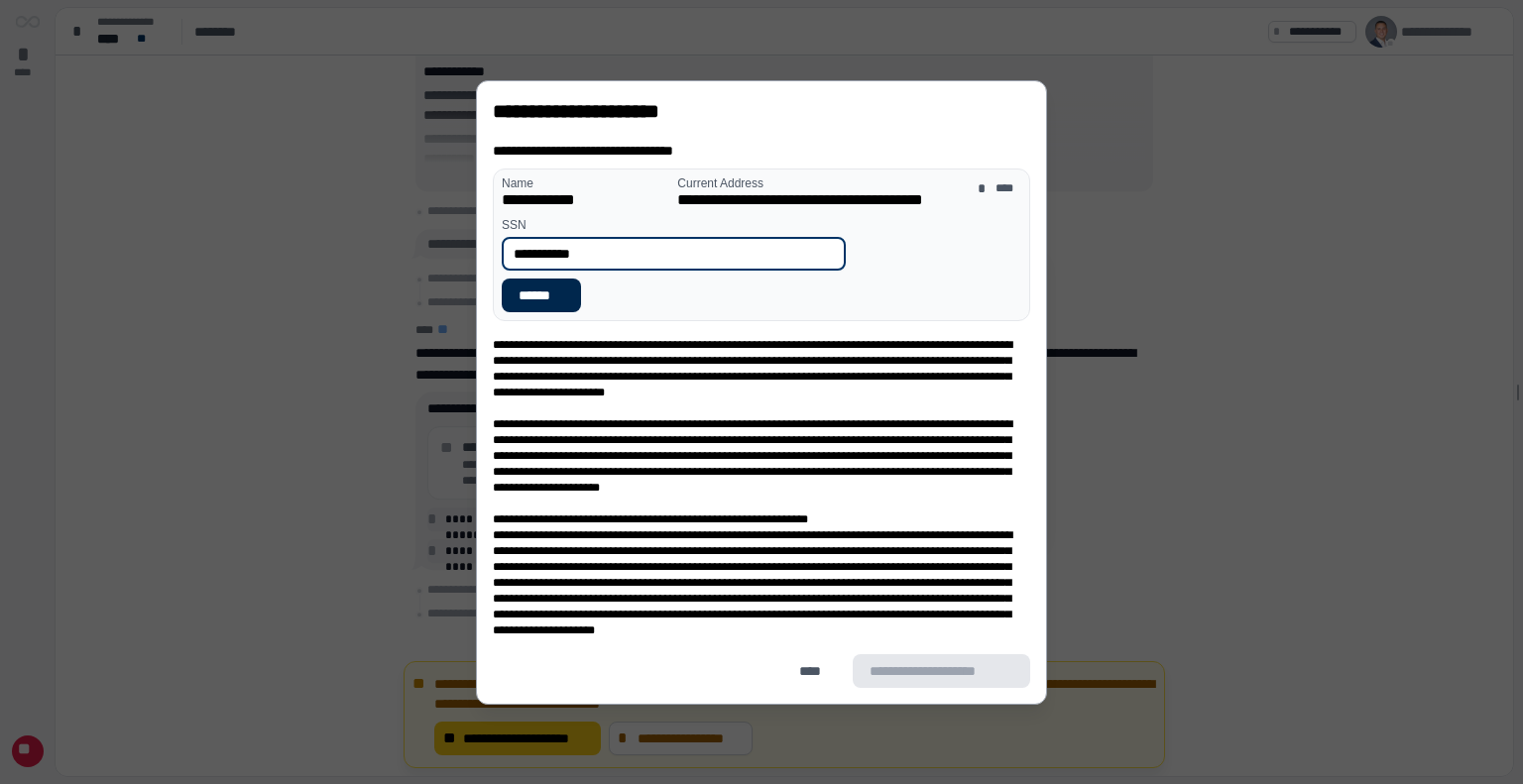type on "**********" 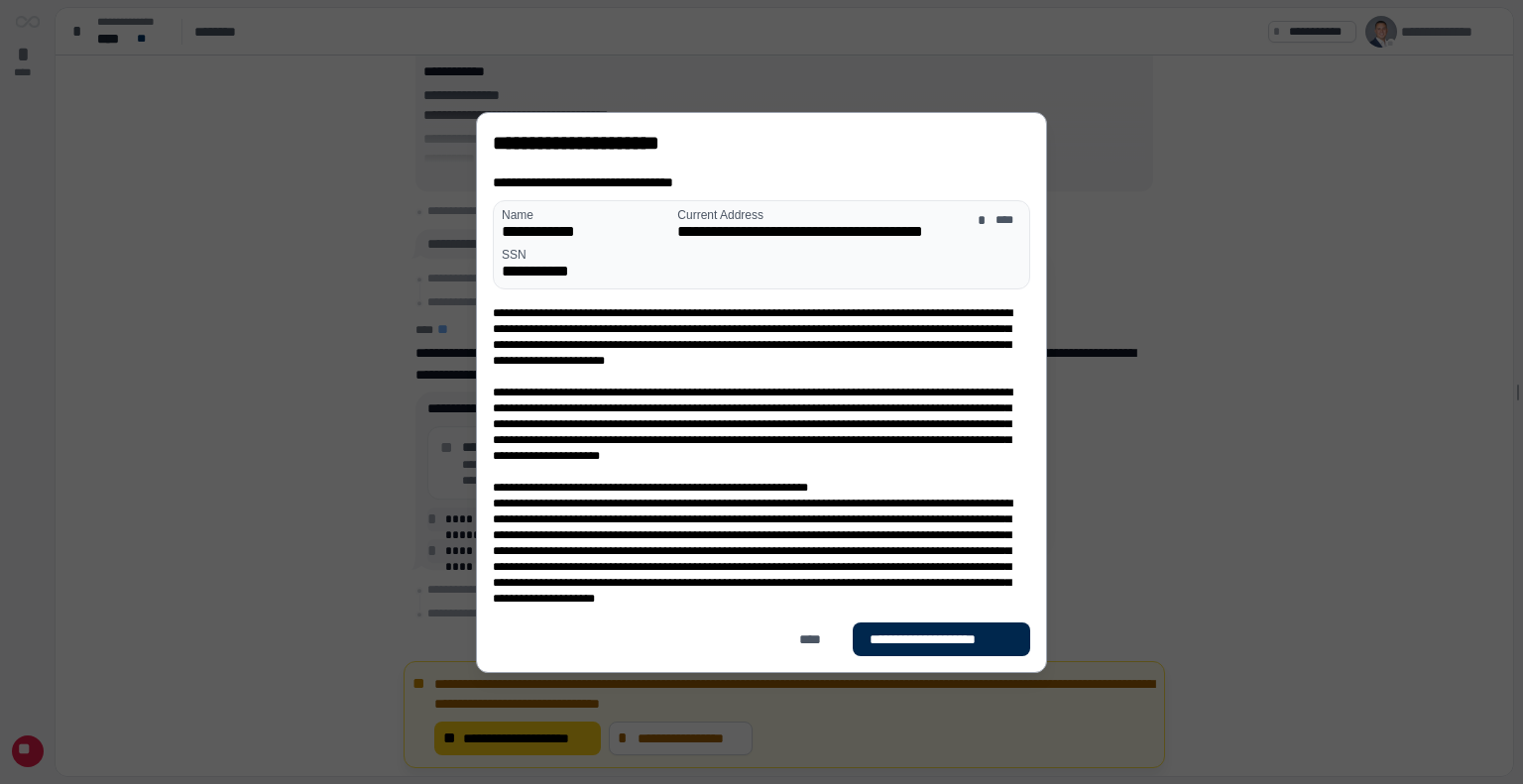 click on "**********" at bounding box center [941, 639] 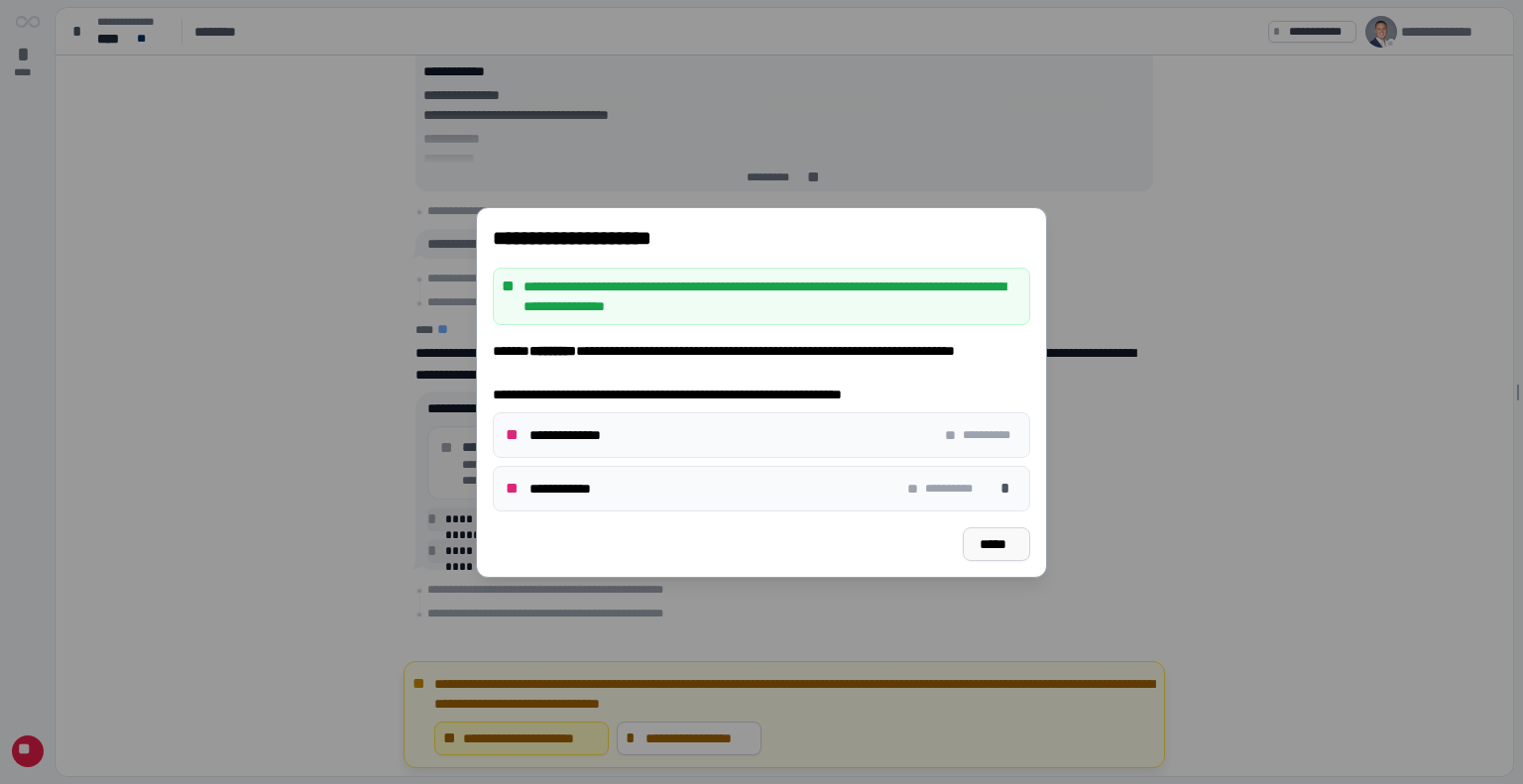 click on "*****" at bounding box center [996, 544] 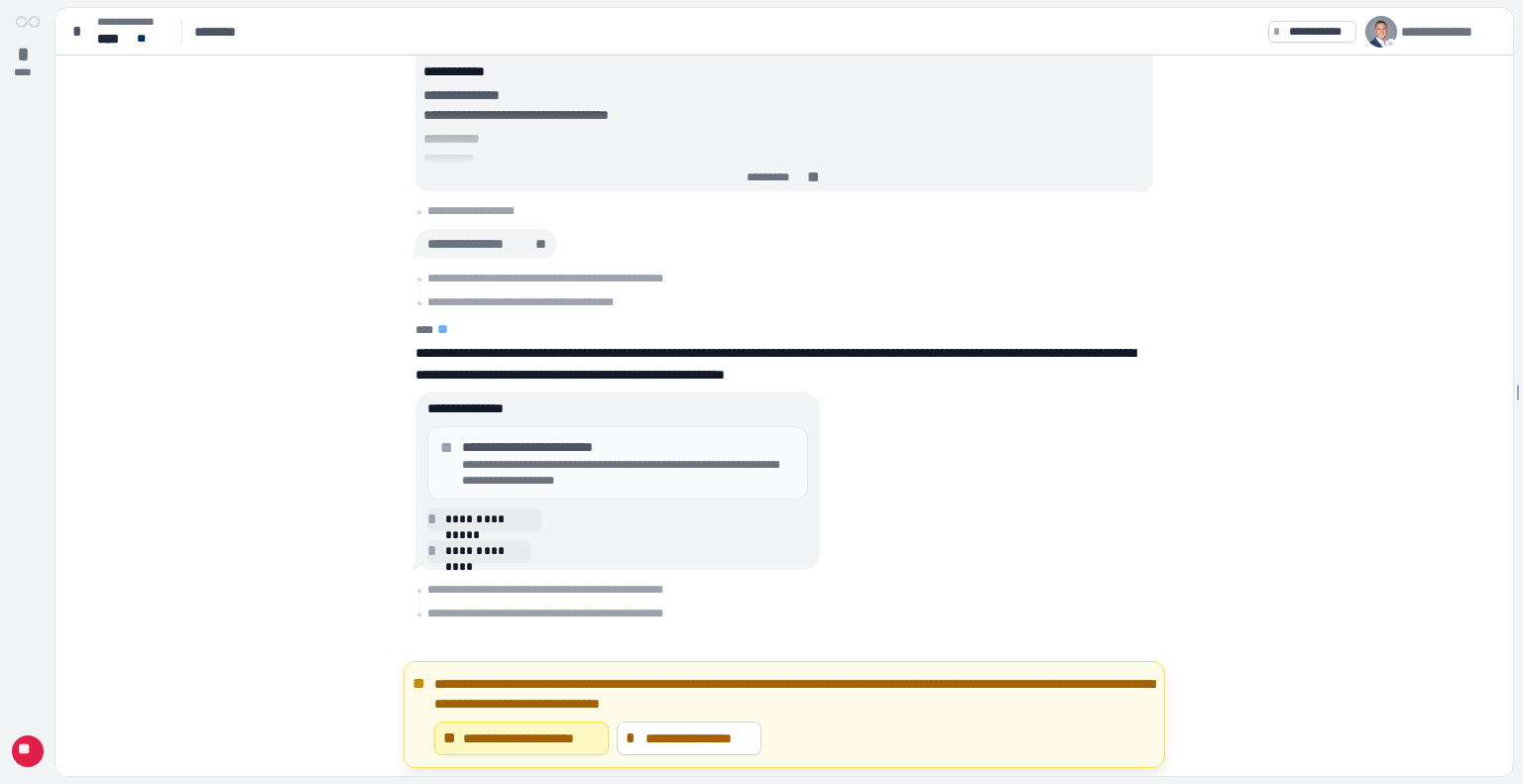 scroll, scrollTop: 535, scrollLeft: 0, axis: vertical 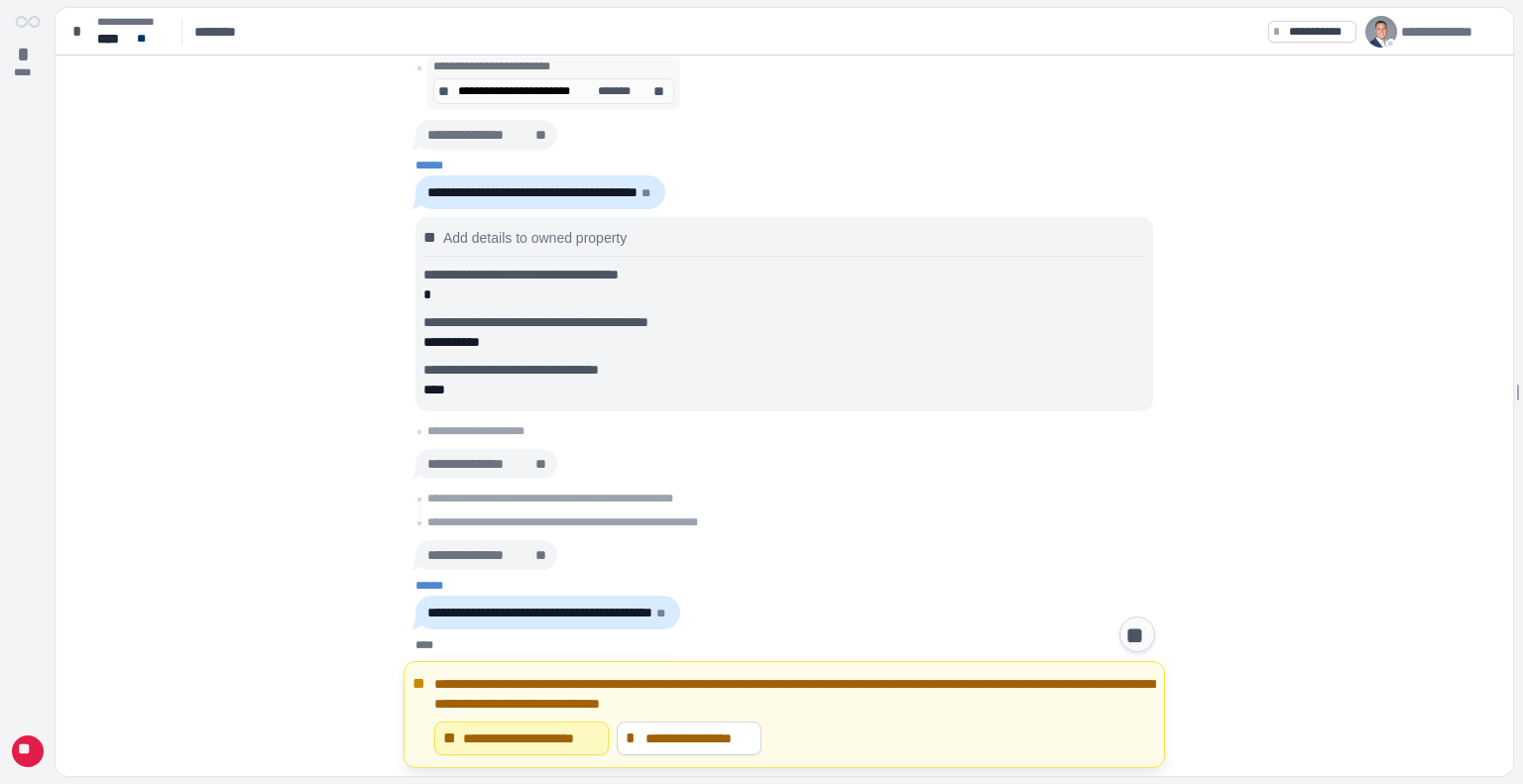 click on "**" at bounding box center [1137, 634] 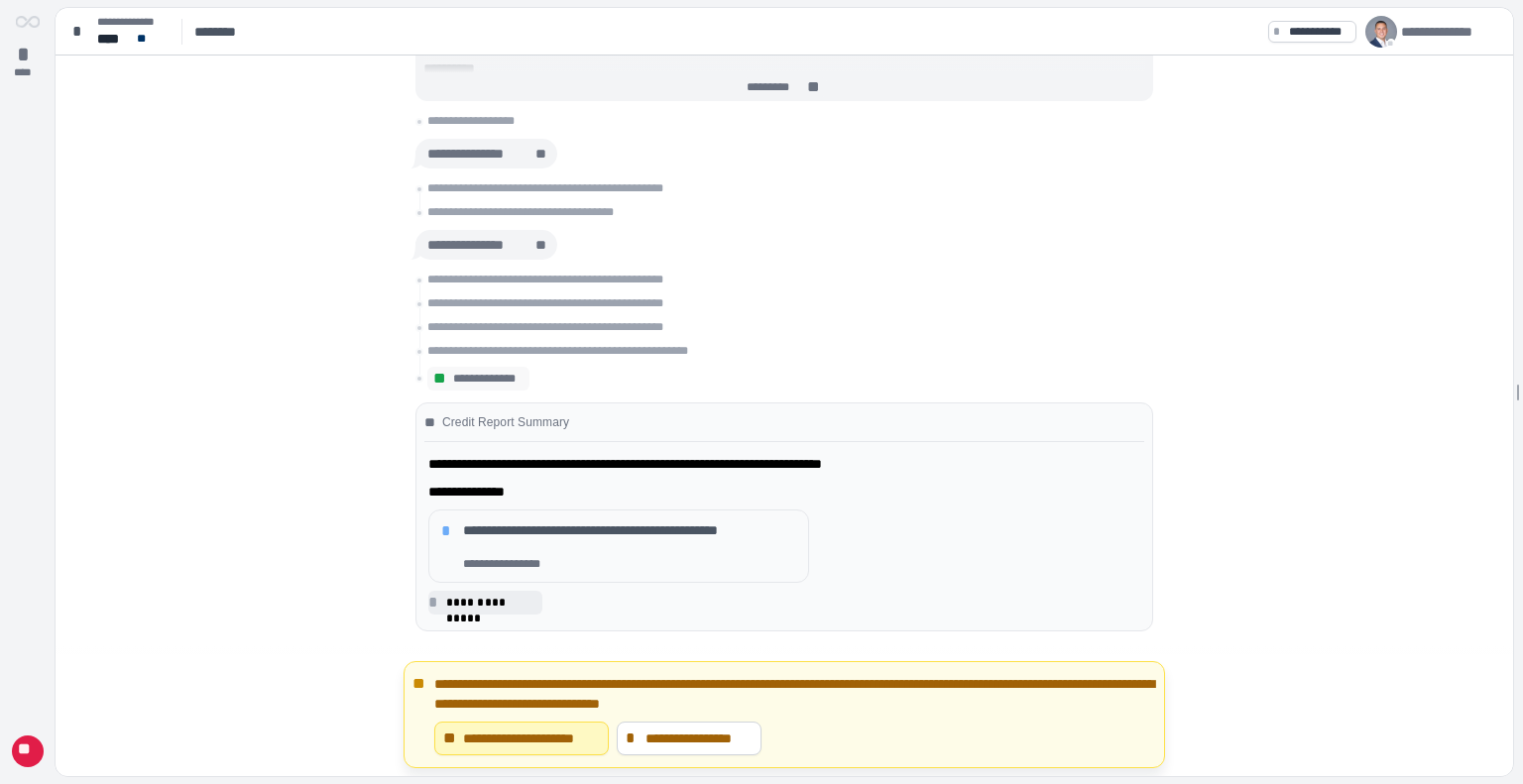 scroll, scrollTop: 0, scrollLeft: 0, axis: both 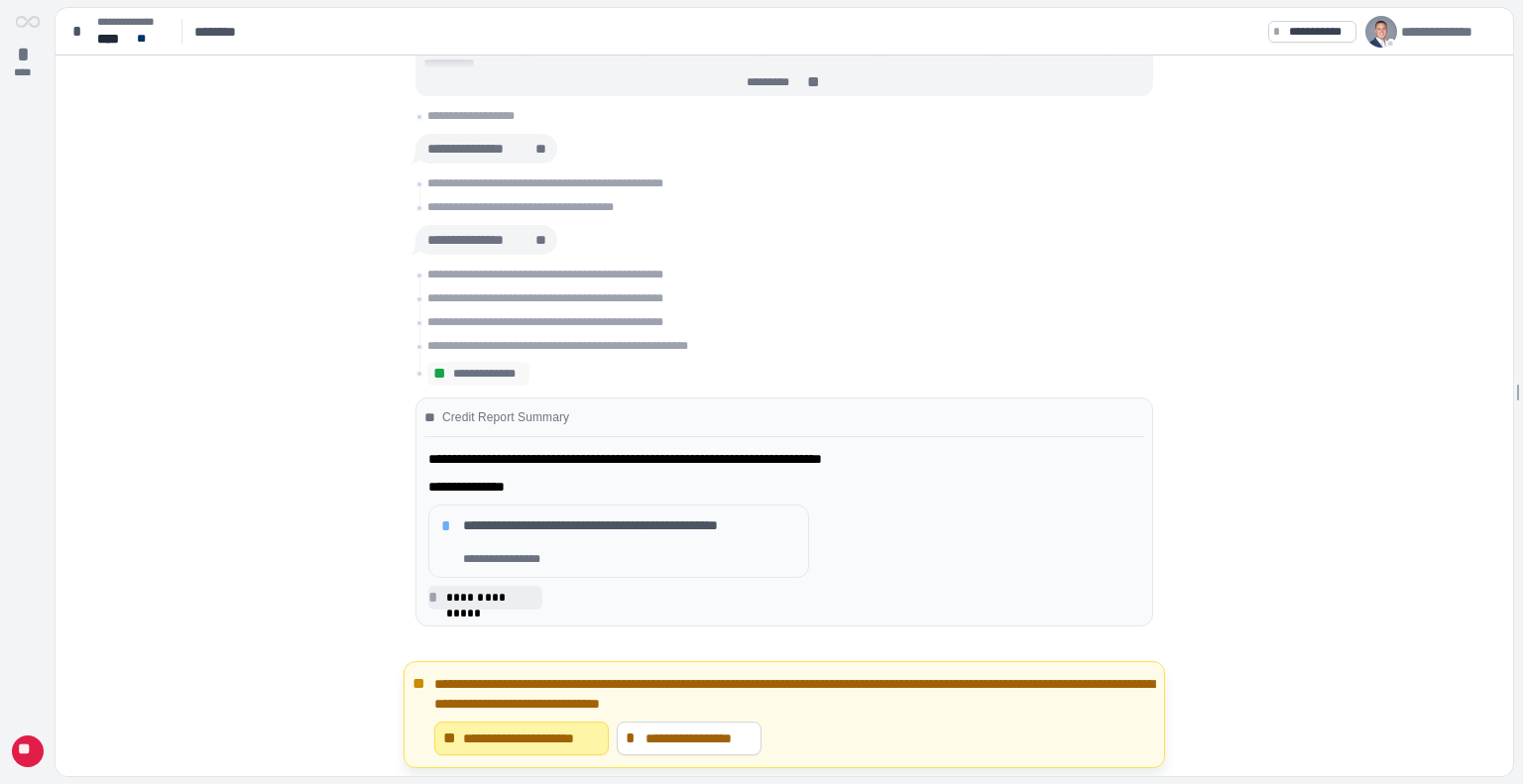 click on "**********" at bounding box center [531, 738] 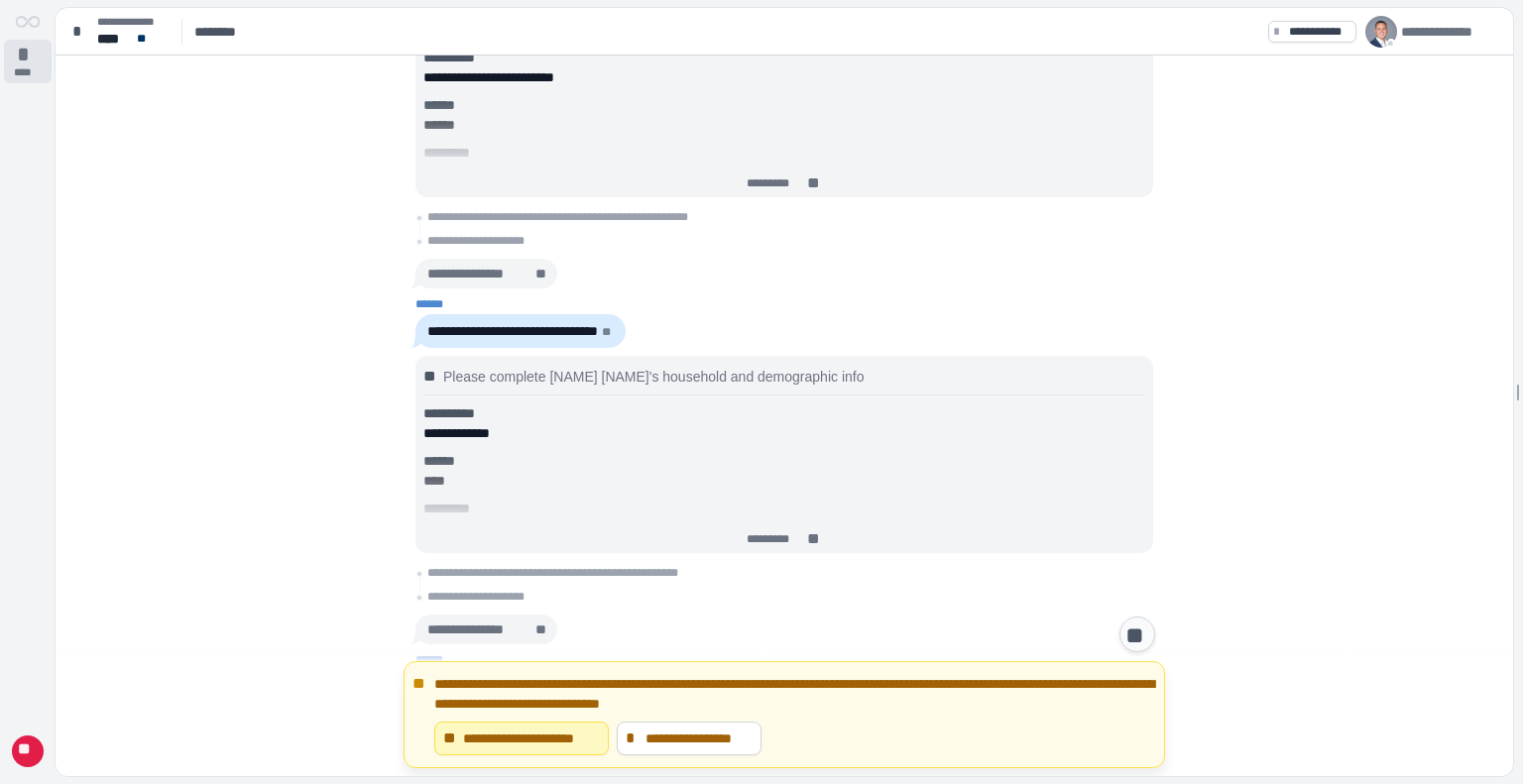 scroll, scrollTop: 3705, scrollLeft: 0, axis: vertical 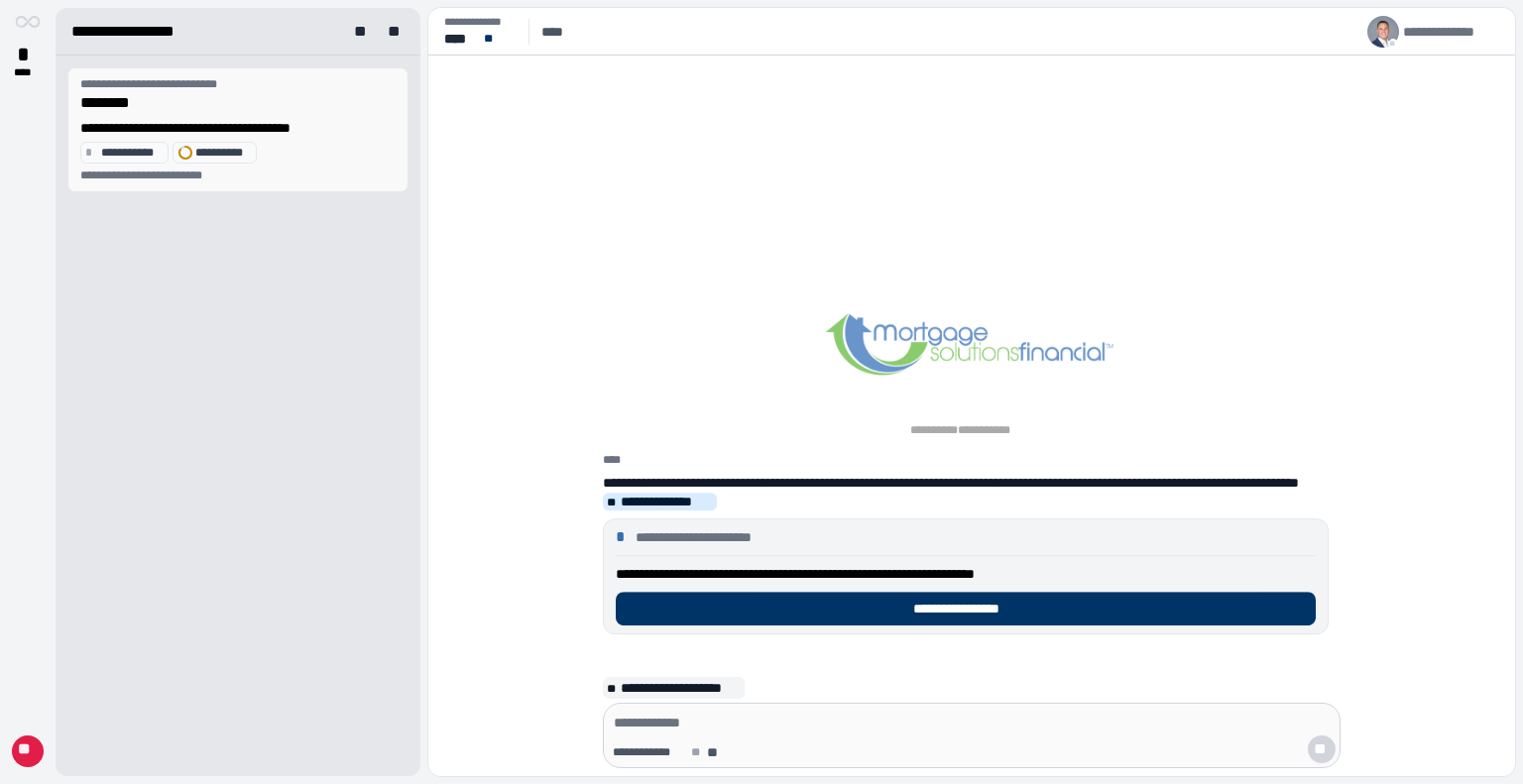 click on "**********" at bounding box center (131, 153) 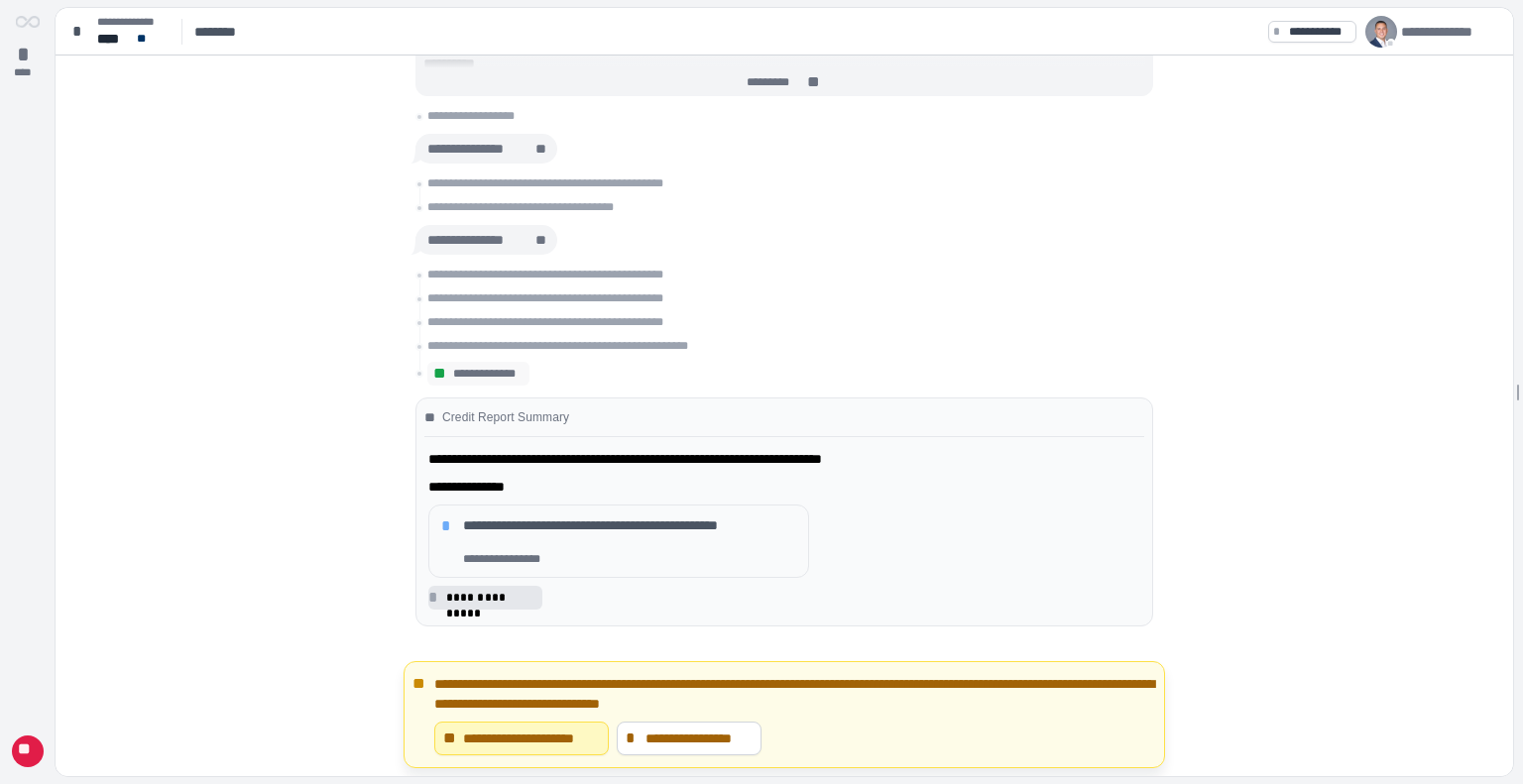 click on "**********" at bounding box center (491, 598) 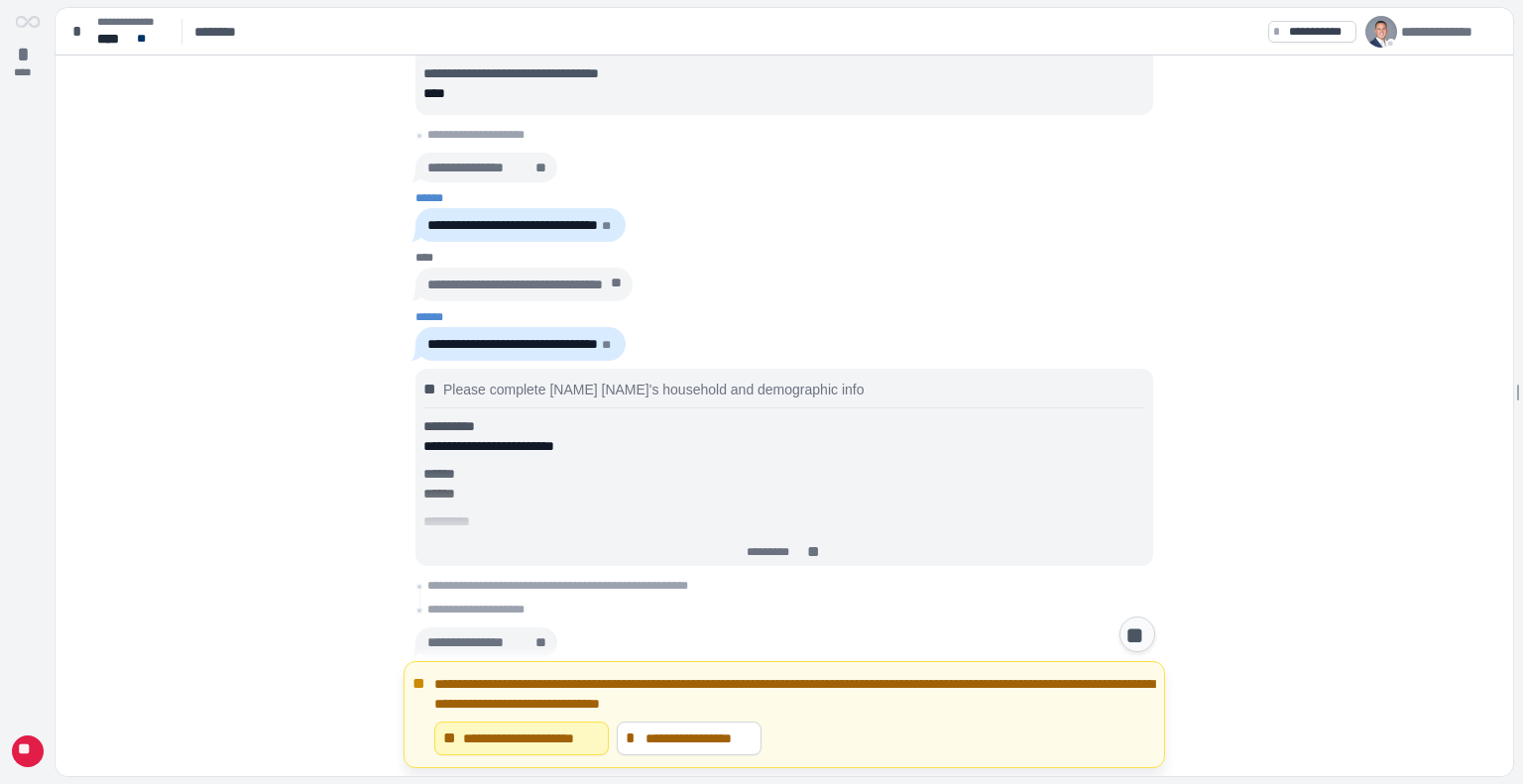 scroll, scrollTop: 4464, scrollLeft: 0, axis: vertical 